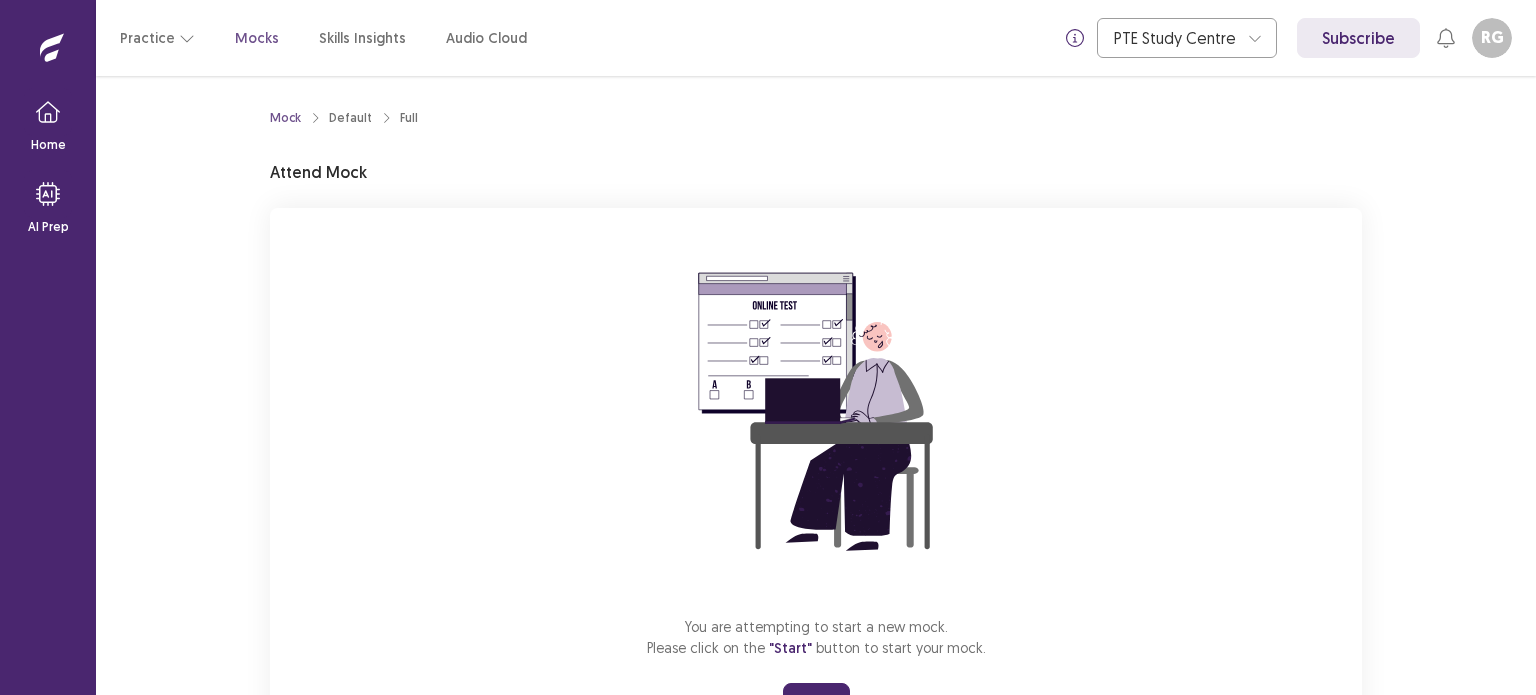 scroll, scrollTop: 0, scrollLeft: 0, axis: both 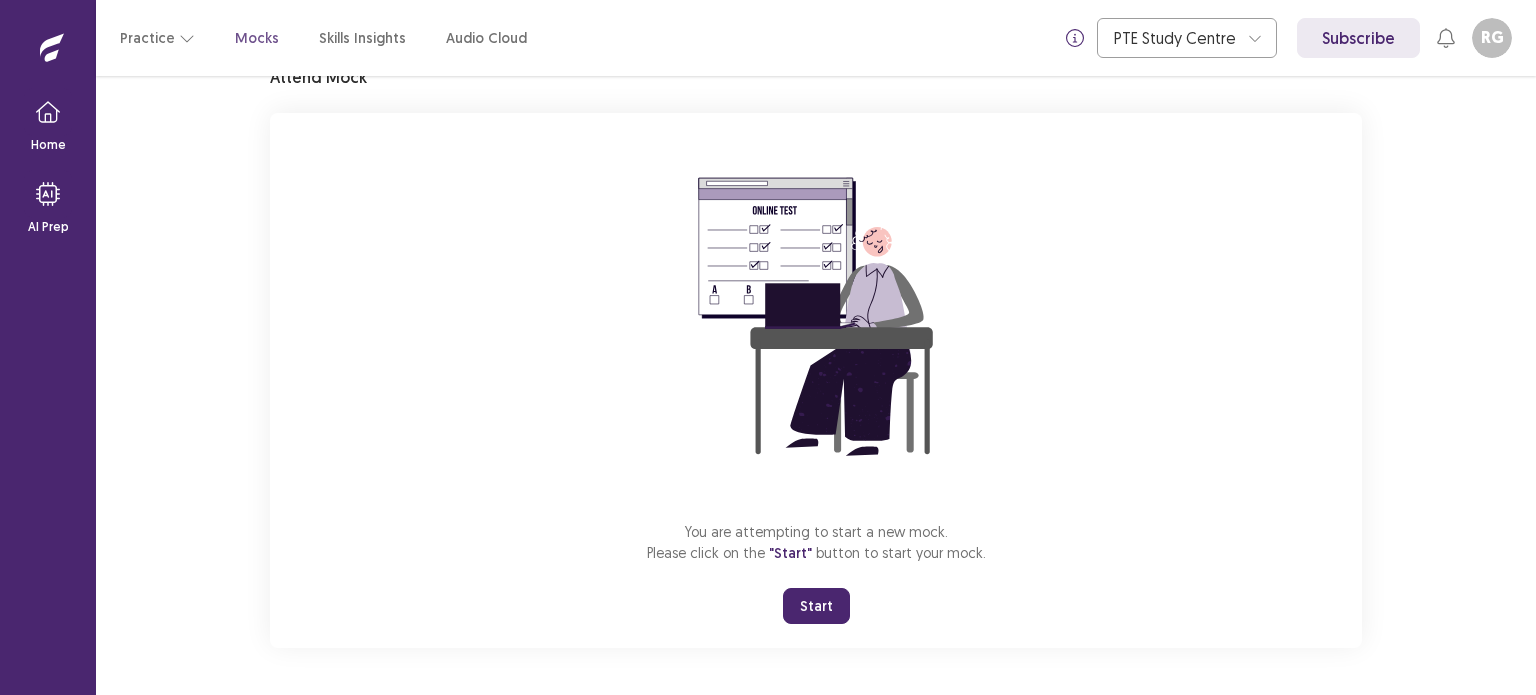 click on "Start" at bounding box center (816, 606) 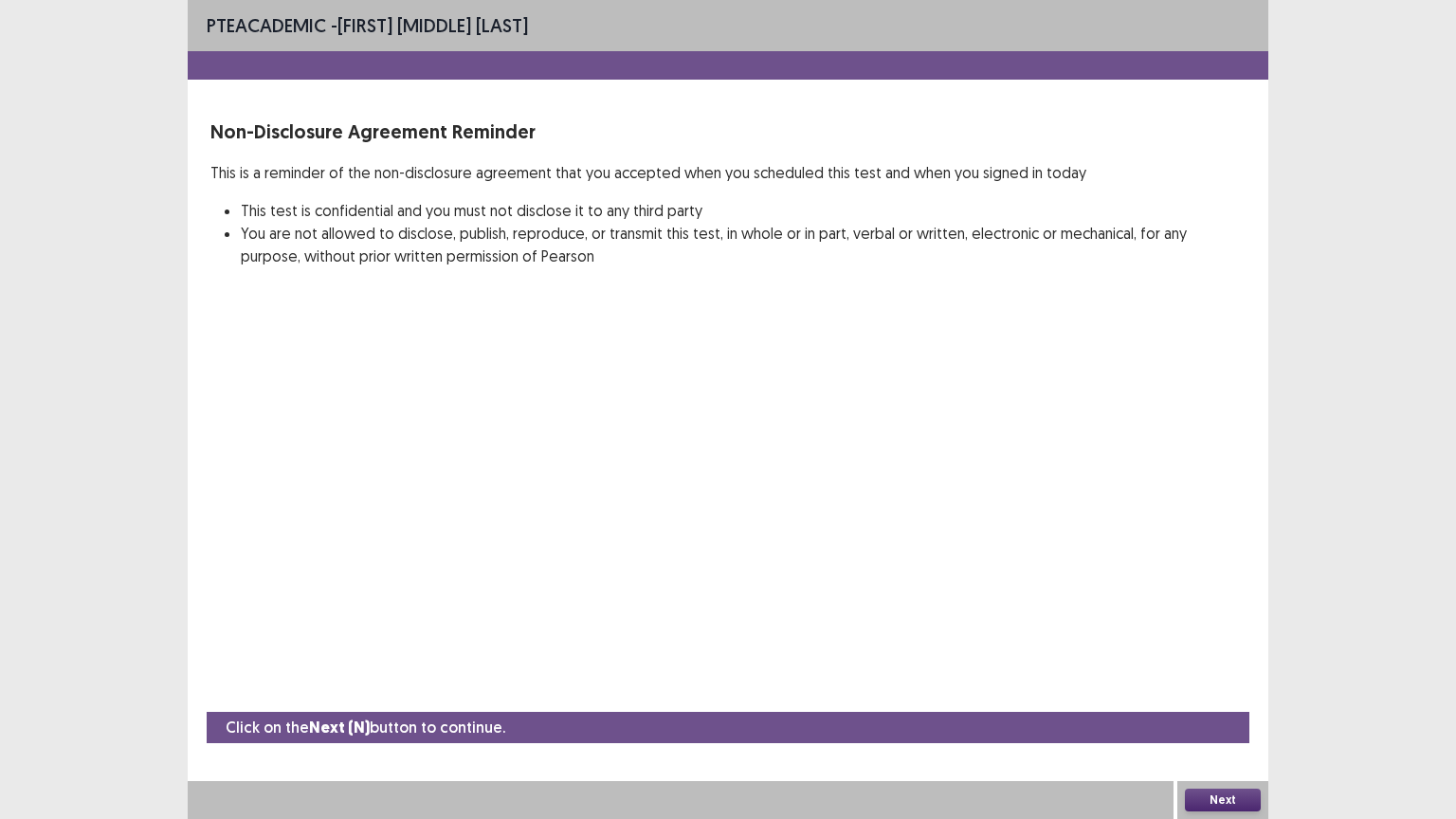 click on "Next" at bounding box center [1223, 800] 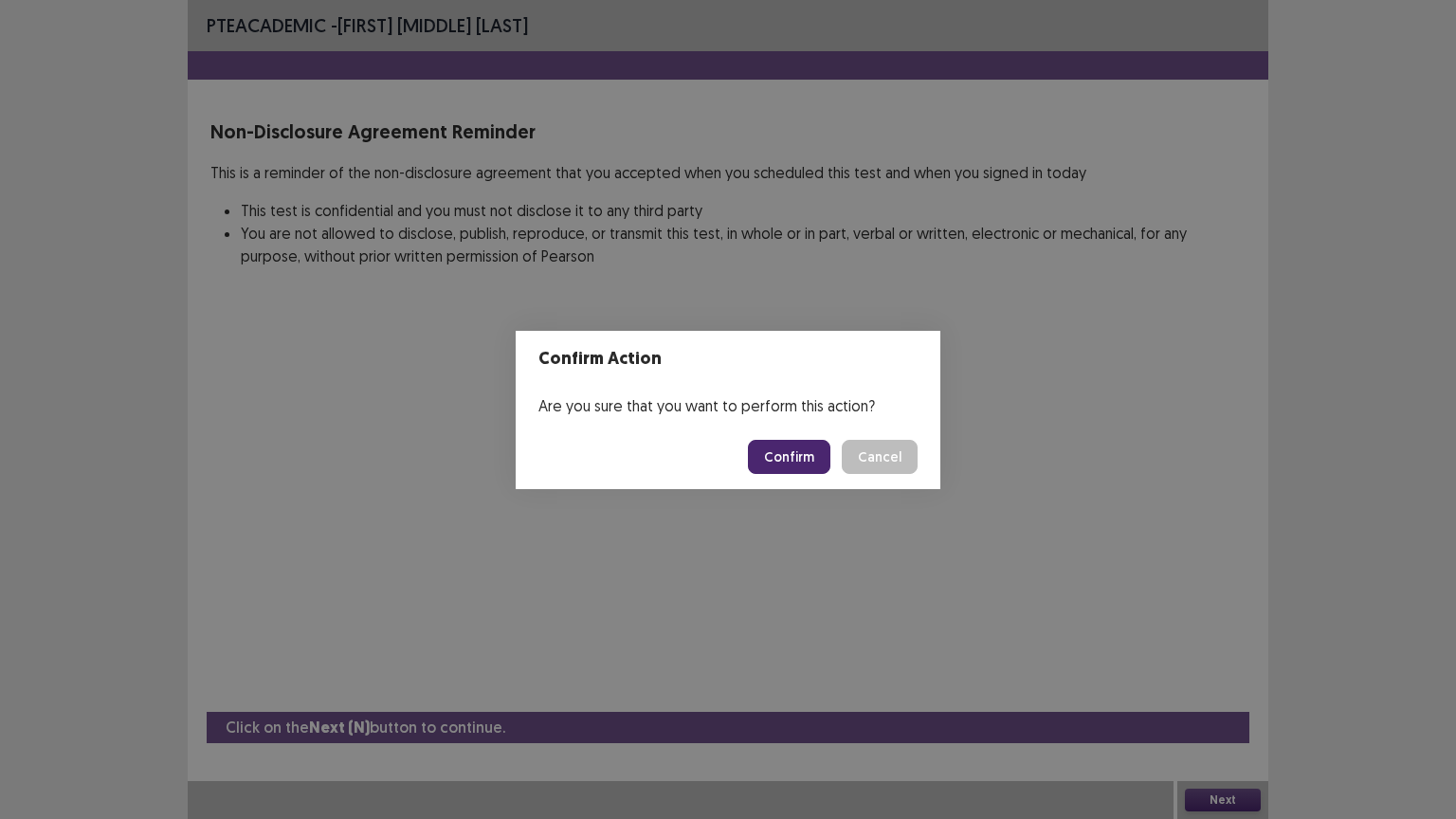 click on "Confirm" at bounding box center [789, 457] 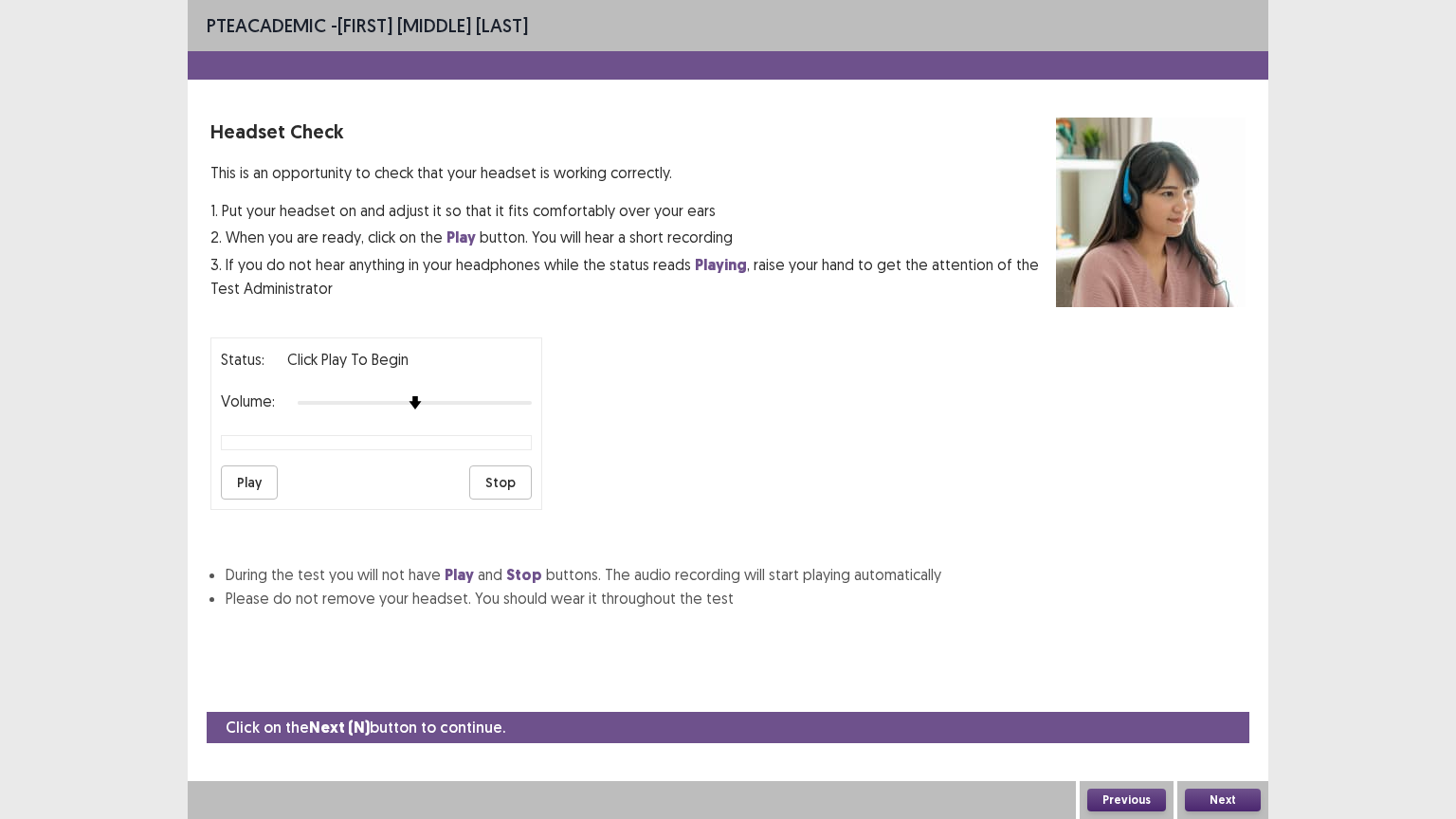 click on "Play" at bounding box center (249, 482) 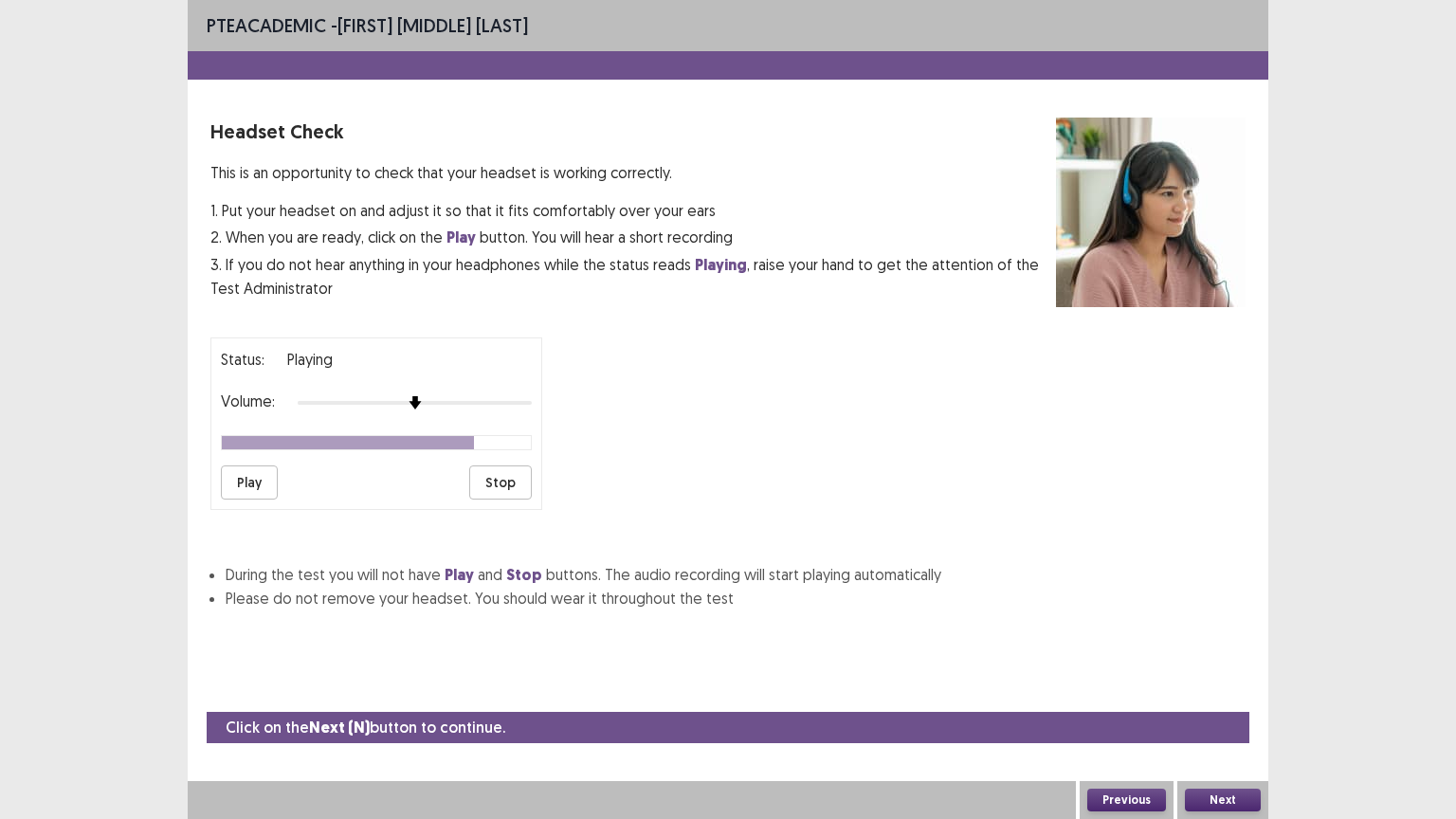 type 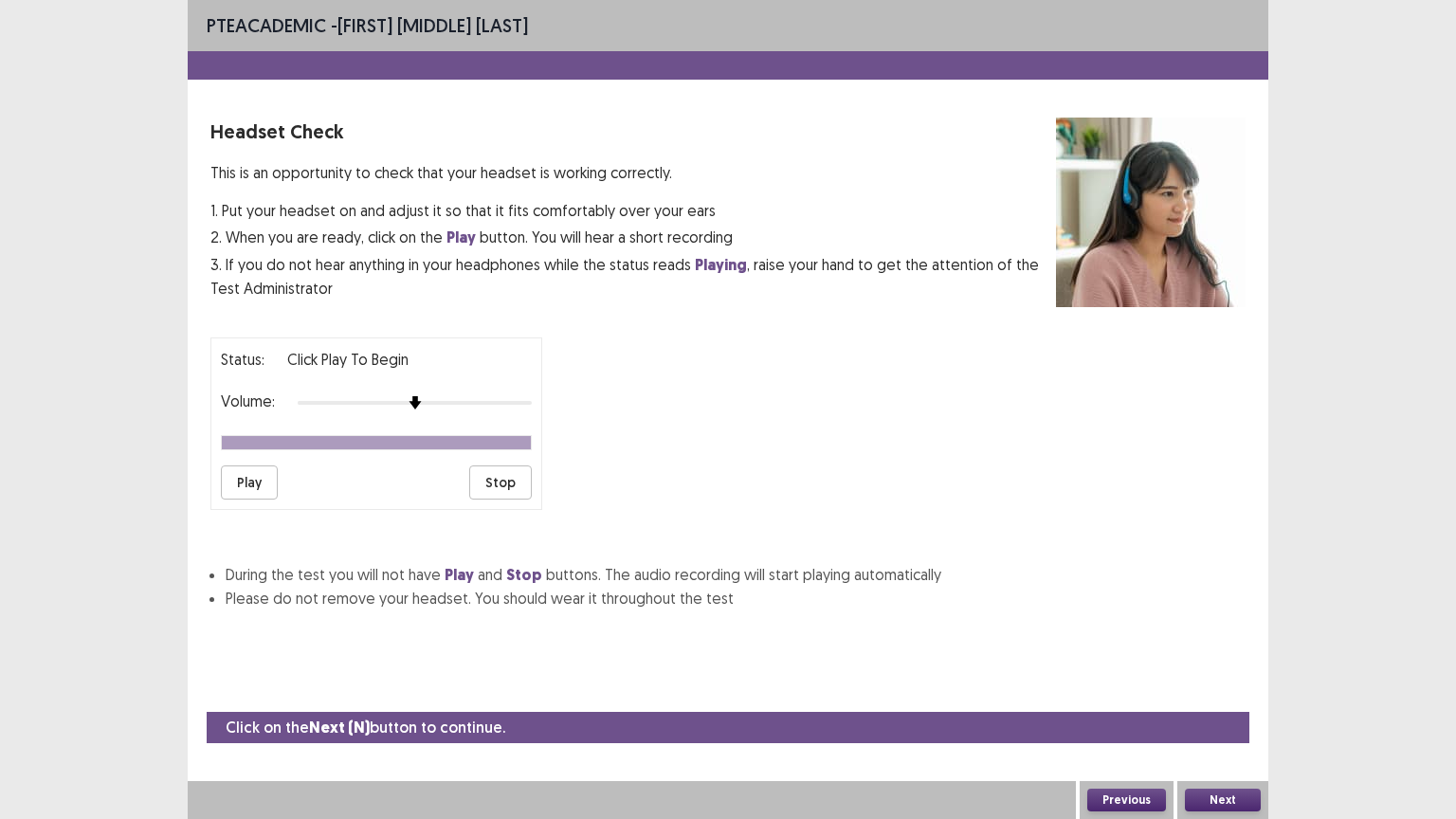 click on "Play" at bounding box center [249, 482] 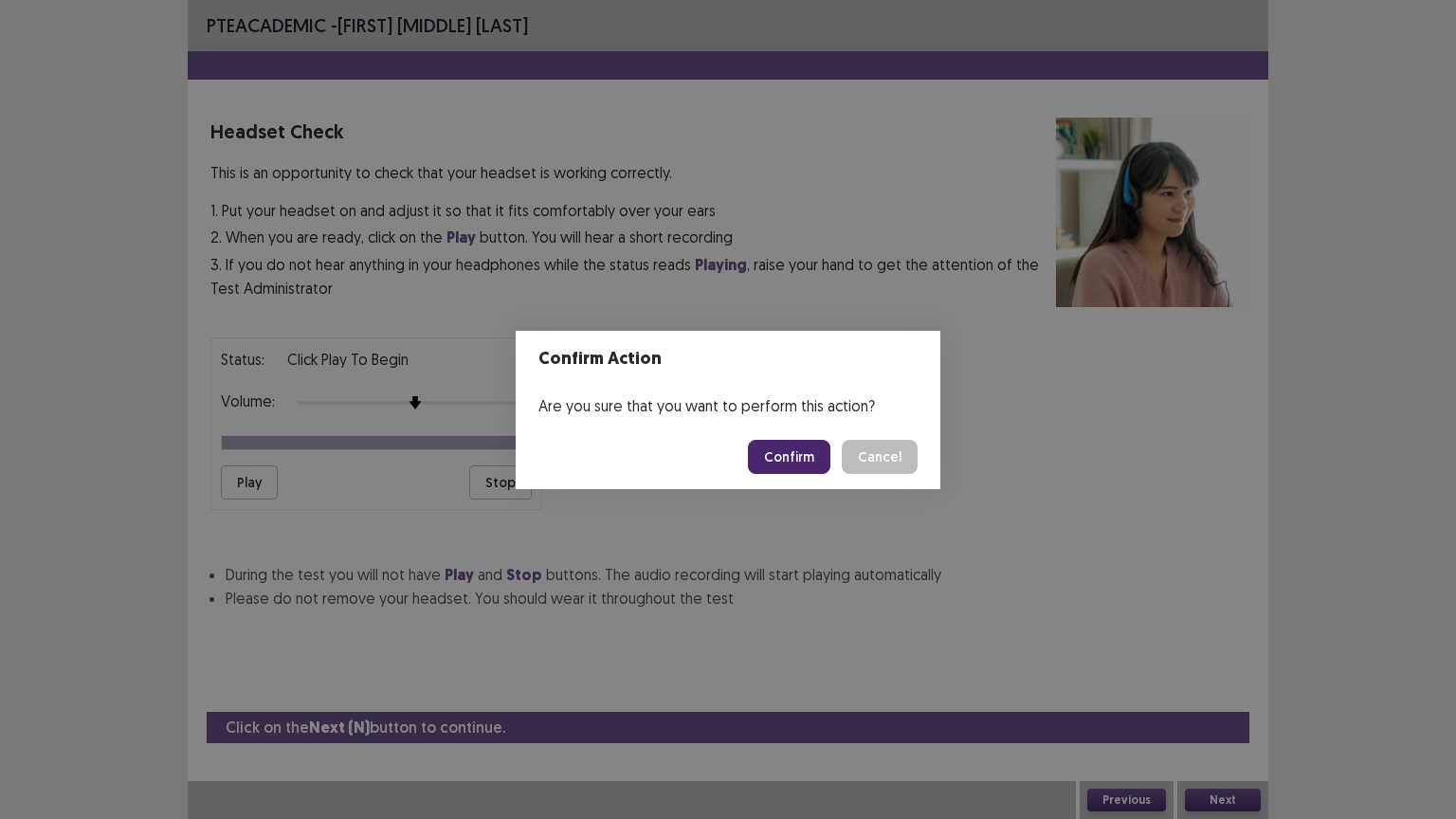 click on "Confirm" at bounding box center [789, 457] 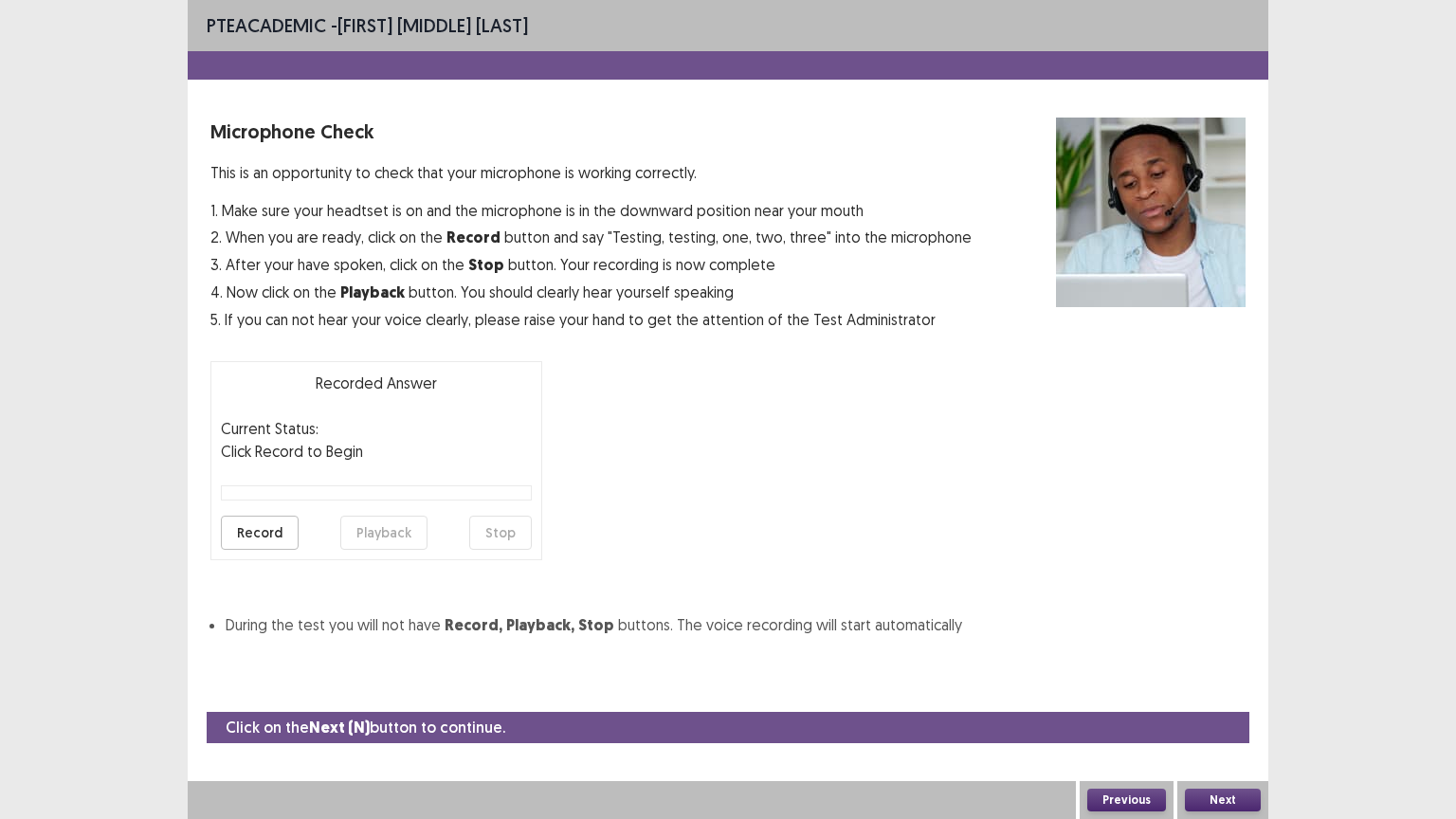 click on "Record" at bounding box center [260, 533] 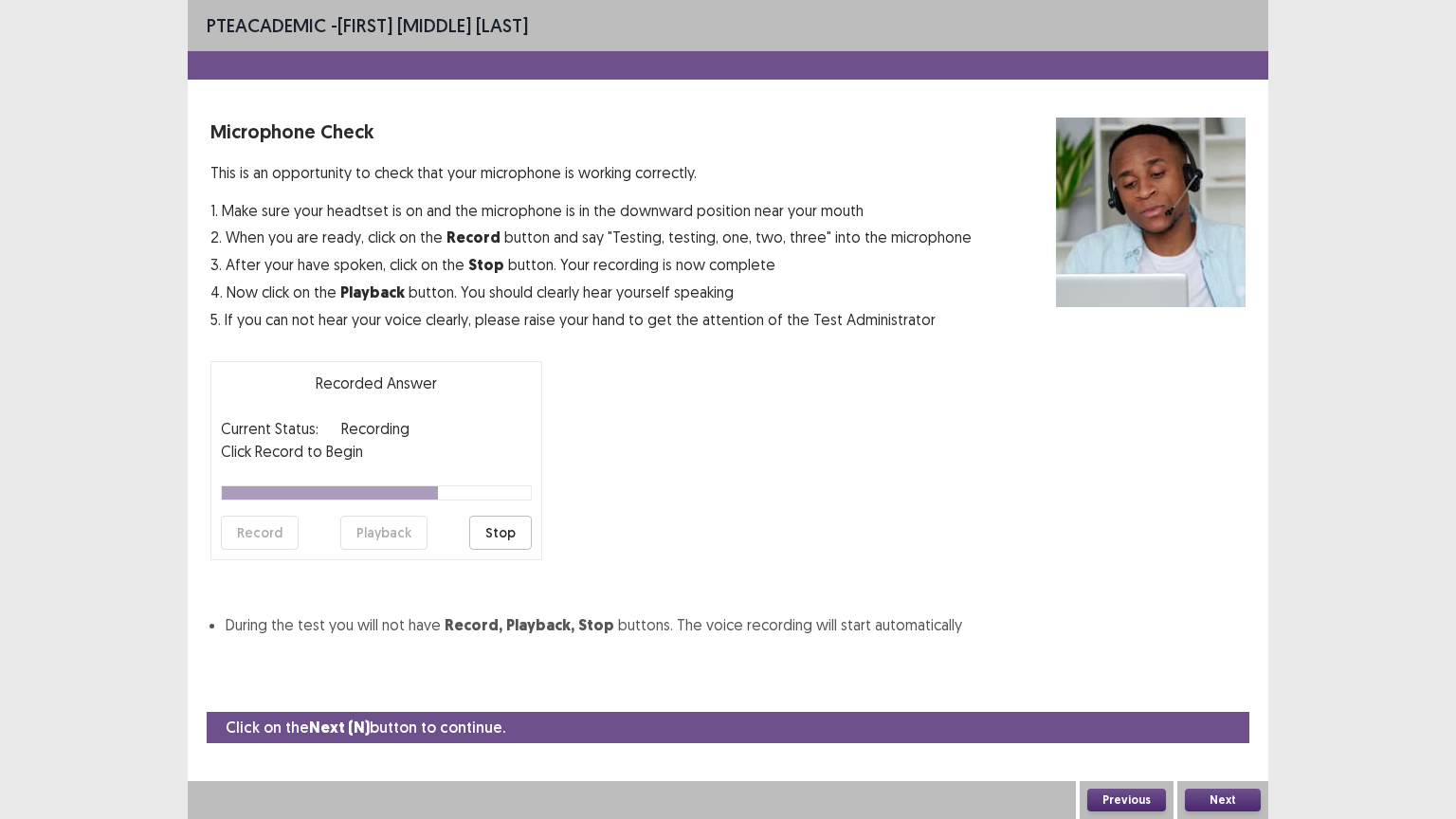 click on "Stop" at bounding box center (500, 533) 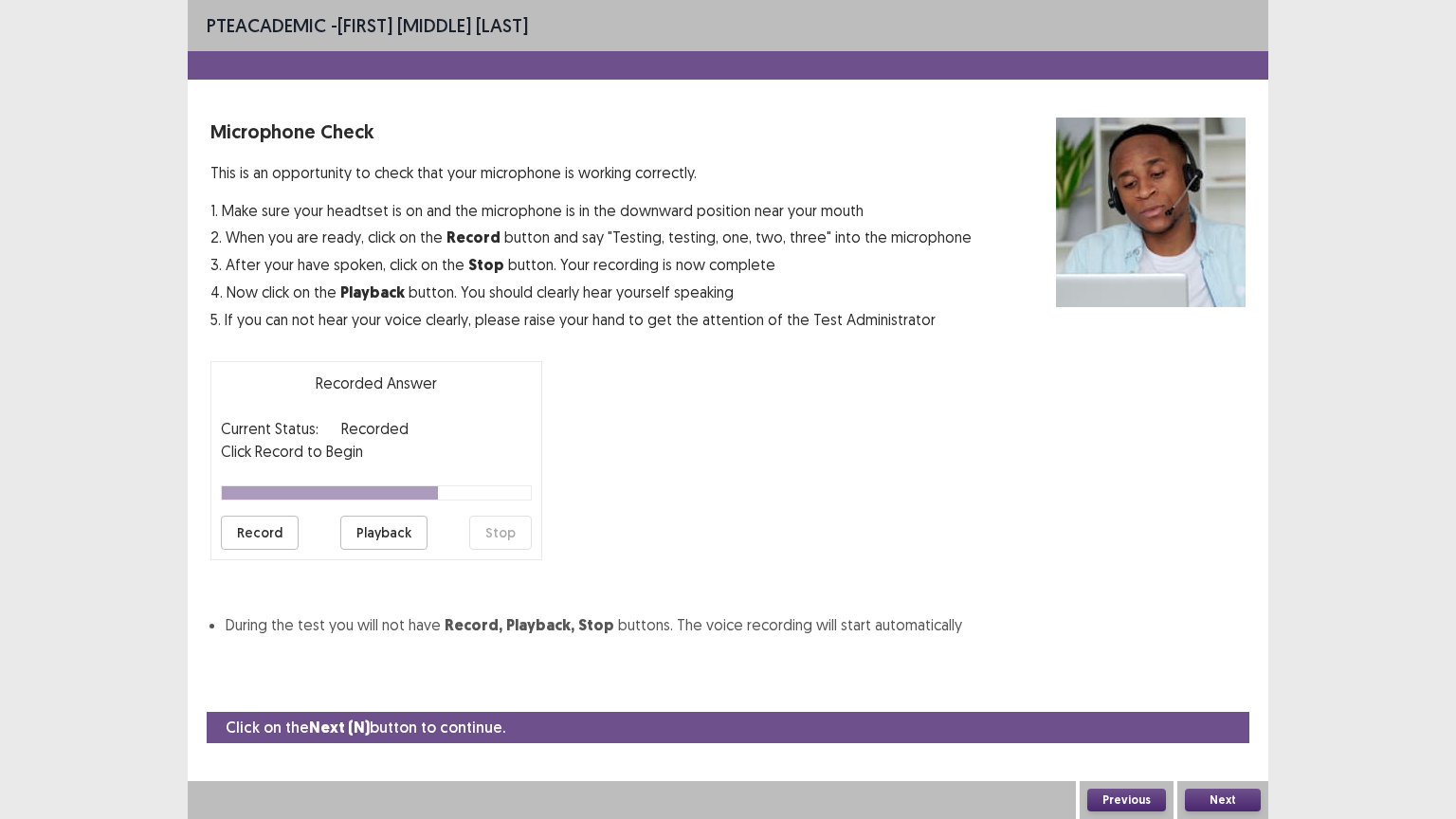 click on "Record" at bounding box center (260, 533) 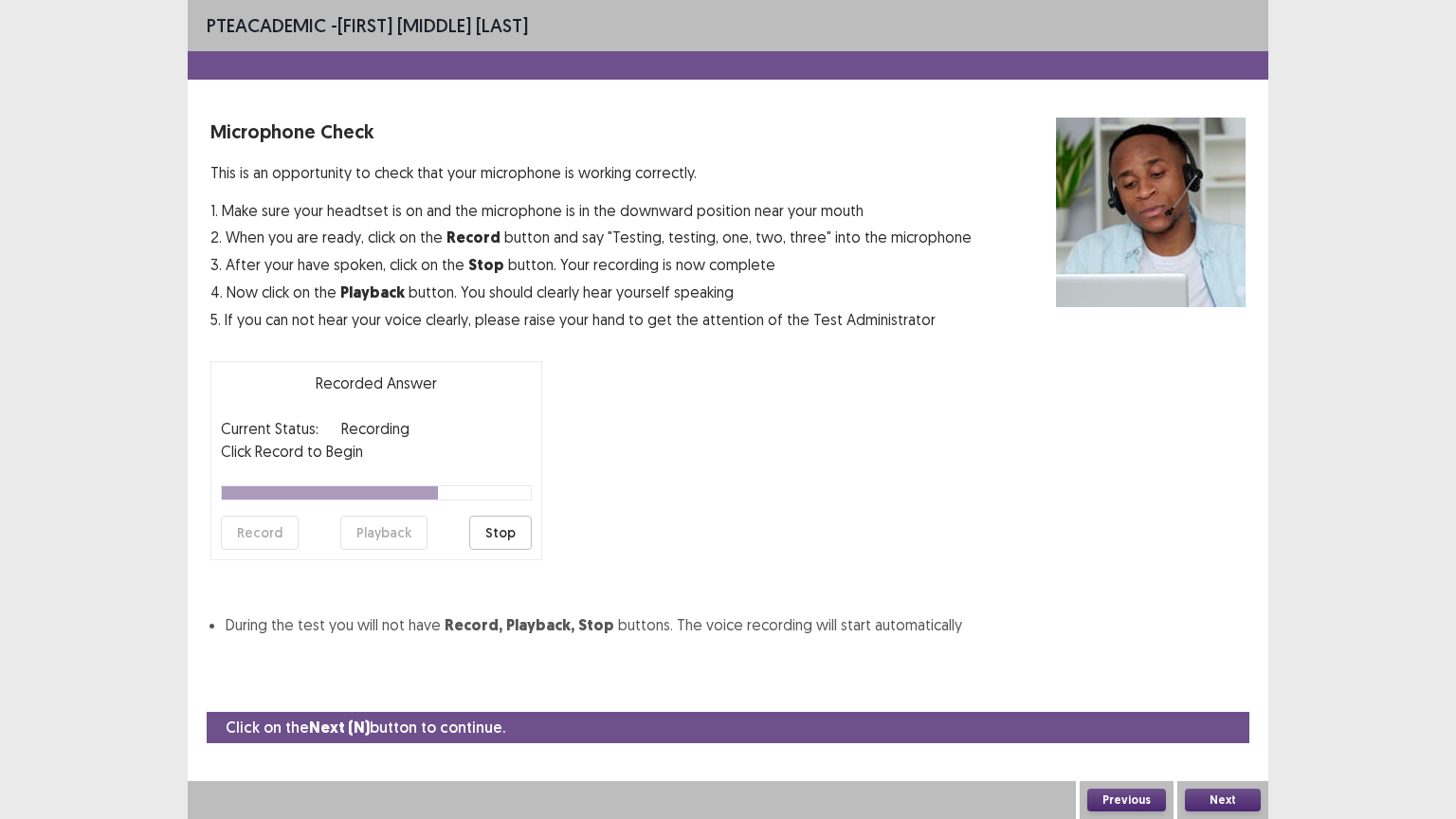 click on "Stop" at bounding box center (500, 533) 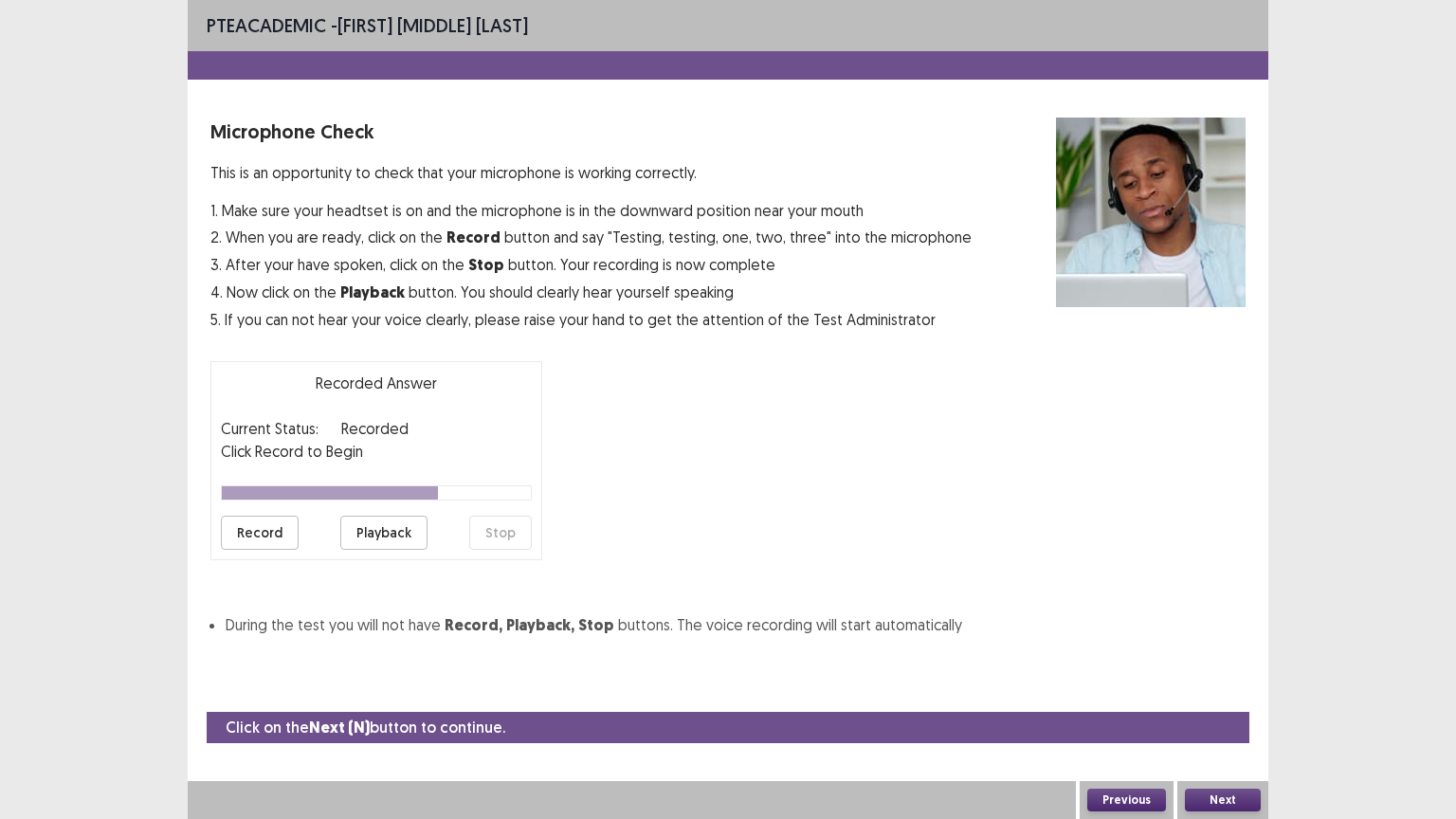 click on "Playback" at bounding box center [384, 533] 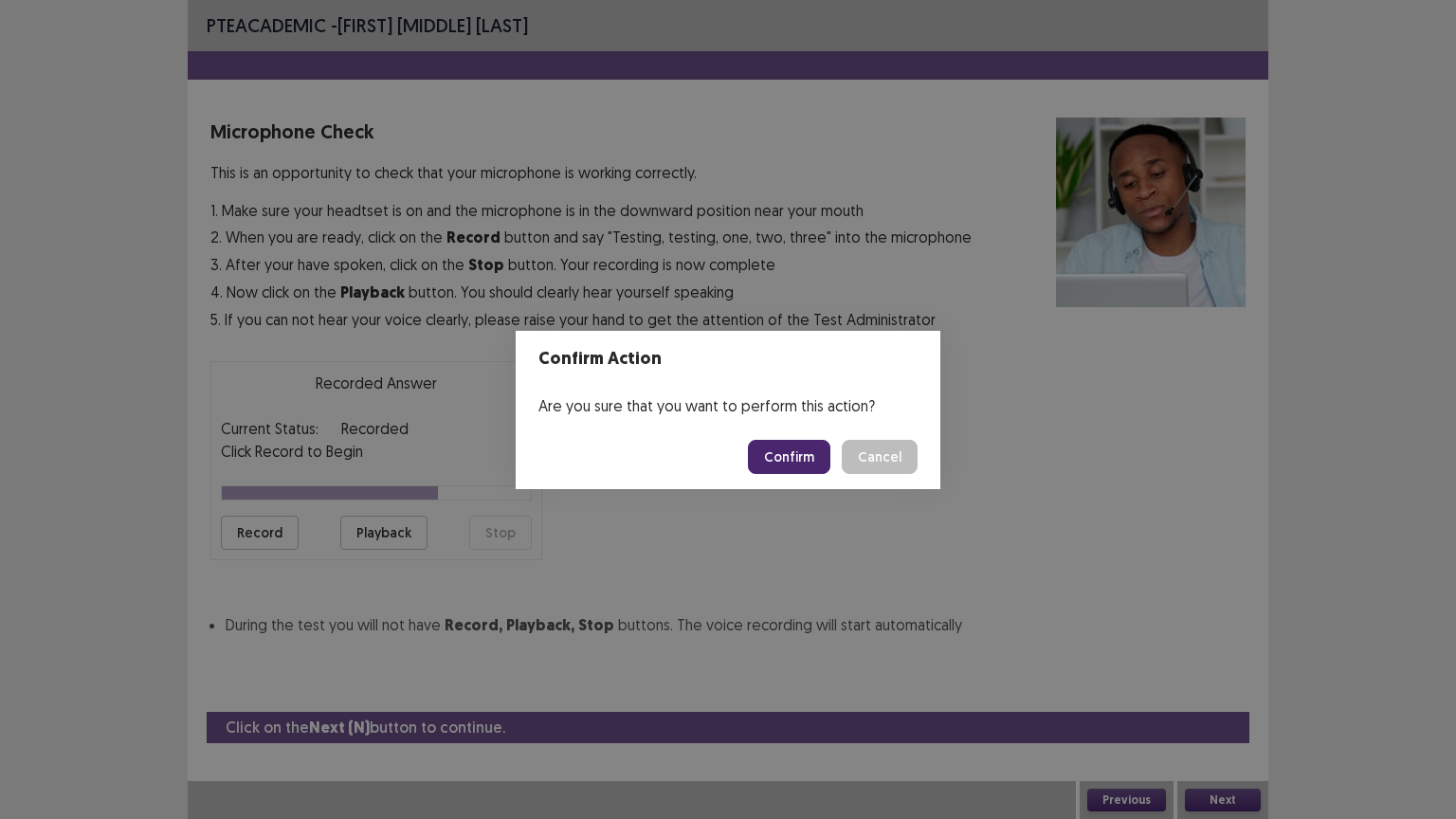 click on "Confirm" at bounding box center [789, 457] 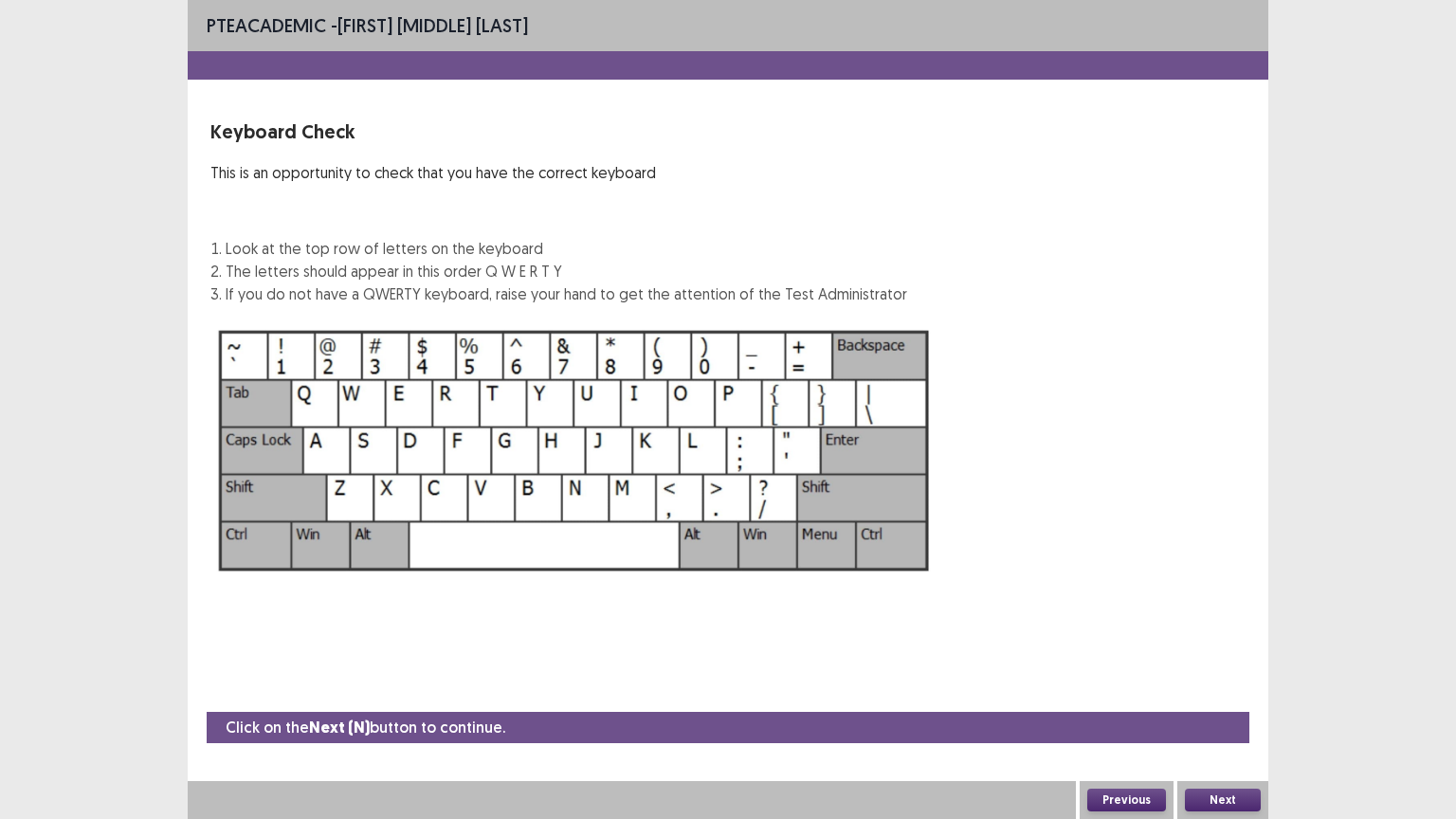 click on "Next" at bounding box center [1223, 800] 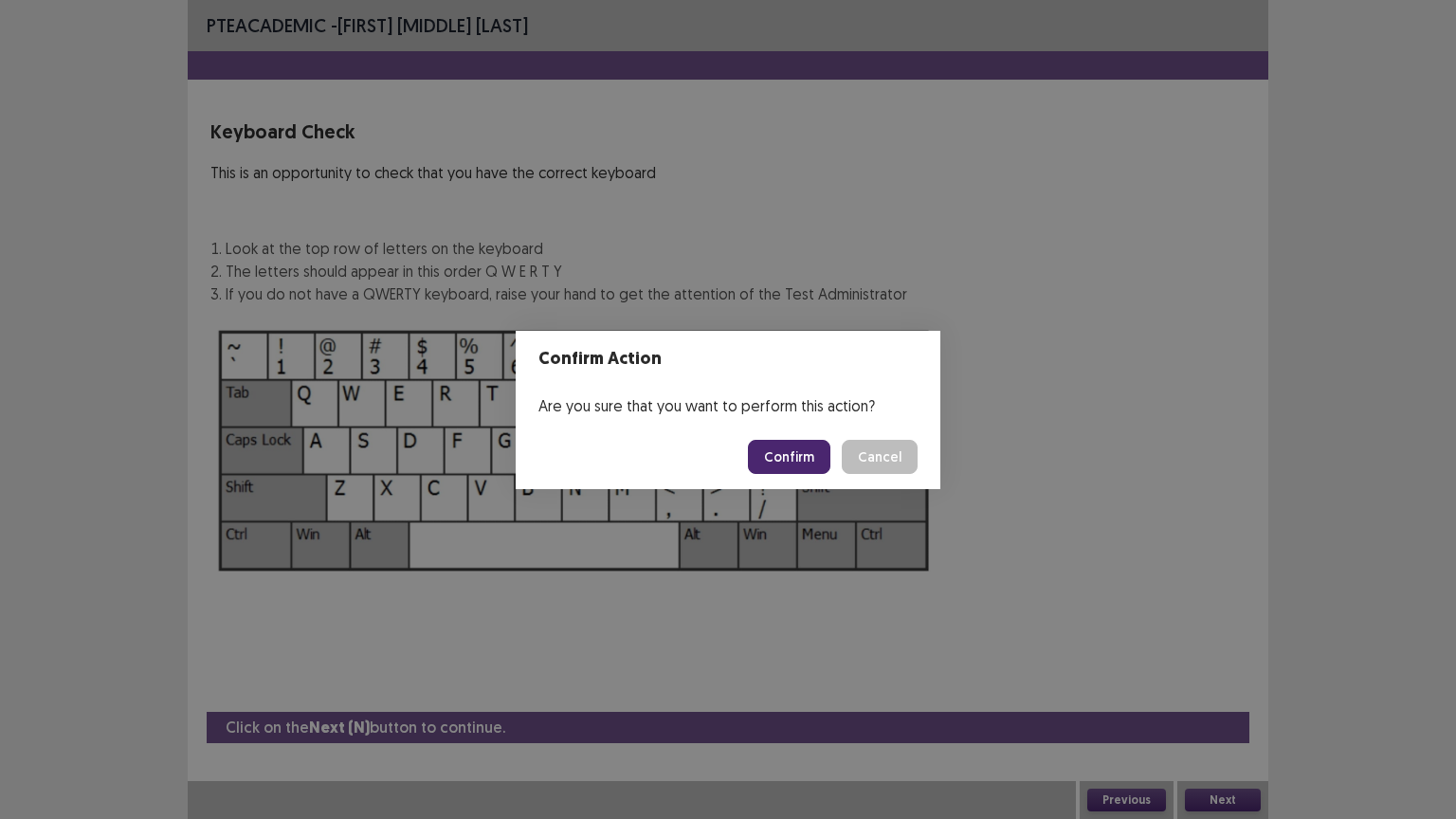 click on "Confirm" at bounding box center (789, 457) 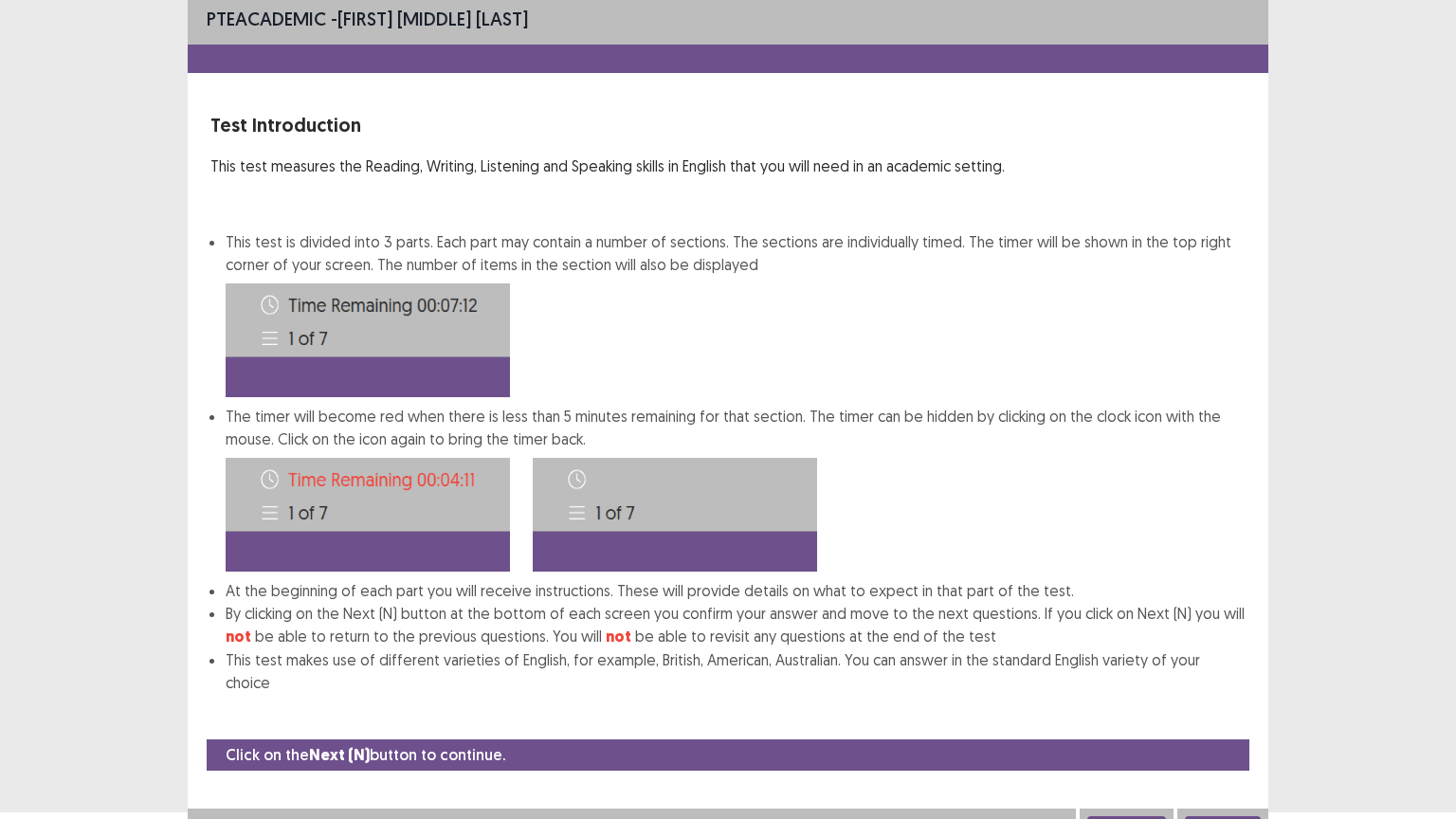 scroll, scrollTop: 9, scrollLeft: 0, axis: vertical 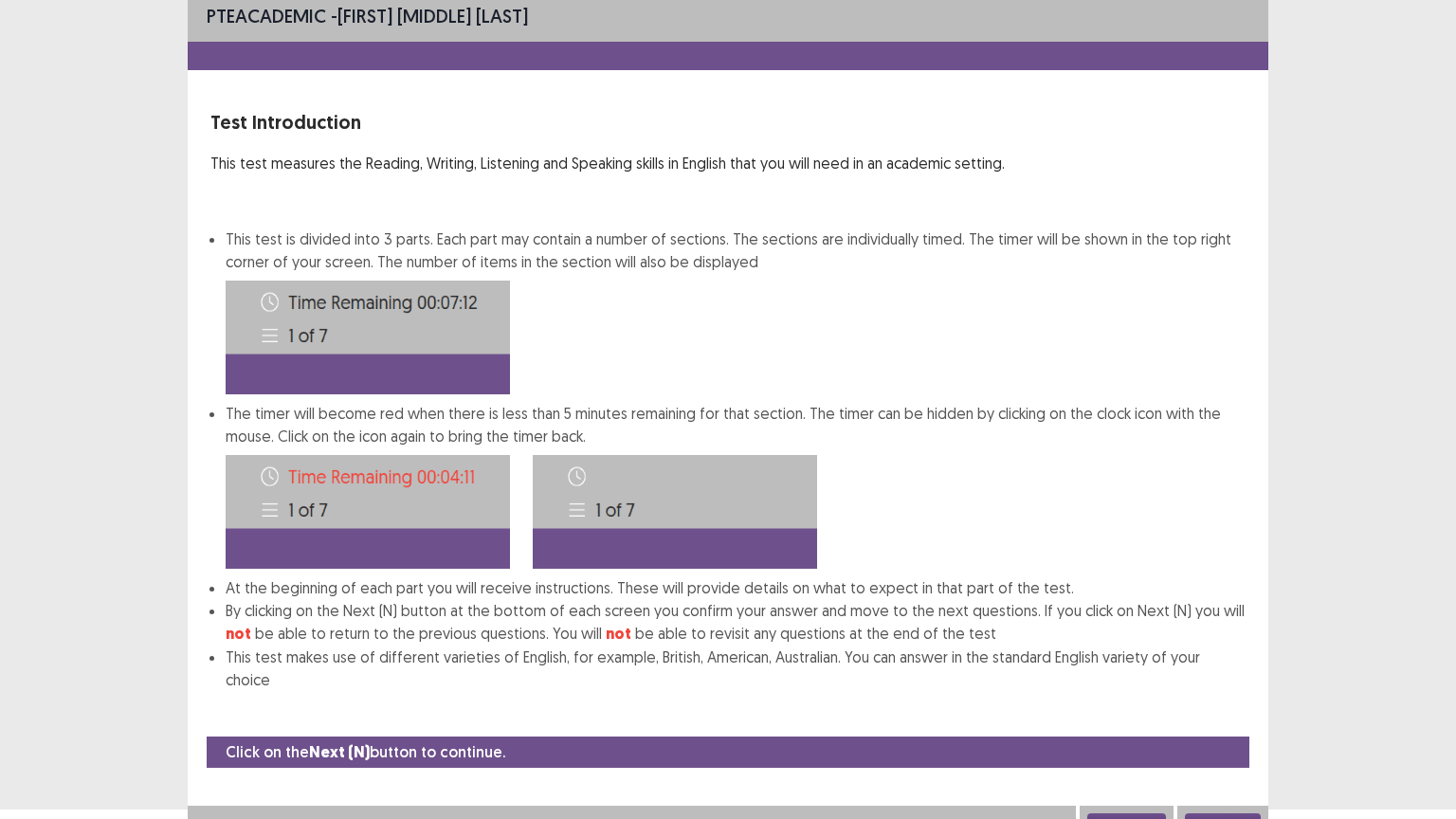 click on "Next" at bounding box center [1223, 825] 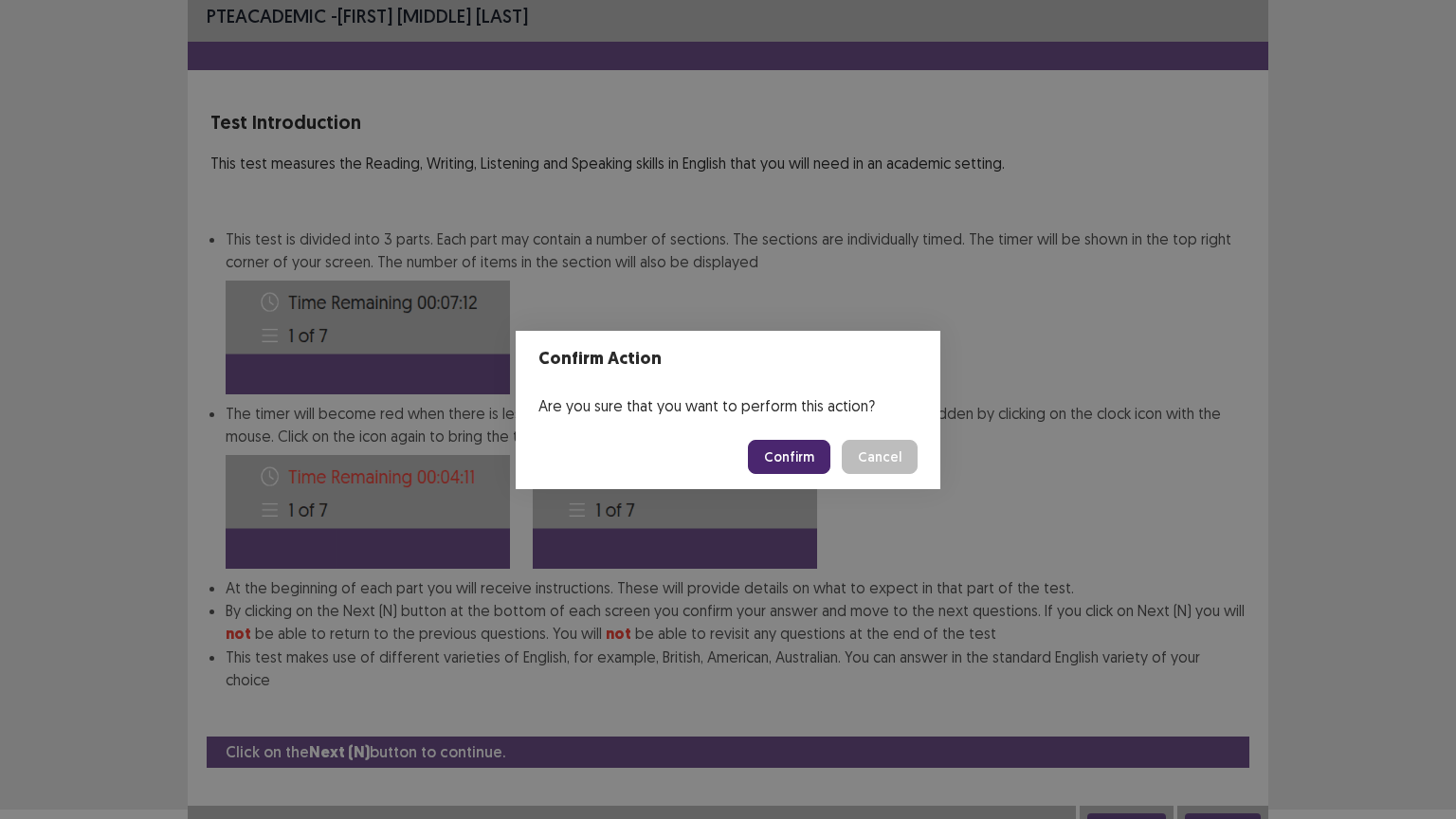 click on "Confirm" at bounding box center (789, 457) 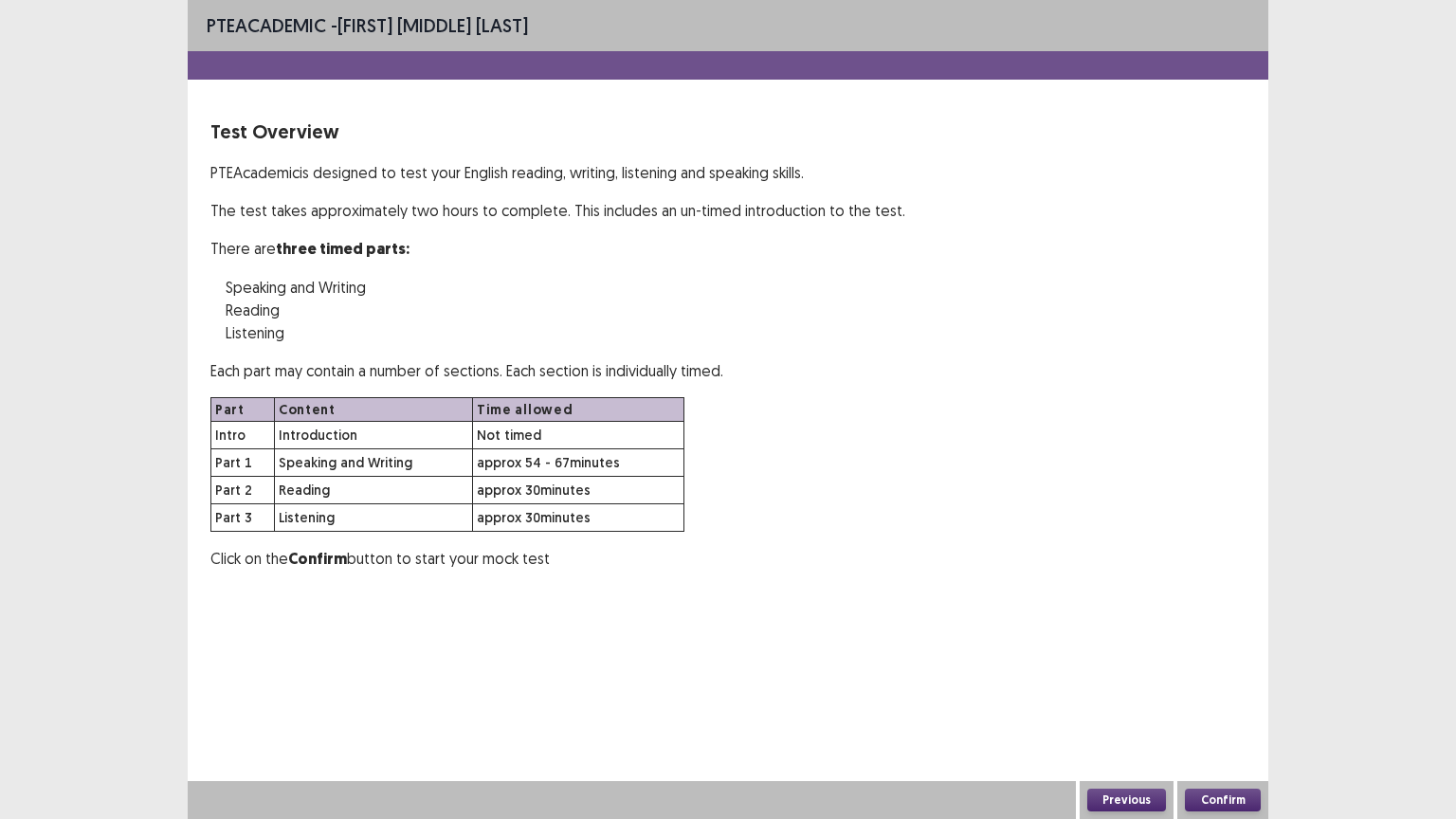 scroll, scrollTop: 0, scrollLeft: 0, axis: both 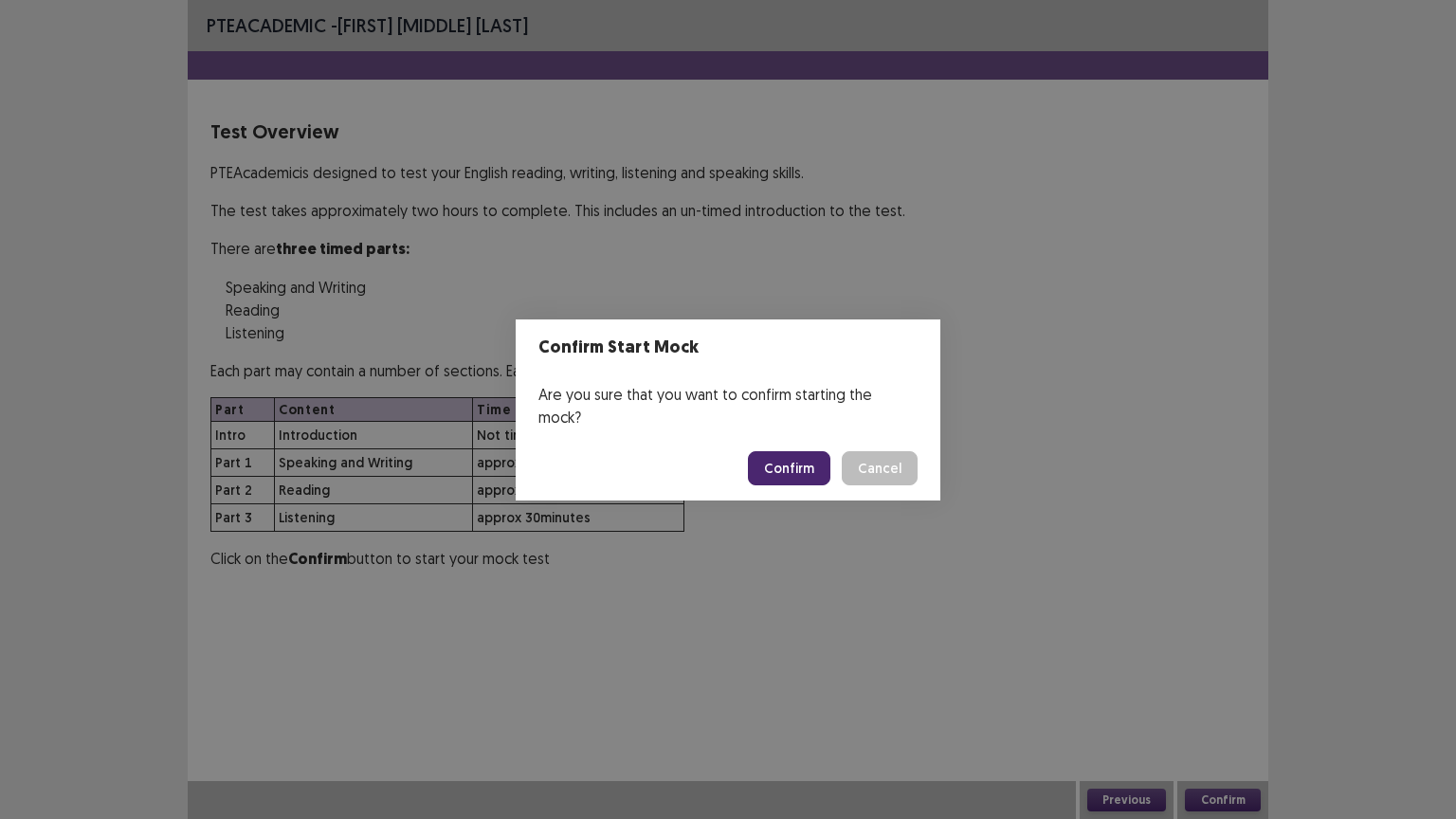 click on "Confirm Cancel" at bounding box center (728, 468) 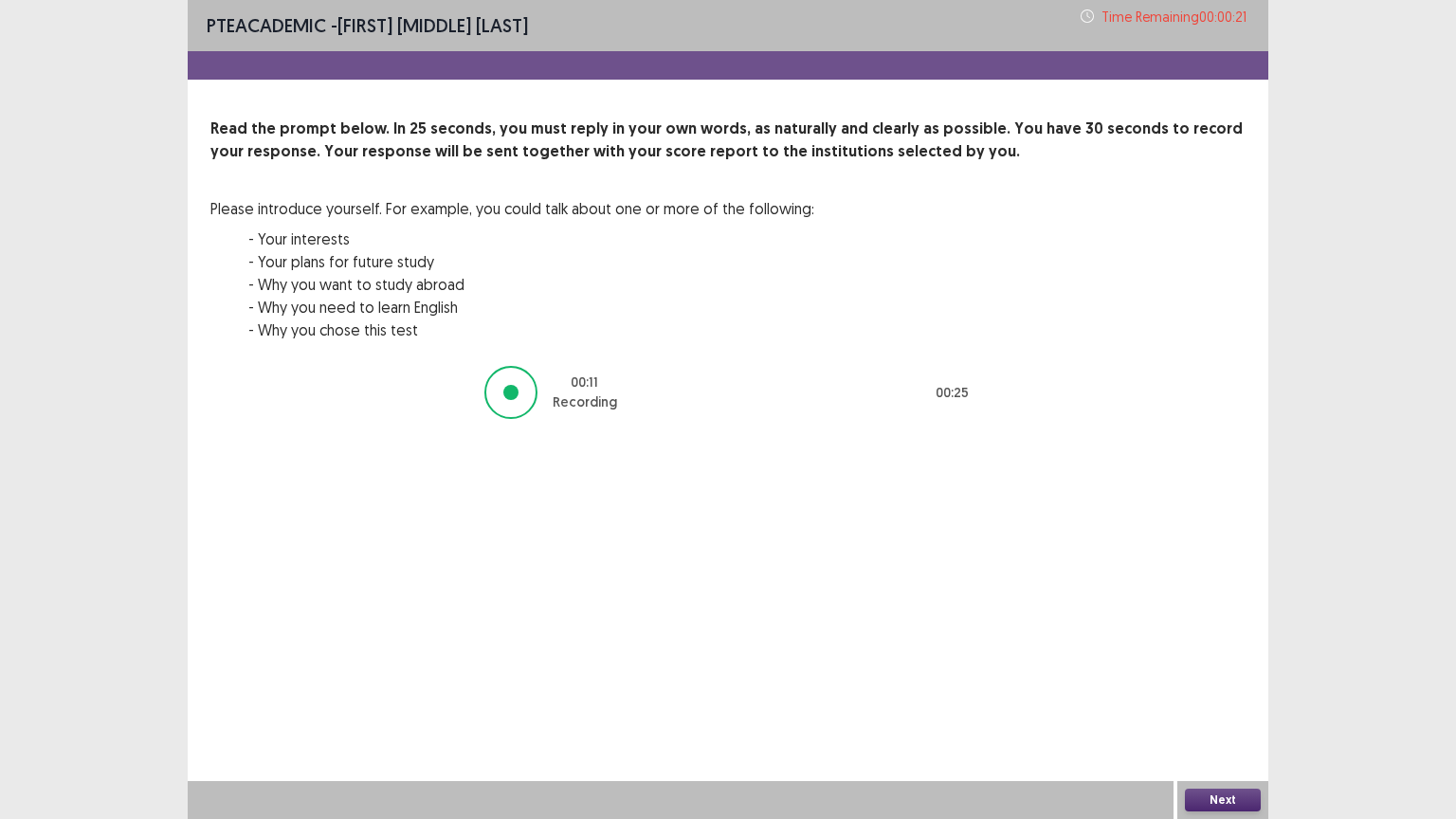 click on "Next" at bounding box center (1223, 800) 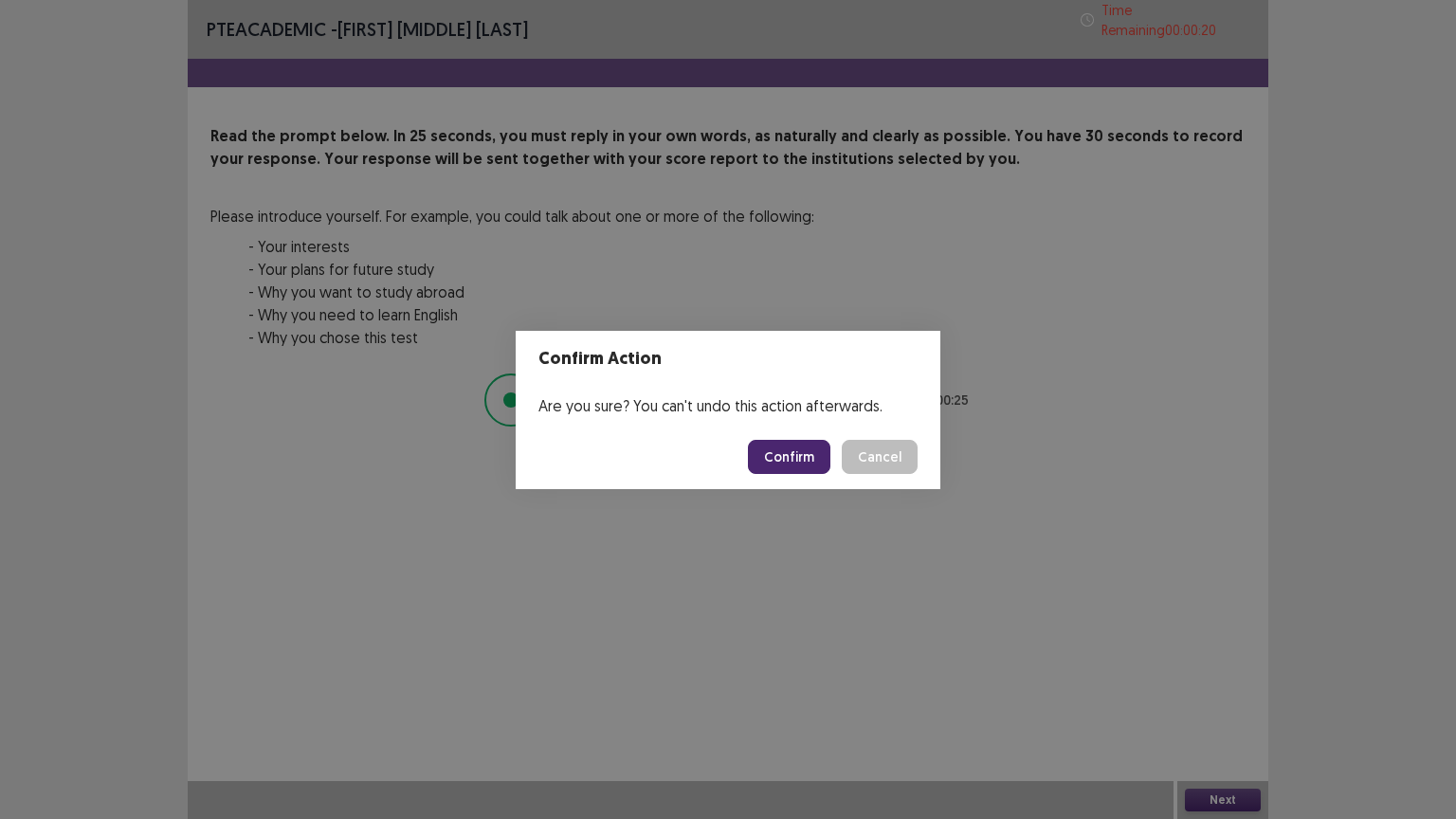 click on "Confirm Cancel" at bounding box center (728, 457) 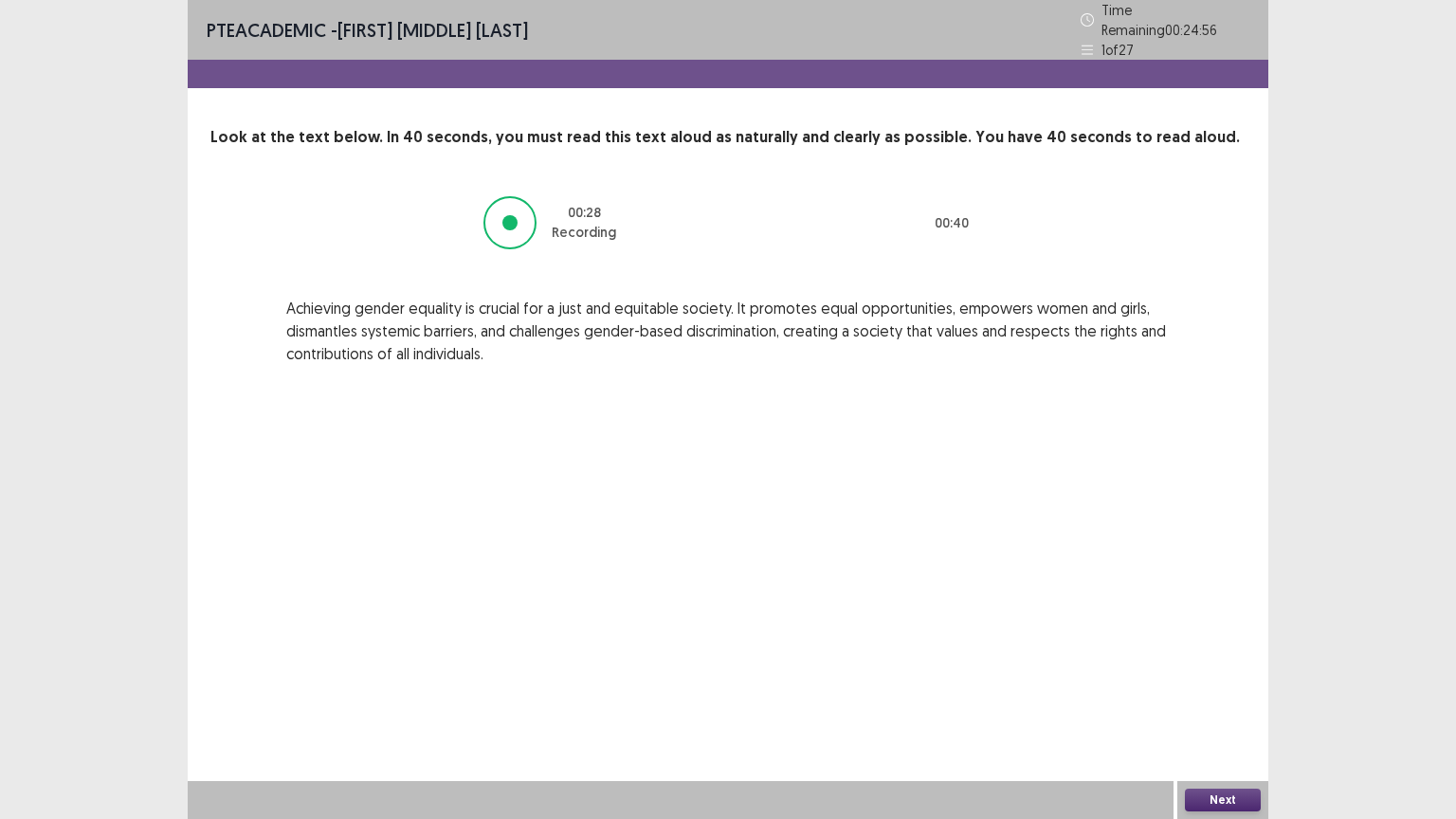 click on "Next" at bounding box center (1223, 800) 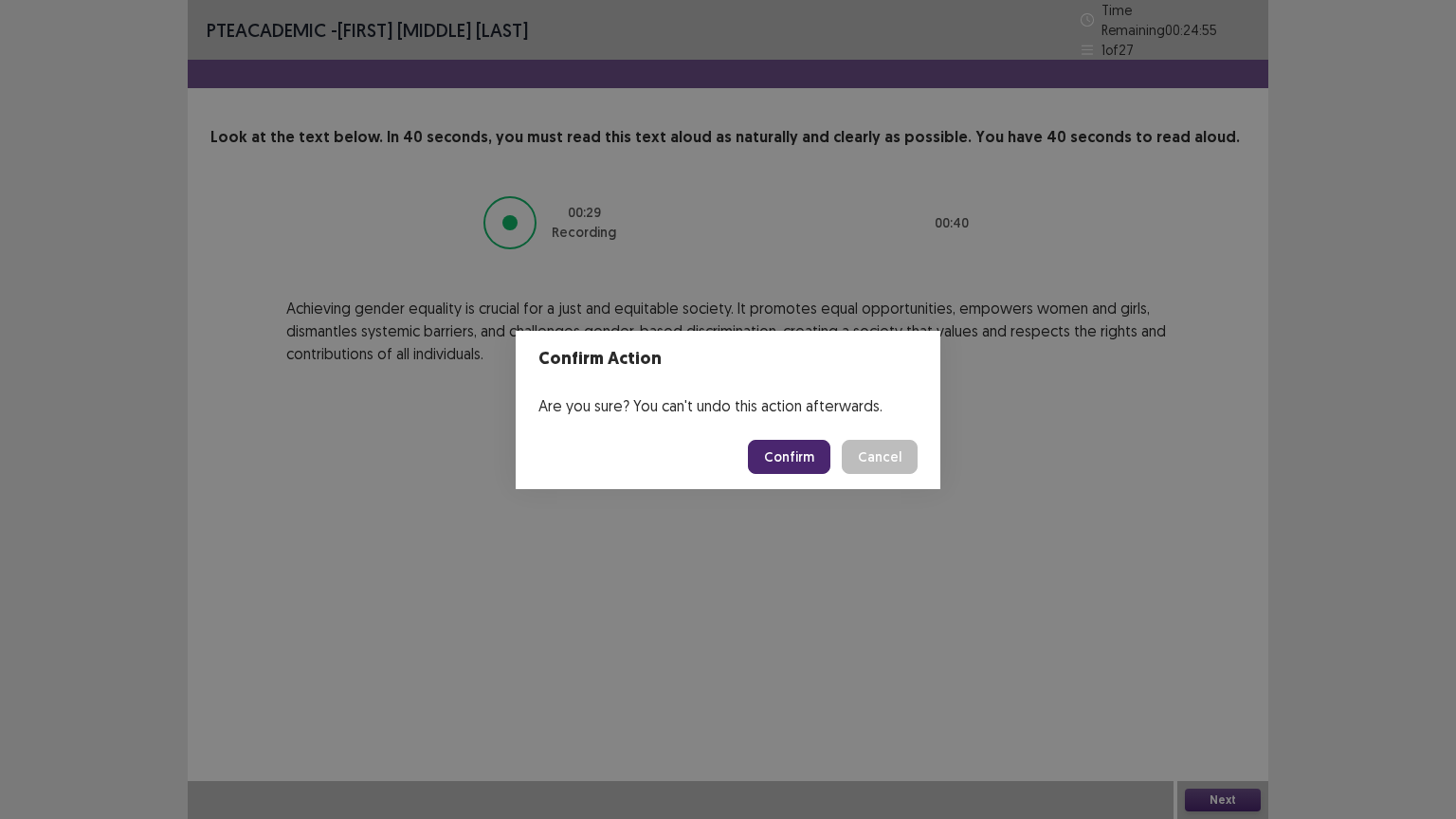 click on "Confirm" at bounding box center (789, 457) 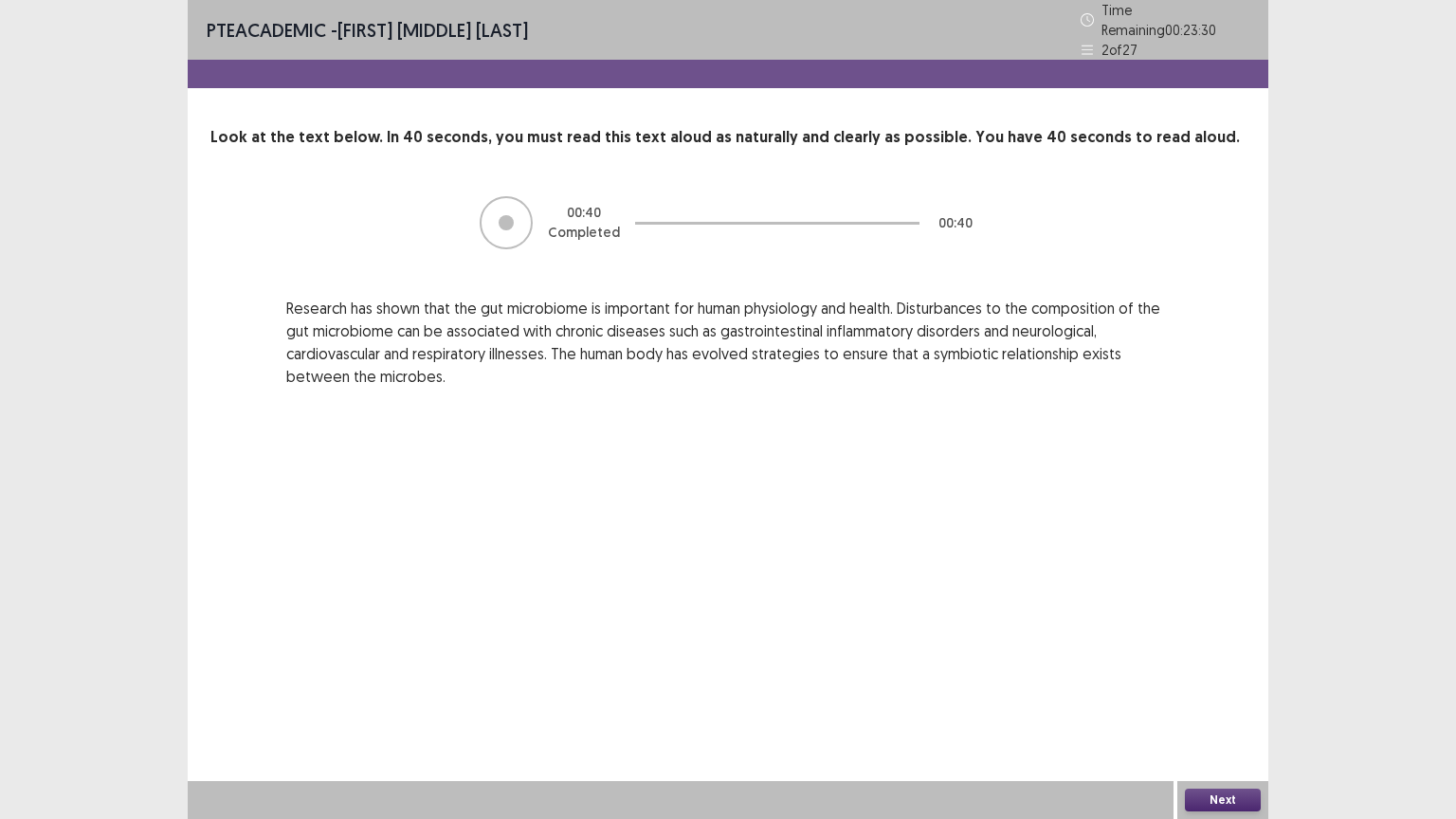 click on "Next" at bounding box center (1223, 800) 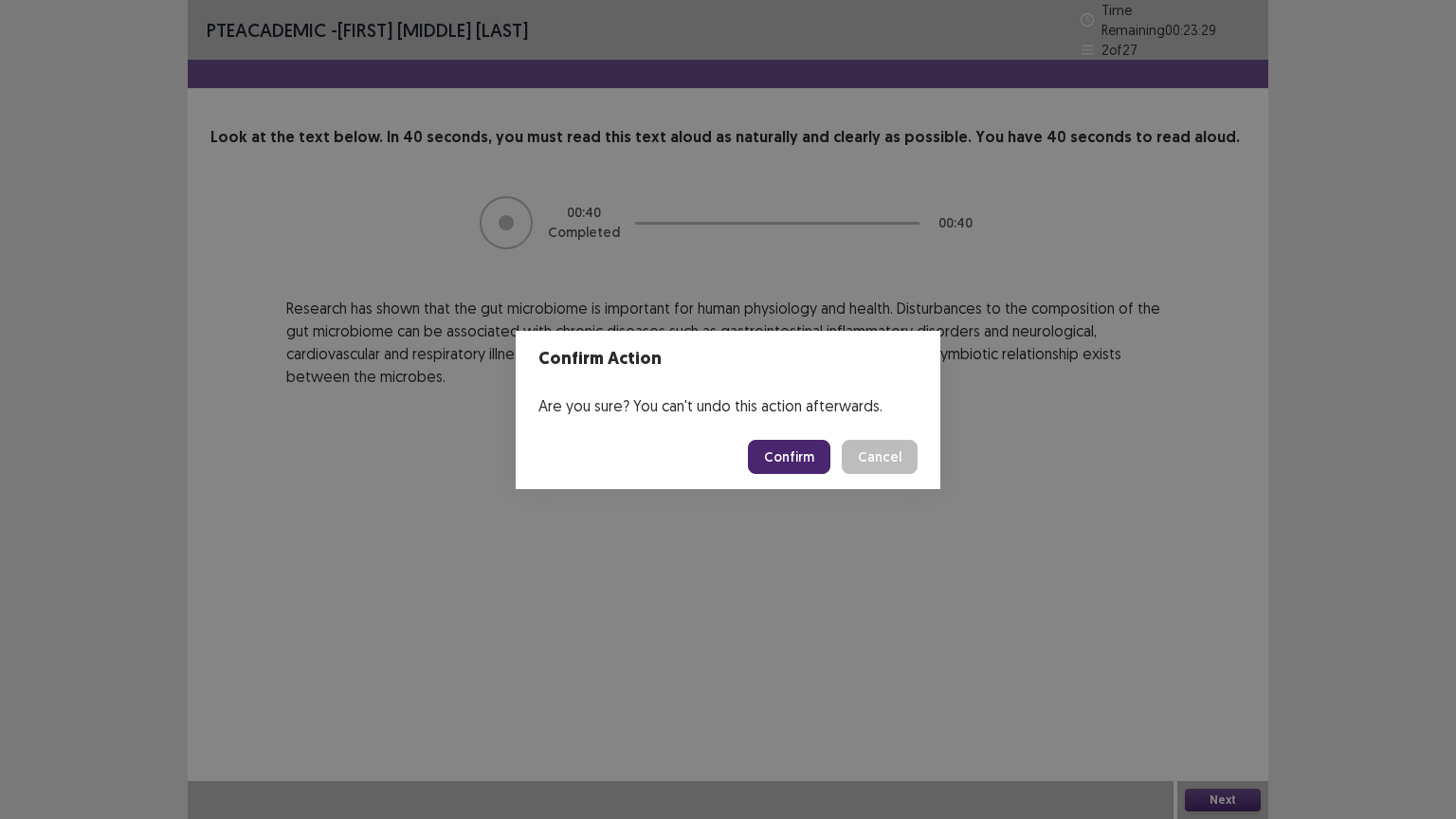 click on "Confirm" at bounding box center [789, 457] 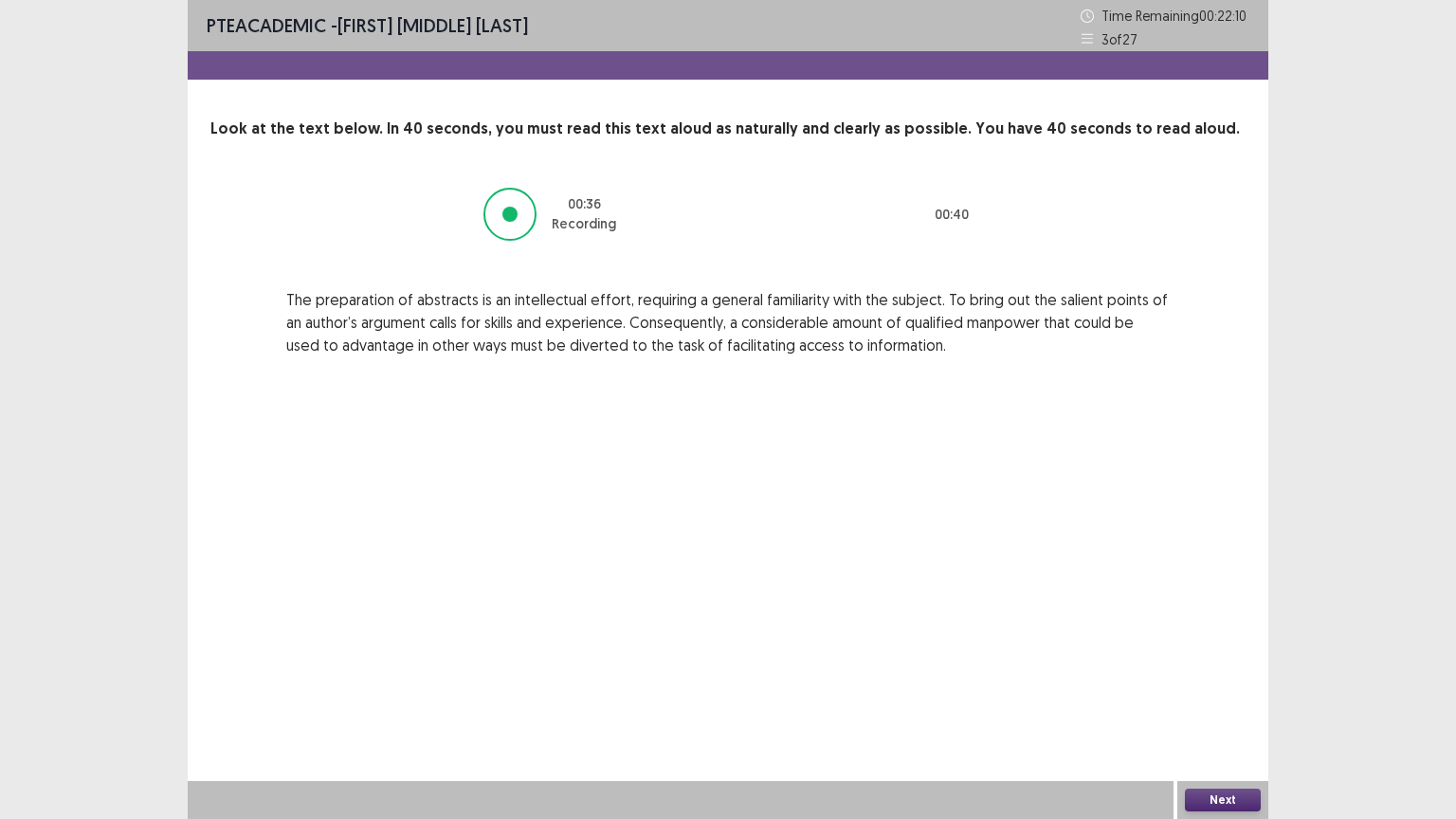 click on "Next" at bounding box center [1223, 800] 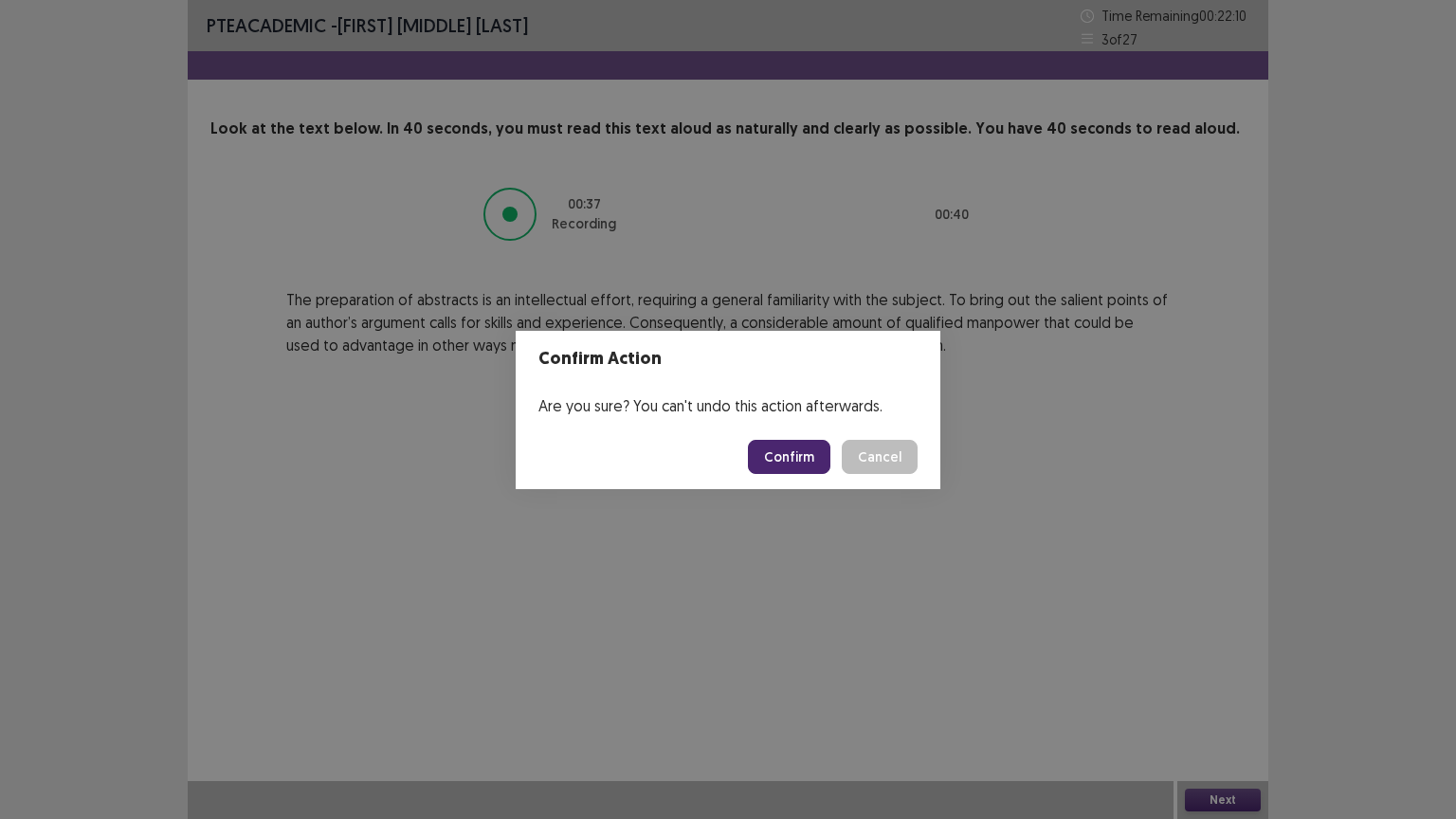 click on "Confirm" at bounding box center [789, 457] 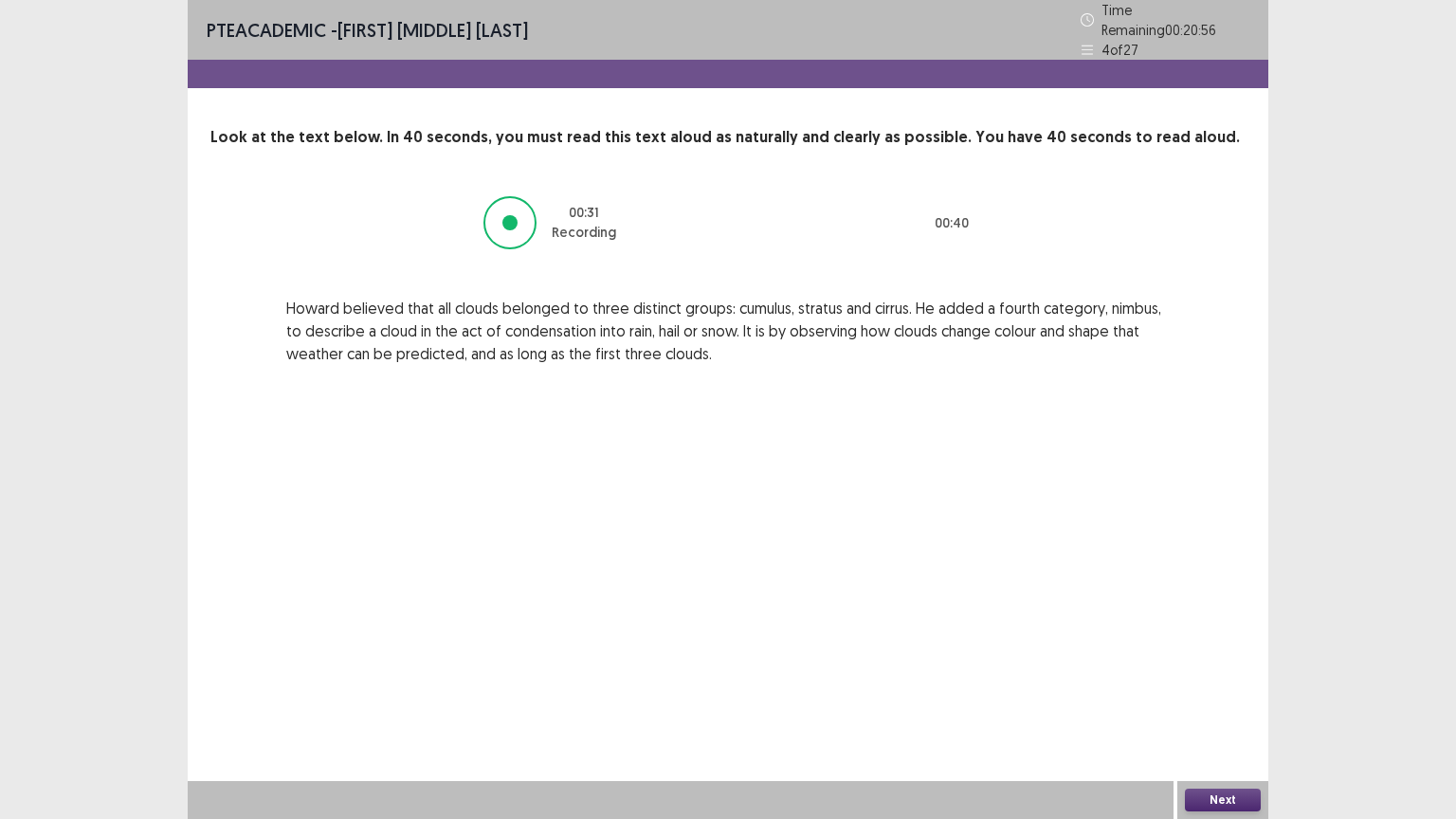 click on "Next" at bounding box center [1223, 800] 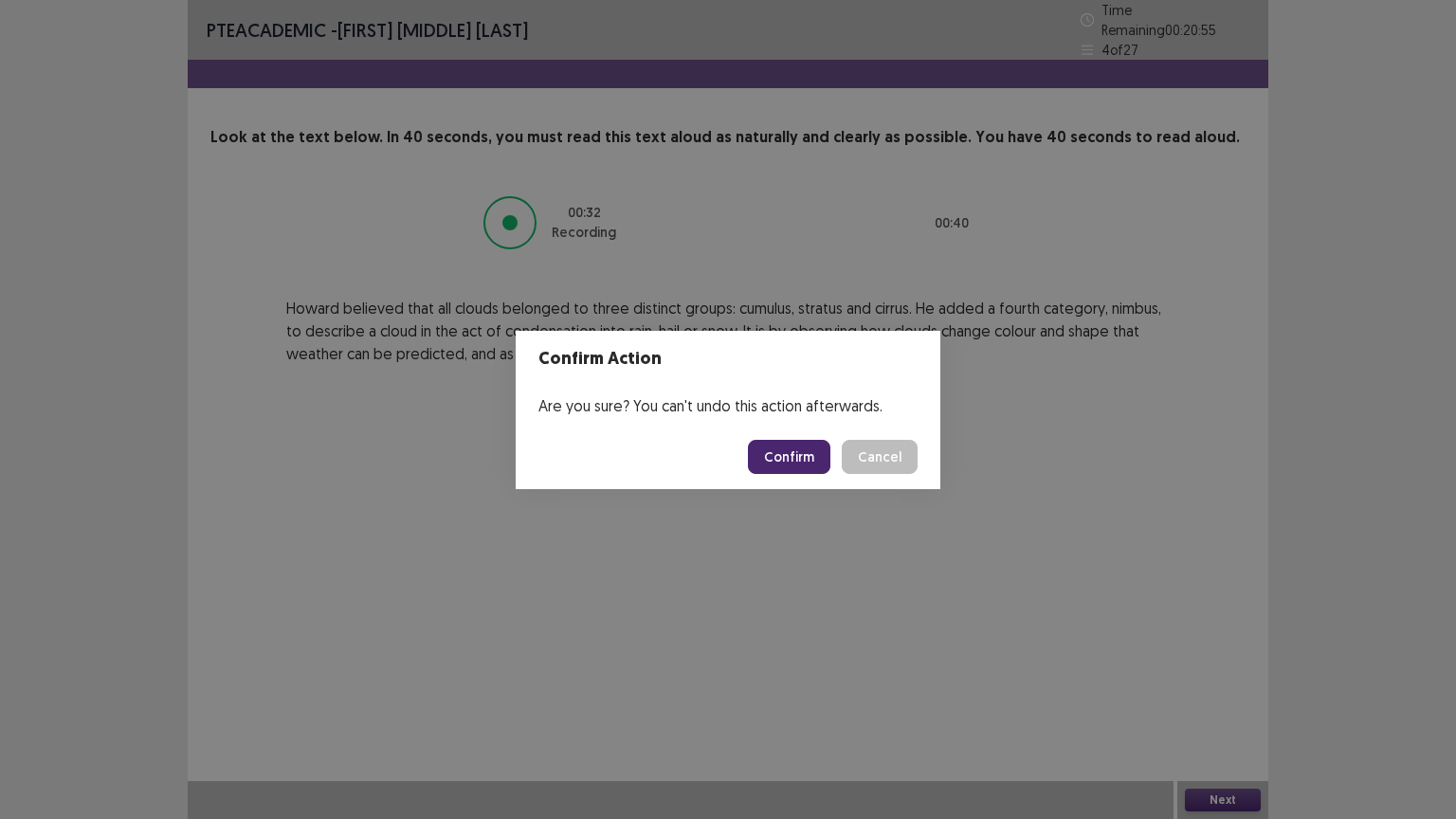 click on "Confirm" at bounding box center [789, 457] 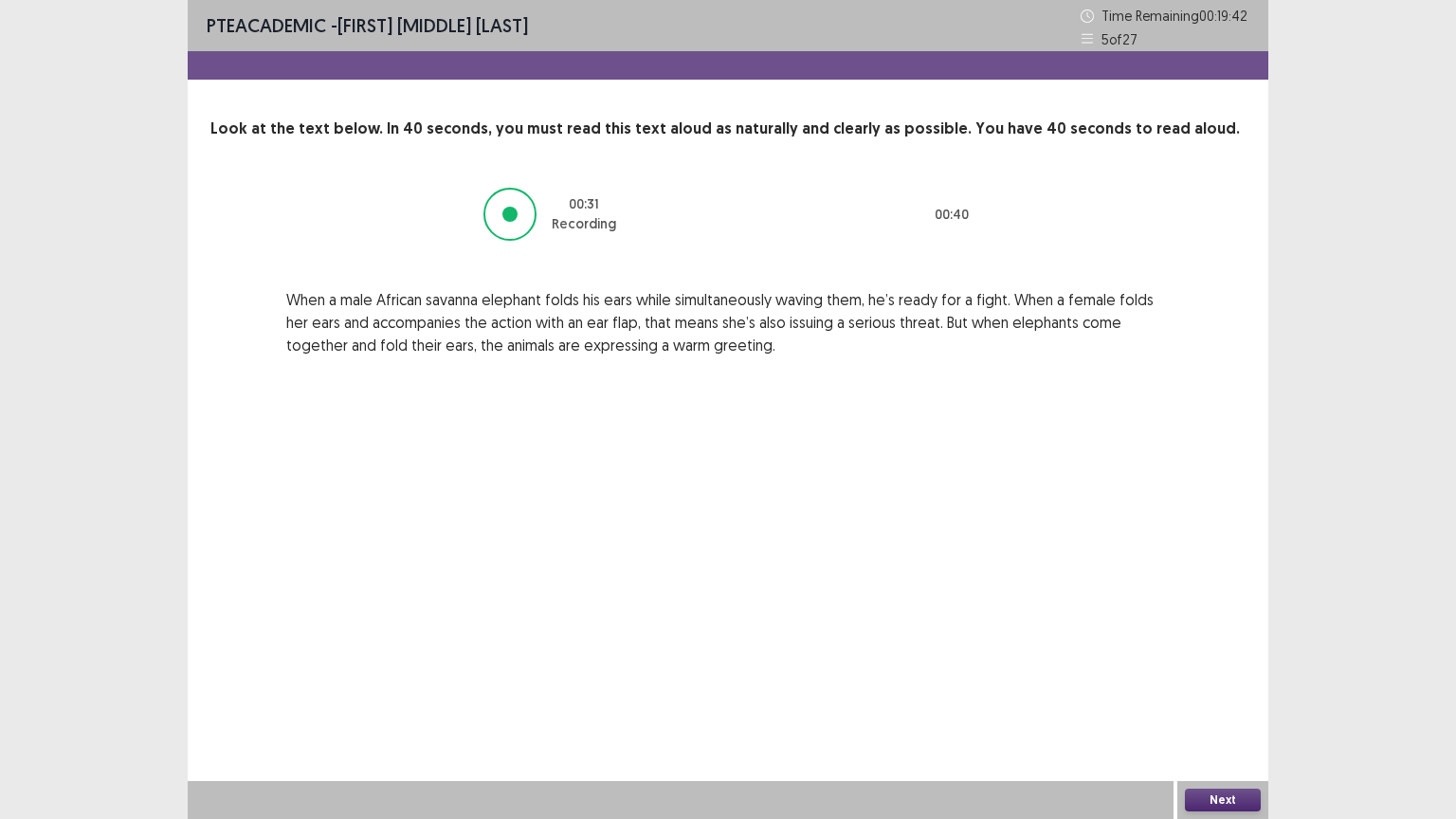click on "Next" at bounding box center (1223, 800) 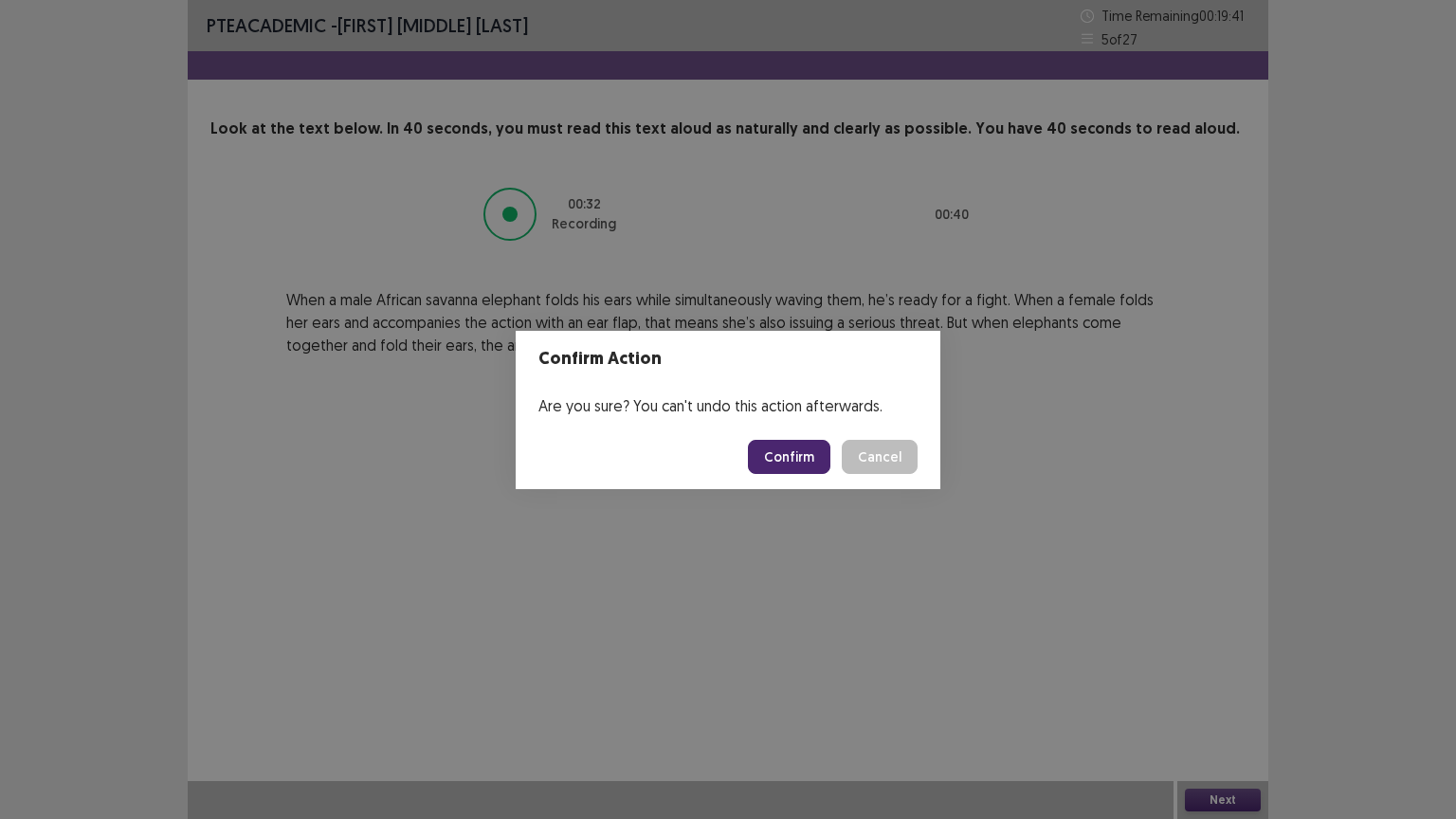 click on "Confirm" at bounding box center [789, 457] 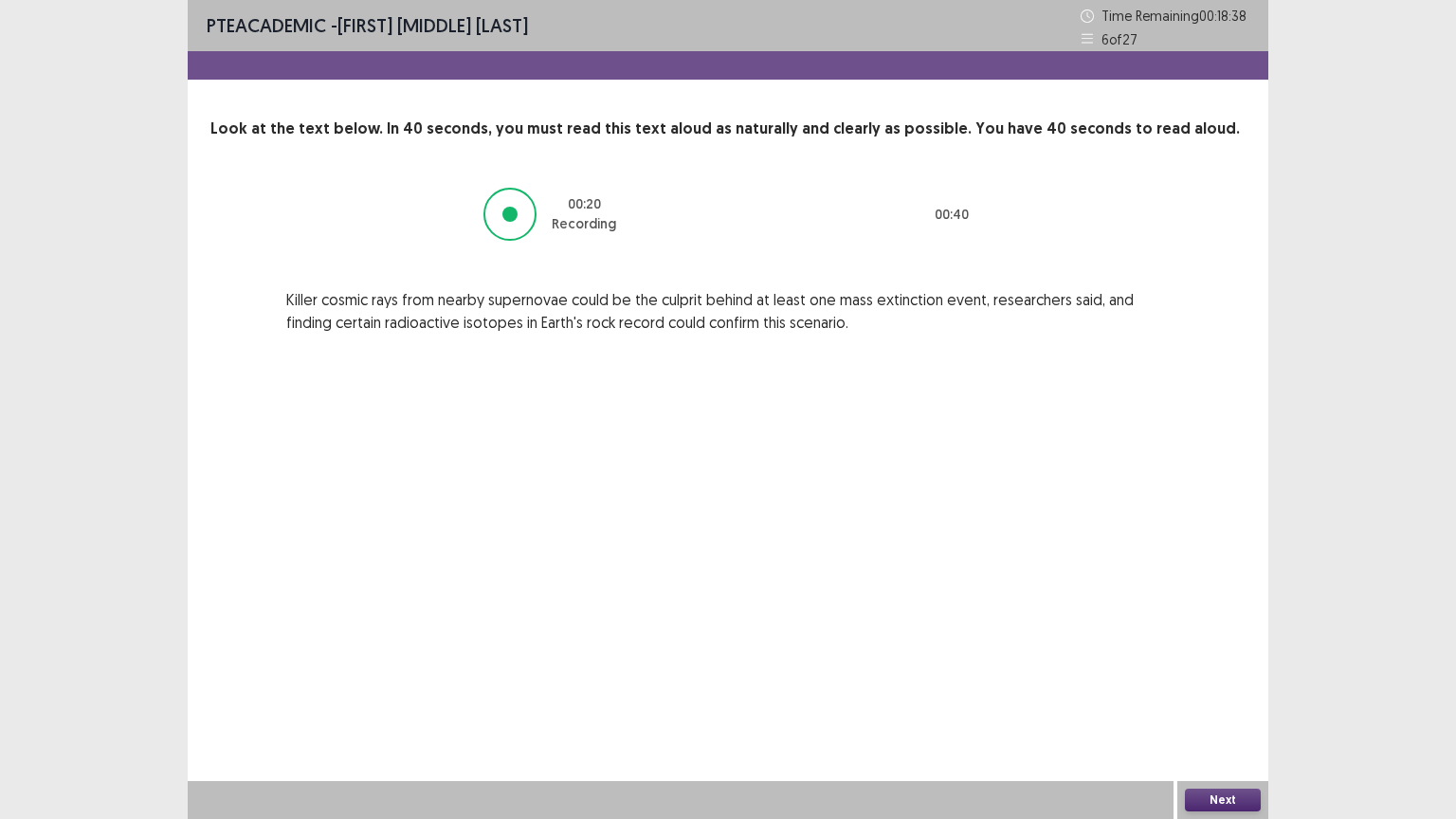 click on "Next" at bounding box center [1223, 800] 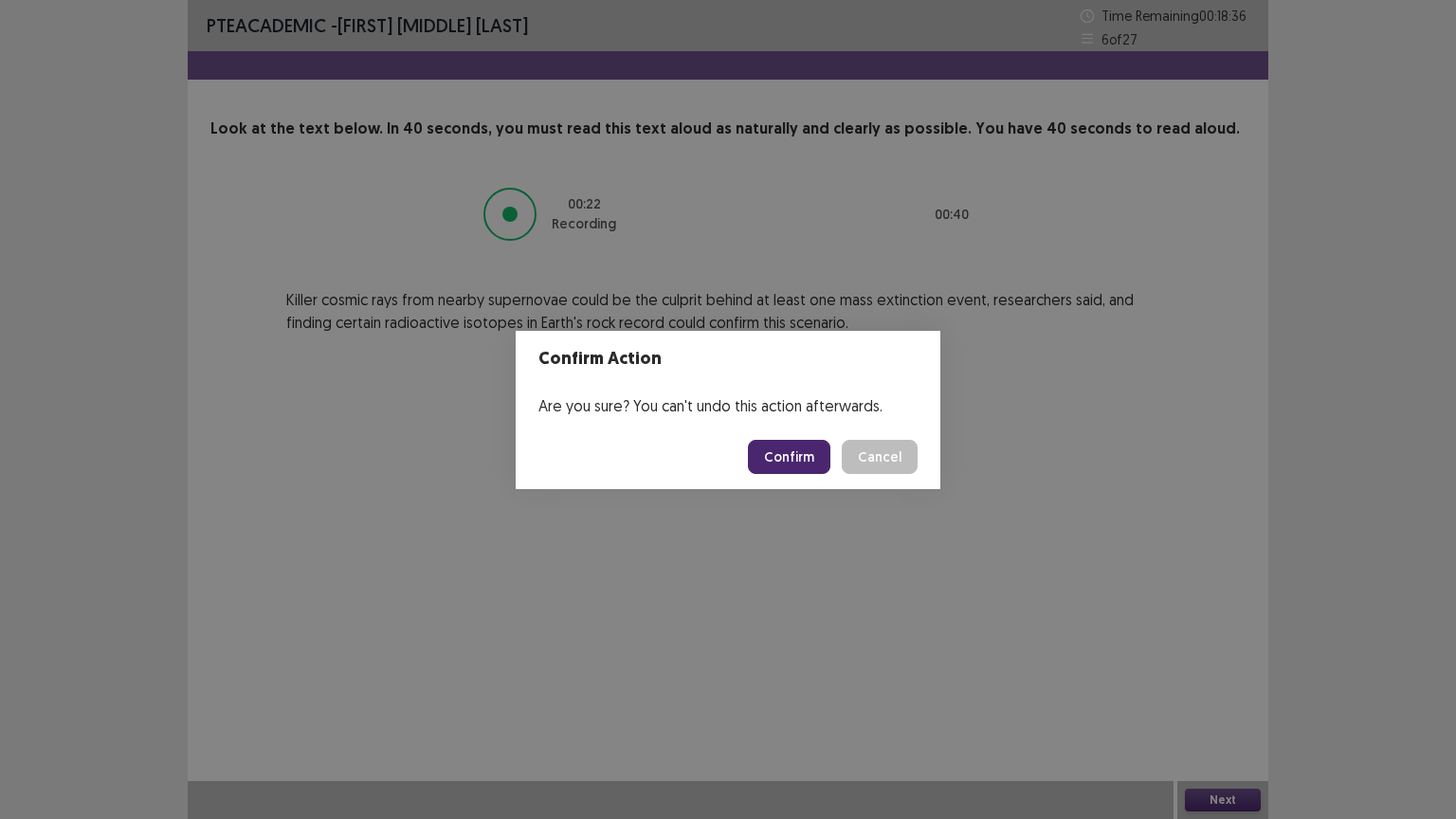 click on "Confirm" at bounding box center [789, 457] 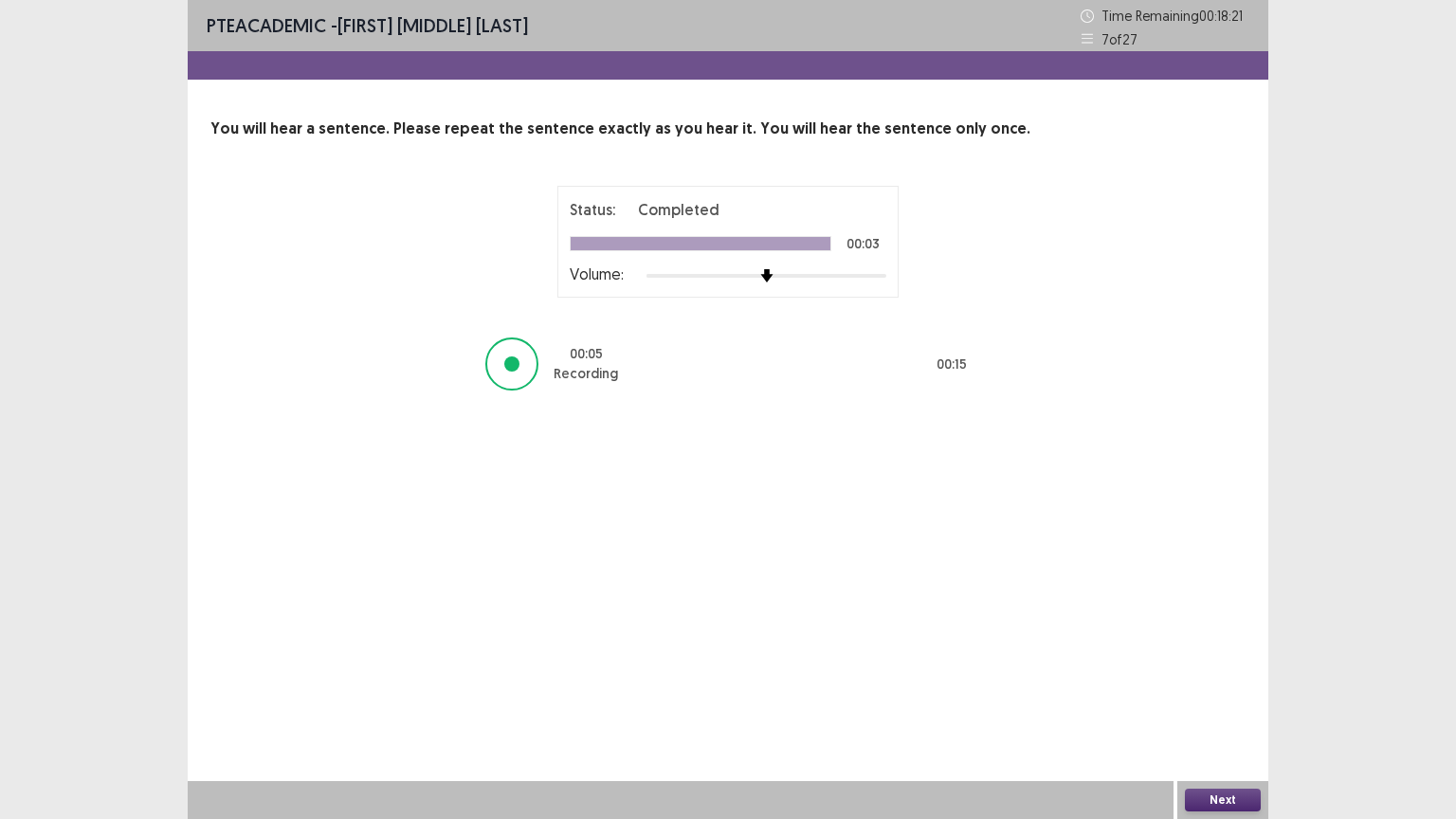 click on "Next" at bounding box center [1223, 800] 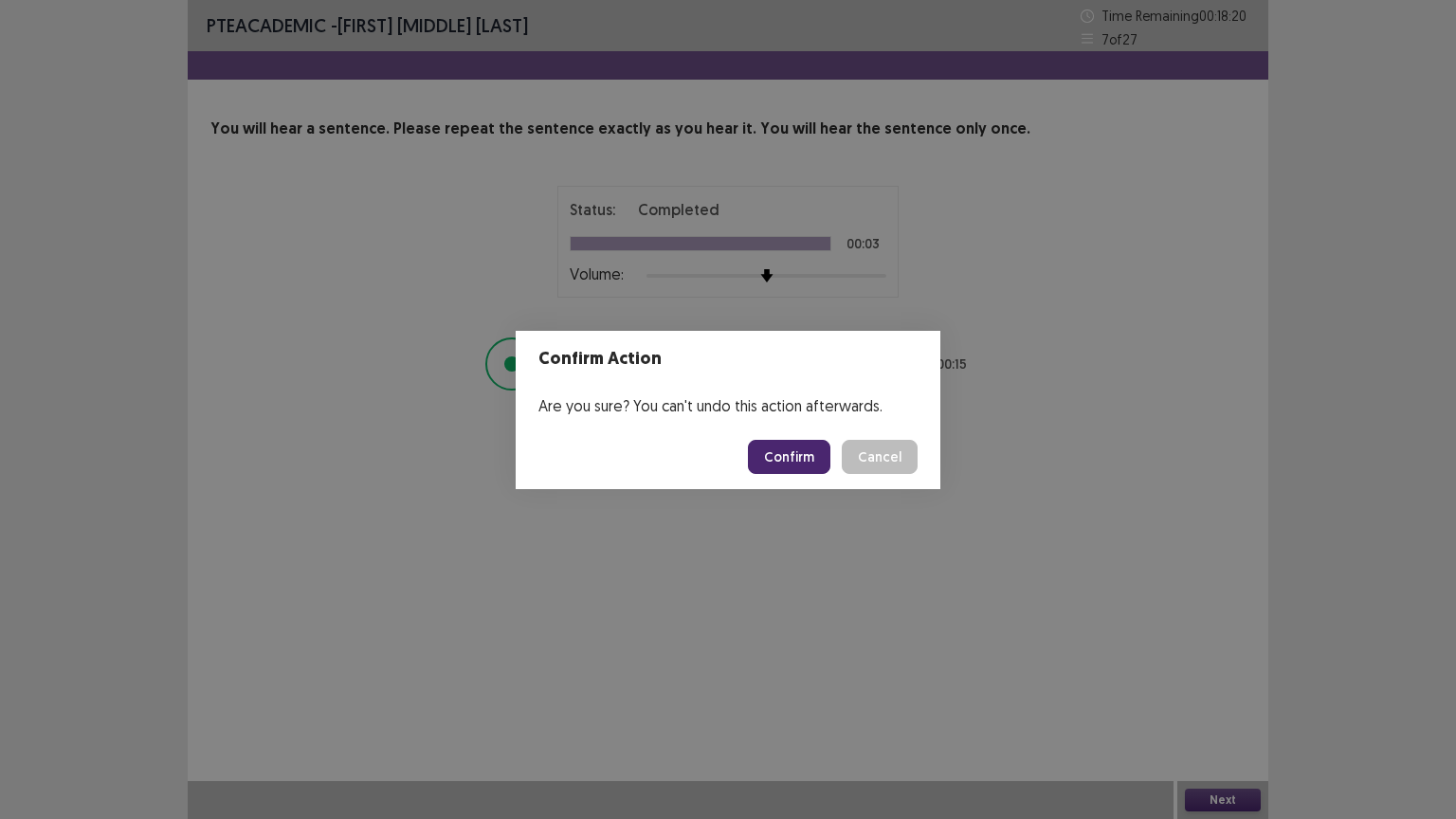 click on "Confirm" at bounding box center (789, 457) 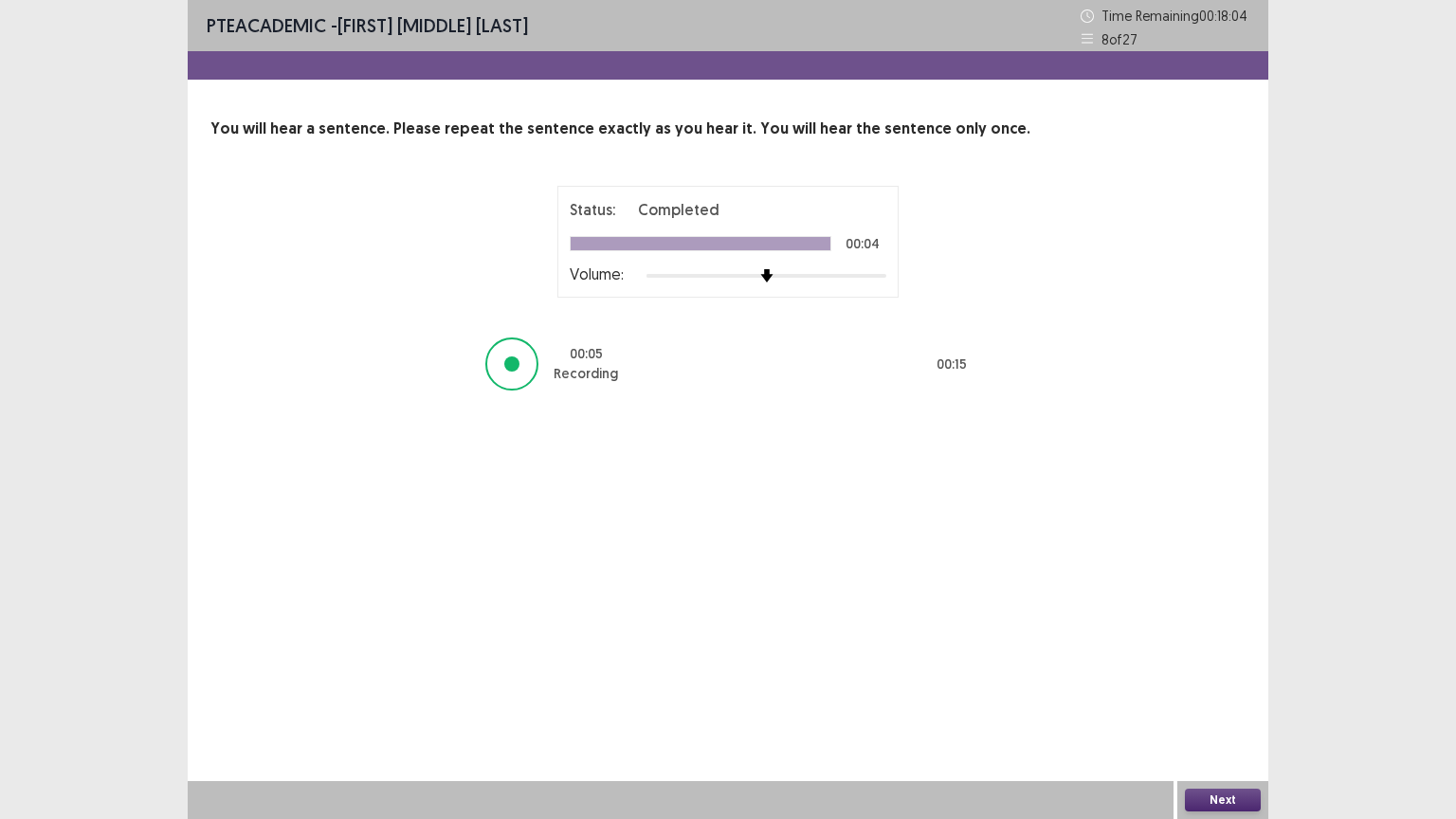 click on "Next" at bounding box center [1223, 800] 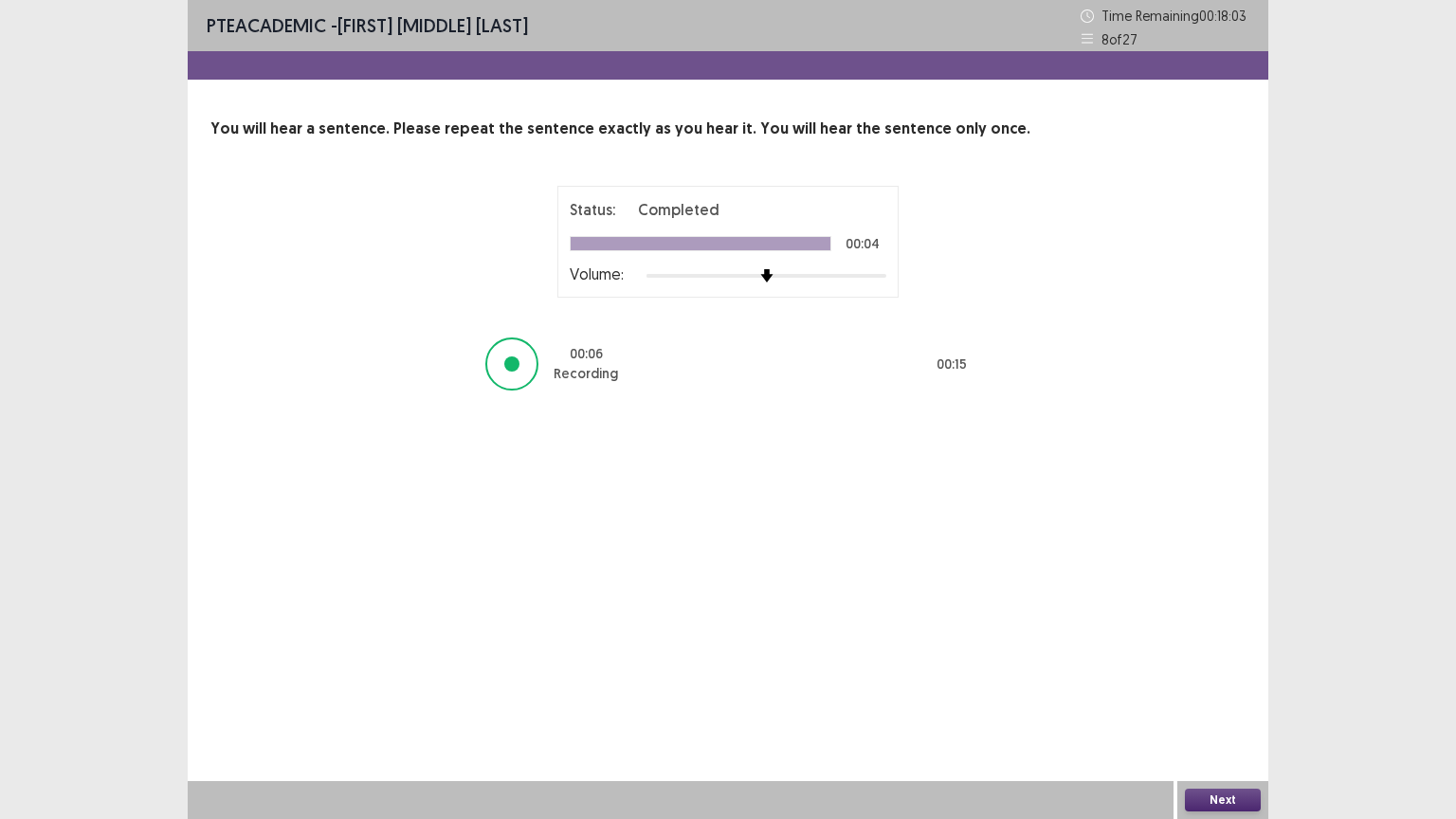click on "Next" at bounding box center (1223, 800) 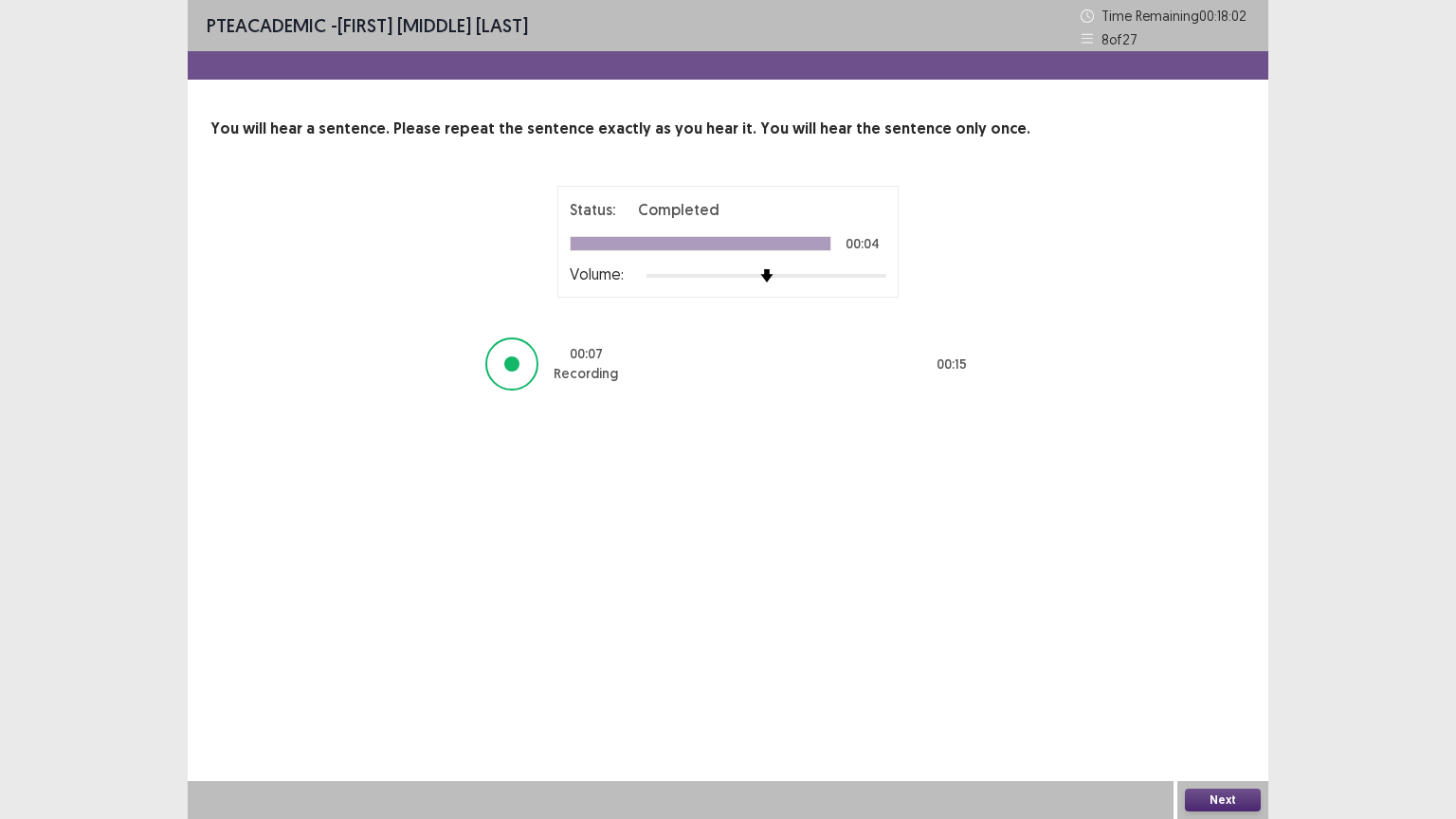 click on "Next" at bounding box center (1223, 800) 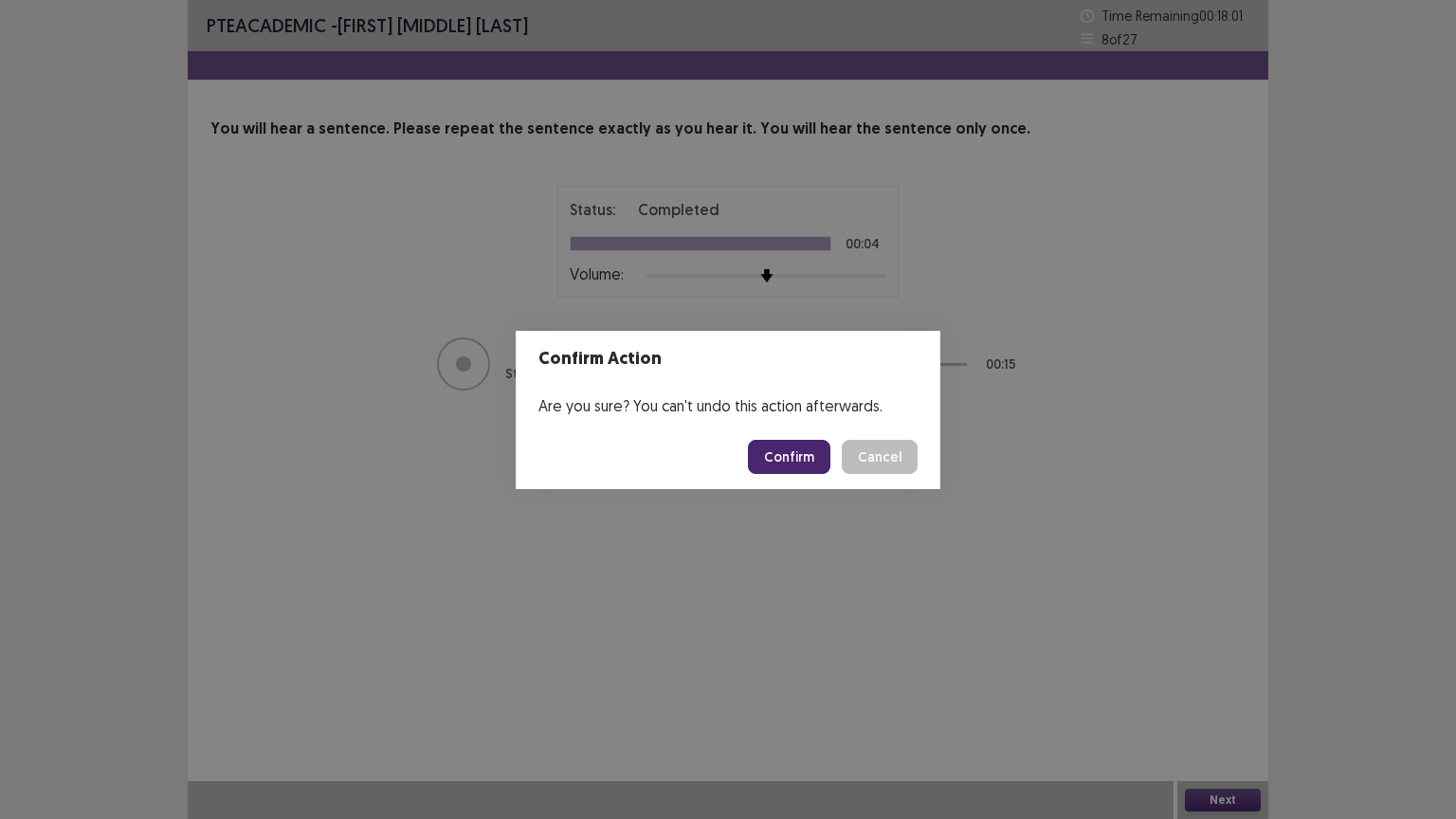 click on "Confirm" at bounding box center (789, 457) 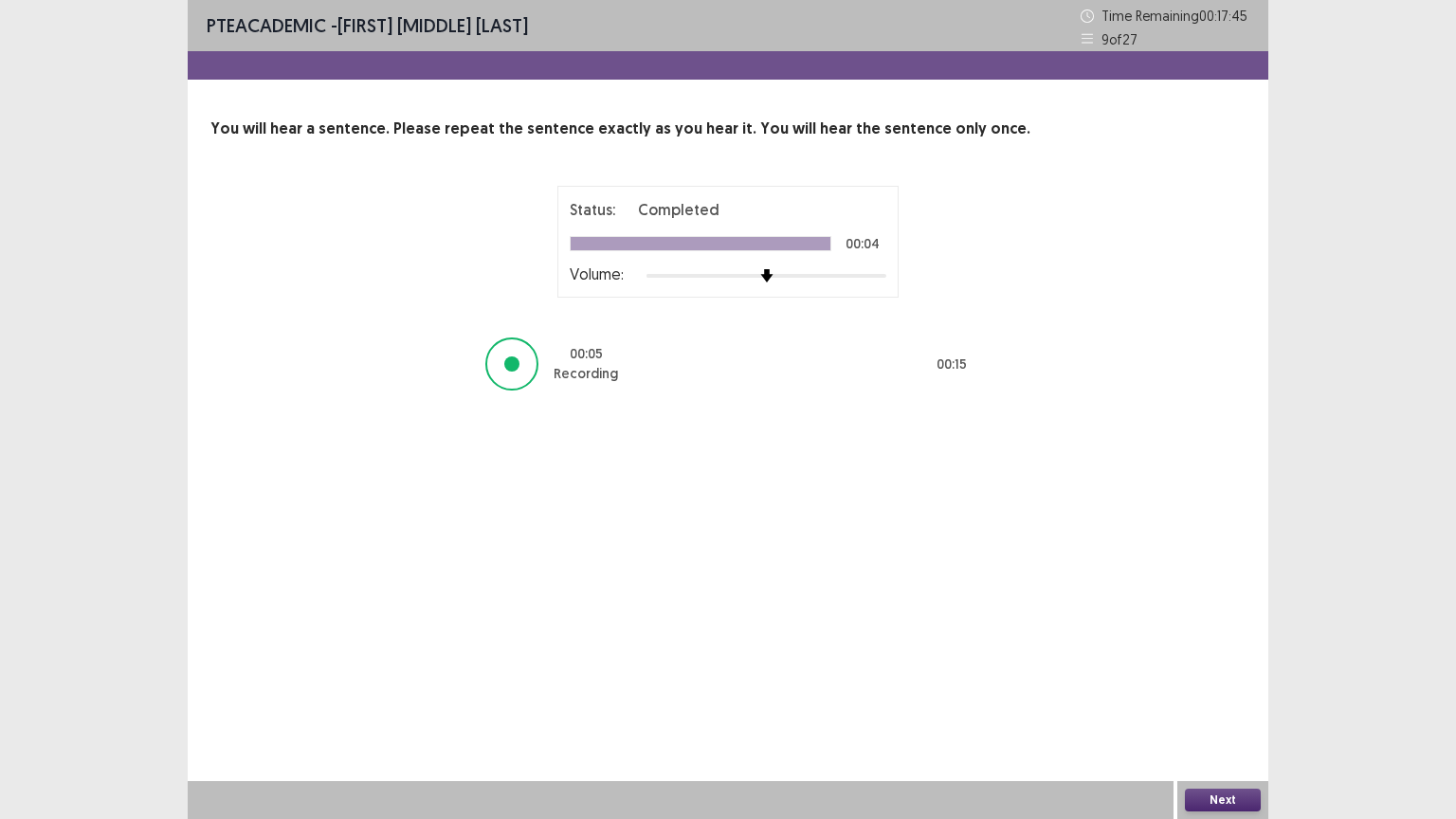 click on "Next" at bounding box center (1223, 800) 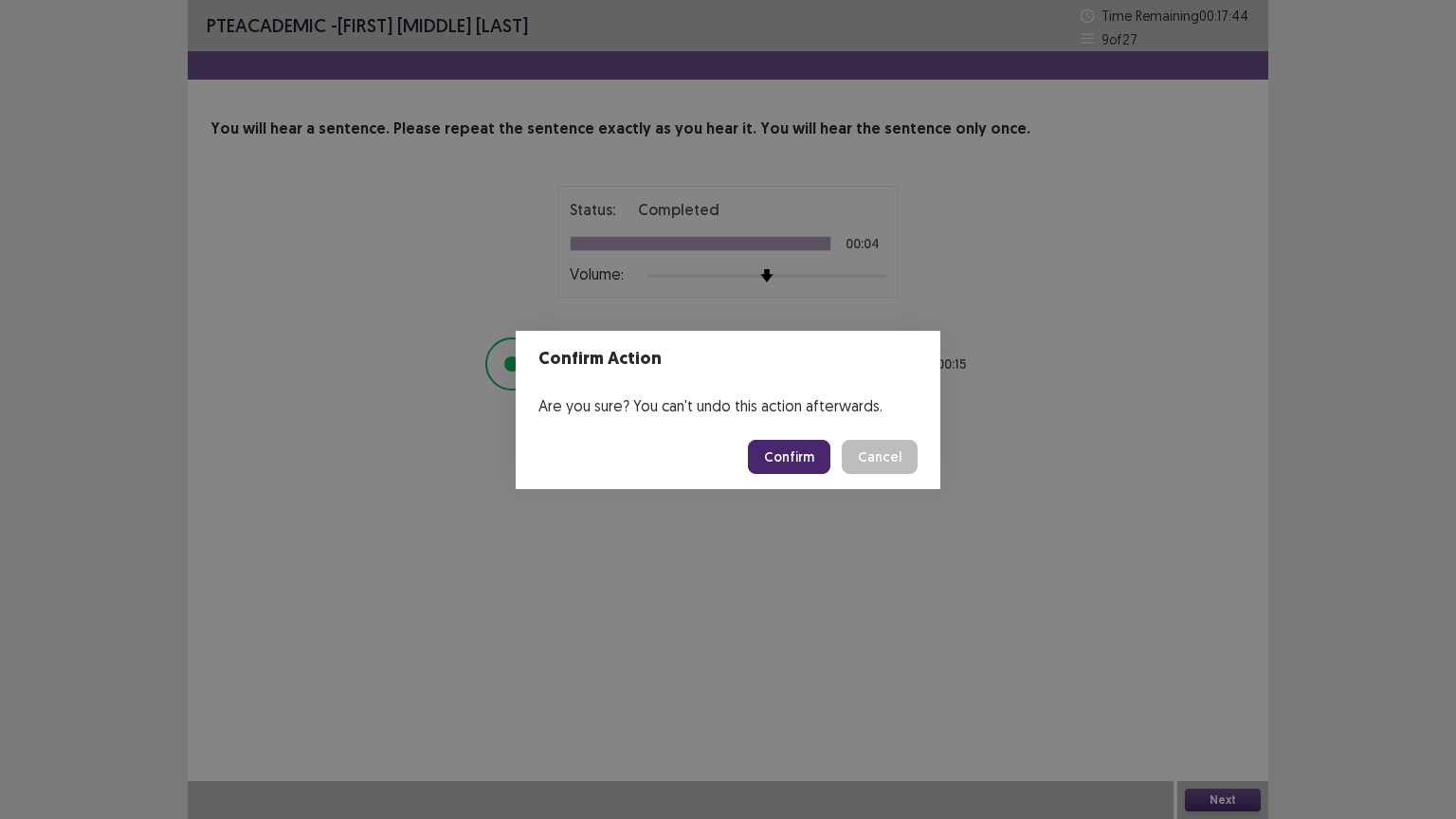 click on "Confirm" at bounding box center (789, 457) 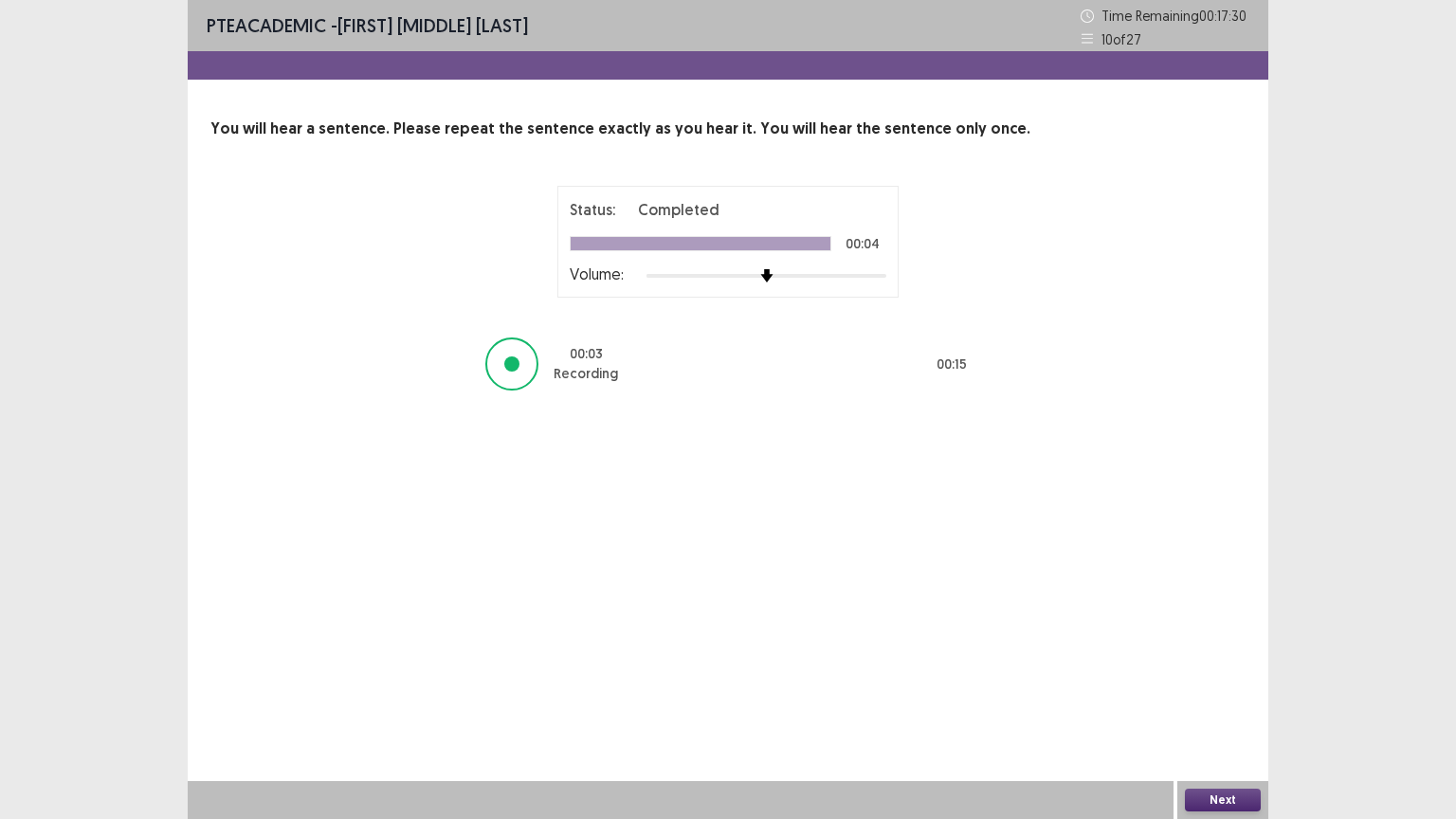 click on "Next" at bounding box center (1223, 800) 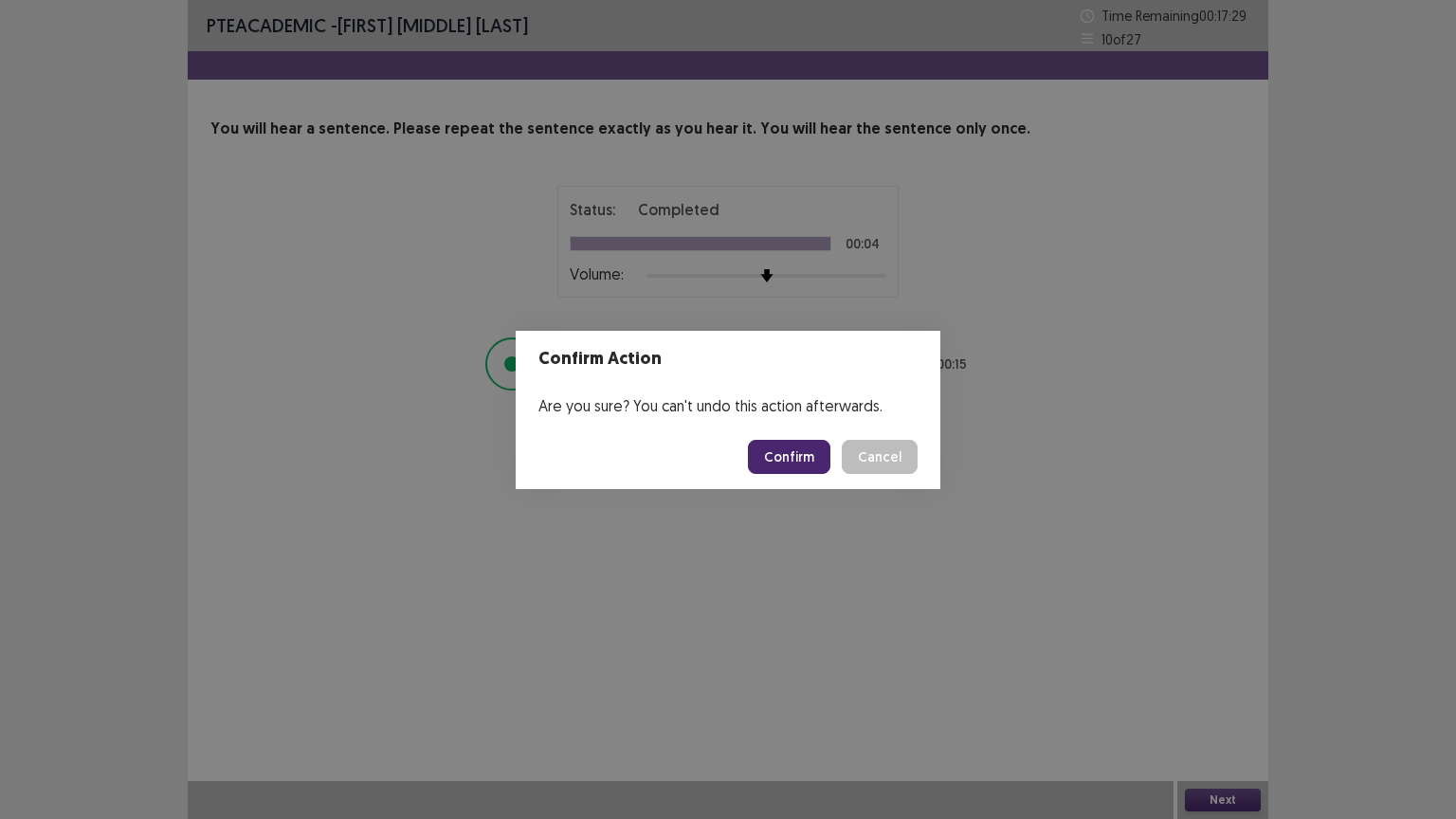 click on "Confirm" at bounding box center (789, 457) 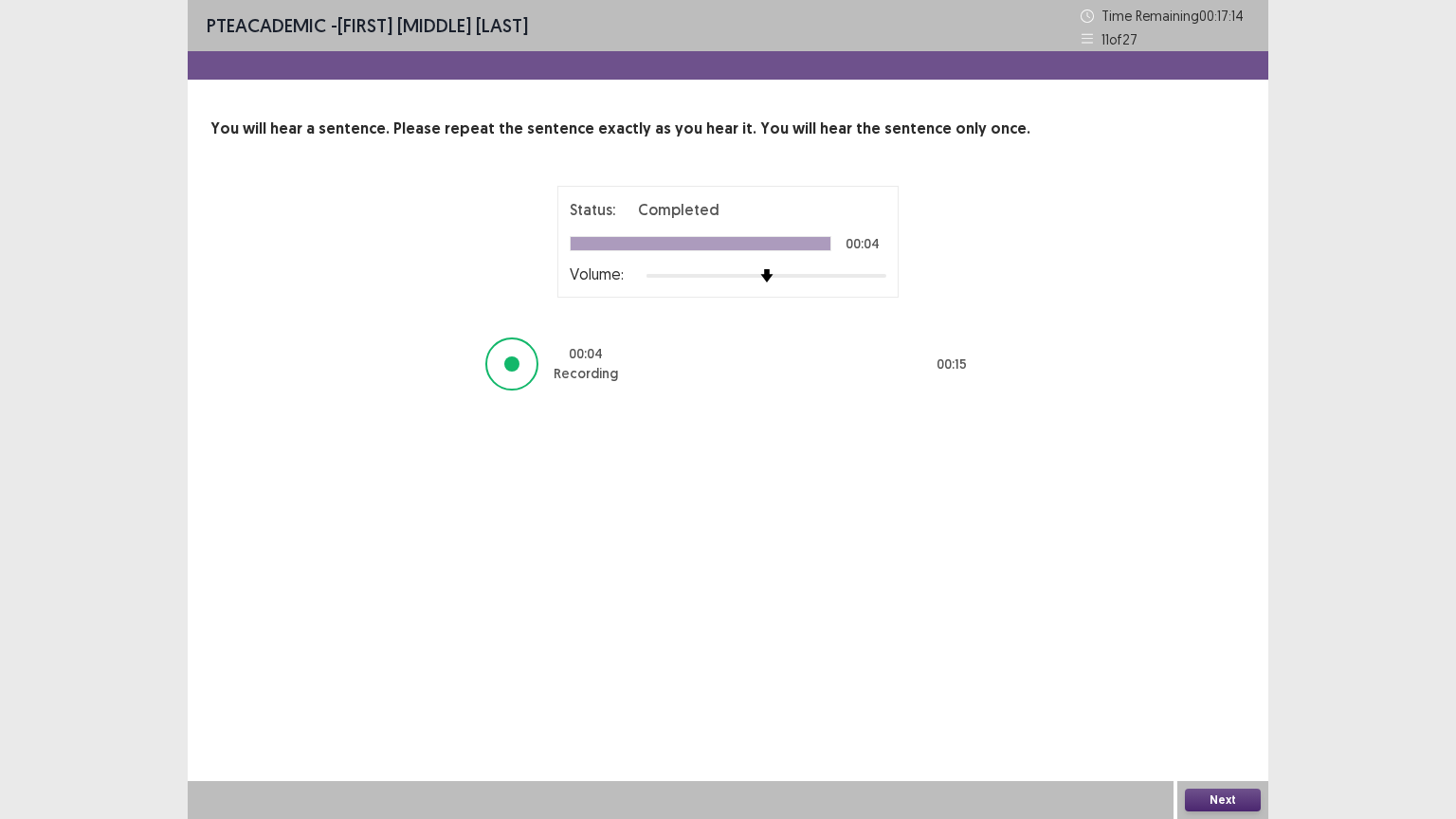 click on "Next" at bounding box center (1223, 800) 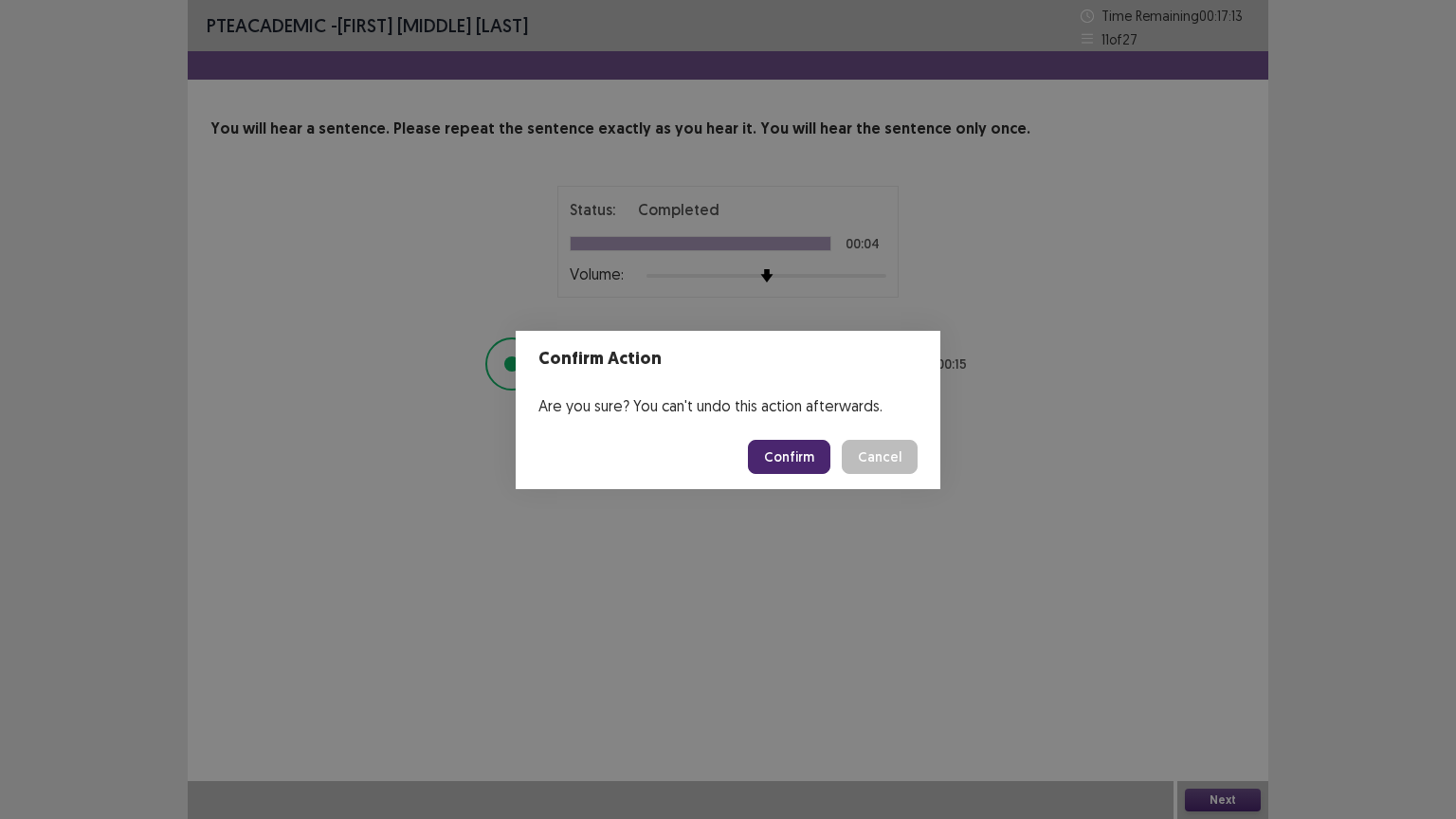 click on "Confirm" at bounding box center [789, 457] 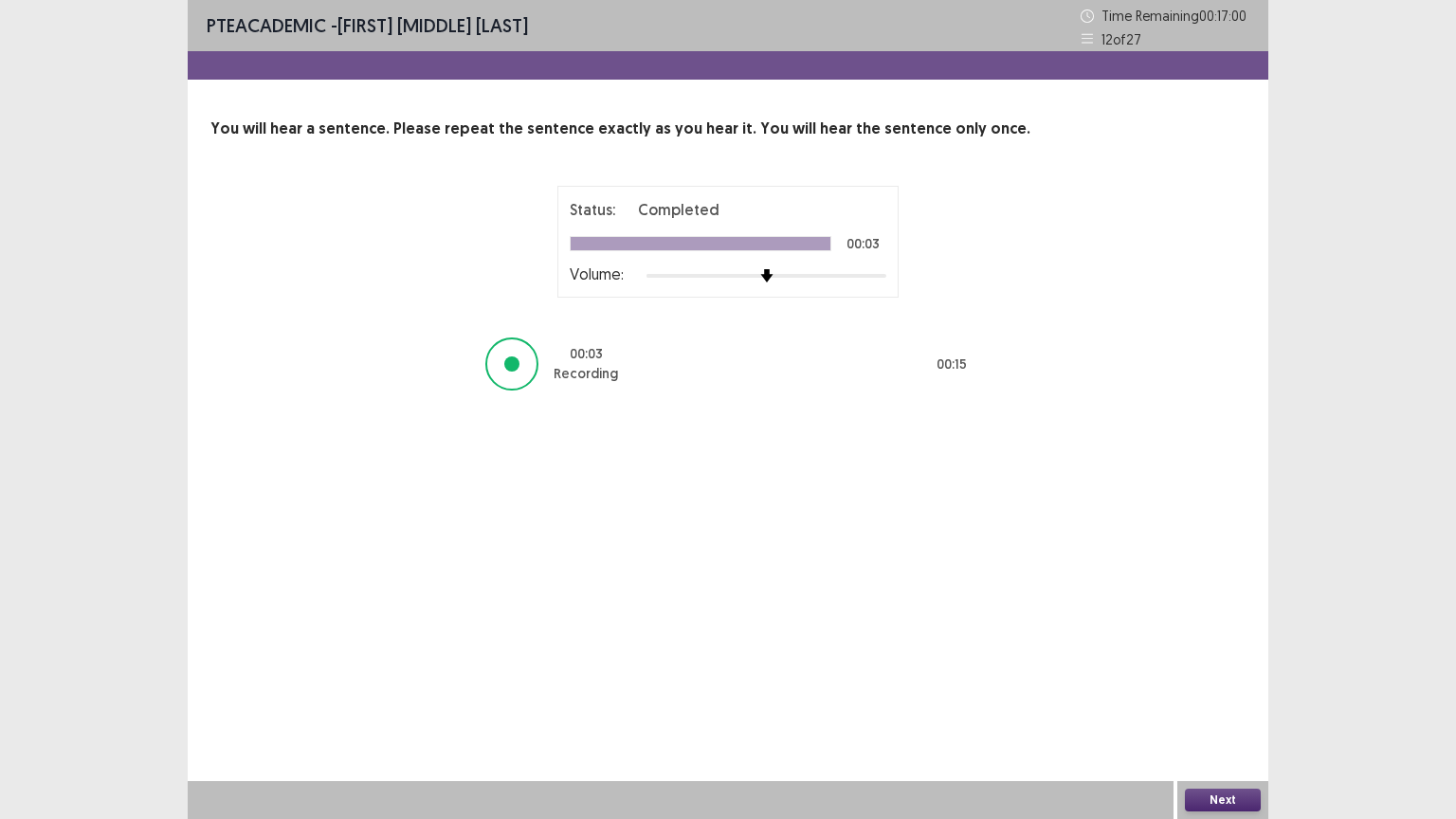 click on "Next" at bounding box center [1223, 800] 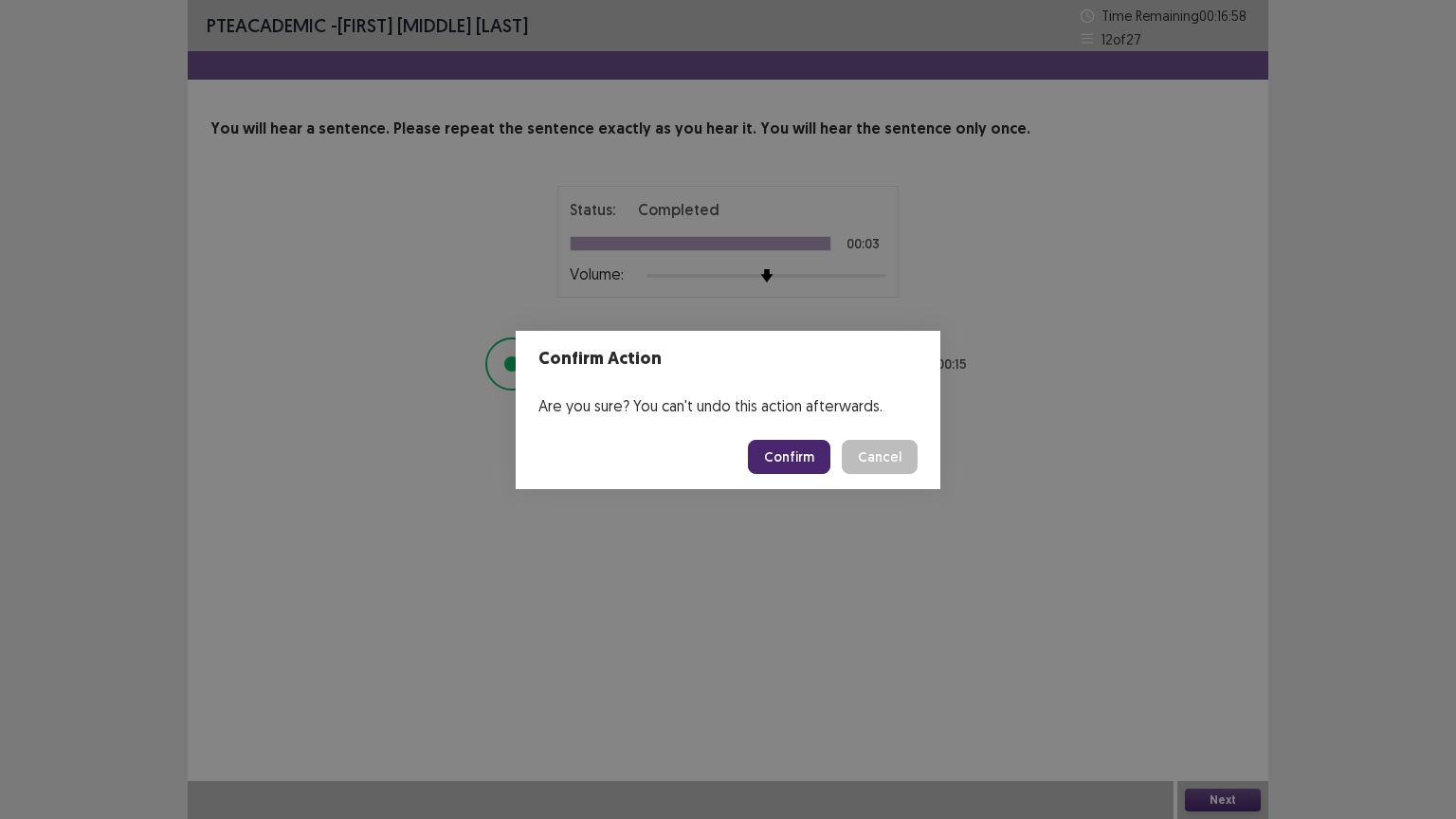 click on "Confirm" at bounding box center (789, 457) 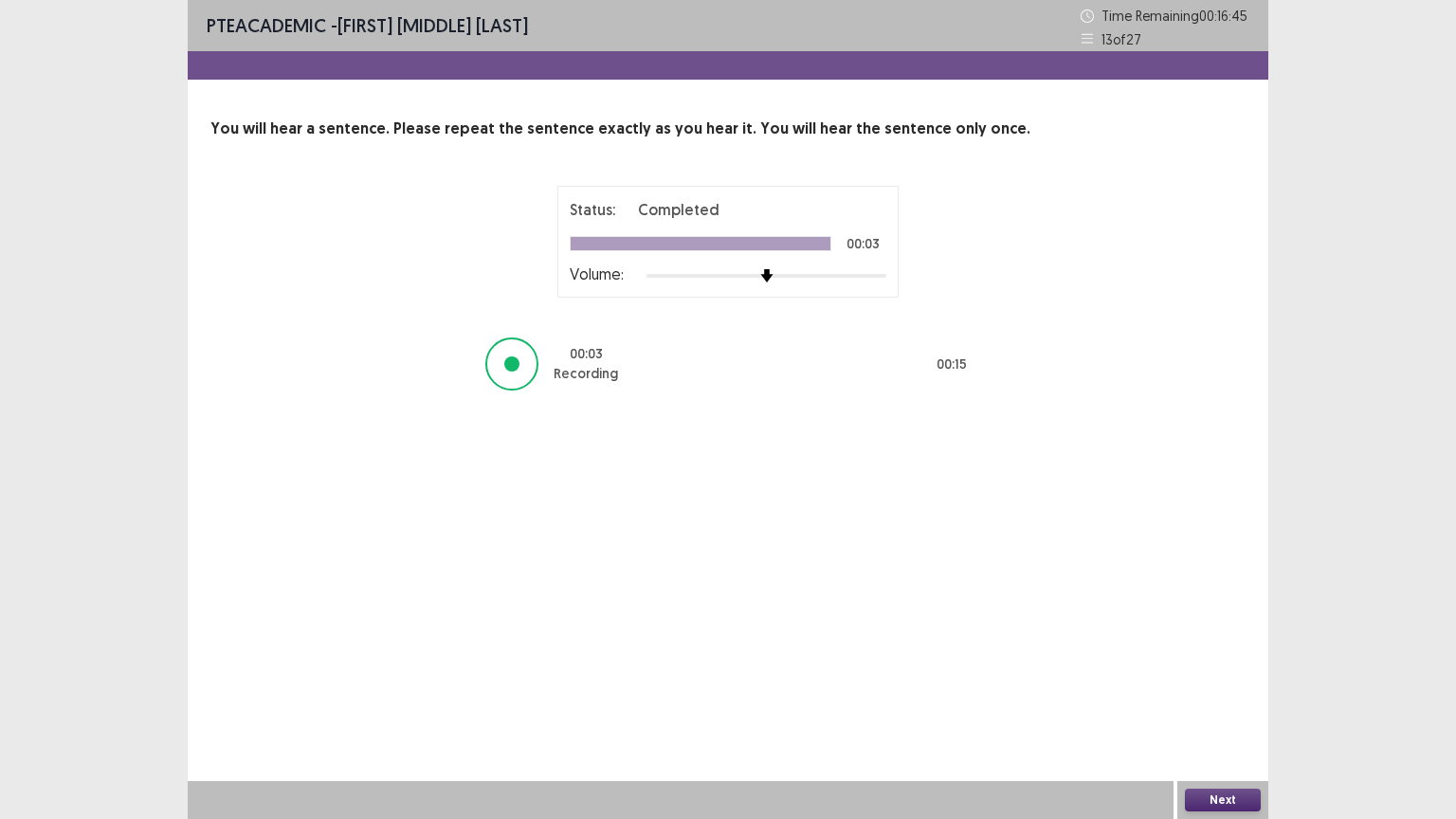 click on "Next" at bounding box center (1223, 800) 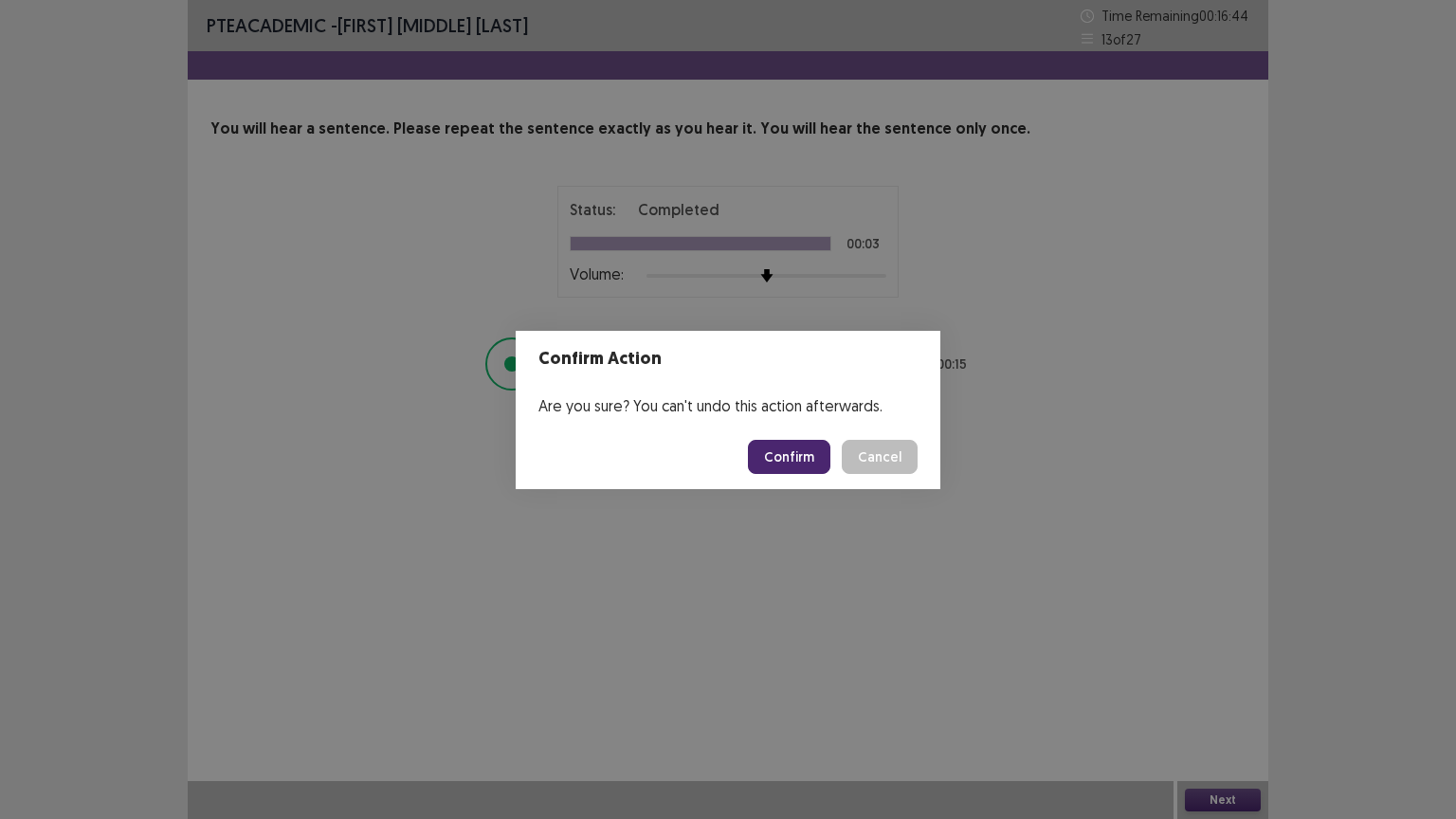 click on "Confirm" at bounding box center (789, 457) 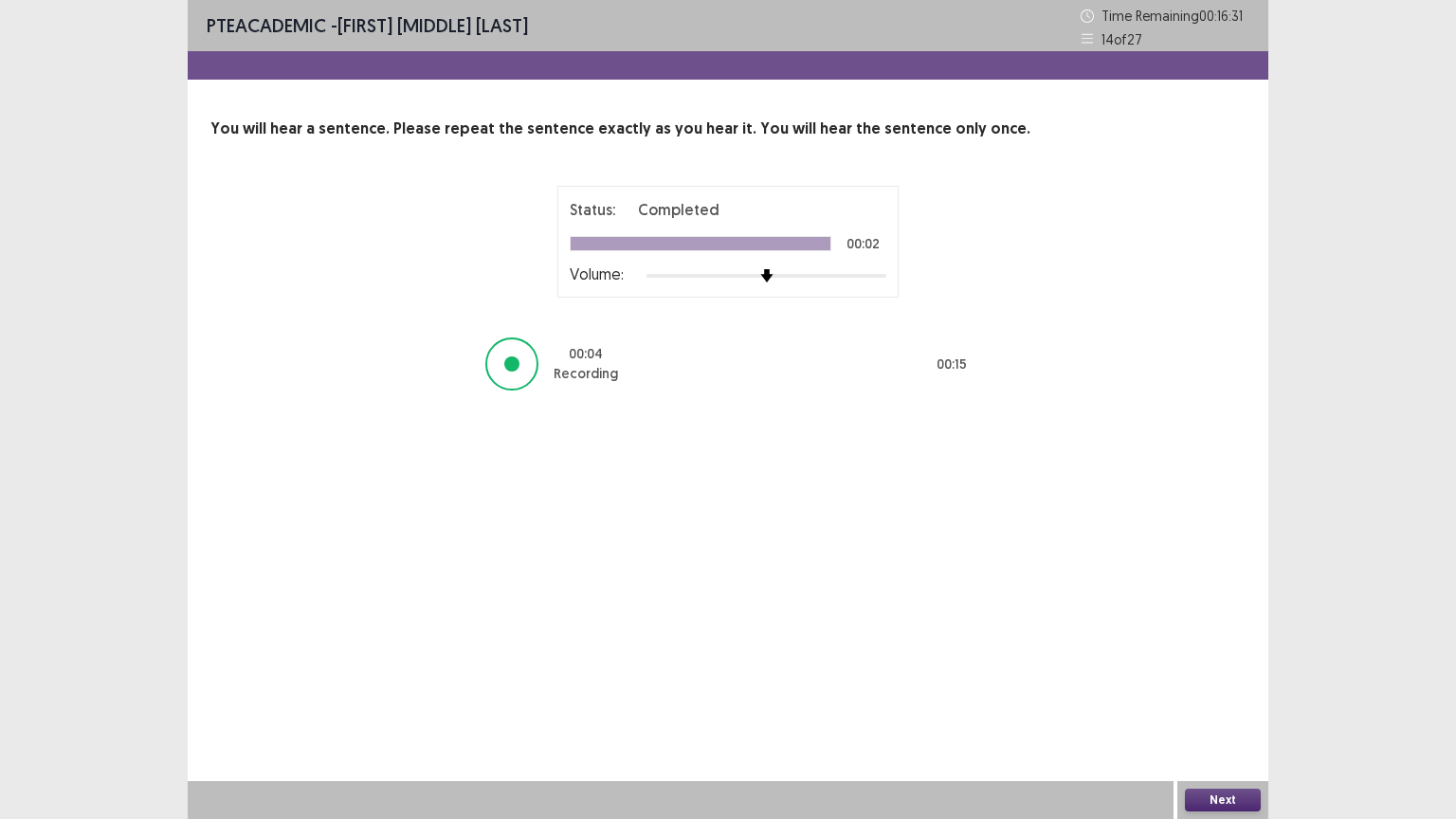 click on "Next" at bounding box center (1223, 800) 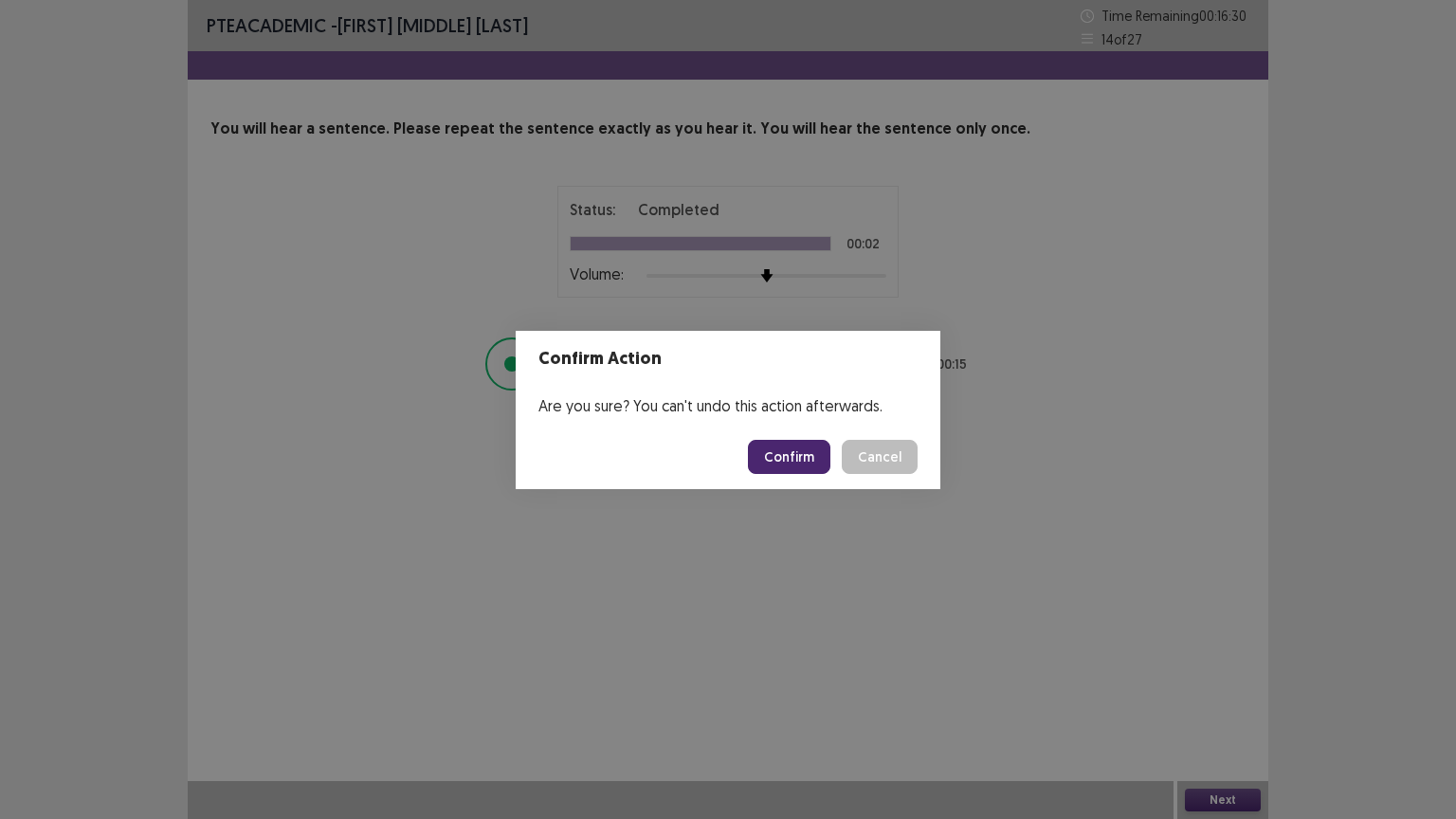 click on "Confirm" at bounding box center [789, 457] 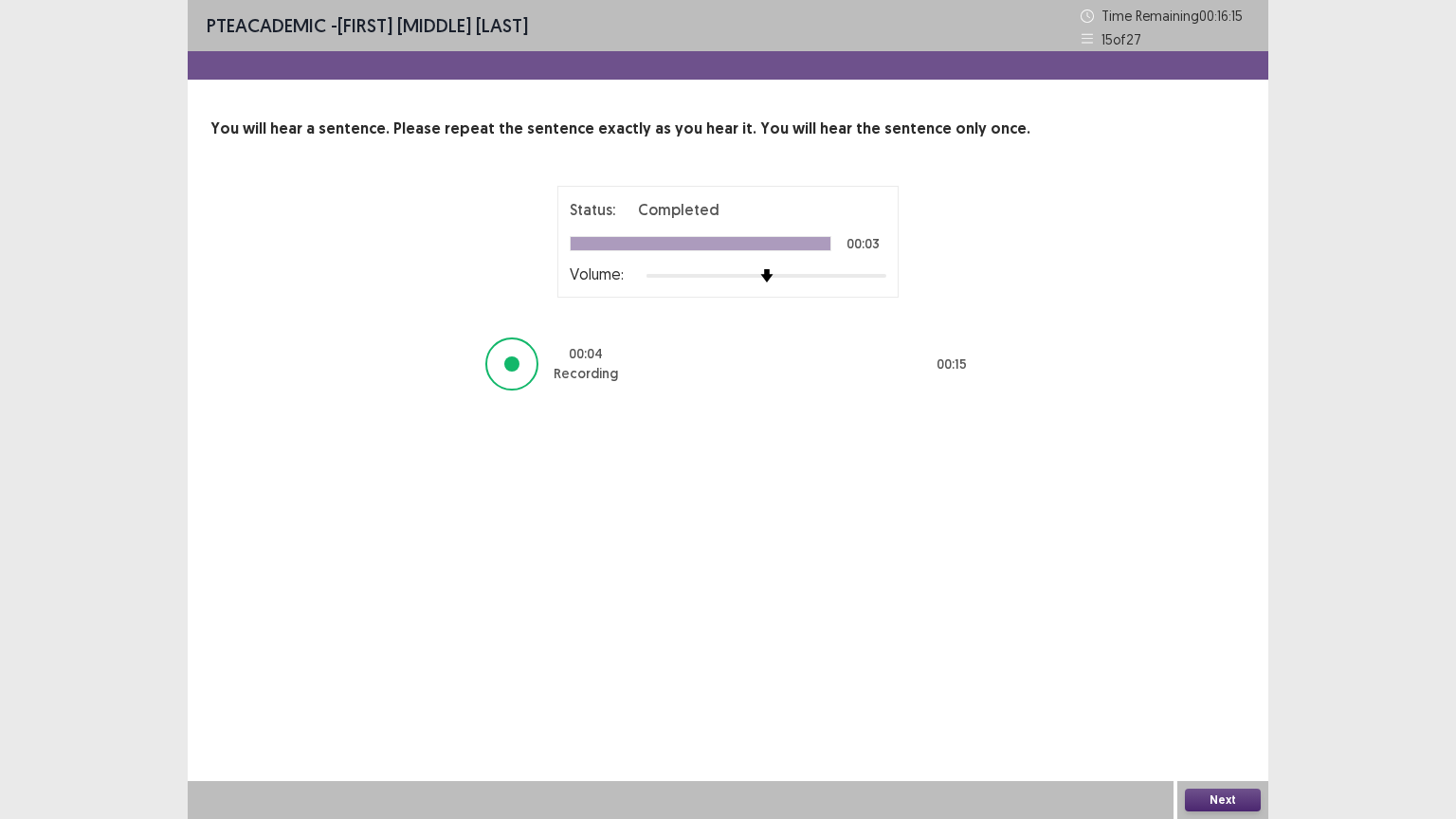 click on "Next" at bounding box center (1223, 800) 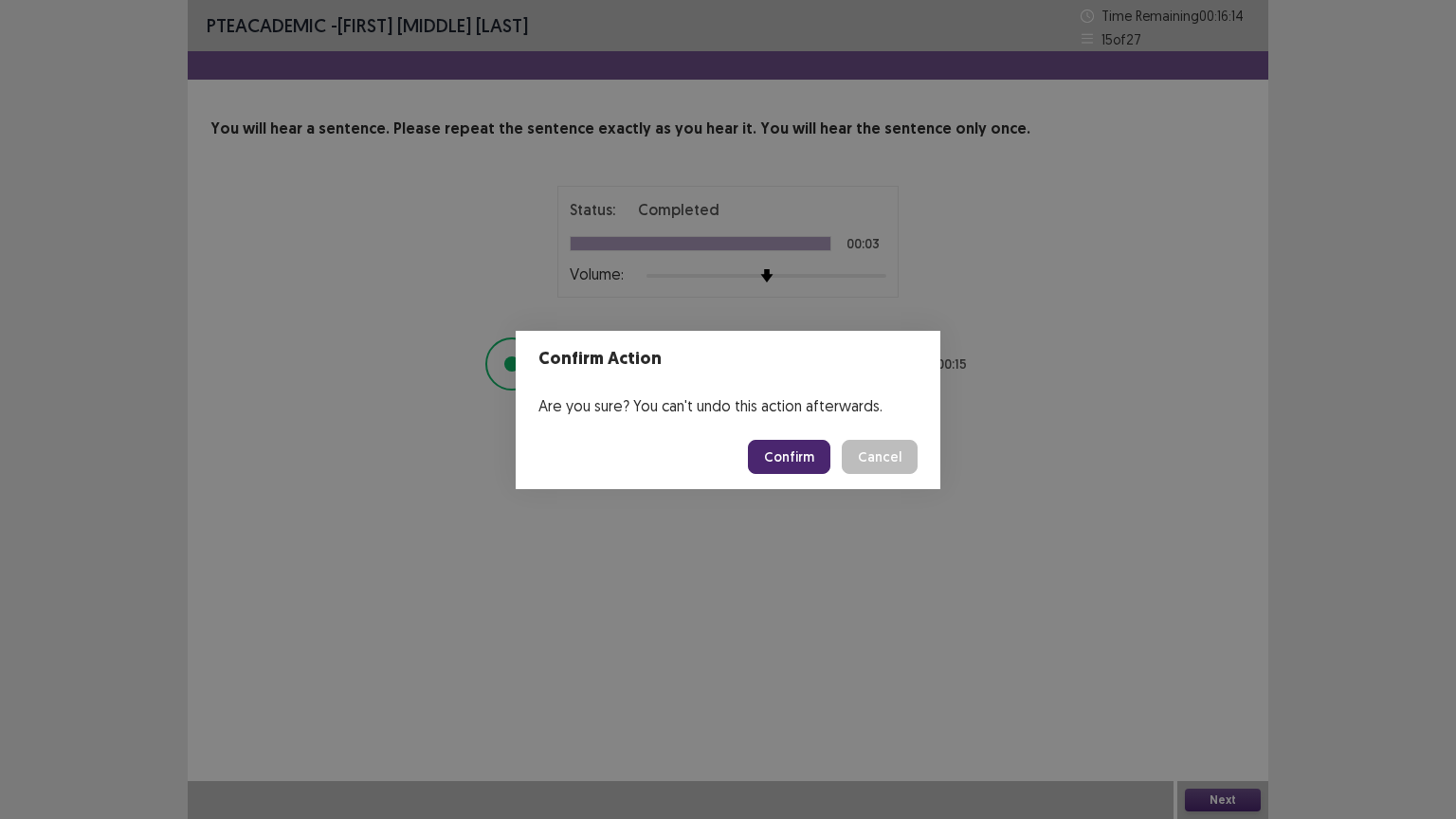 click on "Confirm" at bounding box center (789, 457) 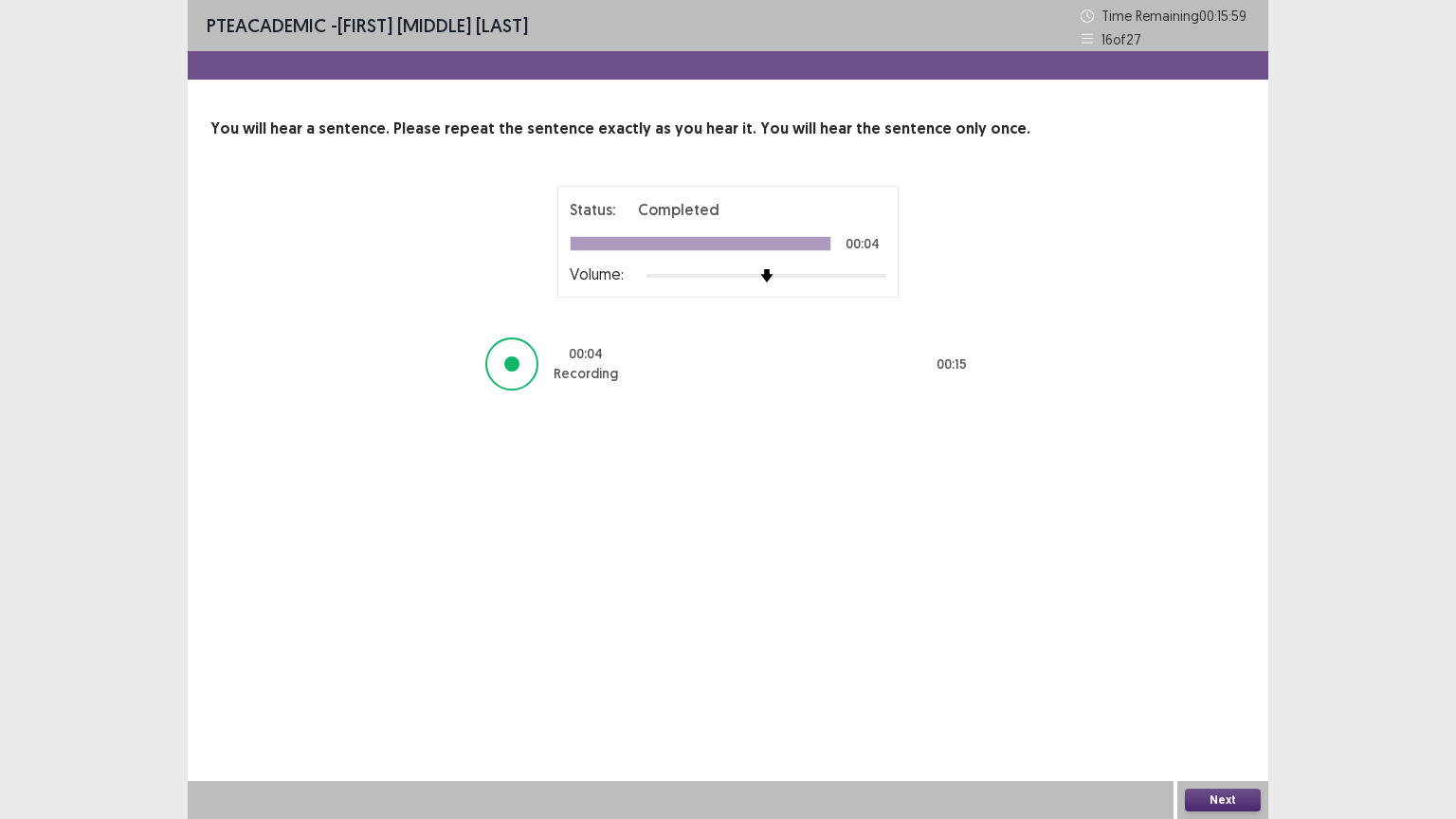 click on "Next" at bounding box center (1223, 800) 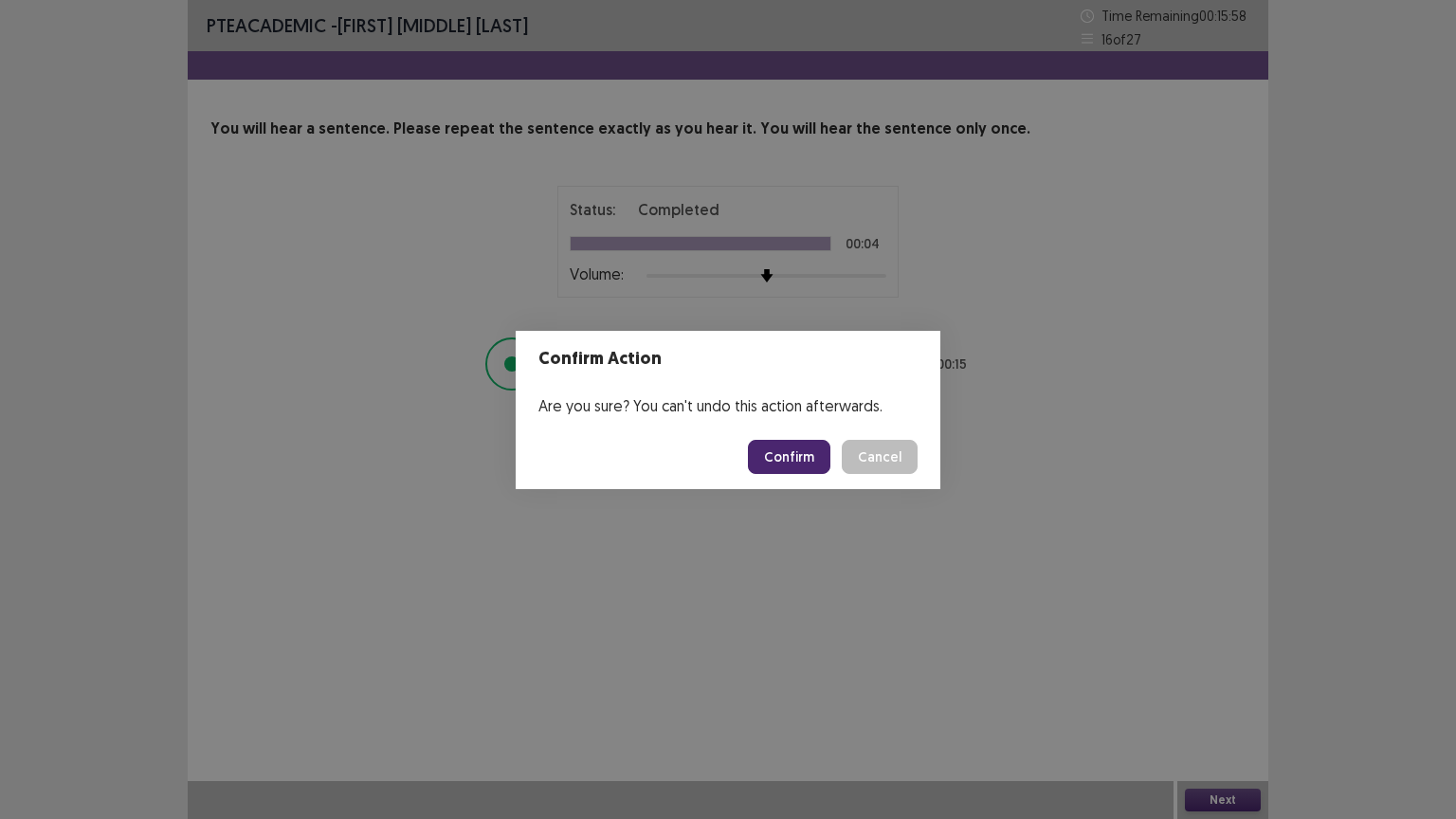 click on "Confirm" at bounding box center [789, 457] 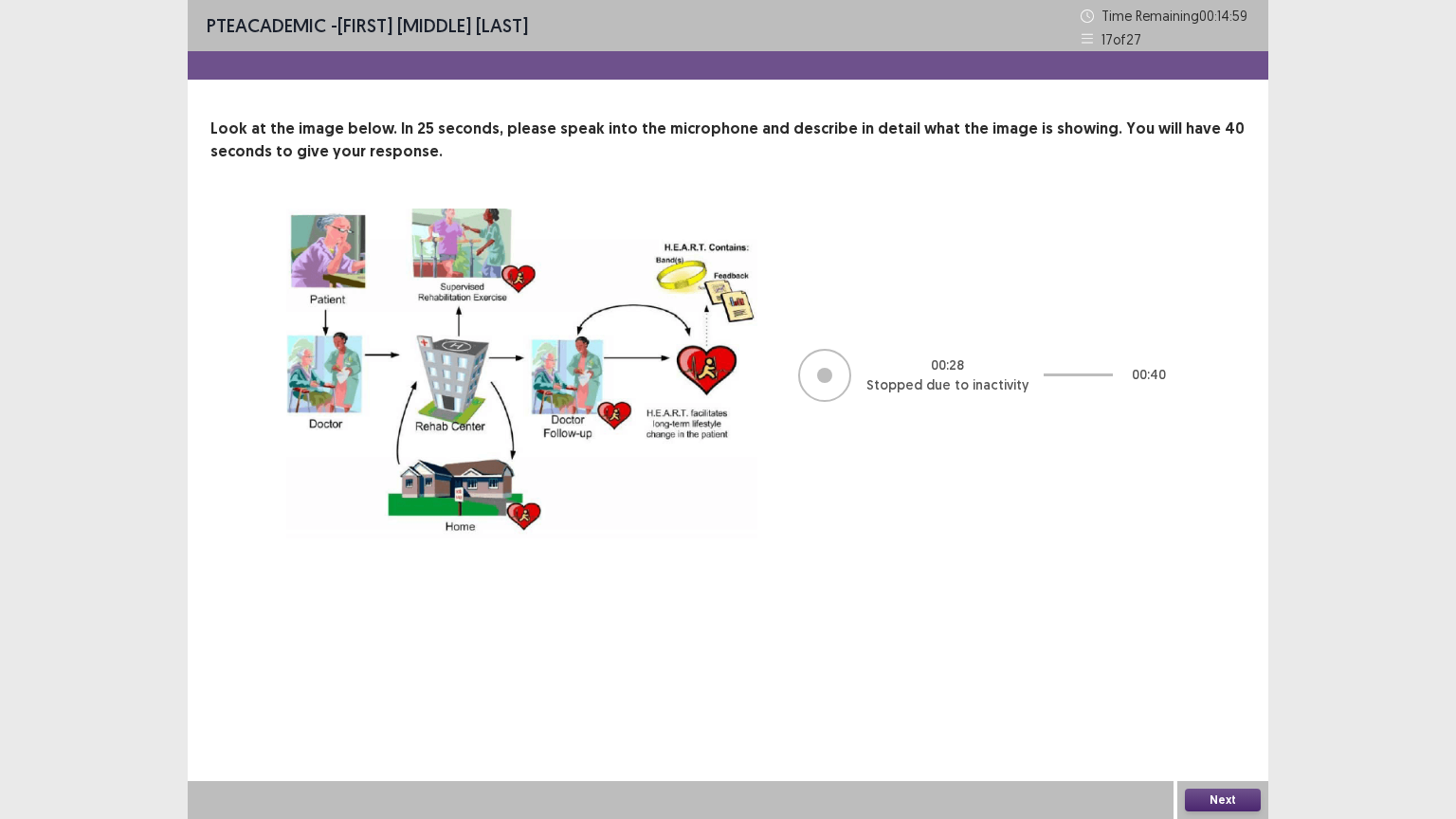 click on "Next" at bounding box center [1223, 800] 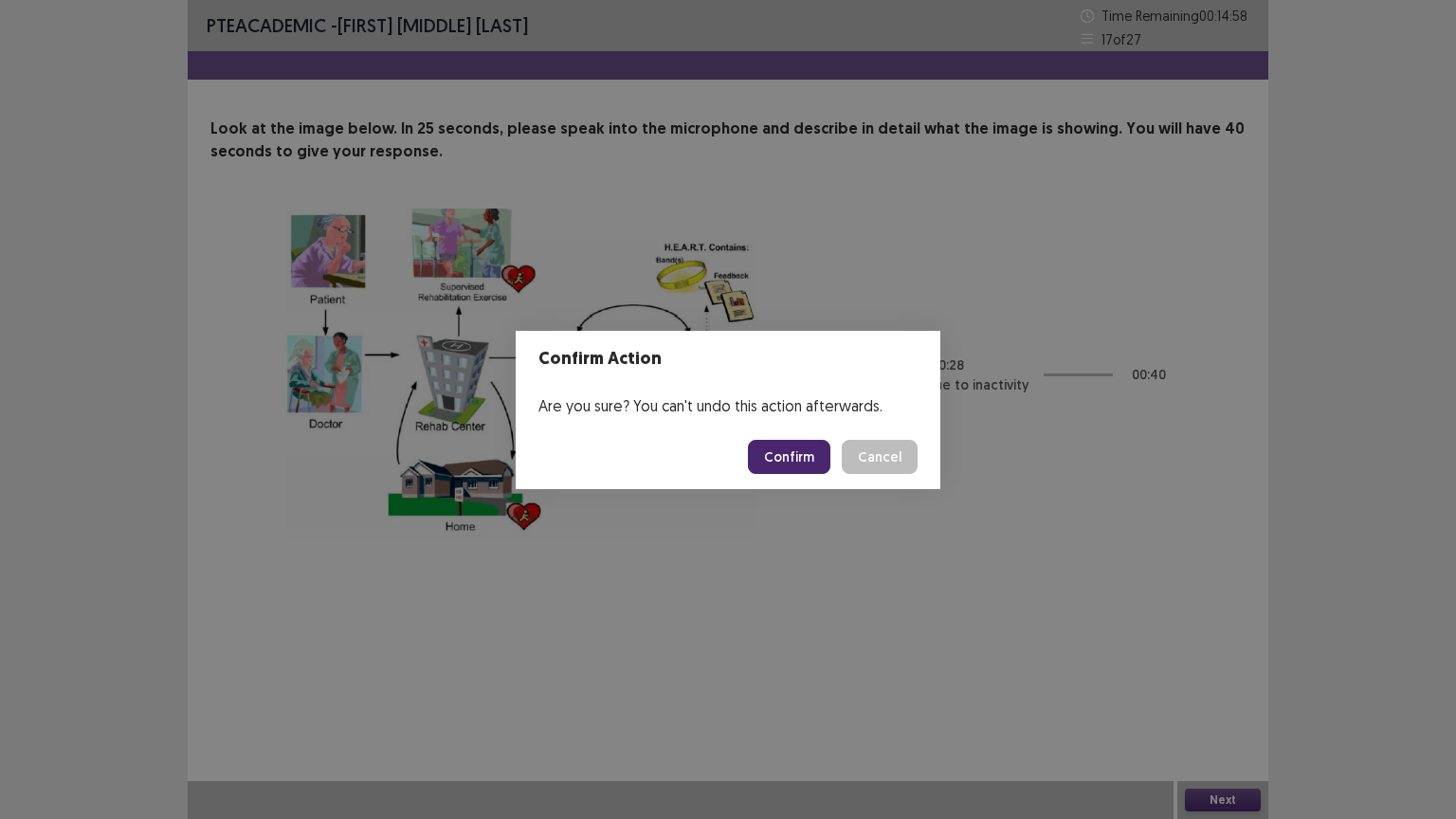 click on "Confirm" at bounding box center (789, 457) 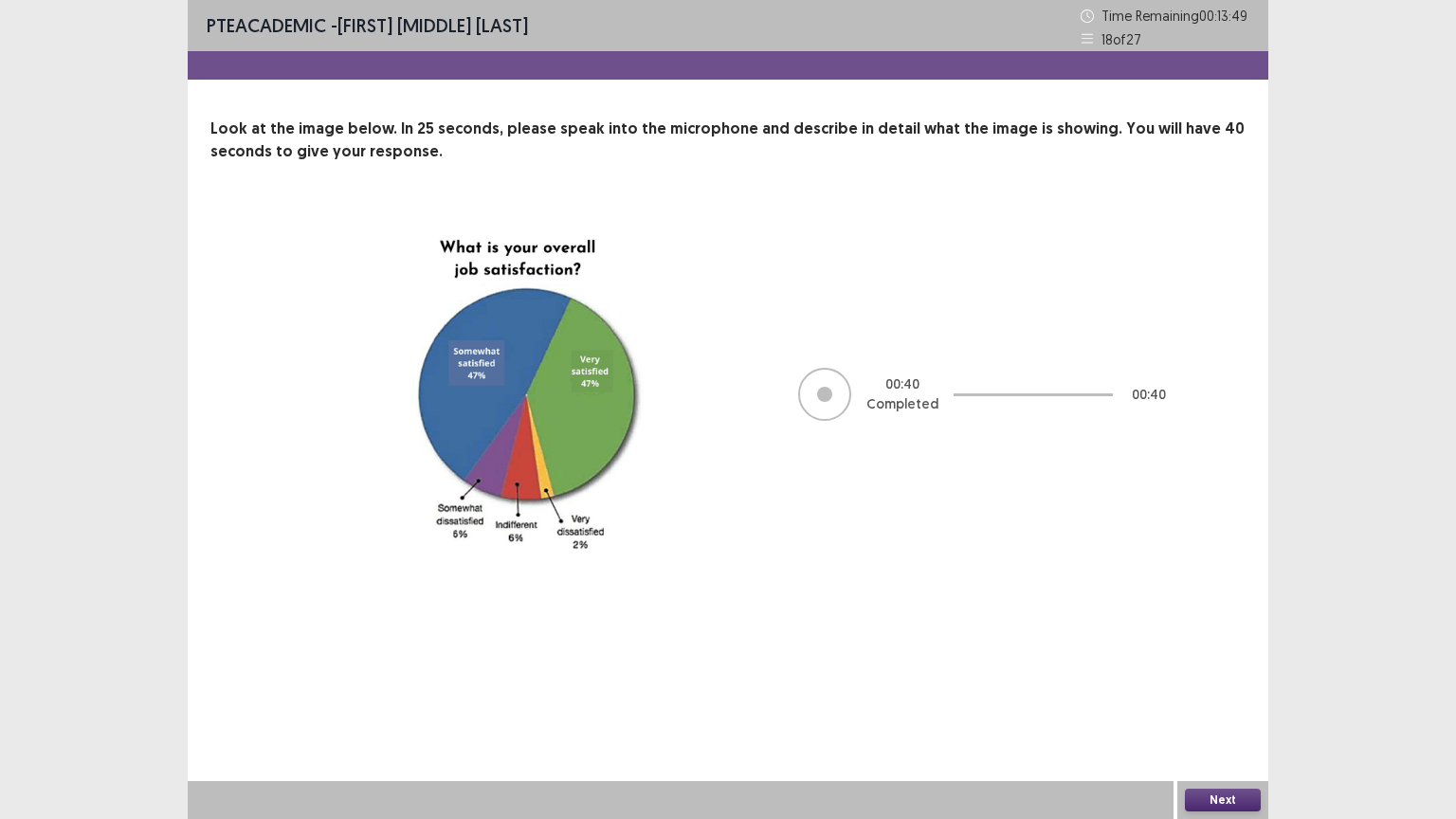 click on "Next" at bounding box center [1223, 800] 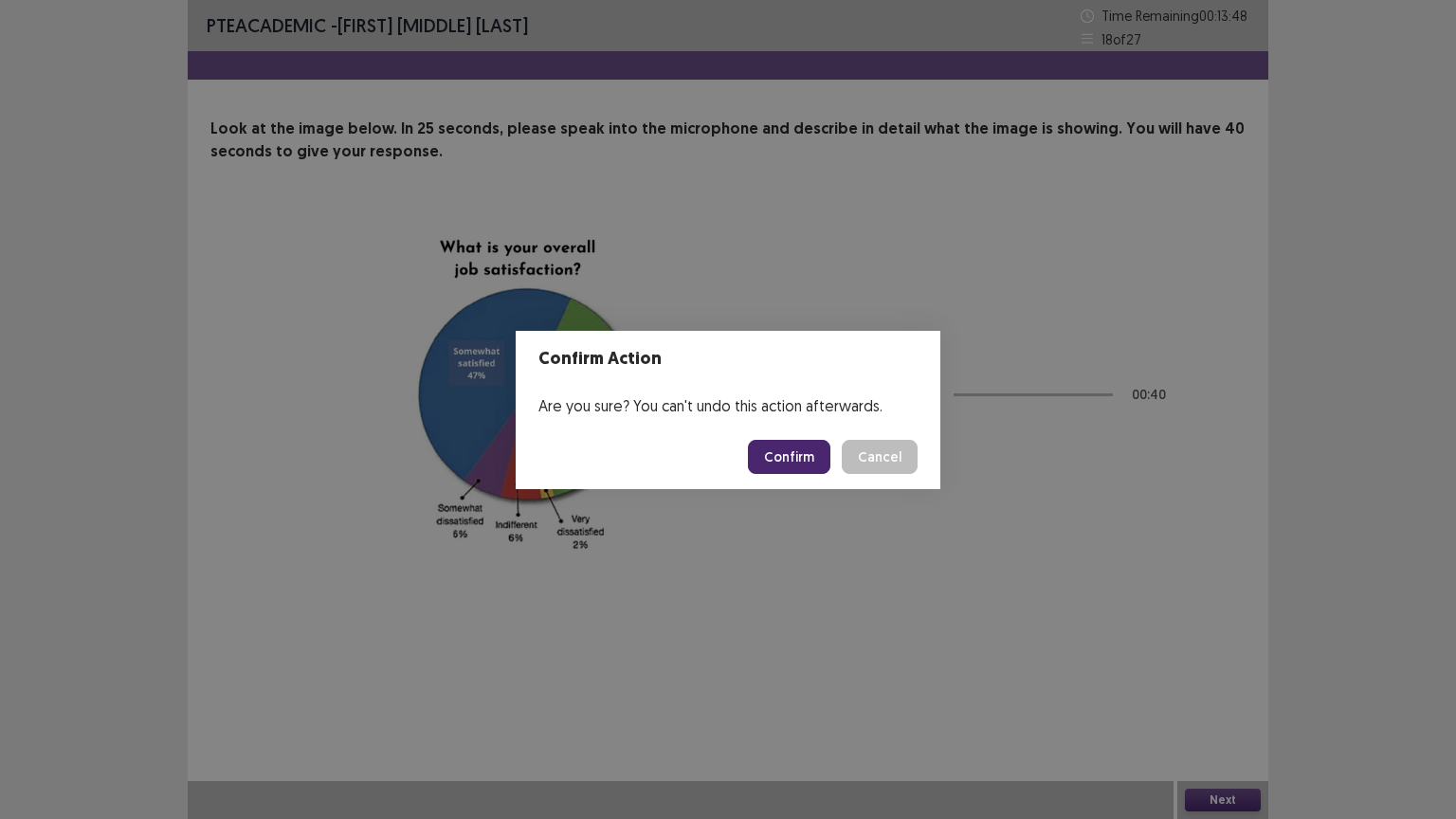 click on "Confirm" at bounding box center [789, 457] 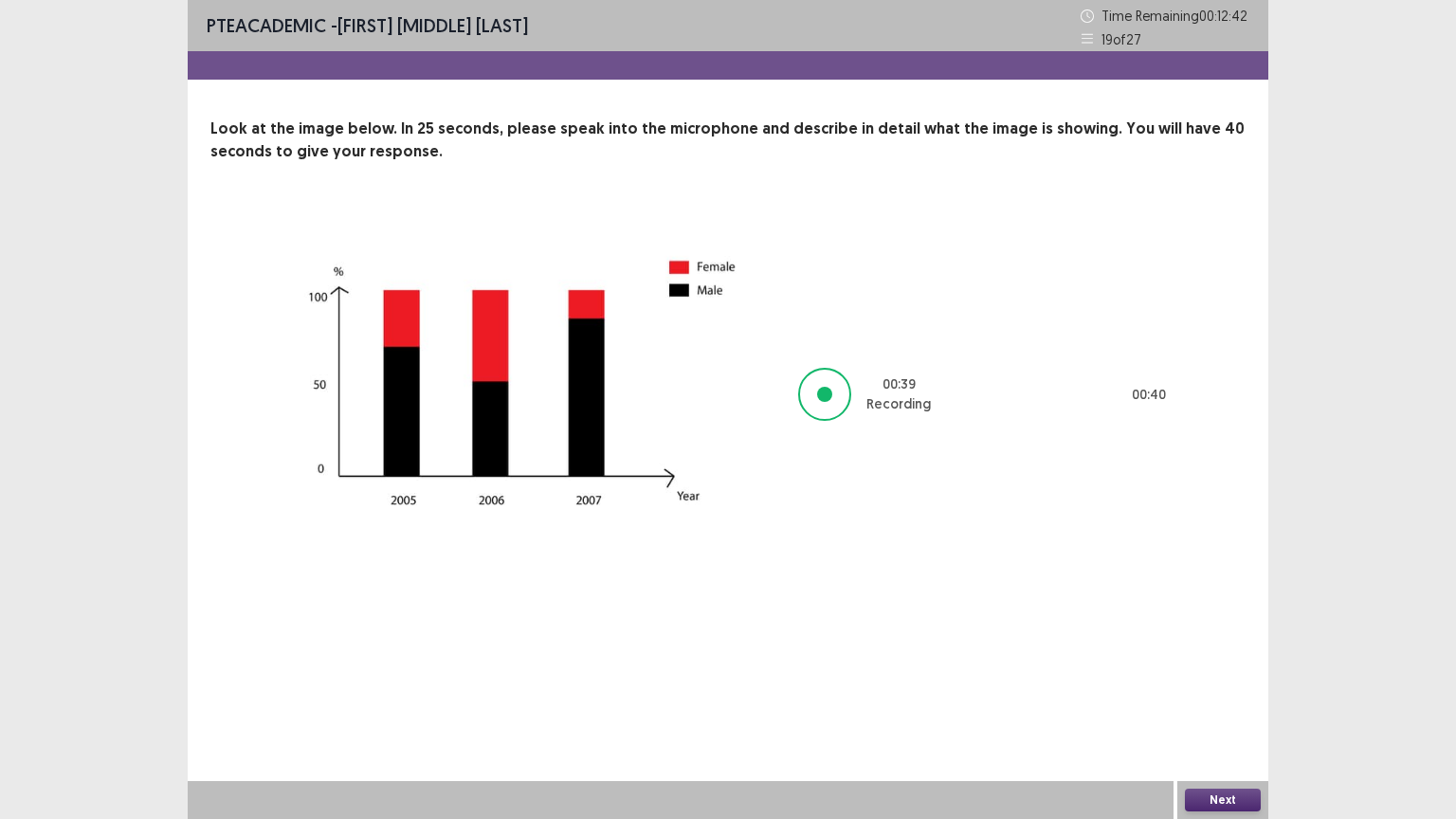 click on "Next" at bounding box center (1223, 800) 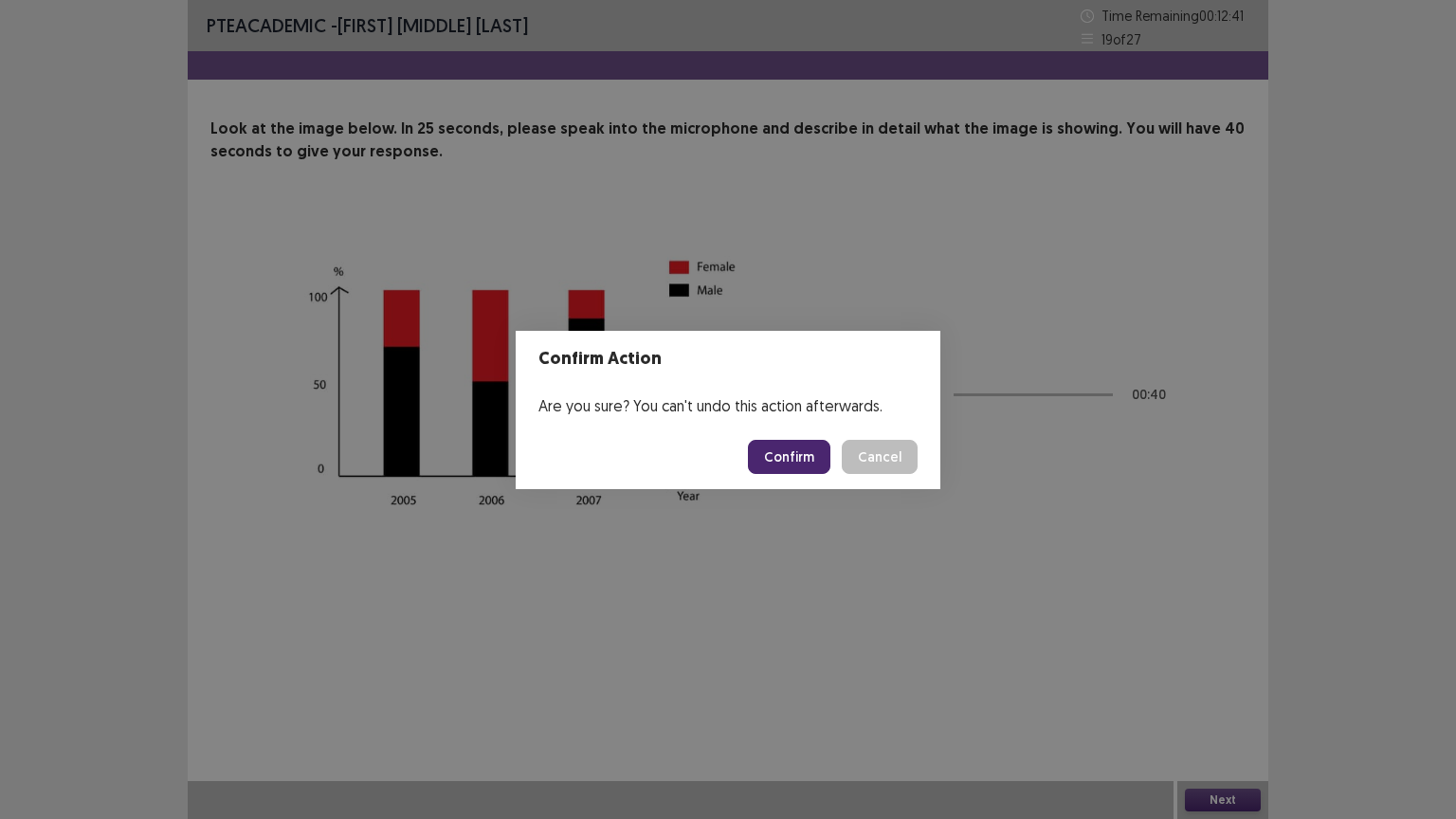 click on "Confirm" at bounding box center [789, 457] 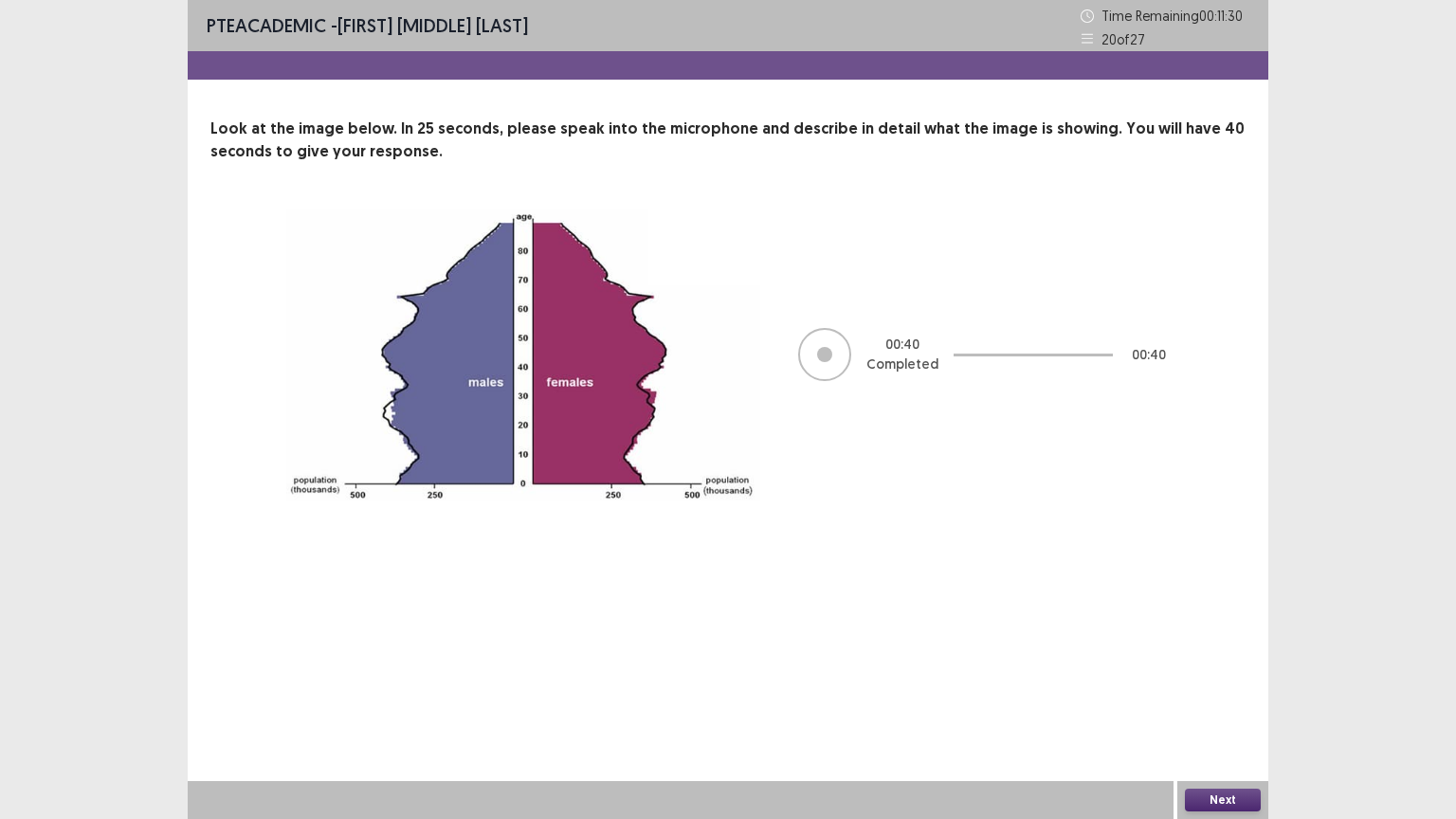 click on "Next" at bounding box center (1223, 800) 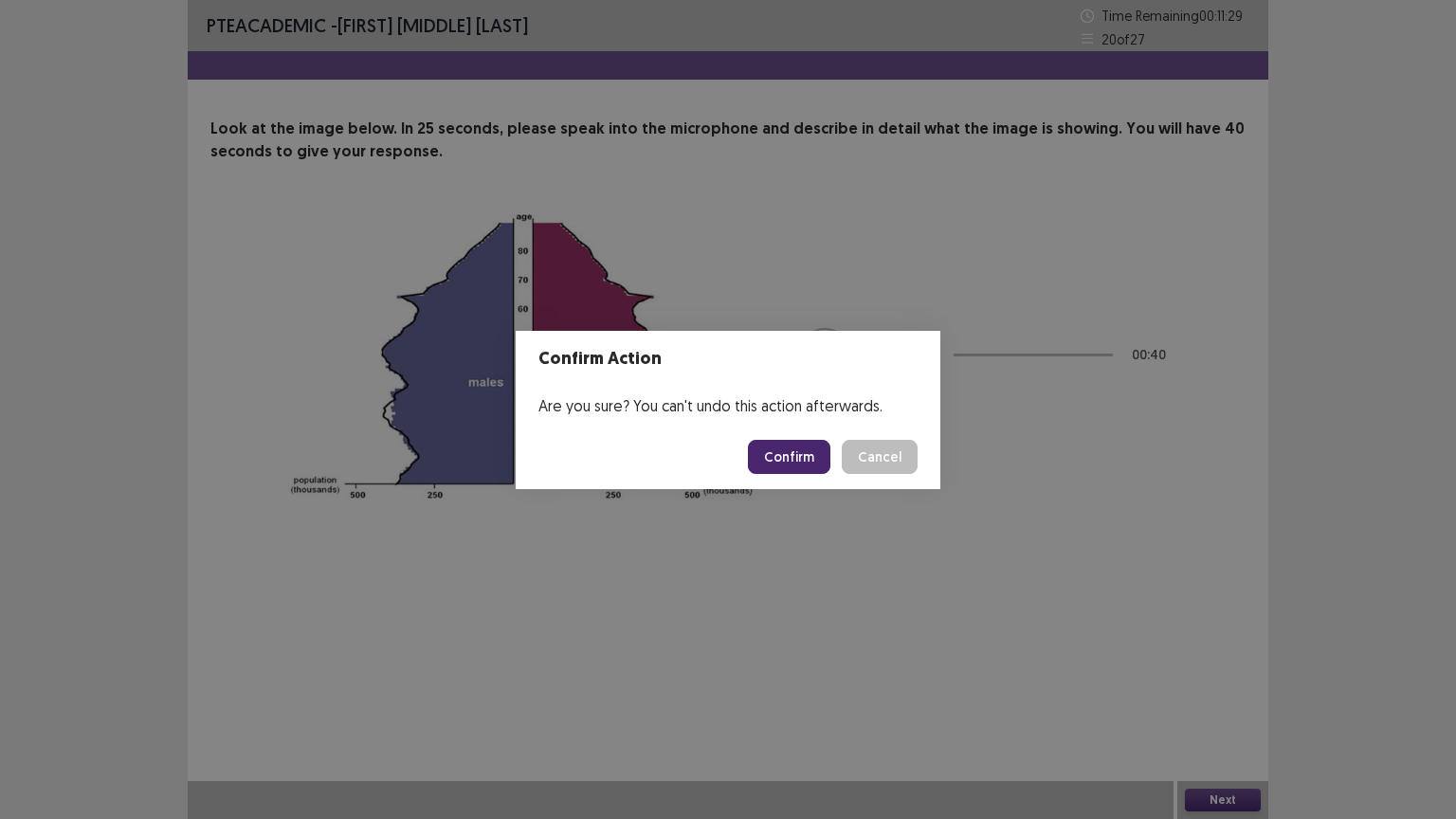 click on "Confirm" at bounding box center [789, 457] 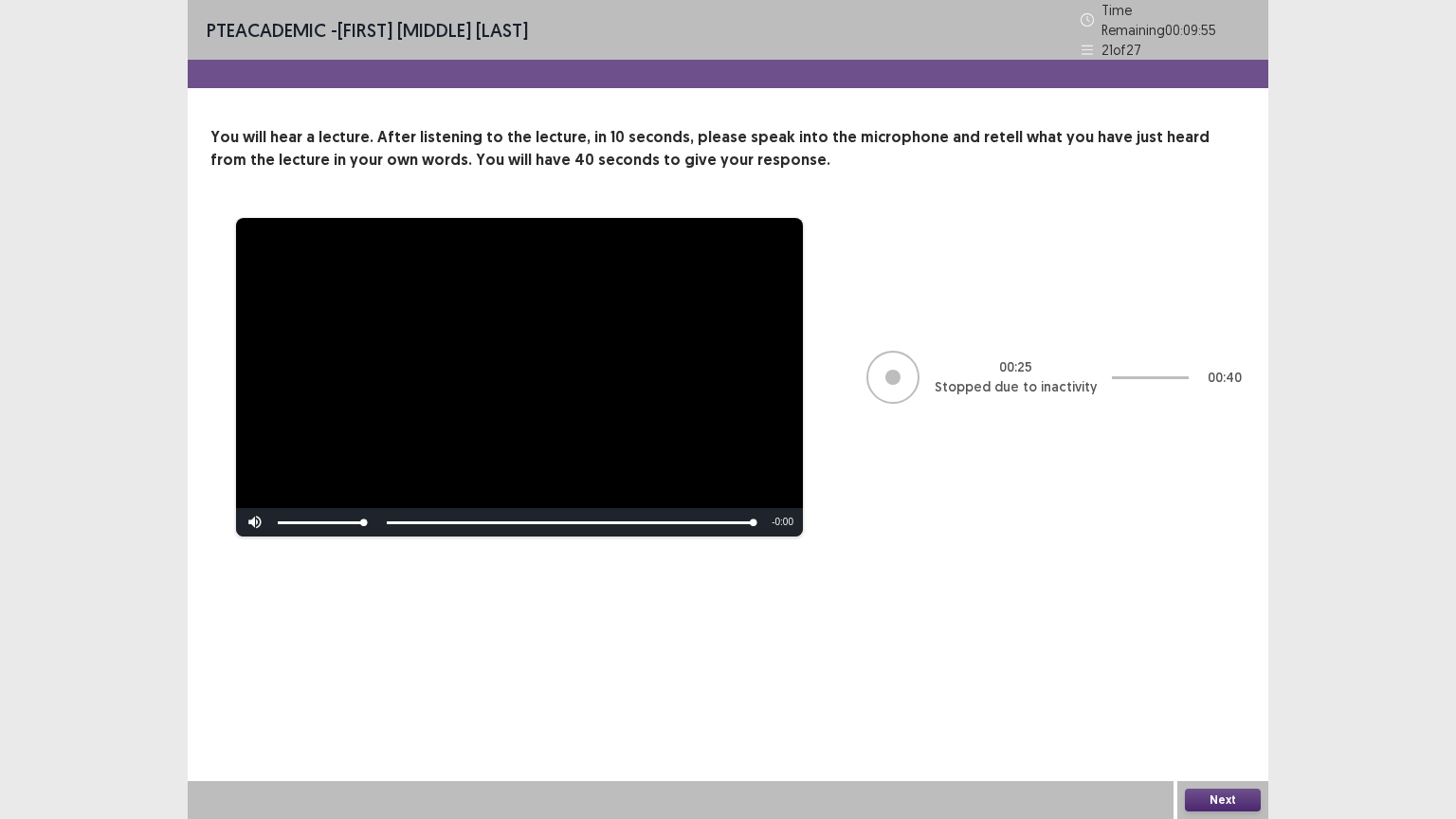 click on "Next" at bounding box center [1223, 800] 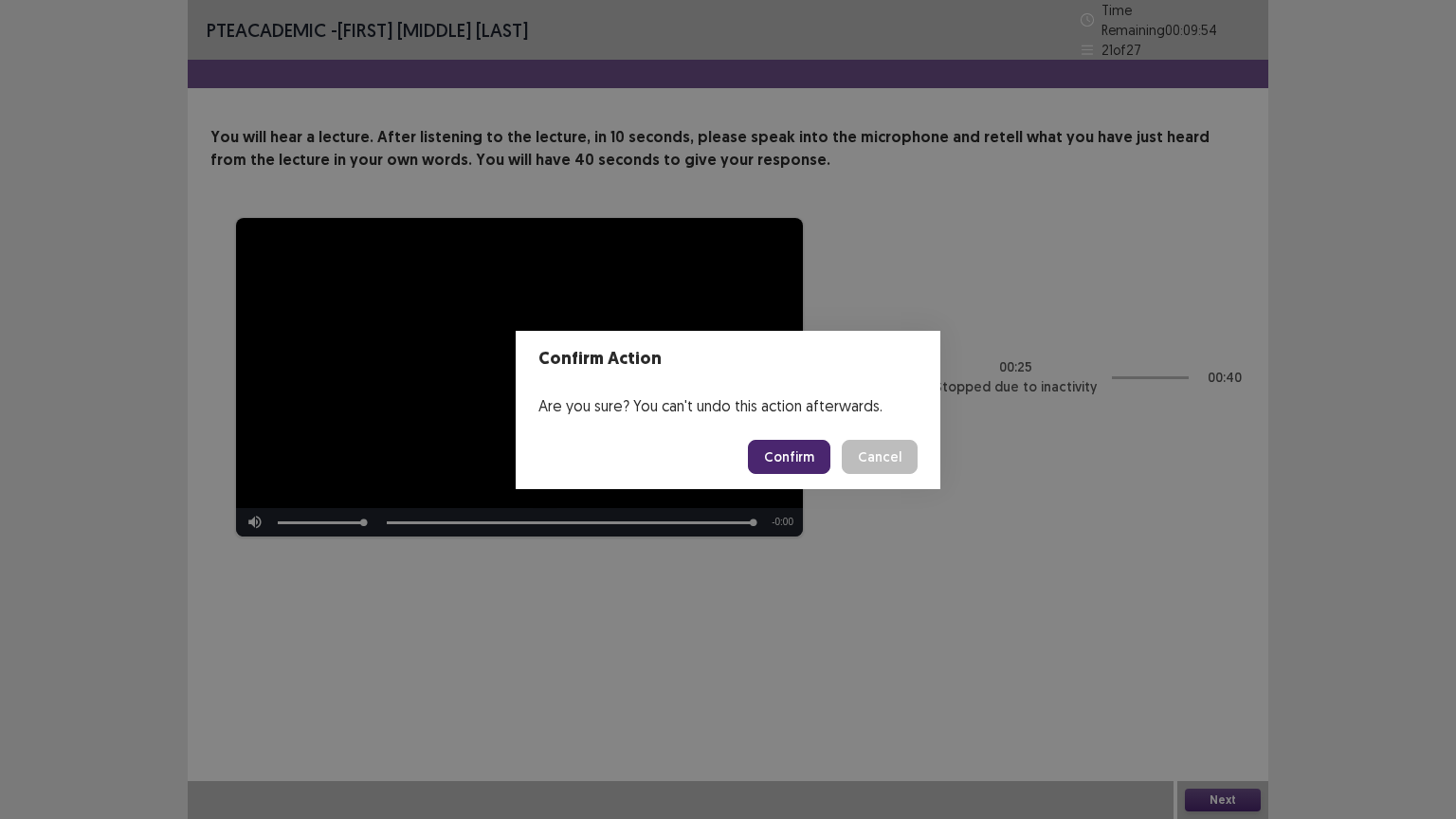 click on "Confirm" at bounding box center [789, 457] 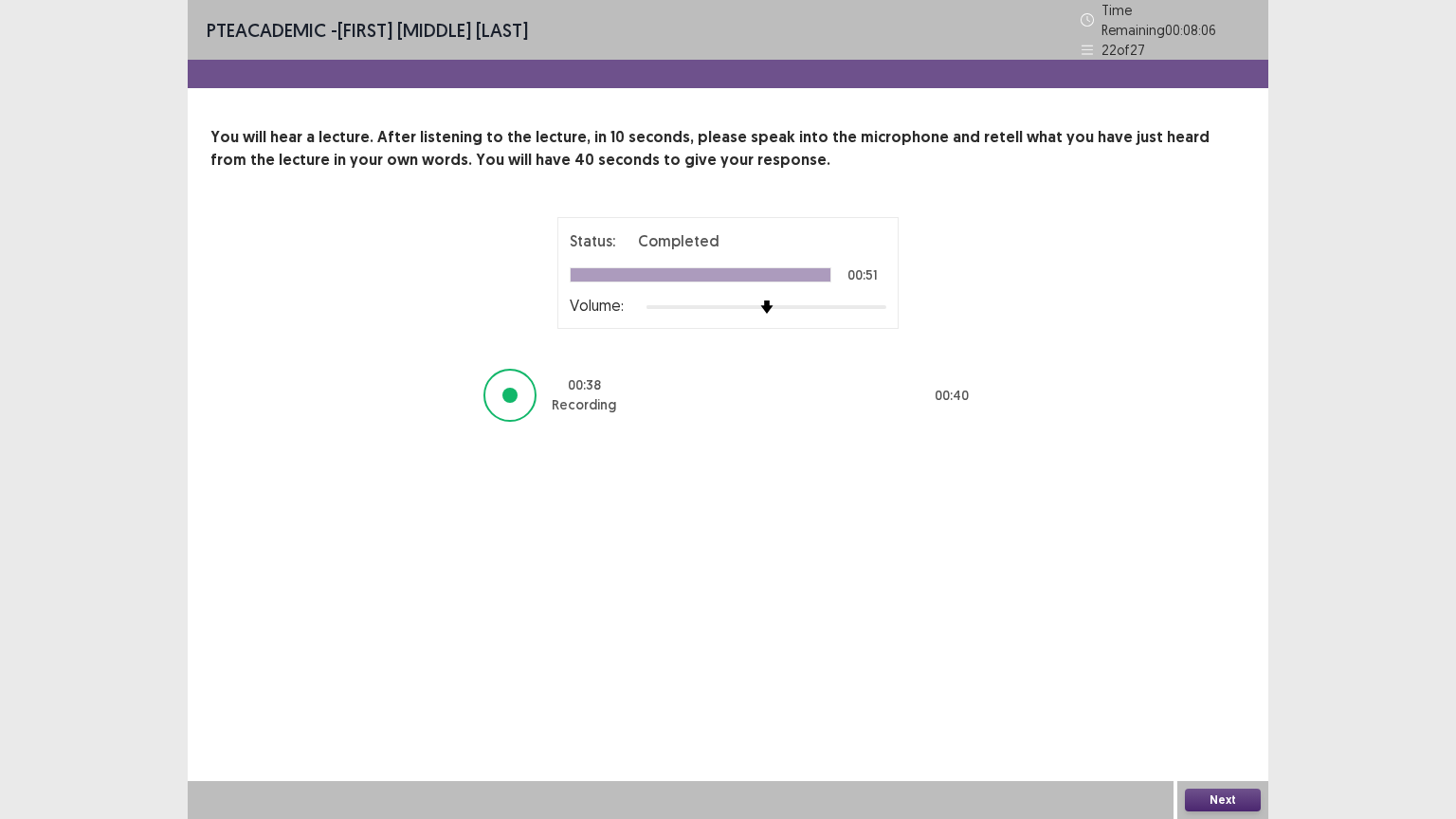 click on "Next" at bounding box center [1223, 800] 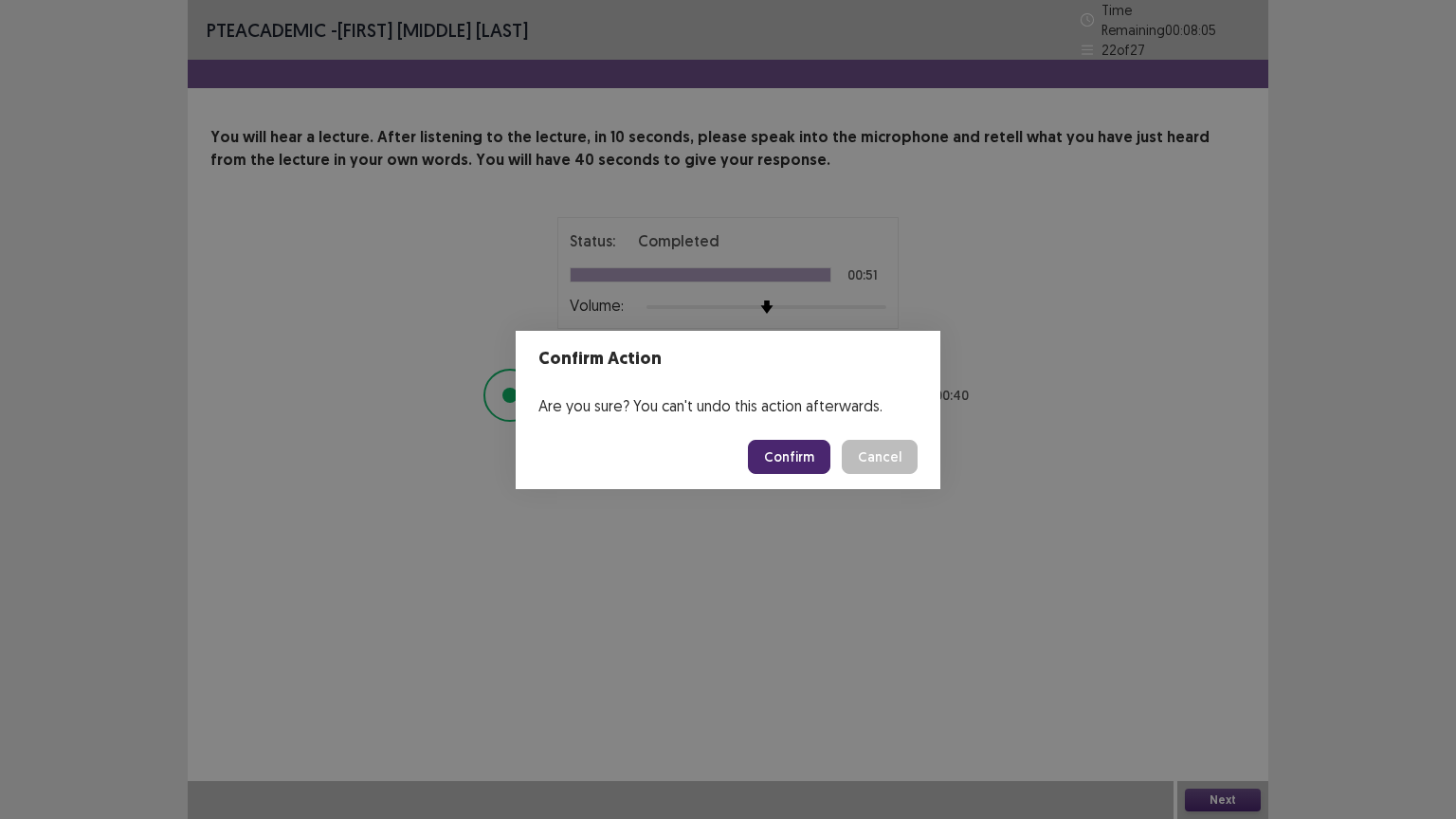 click on "Confirm" at bounding box center (789, 457) 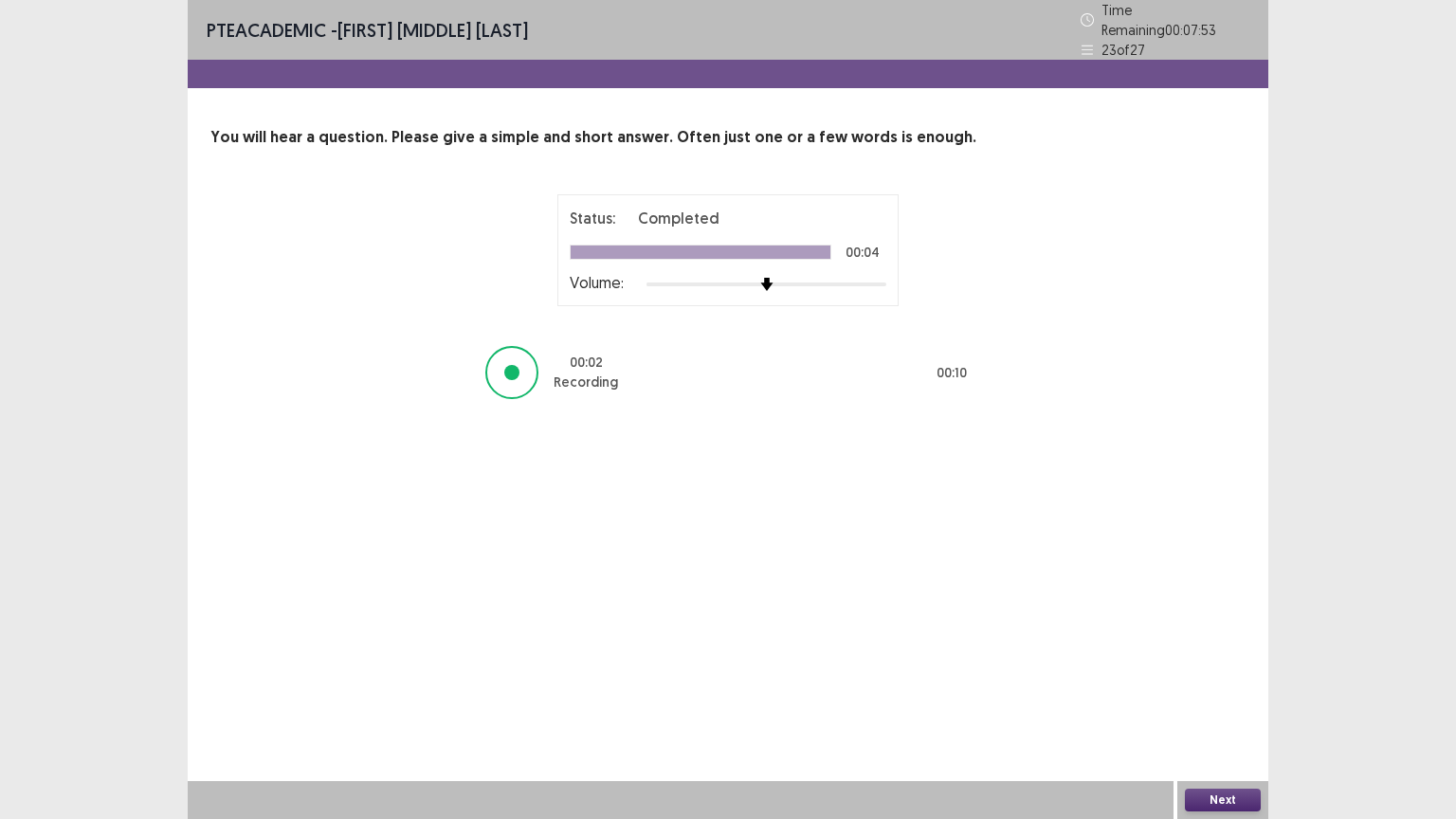 click on "Next" at bounding box center (1223, 800) 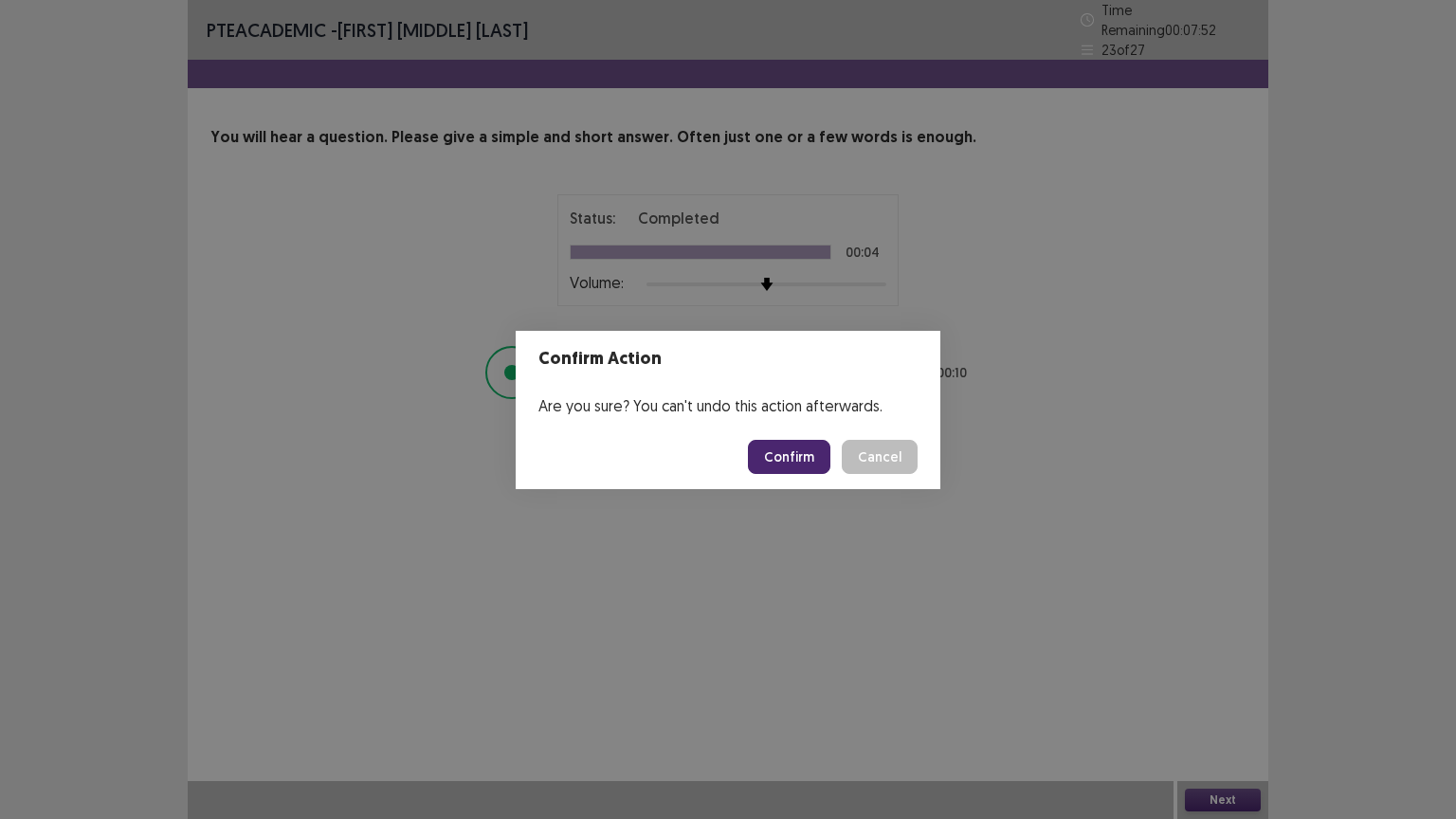 click on "Confirm" at bounding box center (789, 457) 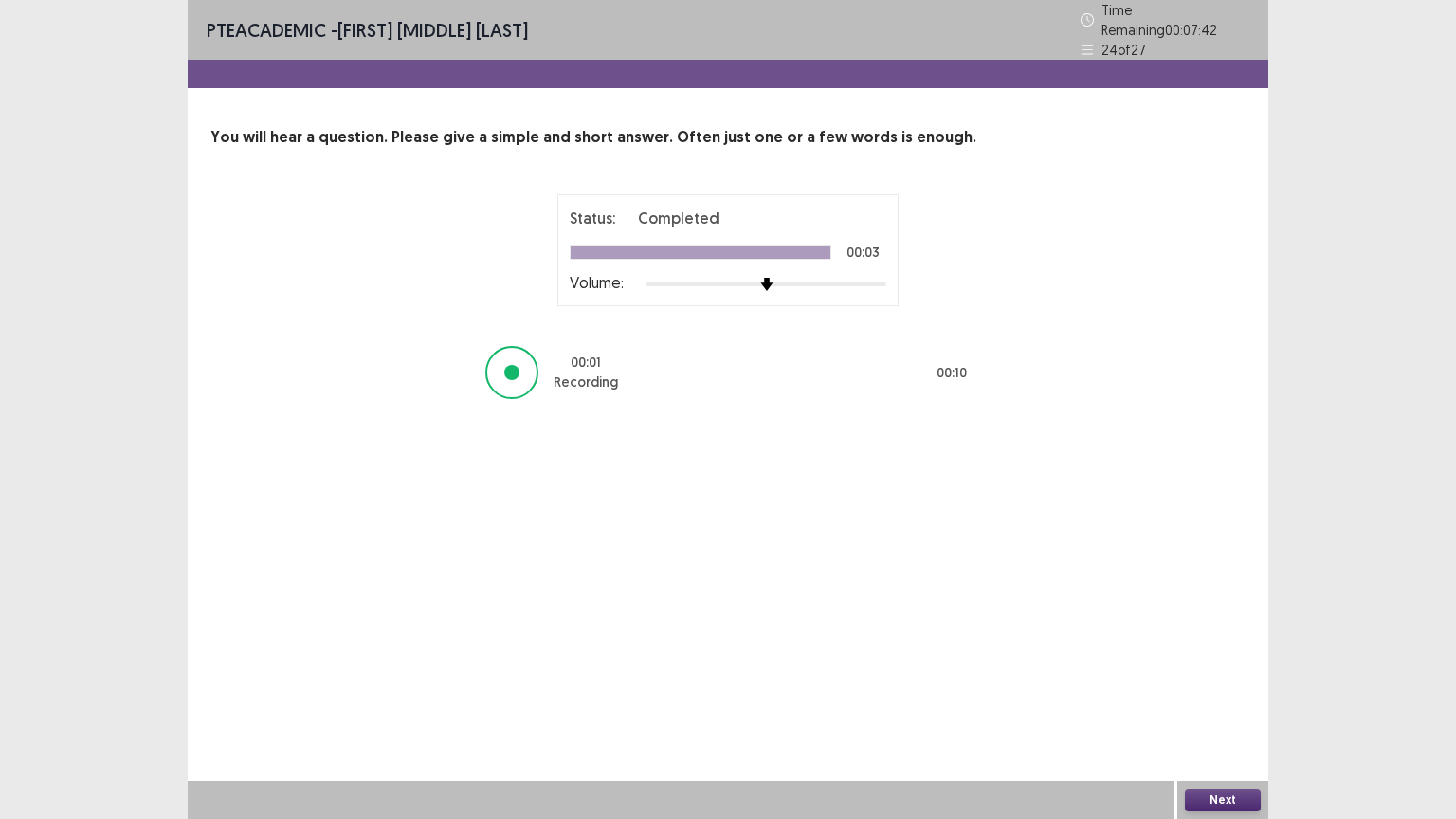 click on "Next" at bounding box center [1223, 800] 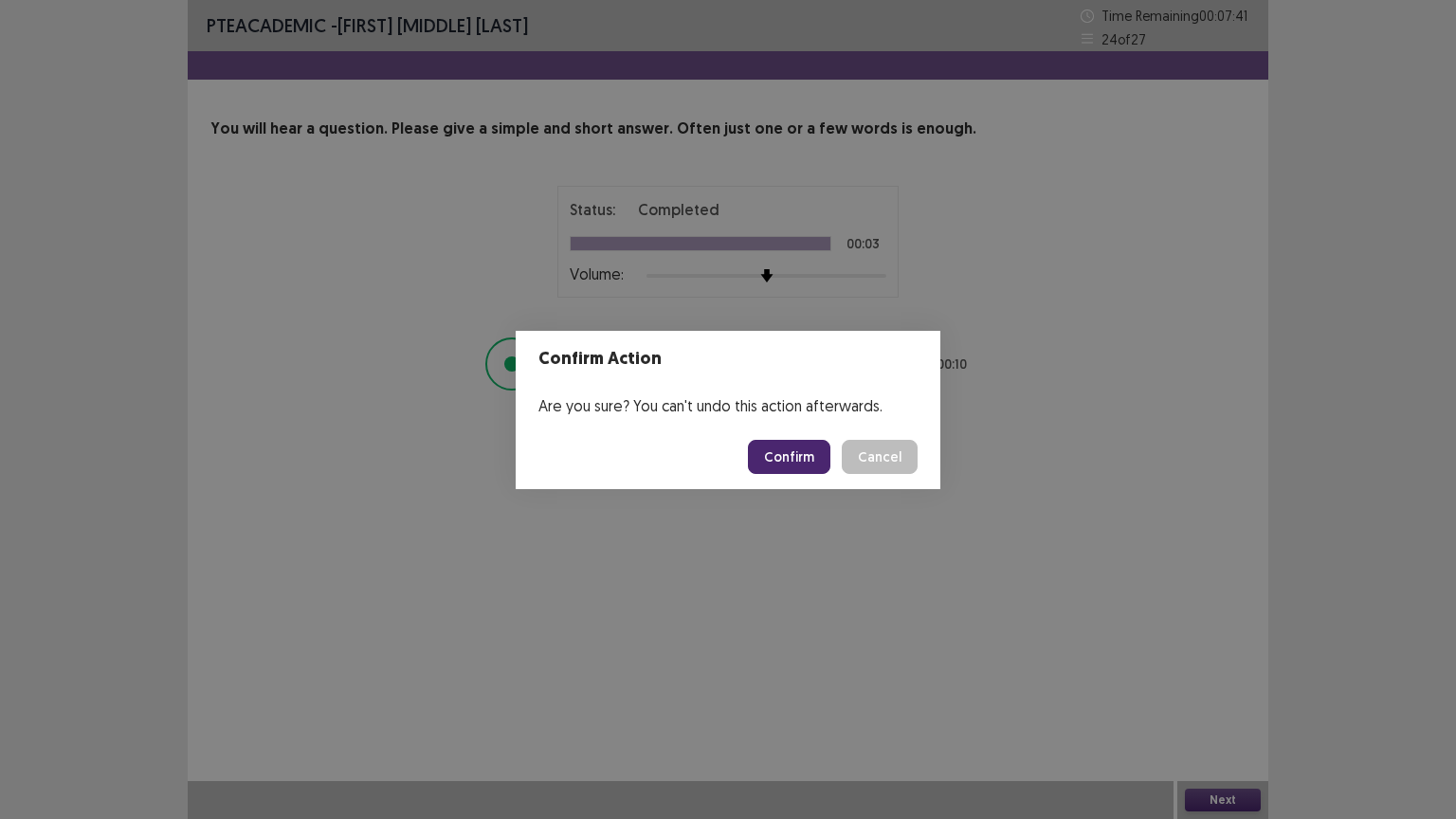 click on "Confirm" at bounding box center (789, 457) 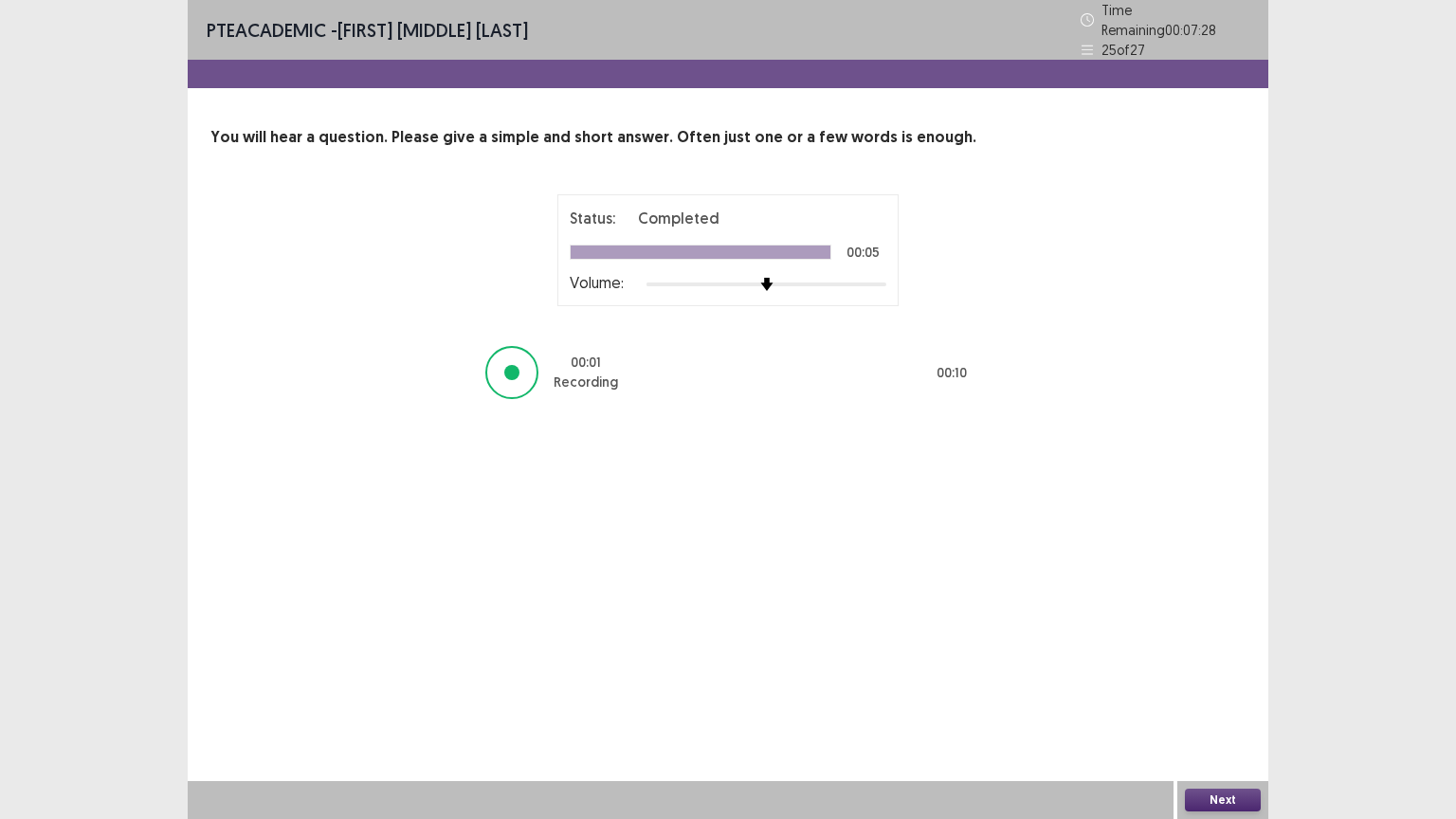 click on "Next" at bounding box center (1223, 800) 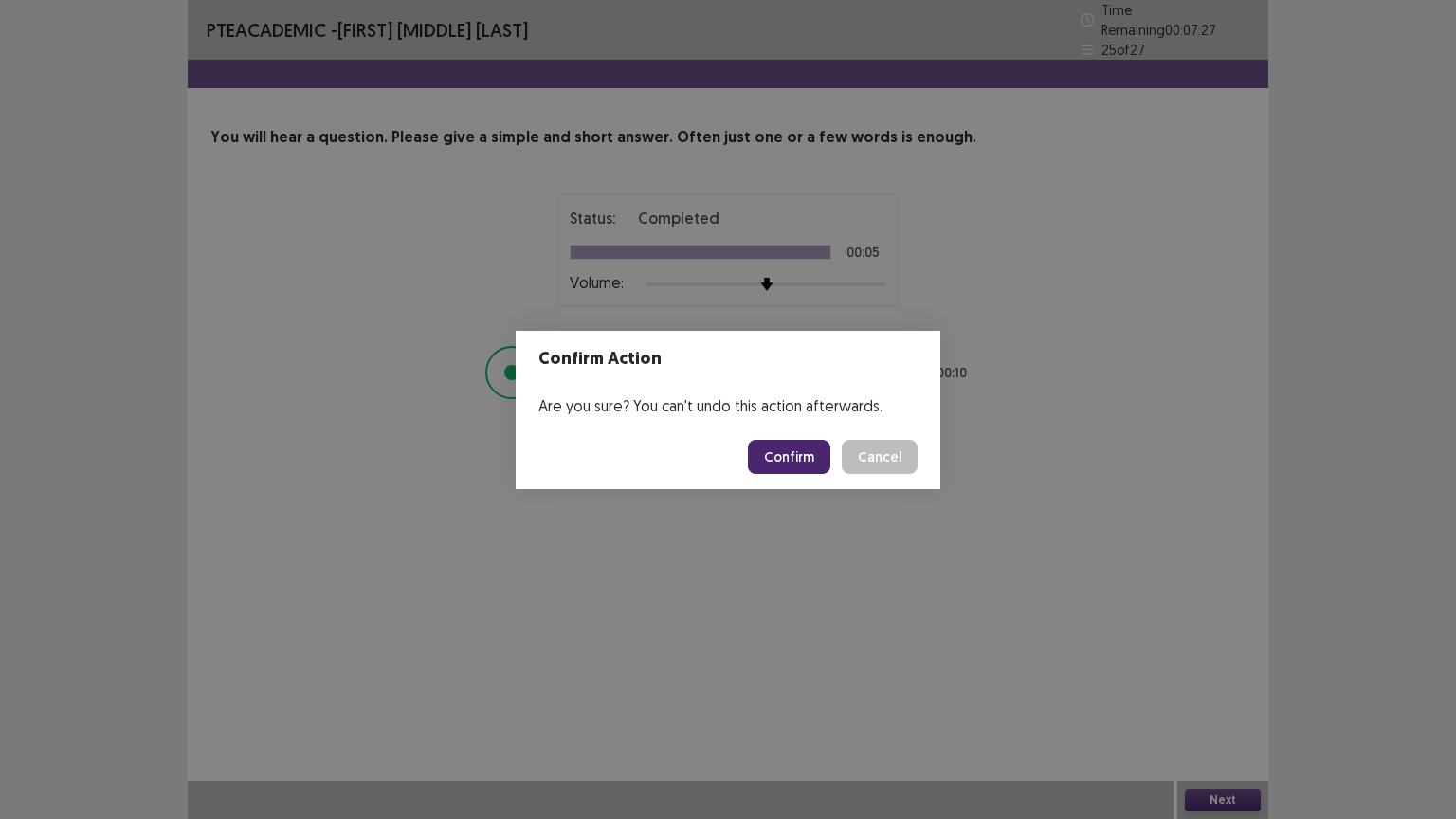 click on "Confirm" at bounding box center [789, 457] 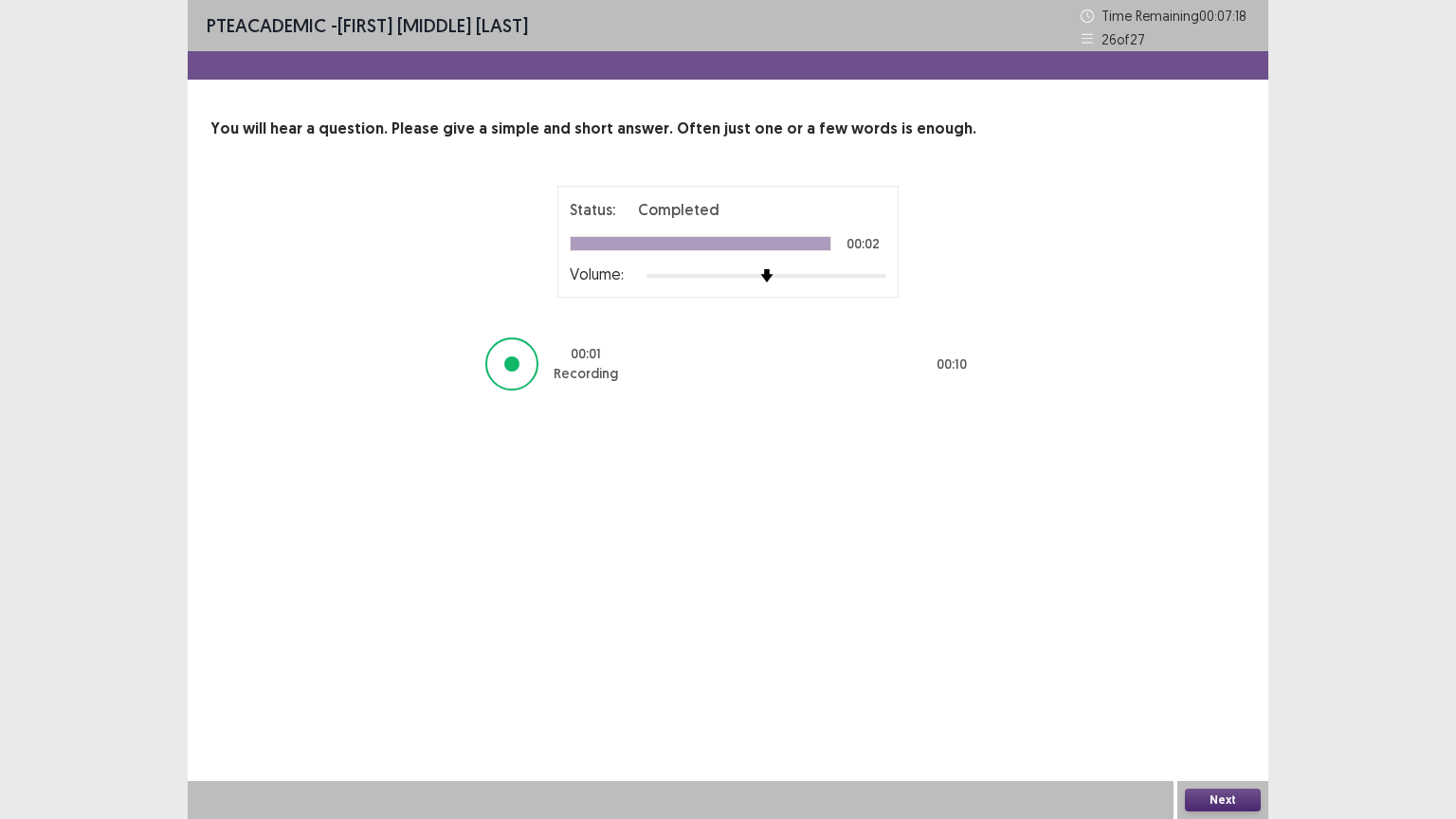 click on "Next" at bounding box center [1223, 800] 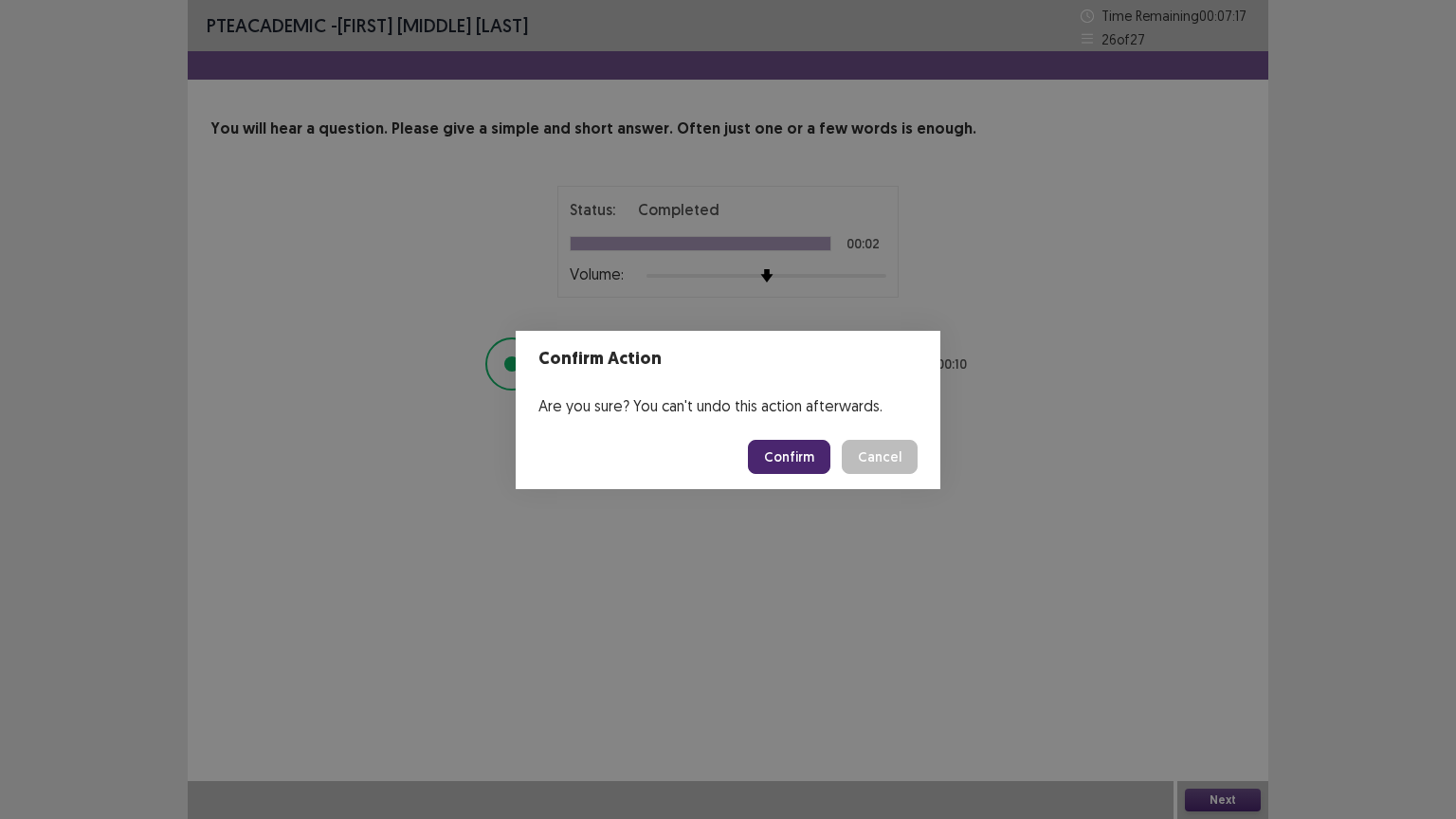 click on "Confirm" at bounding box center (789, 457) 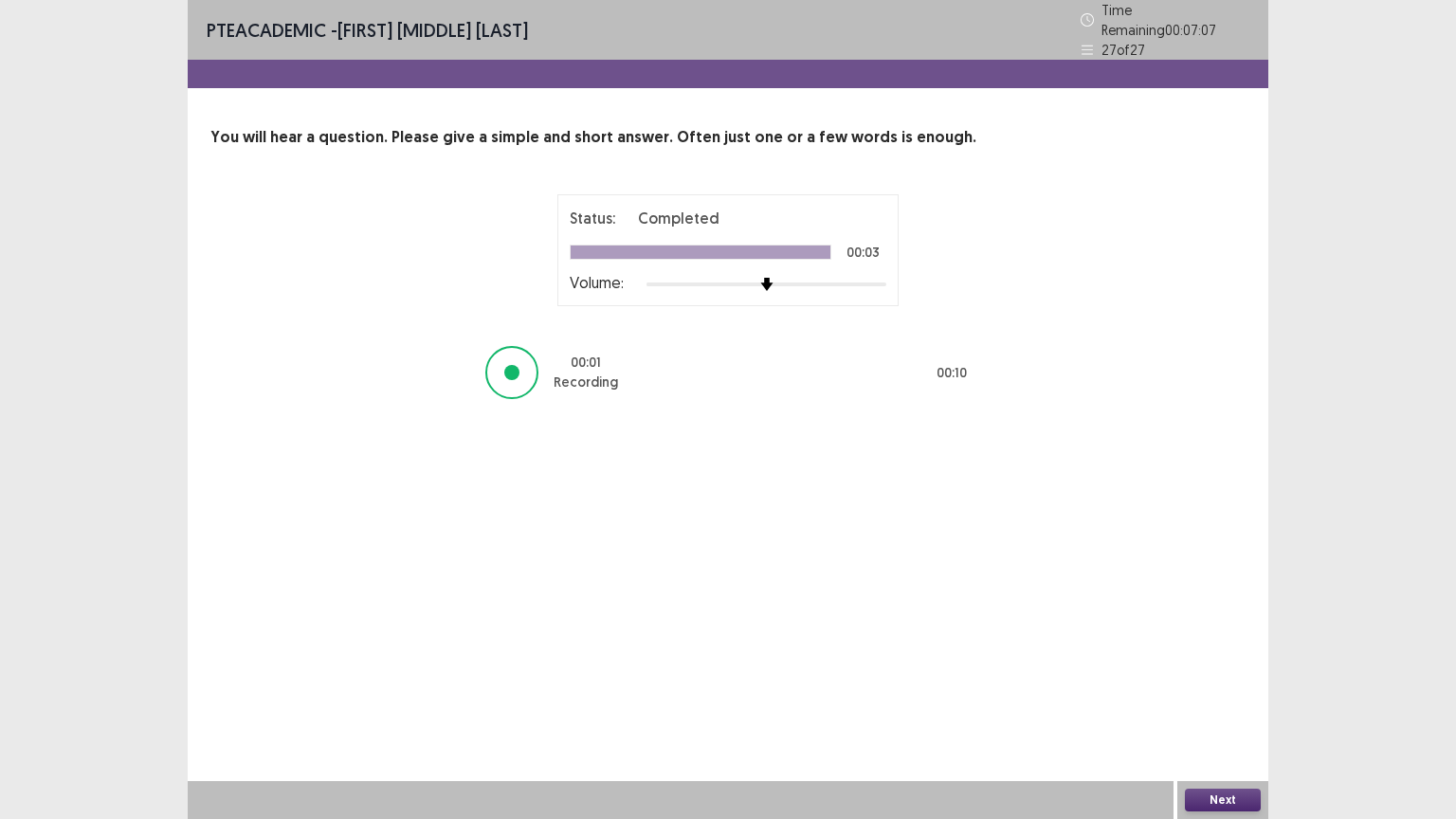 click on "Next" at bounding box center (1223, 800) 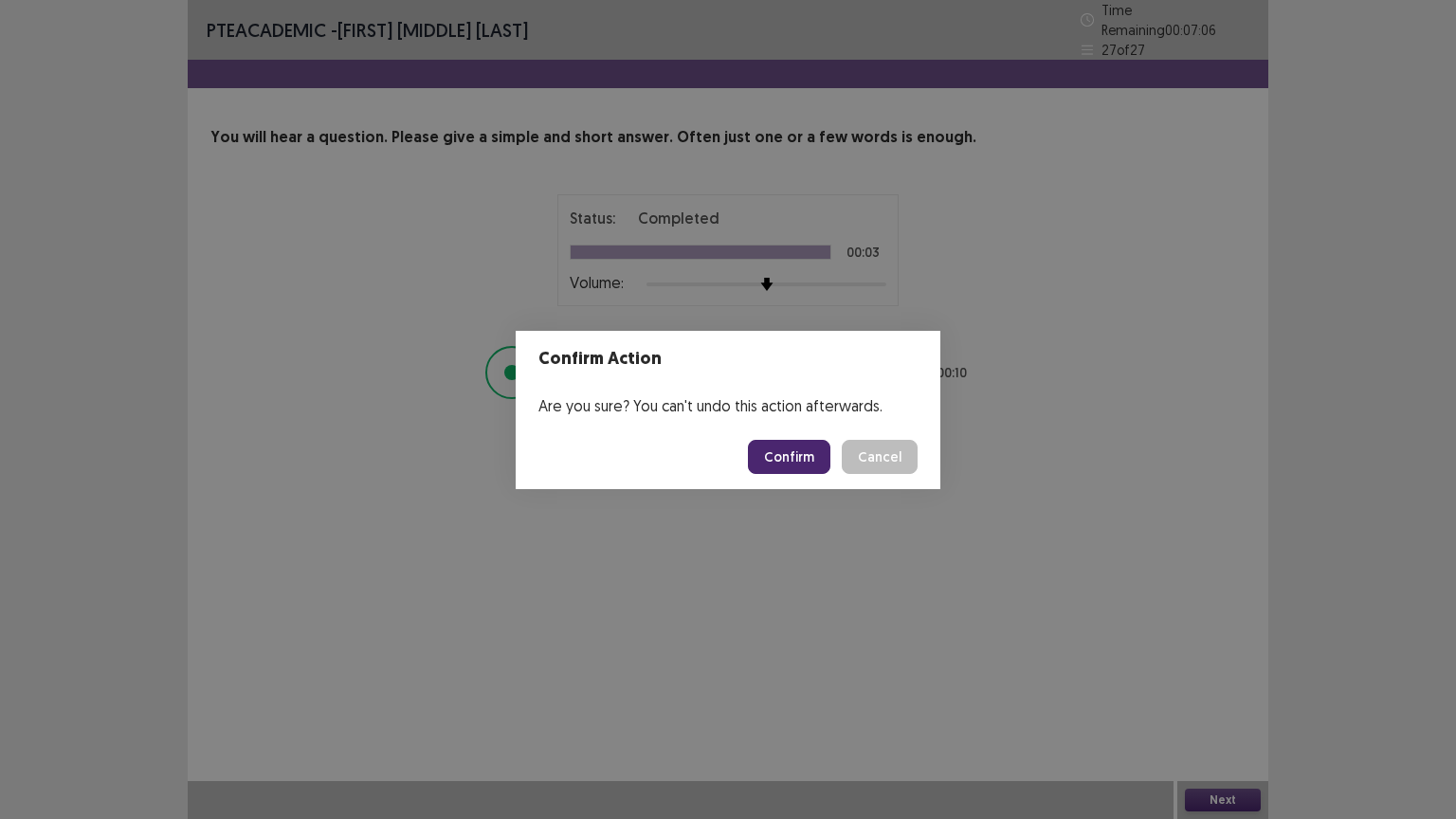 click on "Confirm" at bounding box center (789, 457) 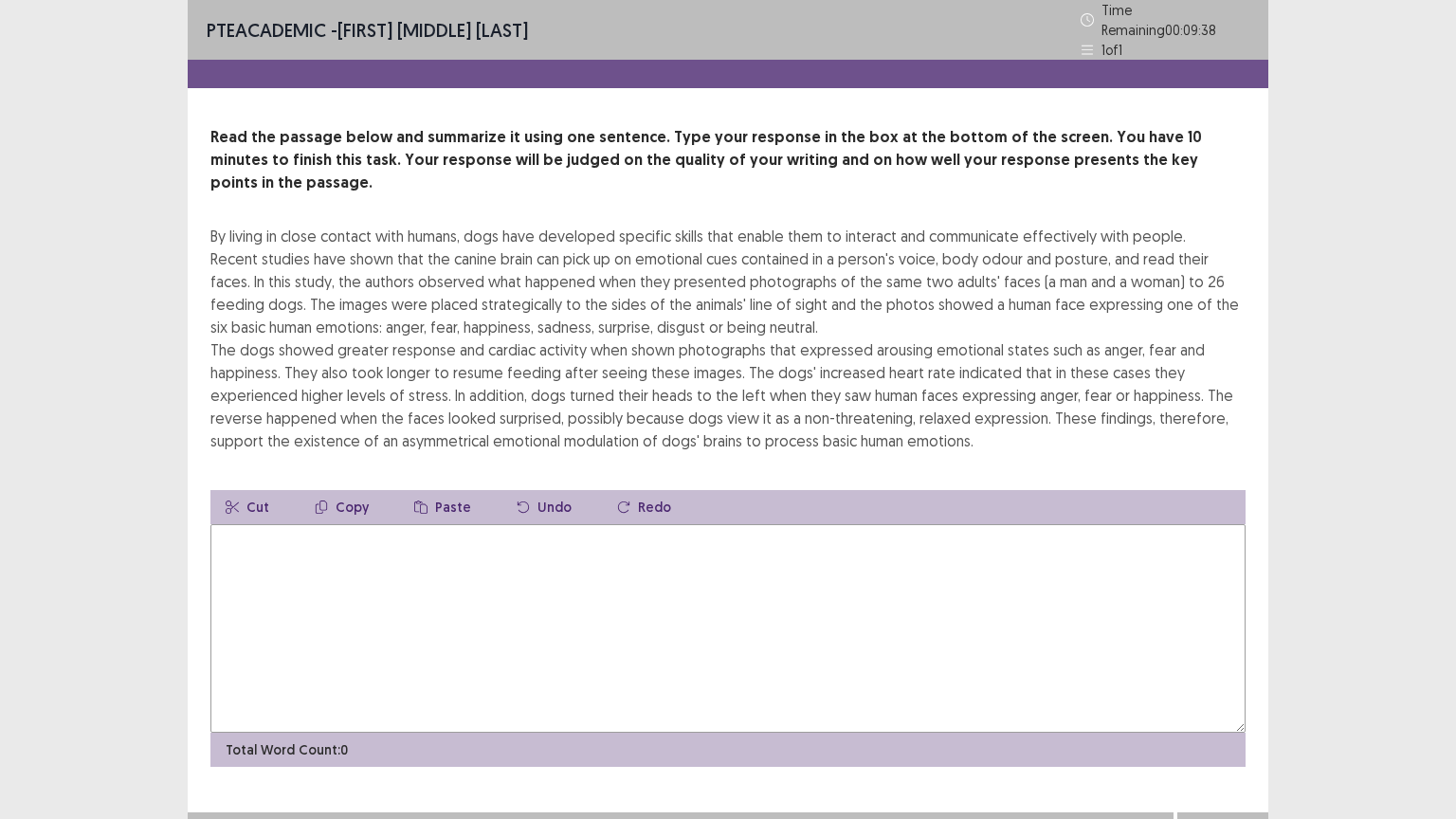 click at bounding box center [728, 628] 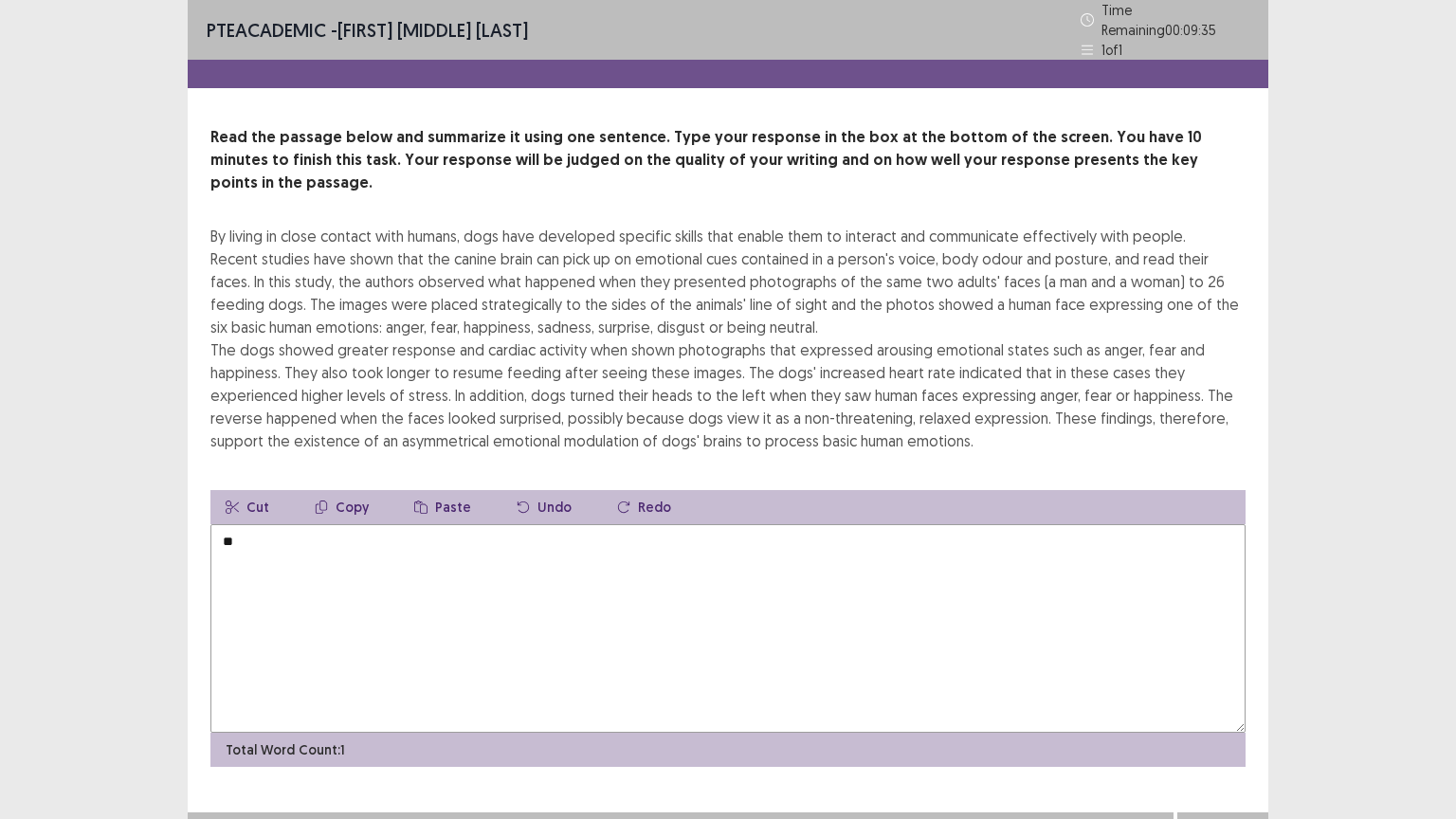 type on "*" 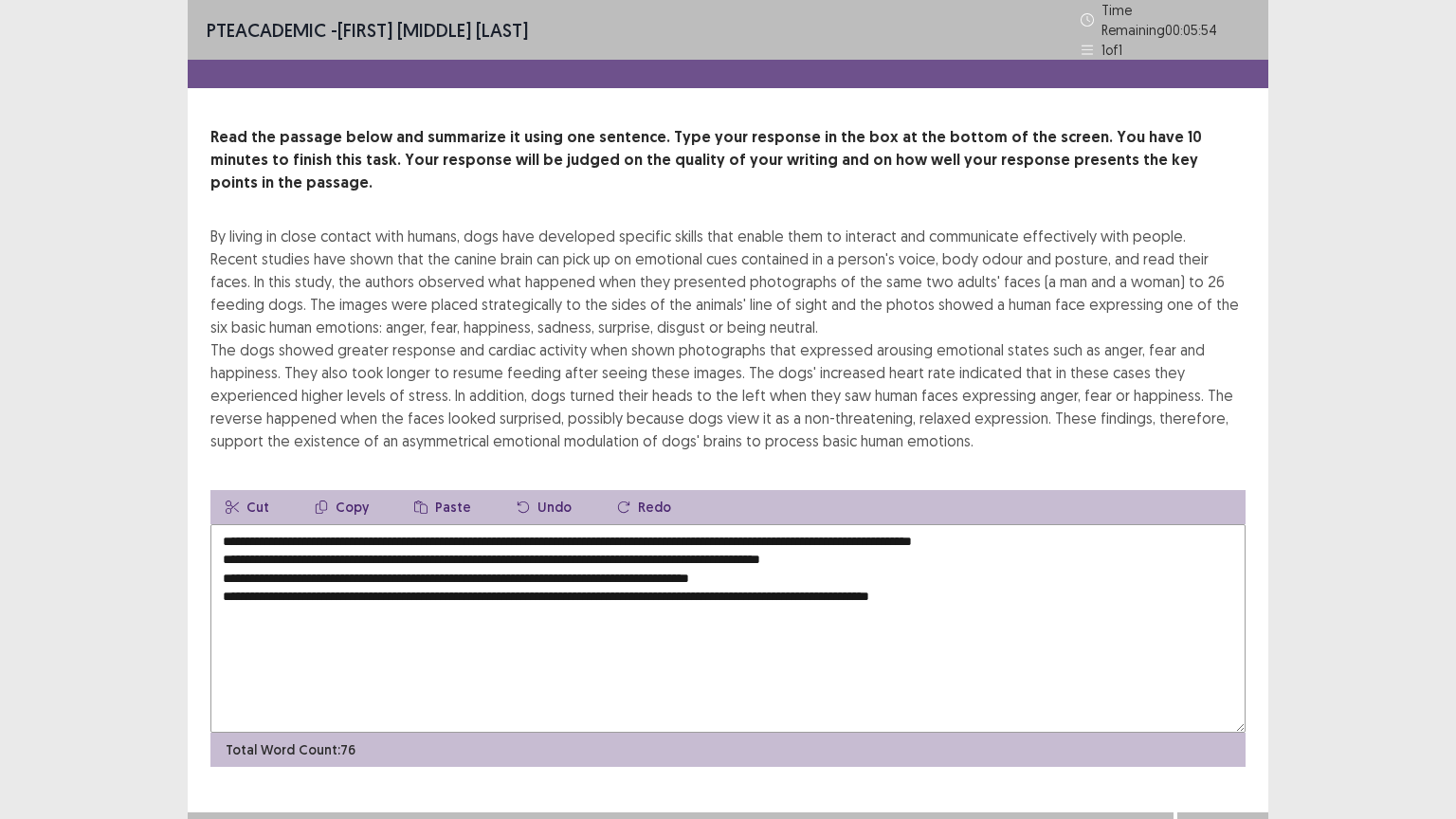 click on "**********" at bounding box center (728, 628) 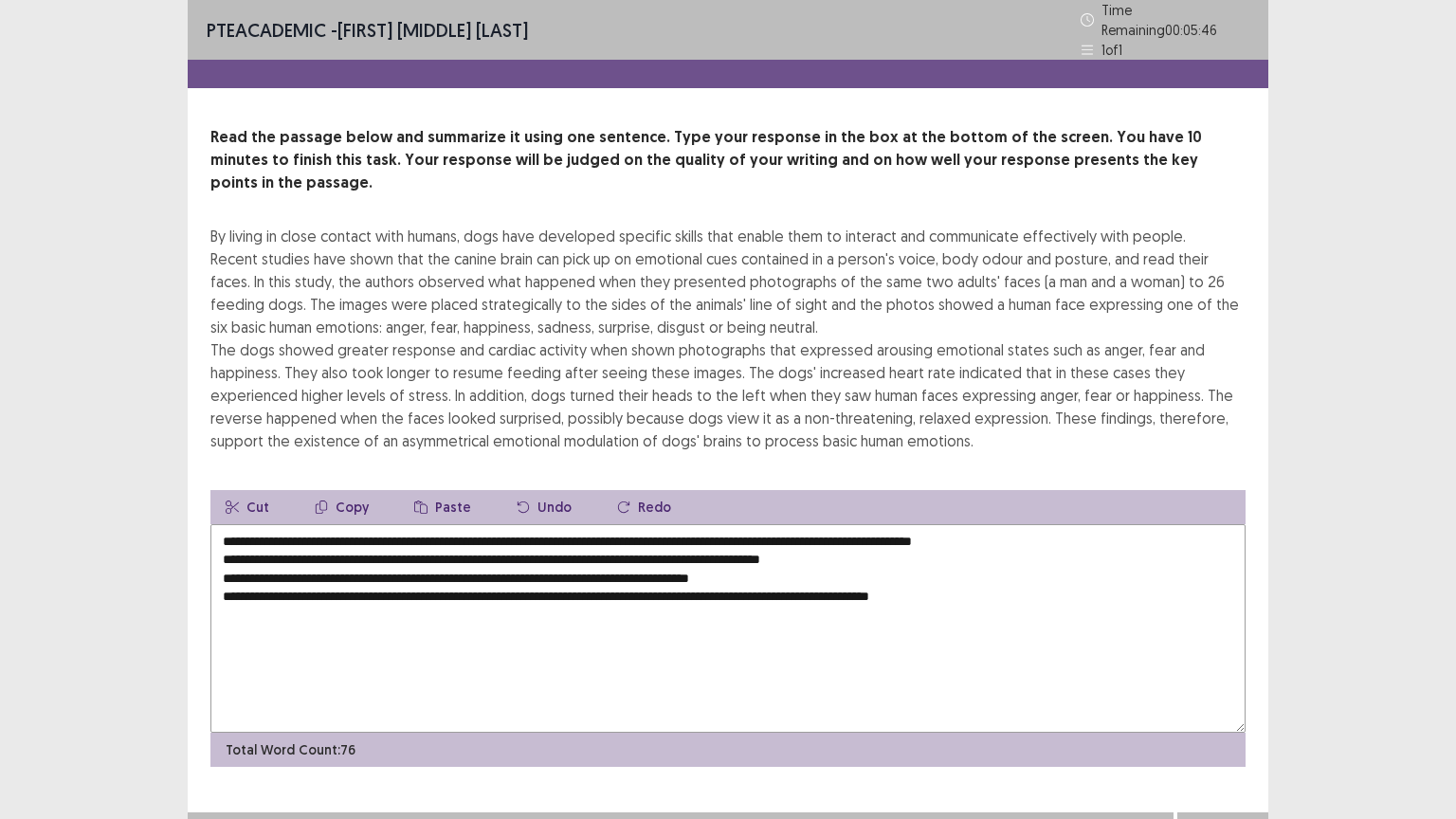 click on "**********" at bounding box center [728, 628] 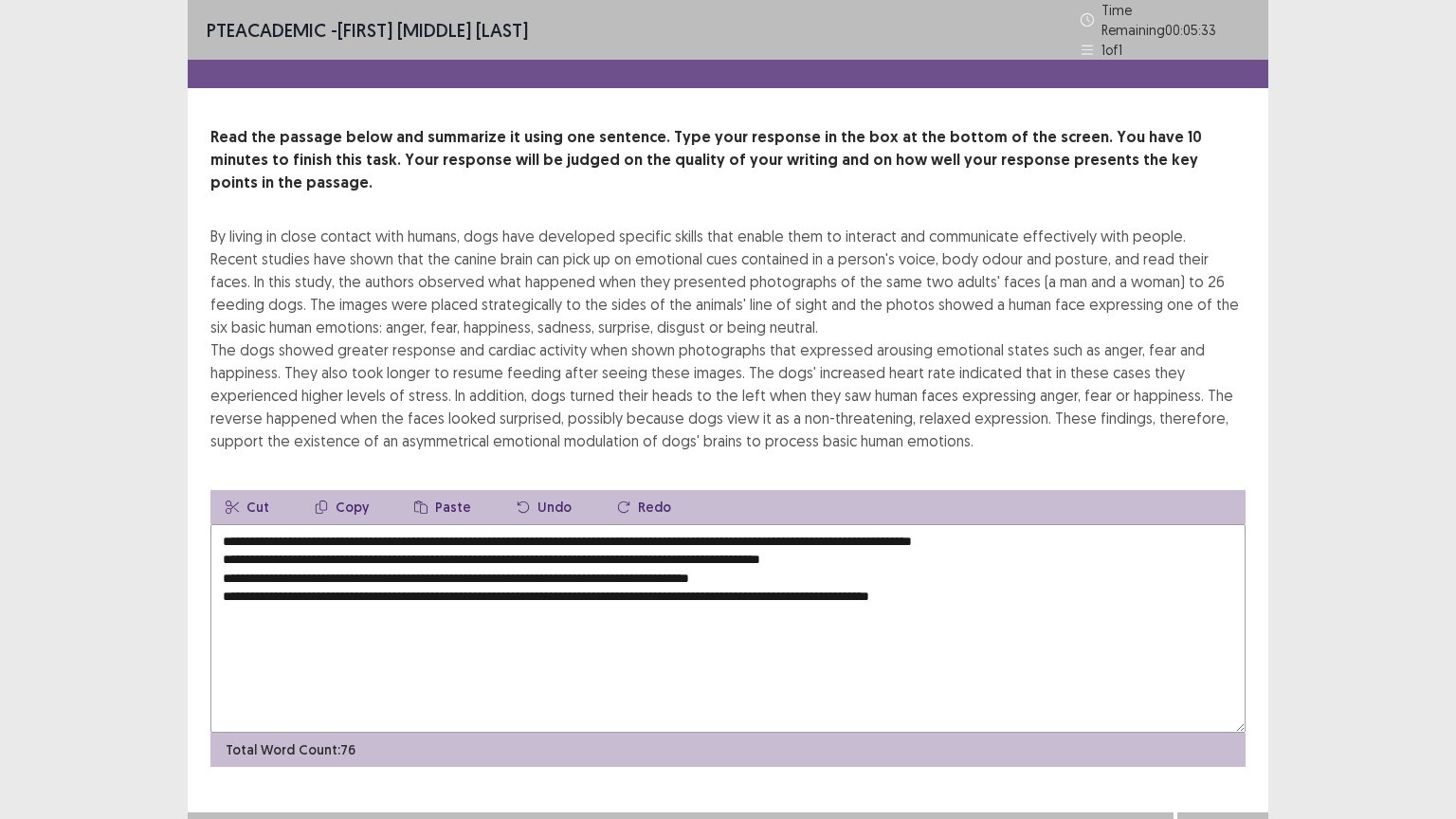 drag, startPoint x: 938, startPoint y: 535, endPoint x: 223, endPoint y: 531, distance: 715.0112 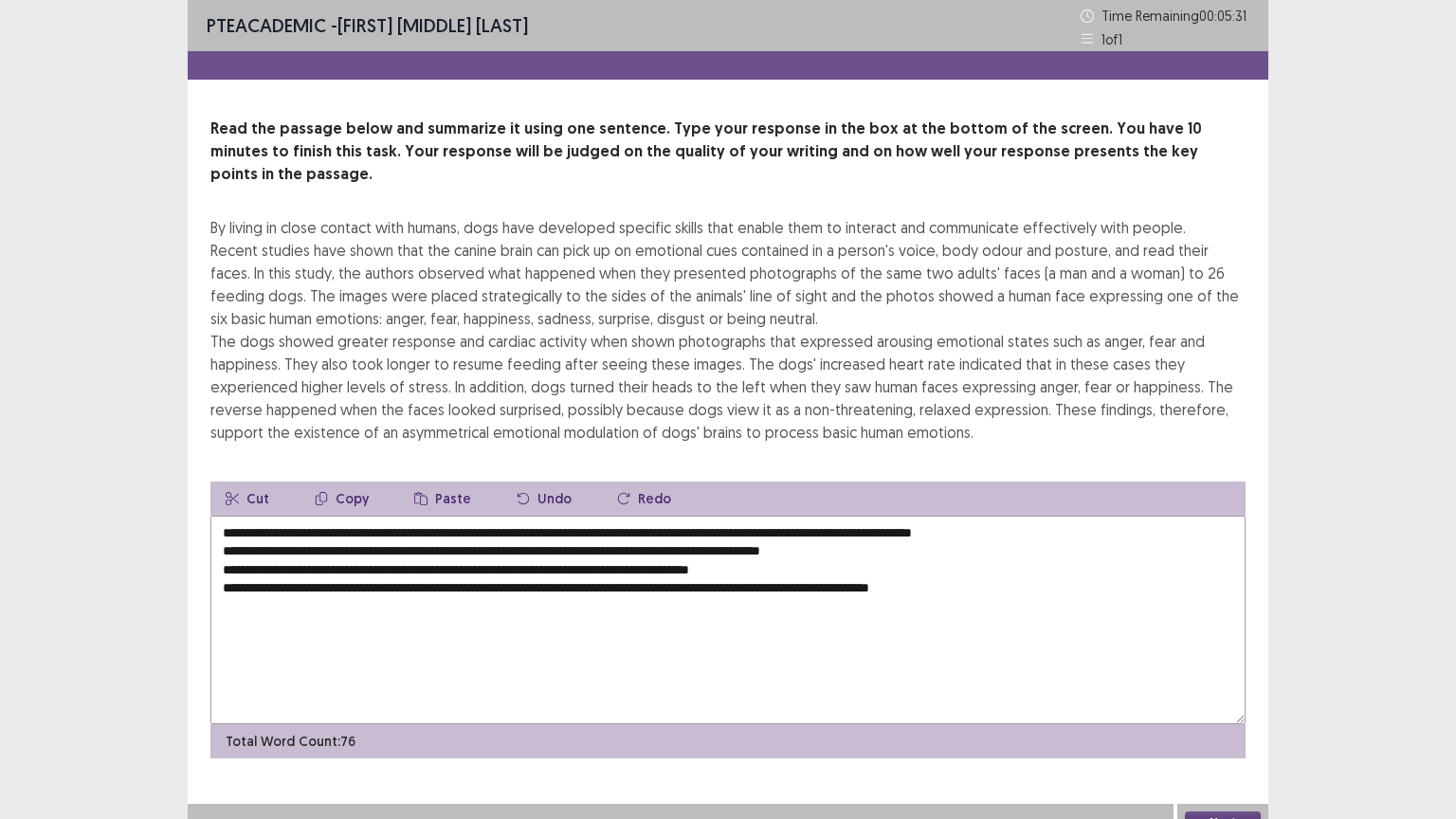 click on "Cut" at bounding box center [247, 499] 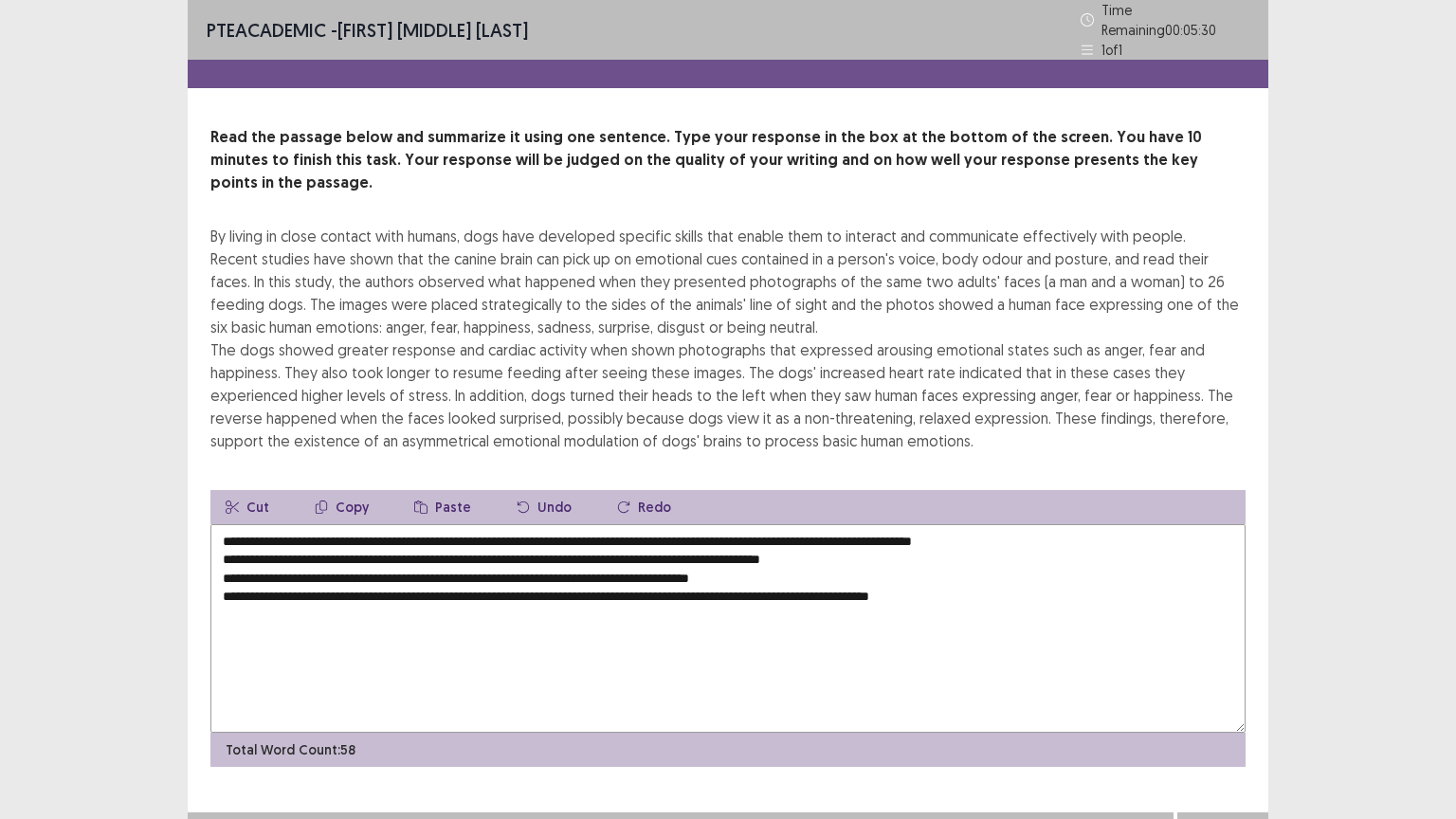 click on "**********" at bounding box center (728, 628) 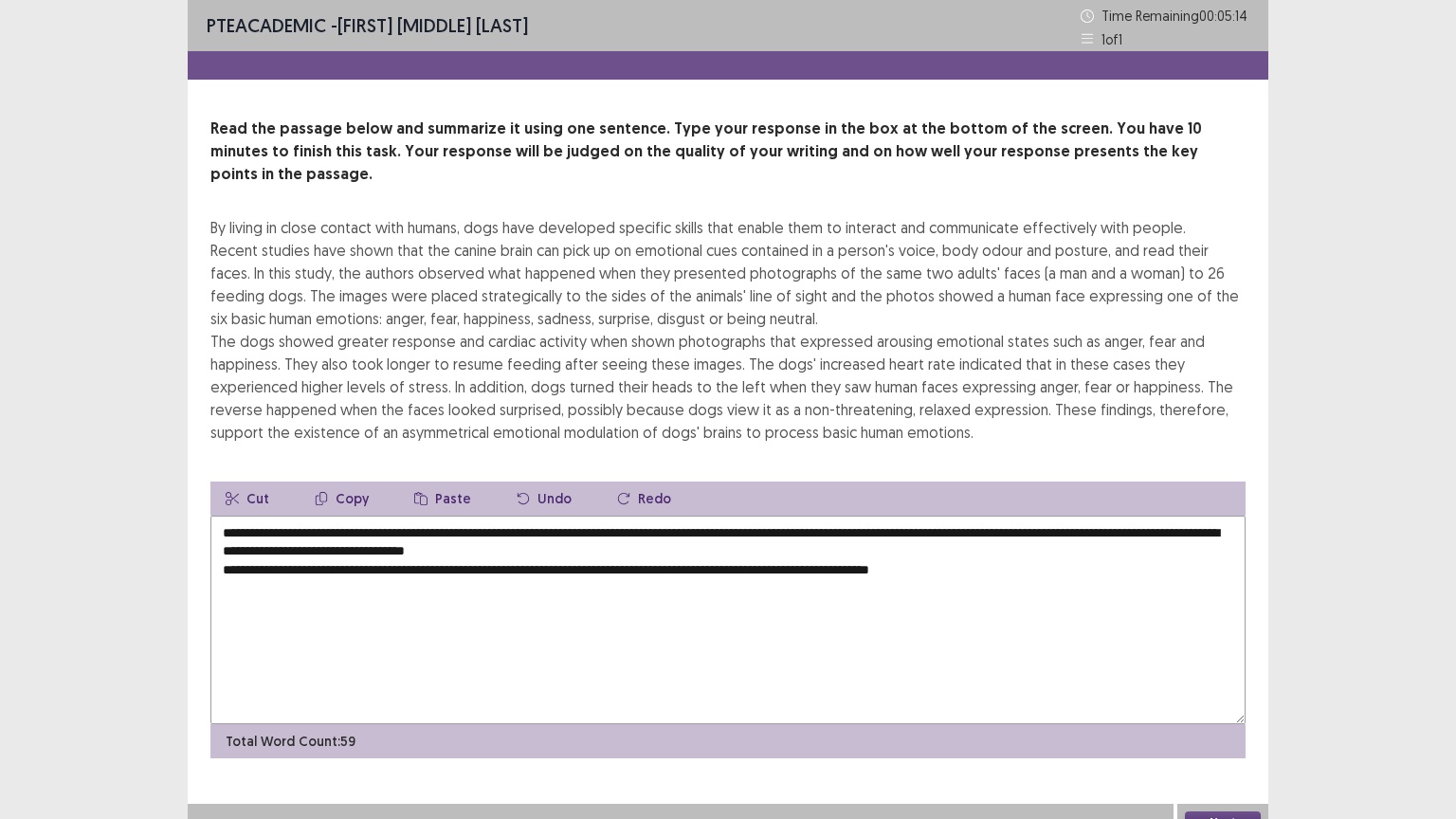 click on "**********" at bounding box center [728, 620] 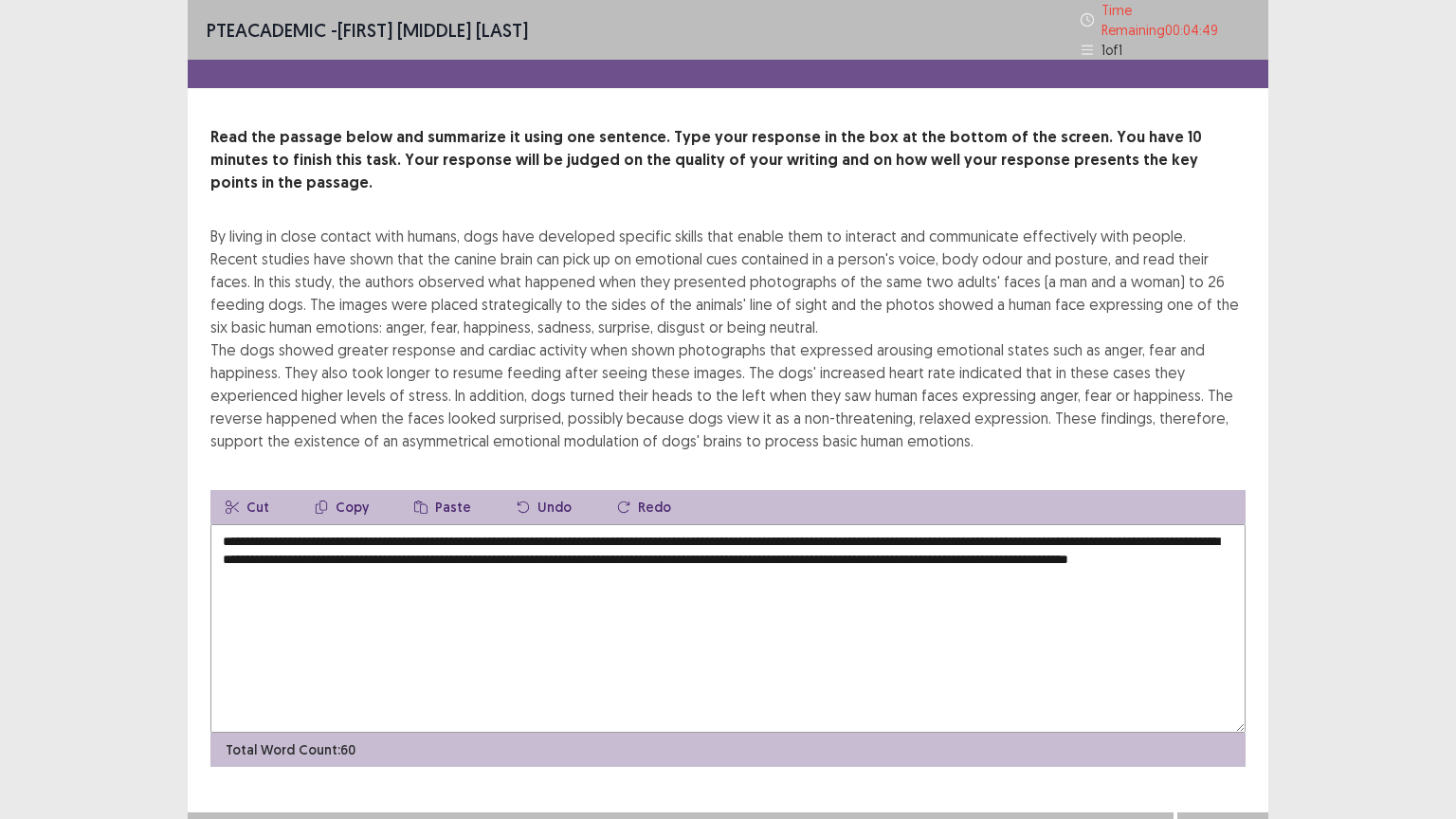 click on "**********" at bounding box center [728, 628] 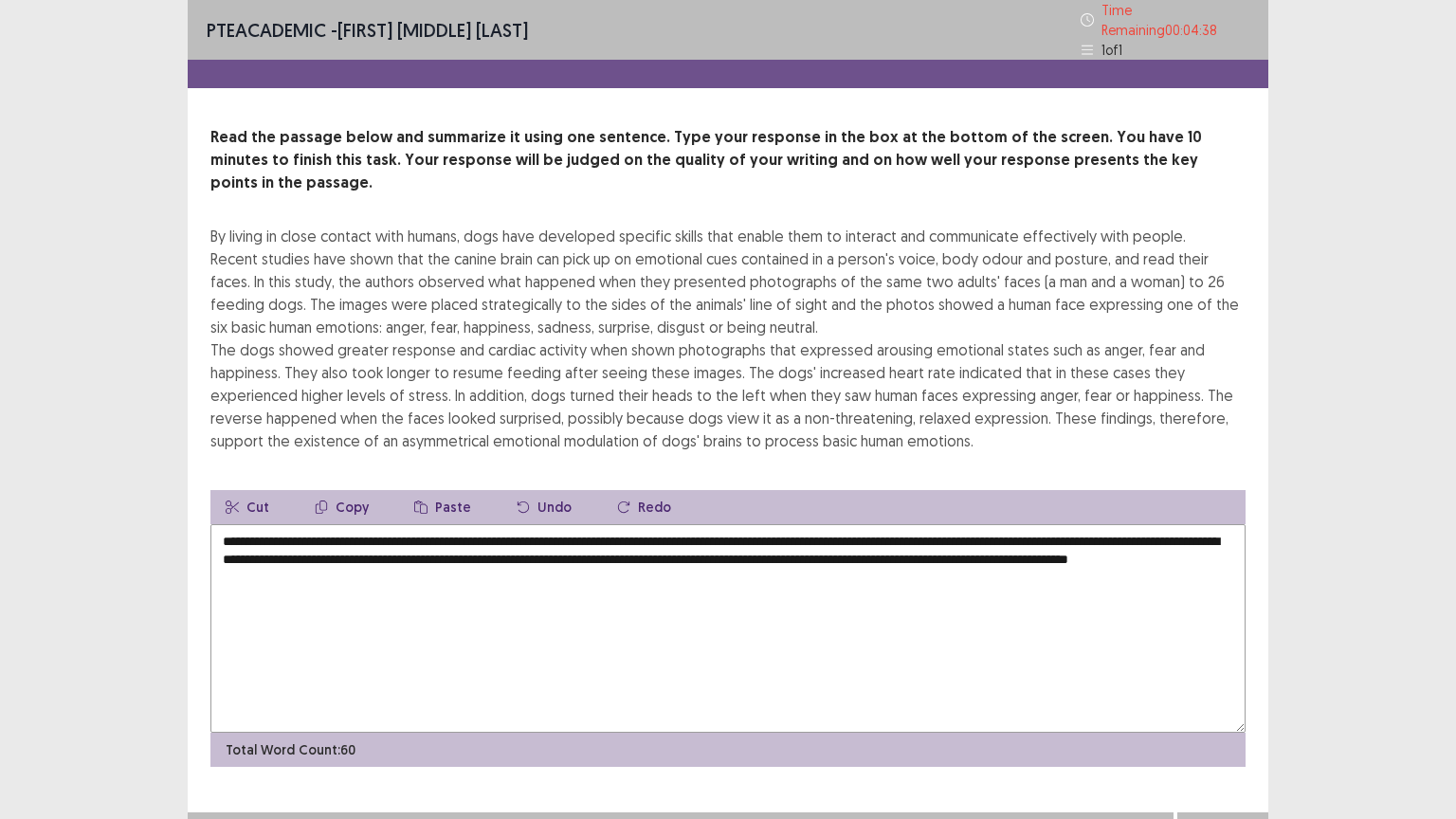 type on "**********" 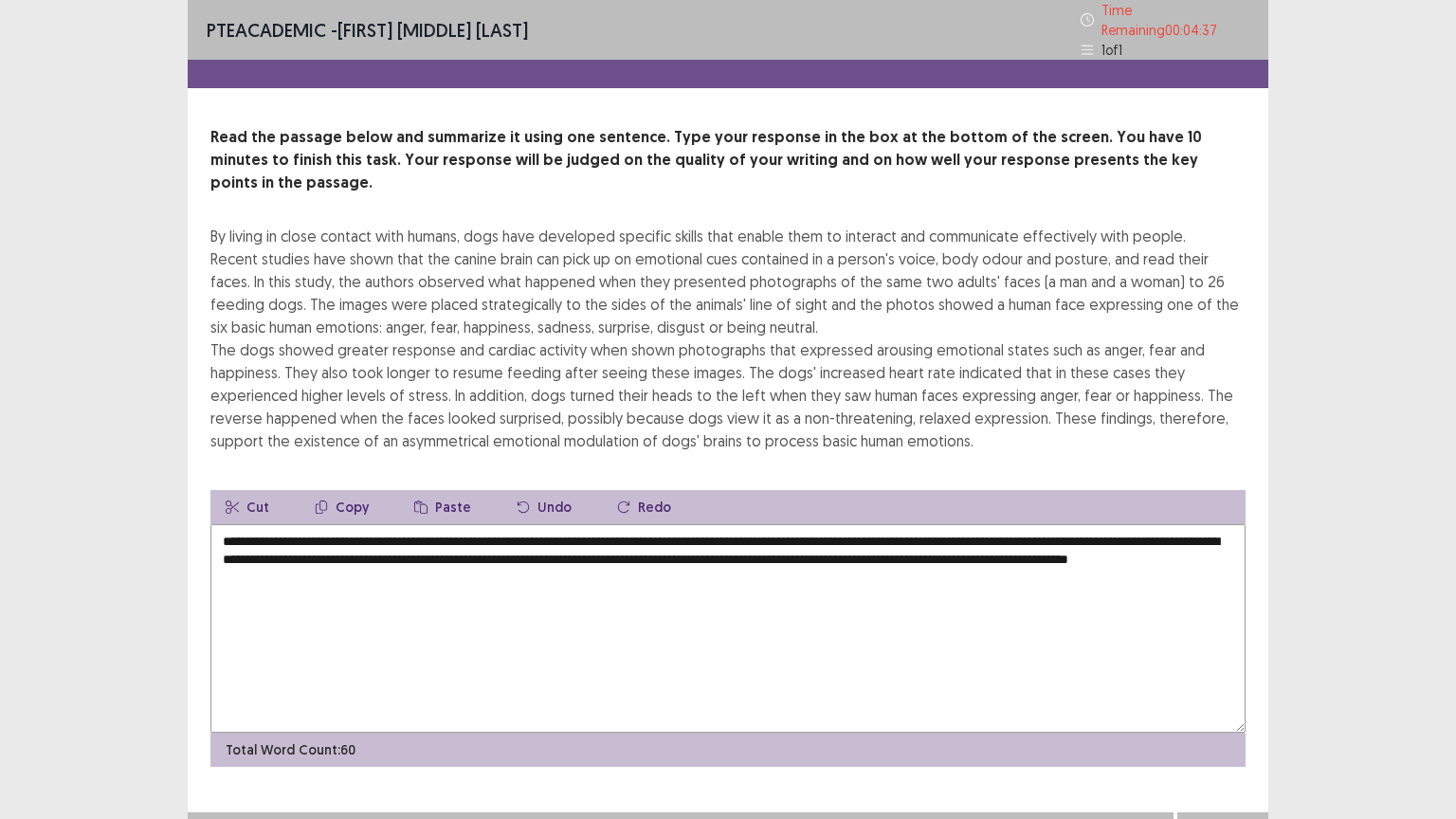 click on "Next" at bounding box center (1223, 831) 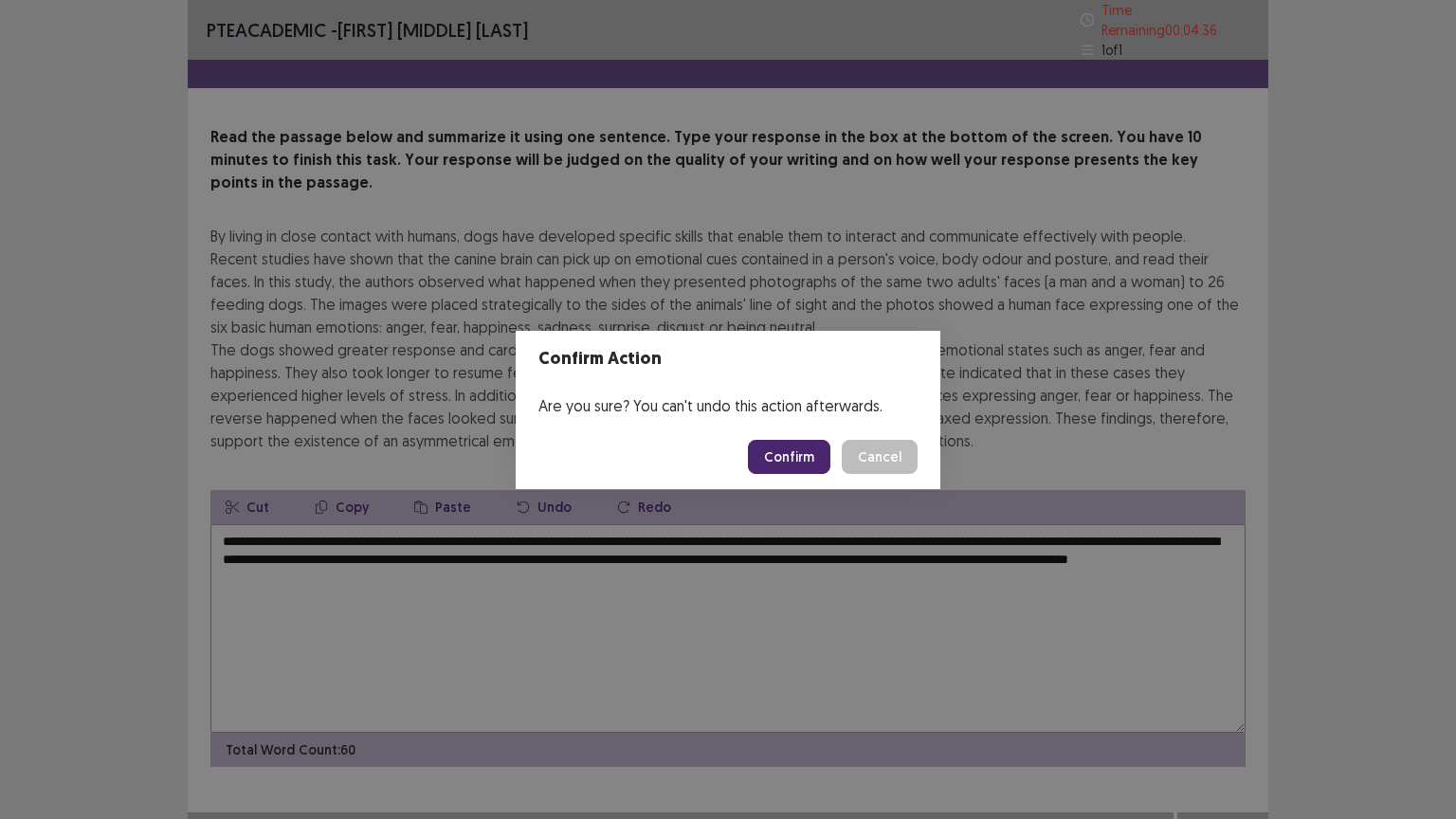 click on "Confirm" at bounding box center [789, 457] 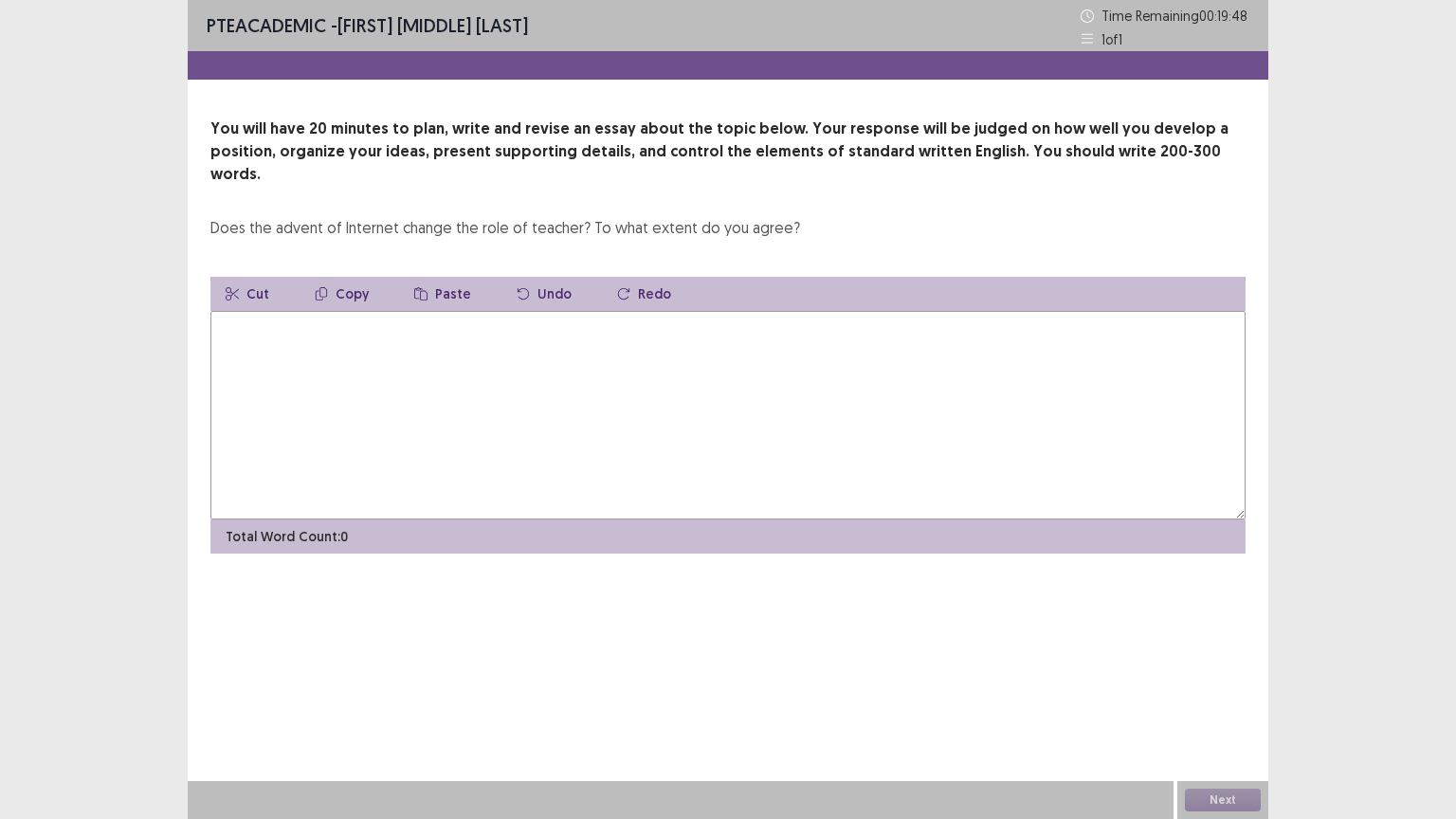 click at bounding box center (728, 415) 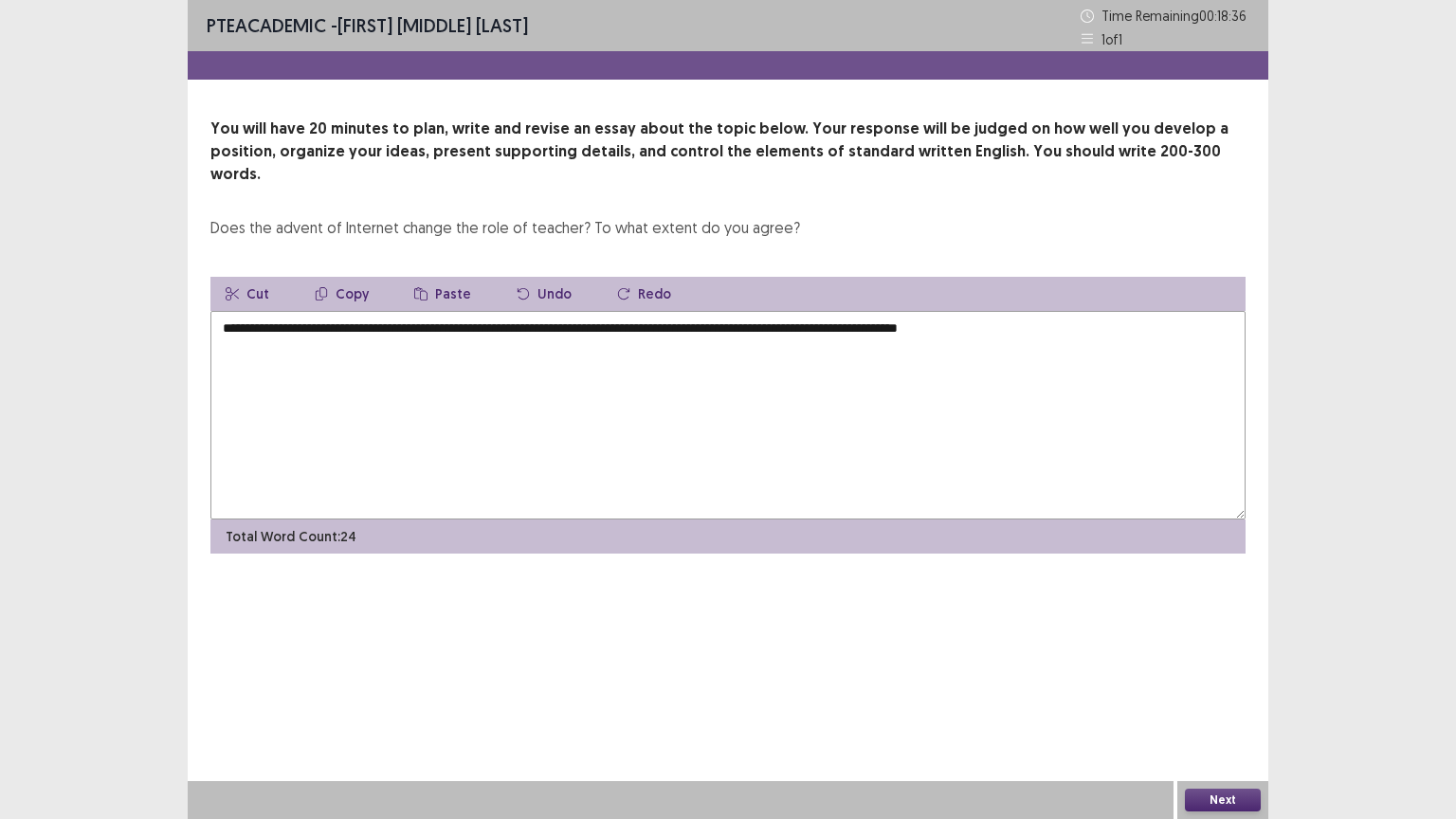 click on "**********" at bounding box center [728, 415] 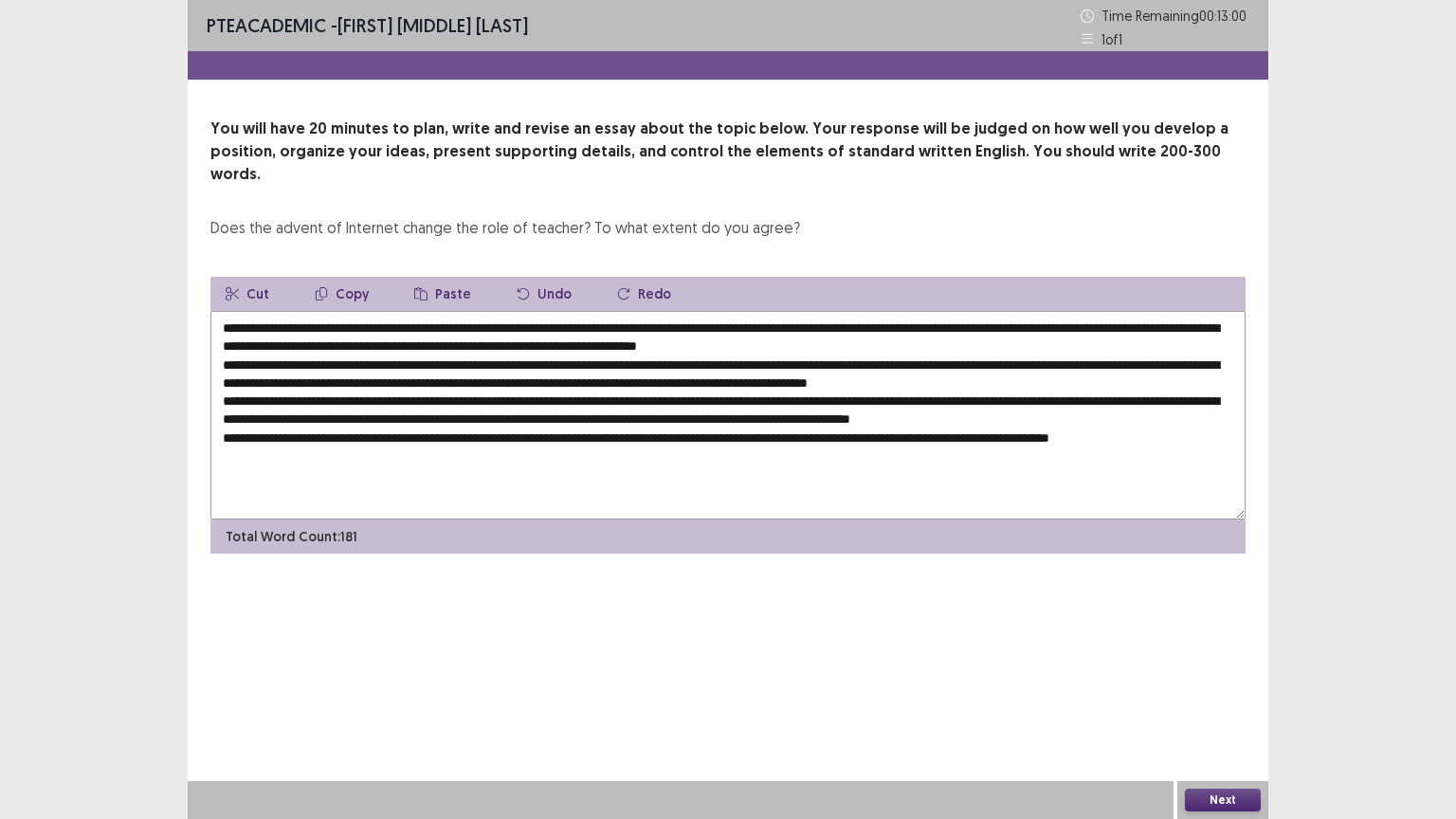 click at bounding box center (728, 415) 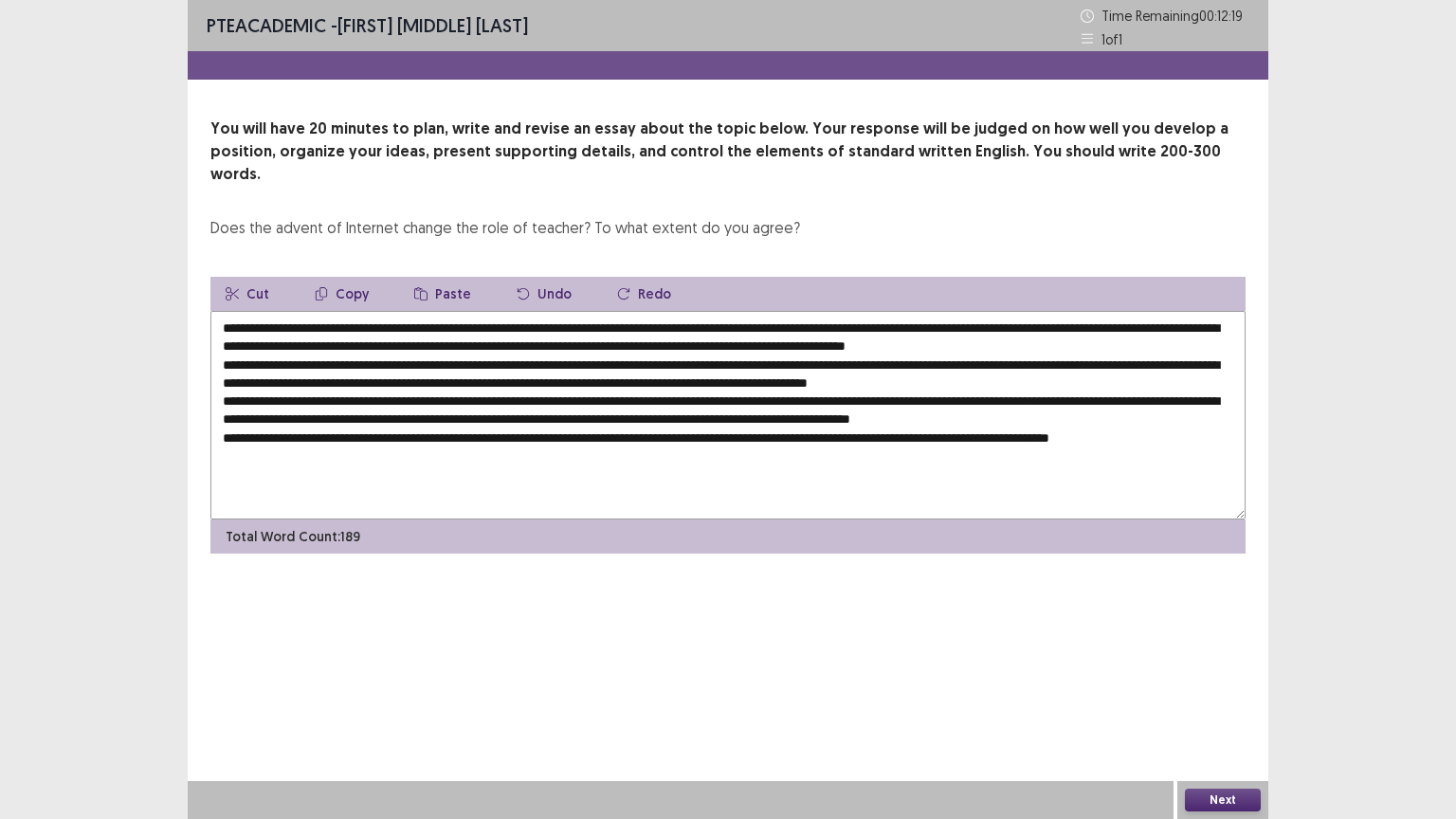 drag, startPoint x: 334, startPoint y: 303, endPoint x: 618, endPoint y: 310, distance: 284.08625 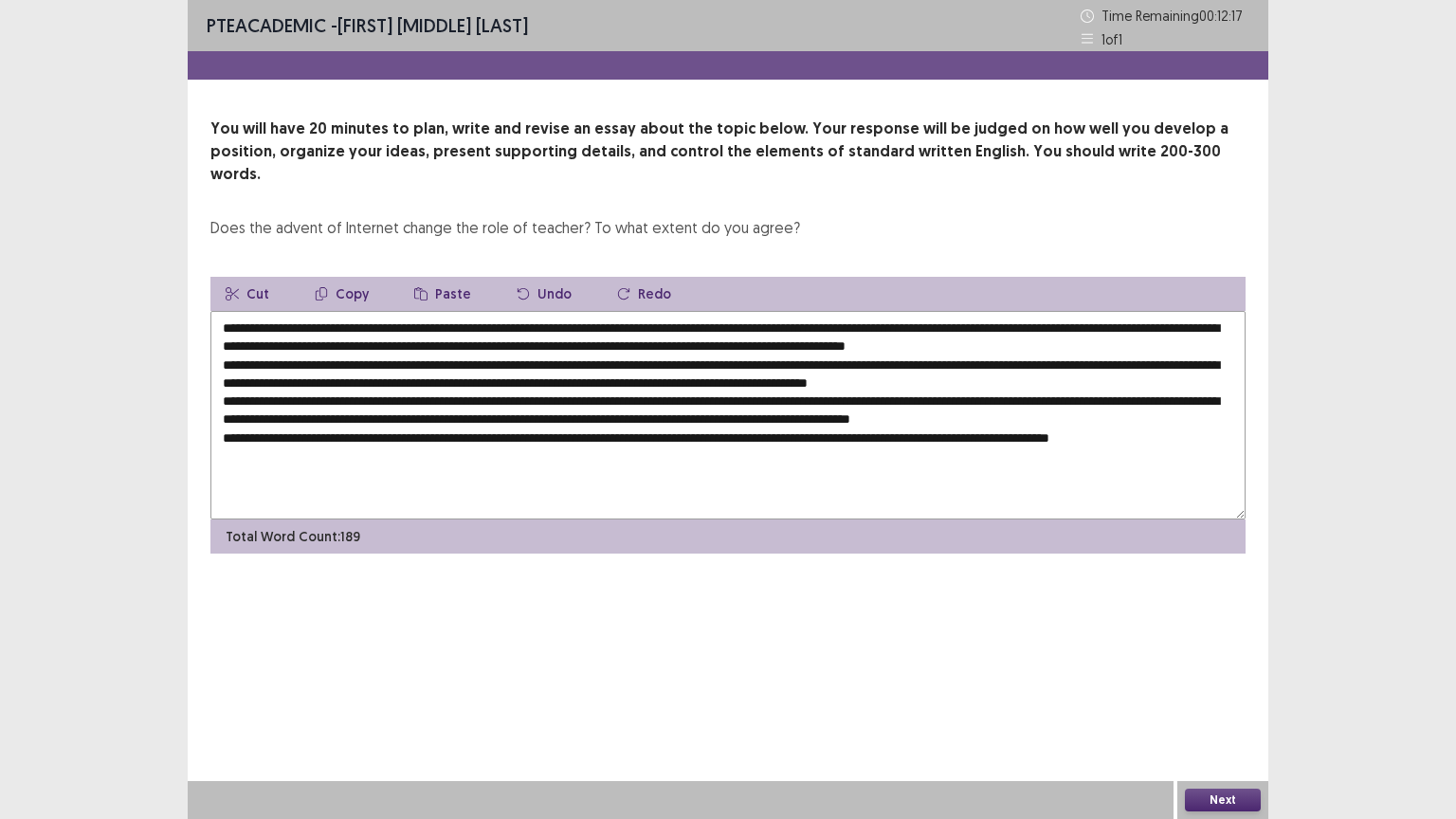 click on "Copy" at bounding box center (341, 294) 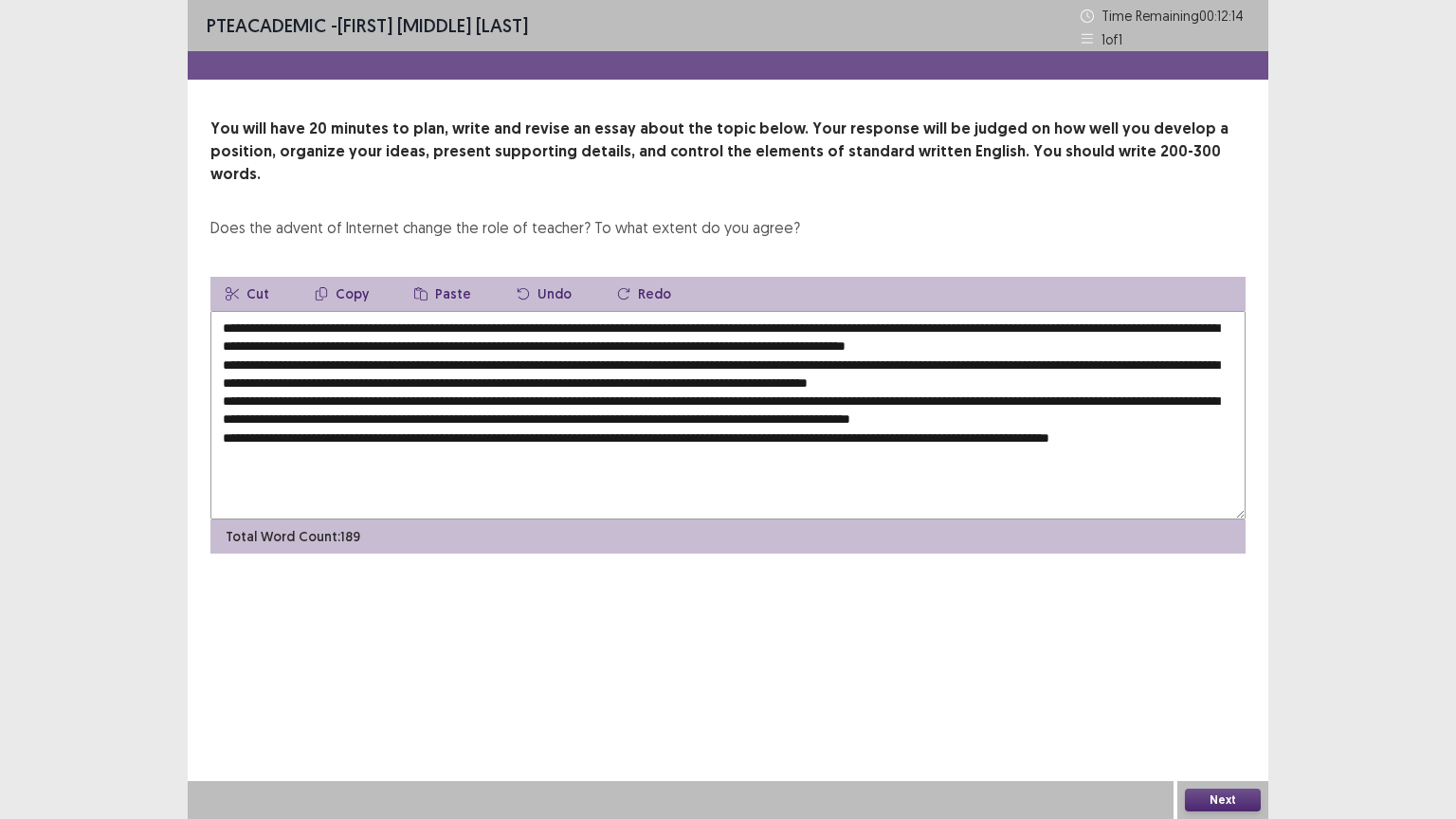 click at bounding box center (728, 415) 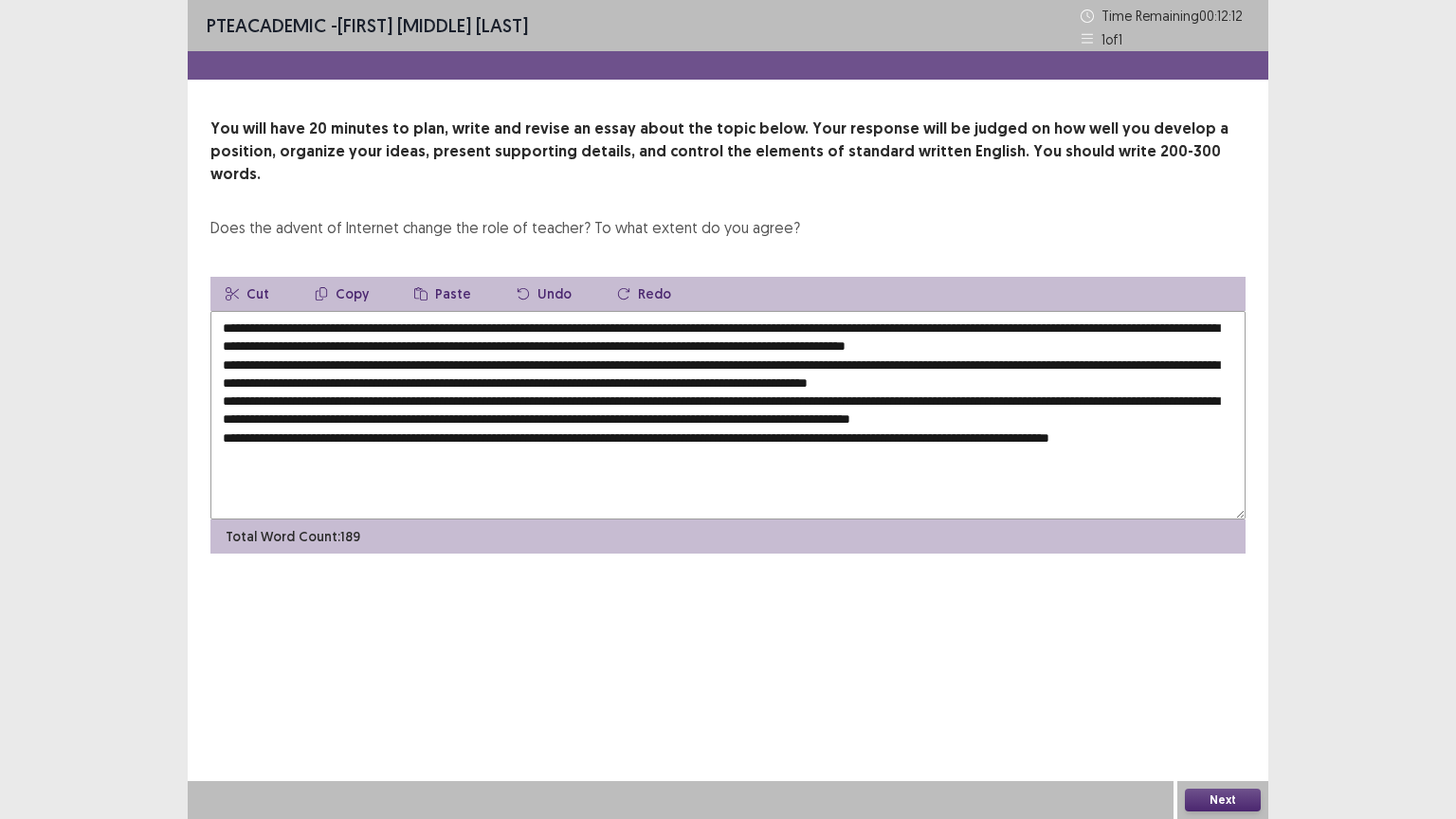 click on "Paste" at bounding box center [443, 294] 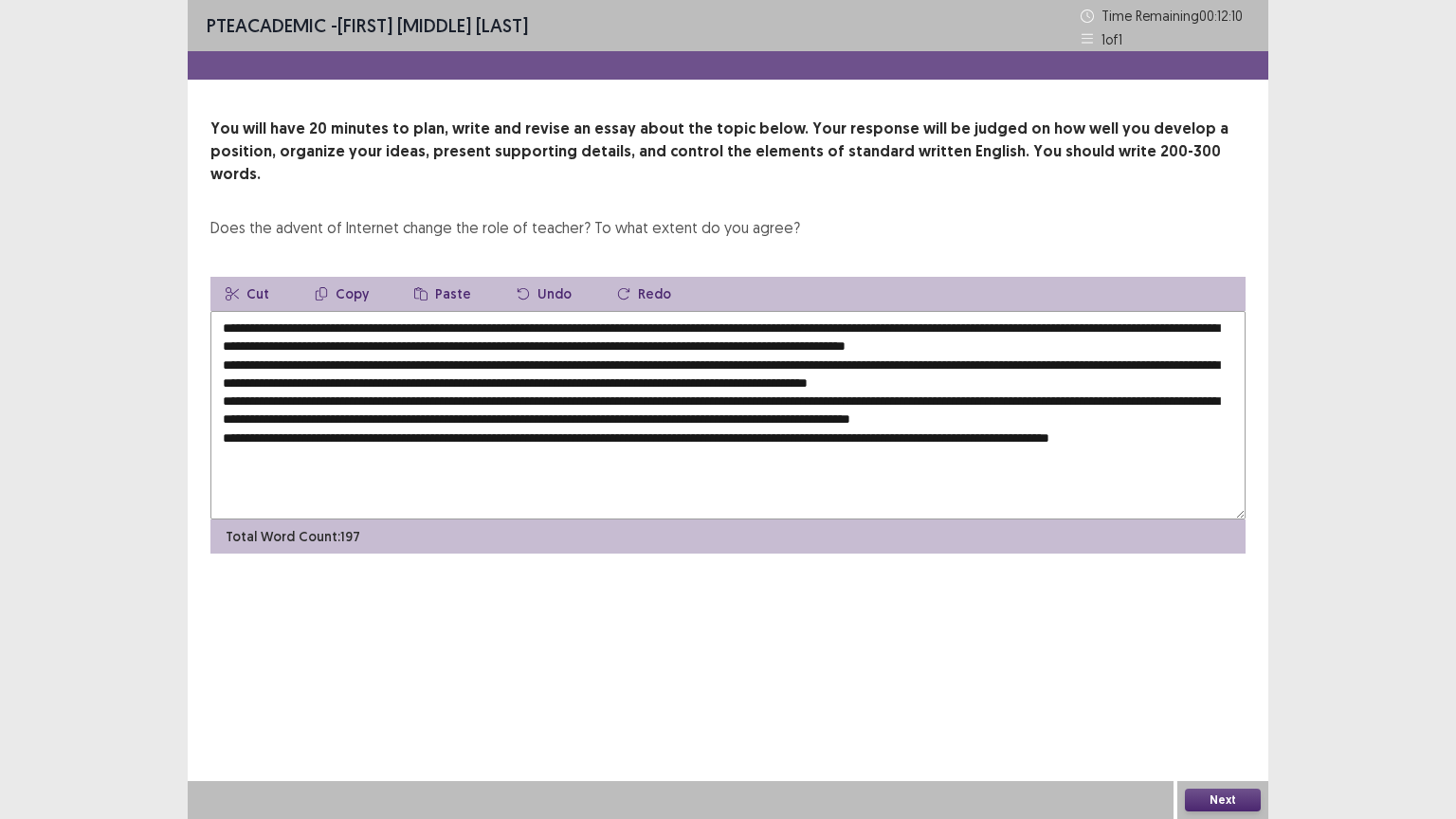 click at bounding box center [728, 415] 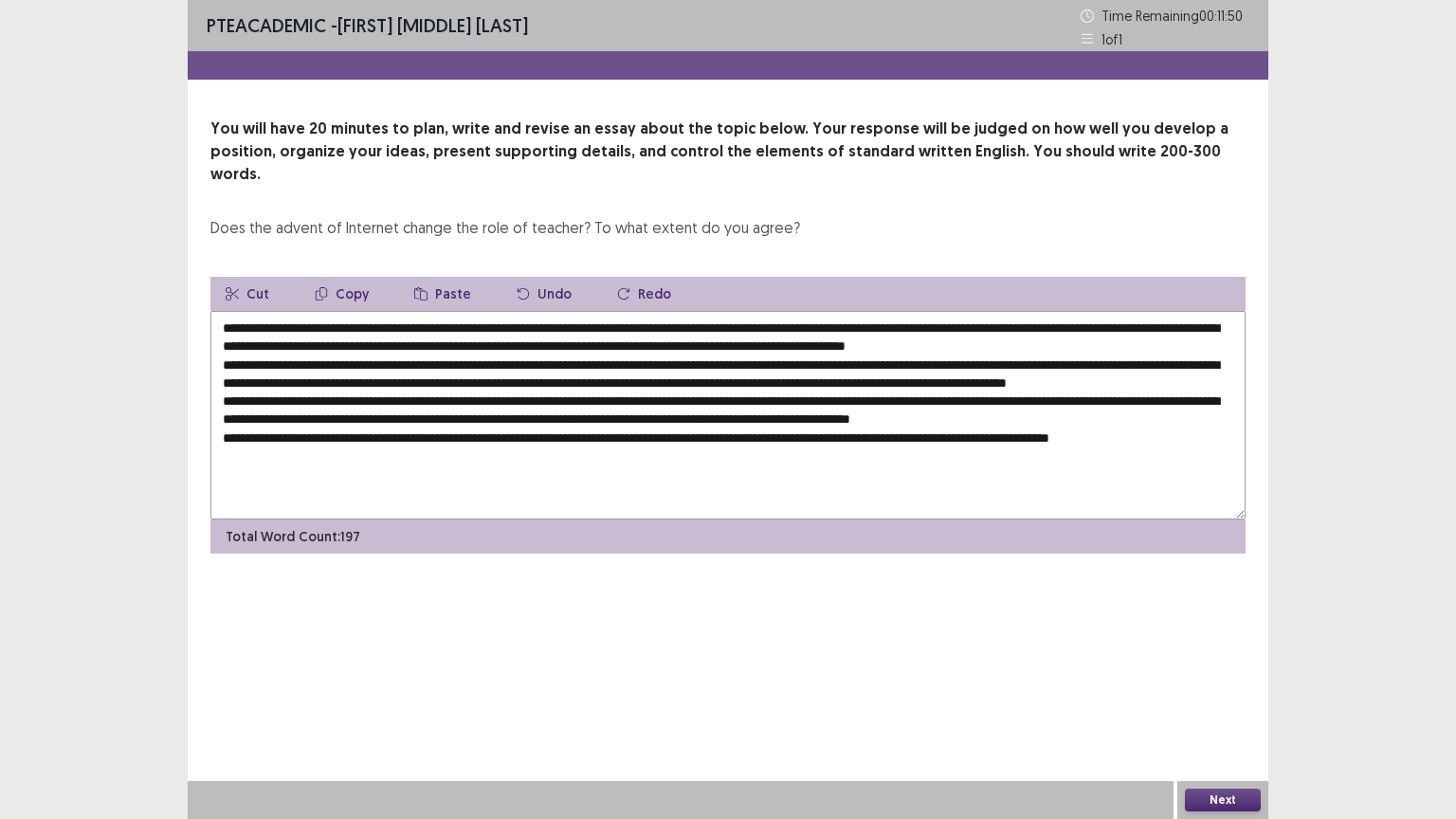 click at bounding box center (728, 415) 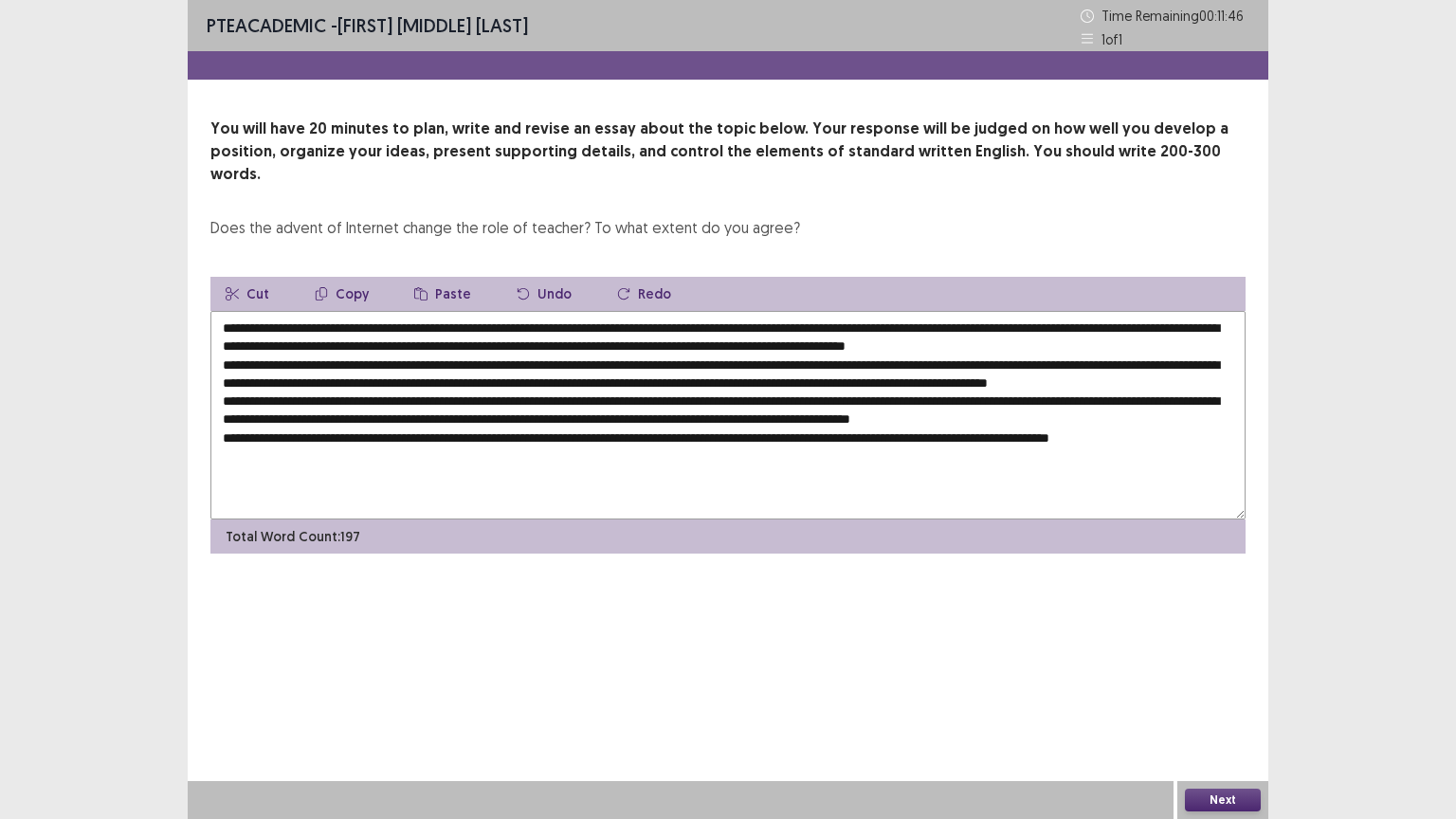 click at bounding box center (728, 415) 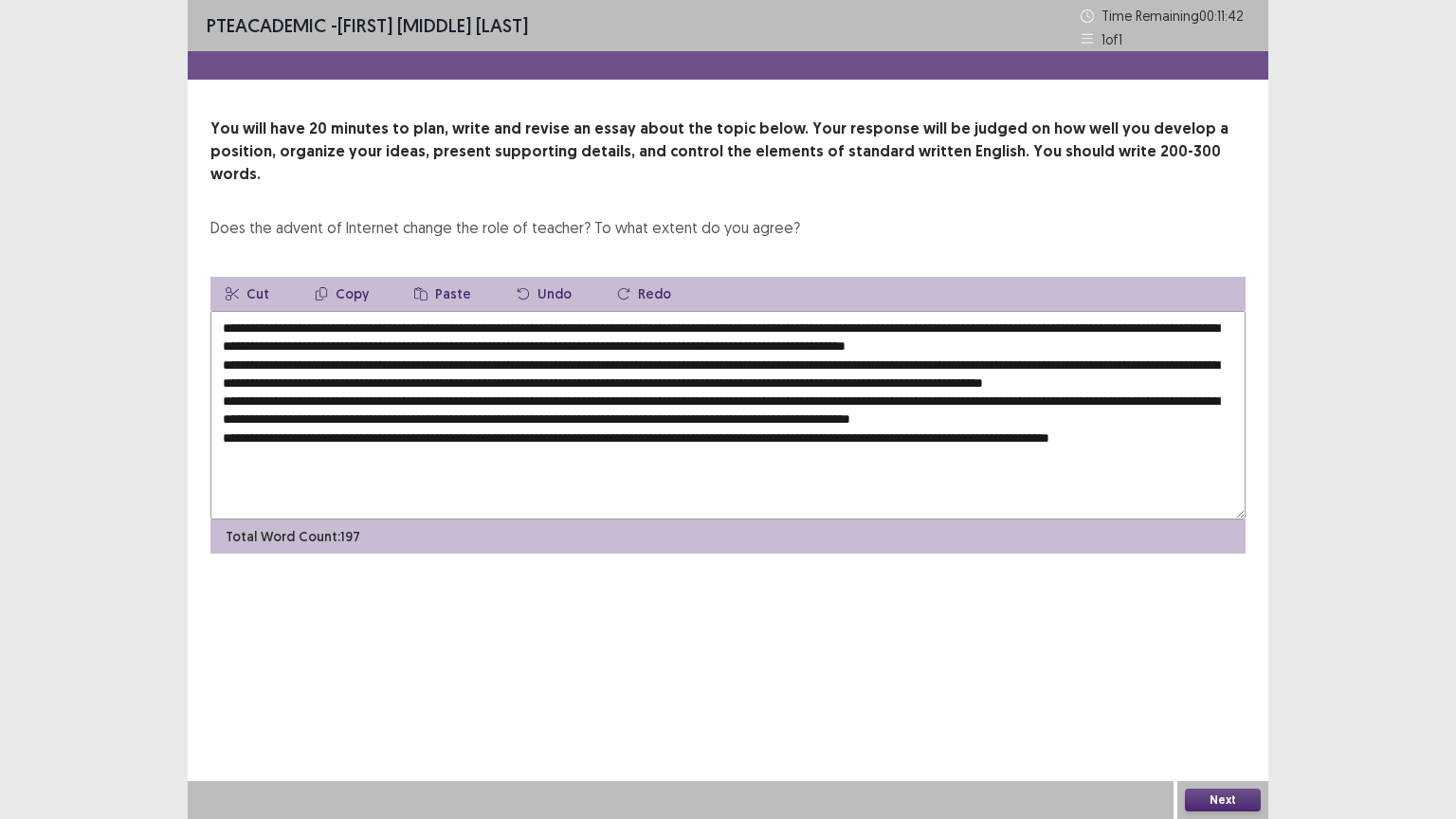click at bounding box center [728, 415] 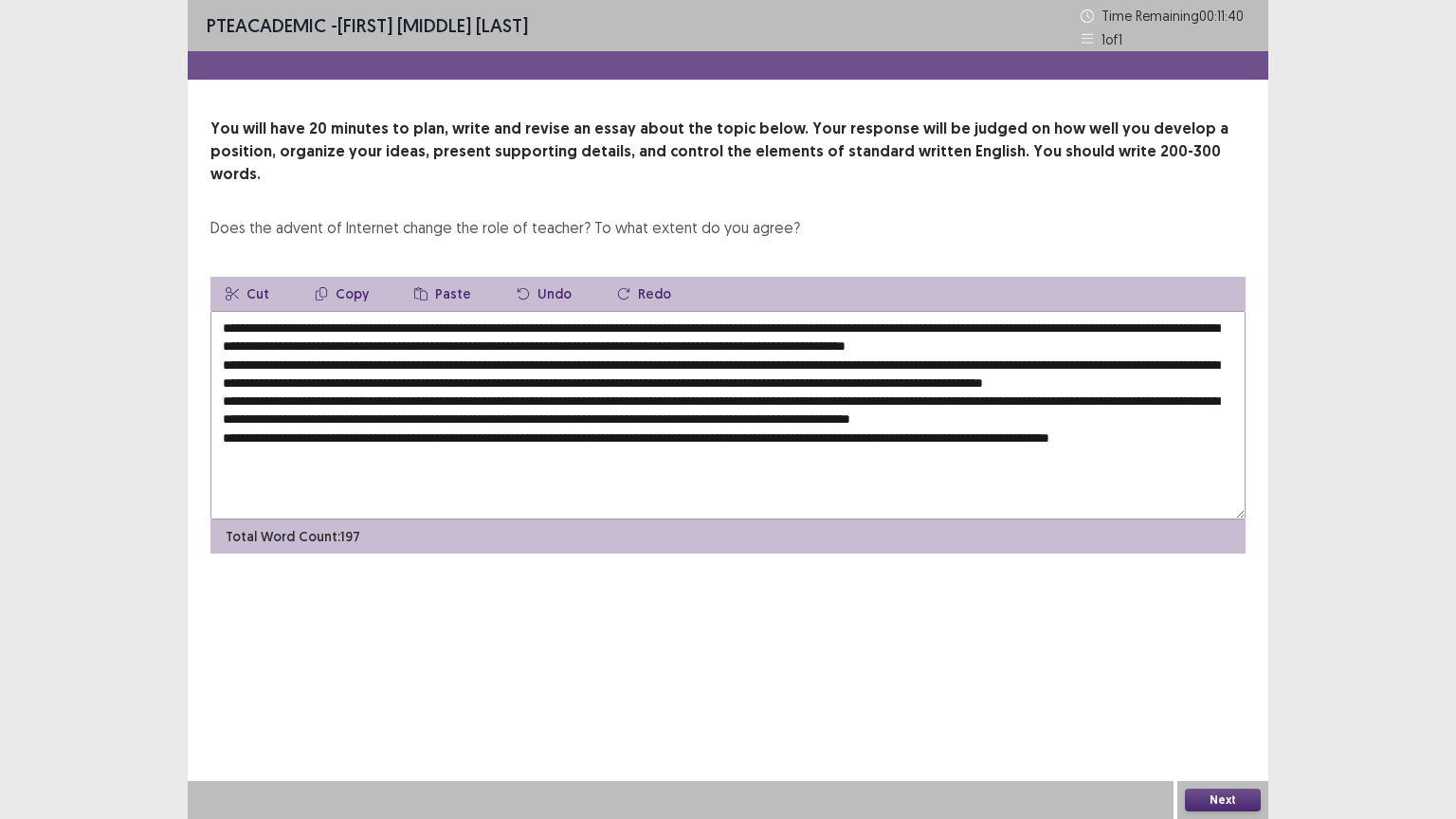 click at bounding box center (728, 415) 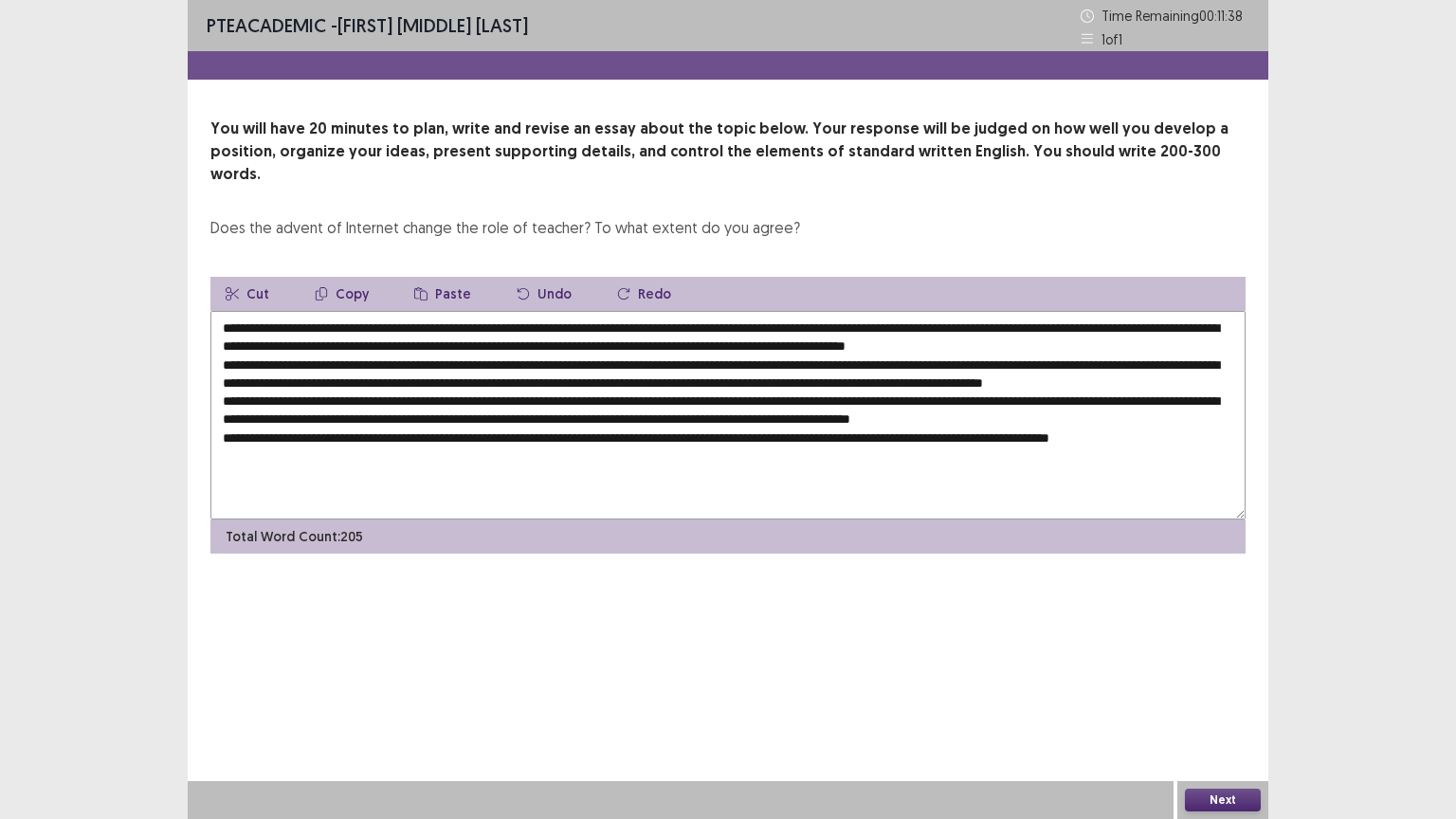 click at bounding box center (728, 415) 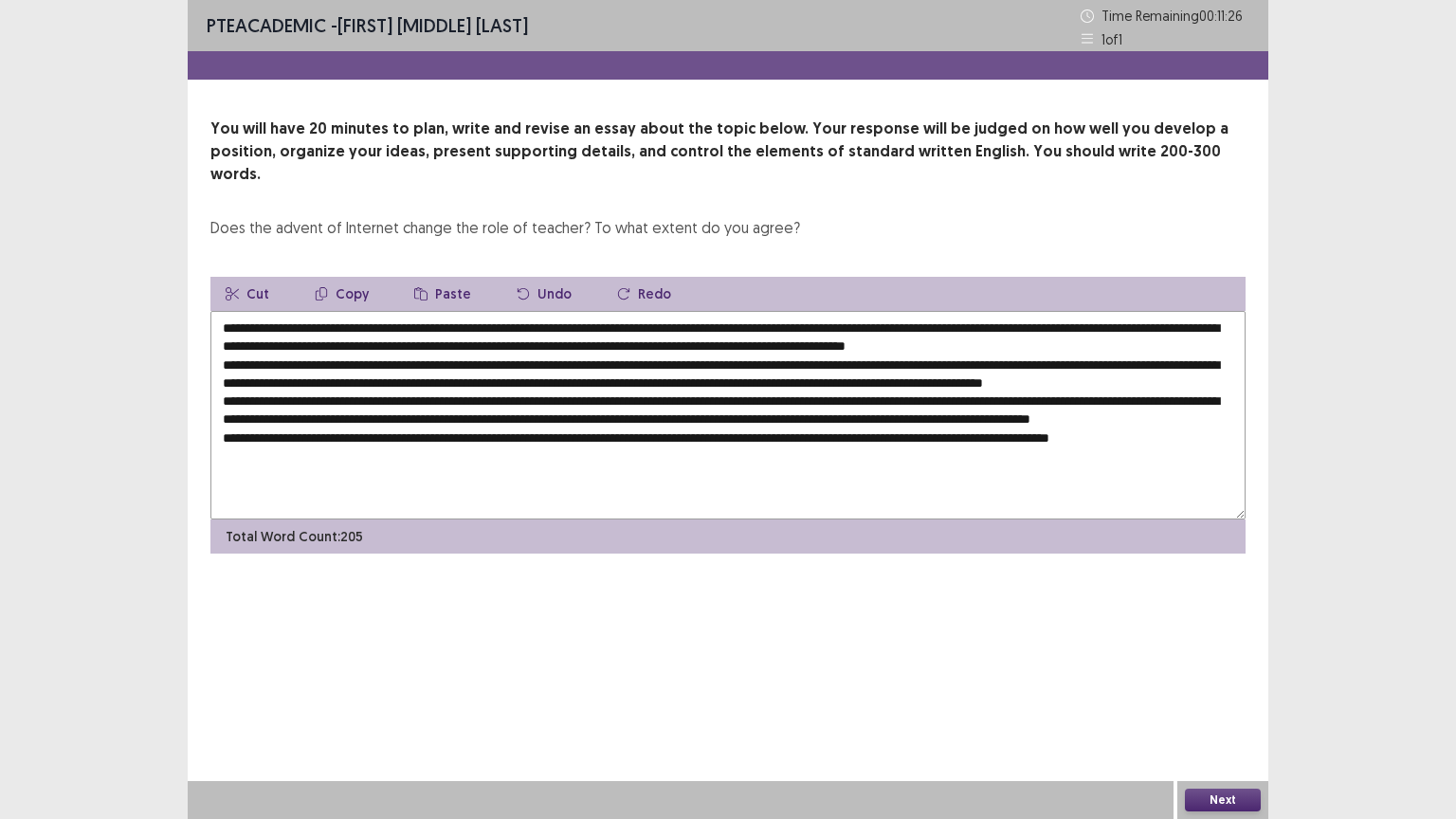 click at bounding box center (728, 415) 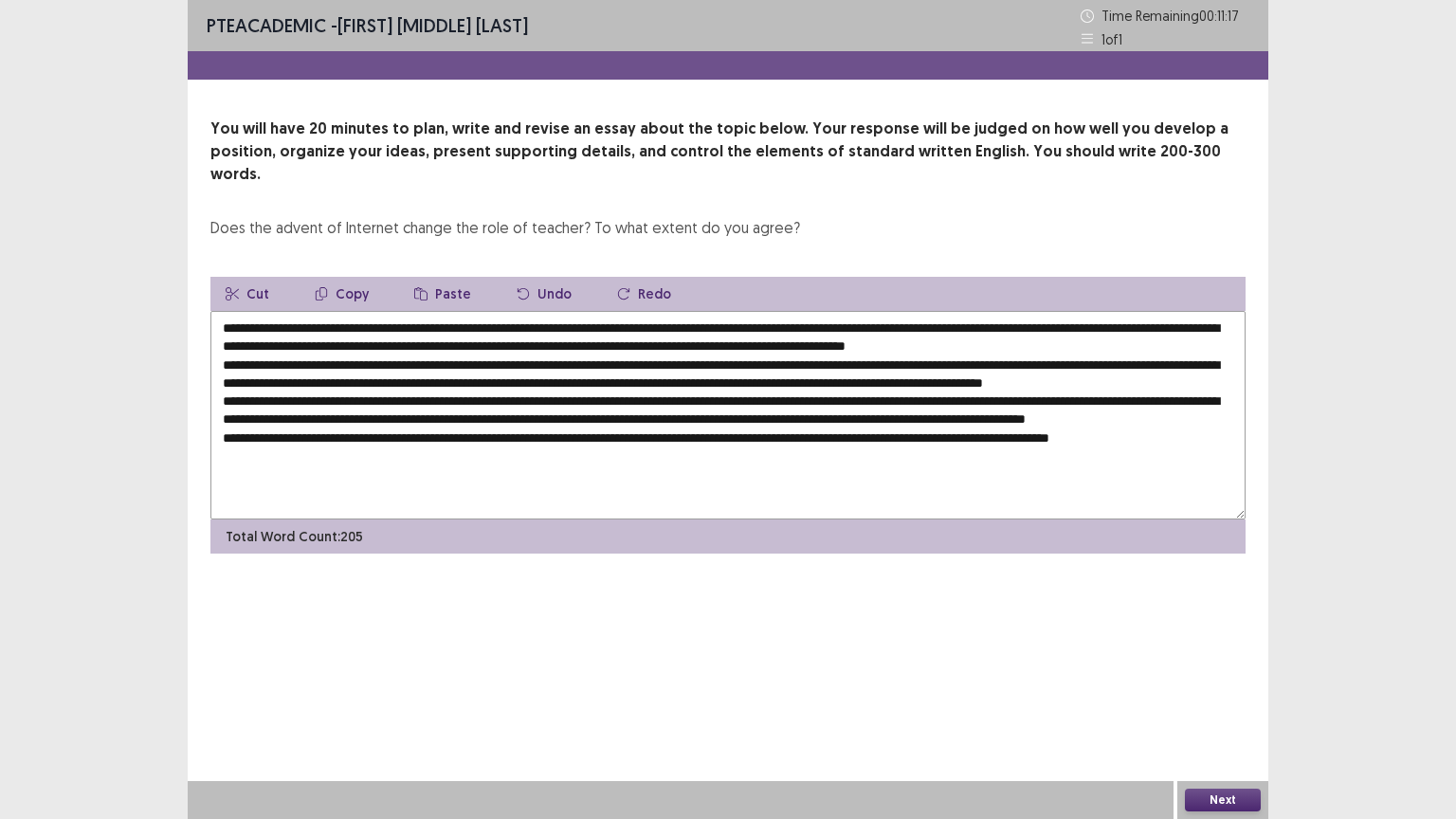 click at bounding box center [728, 415] 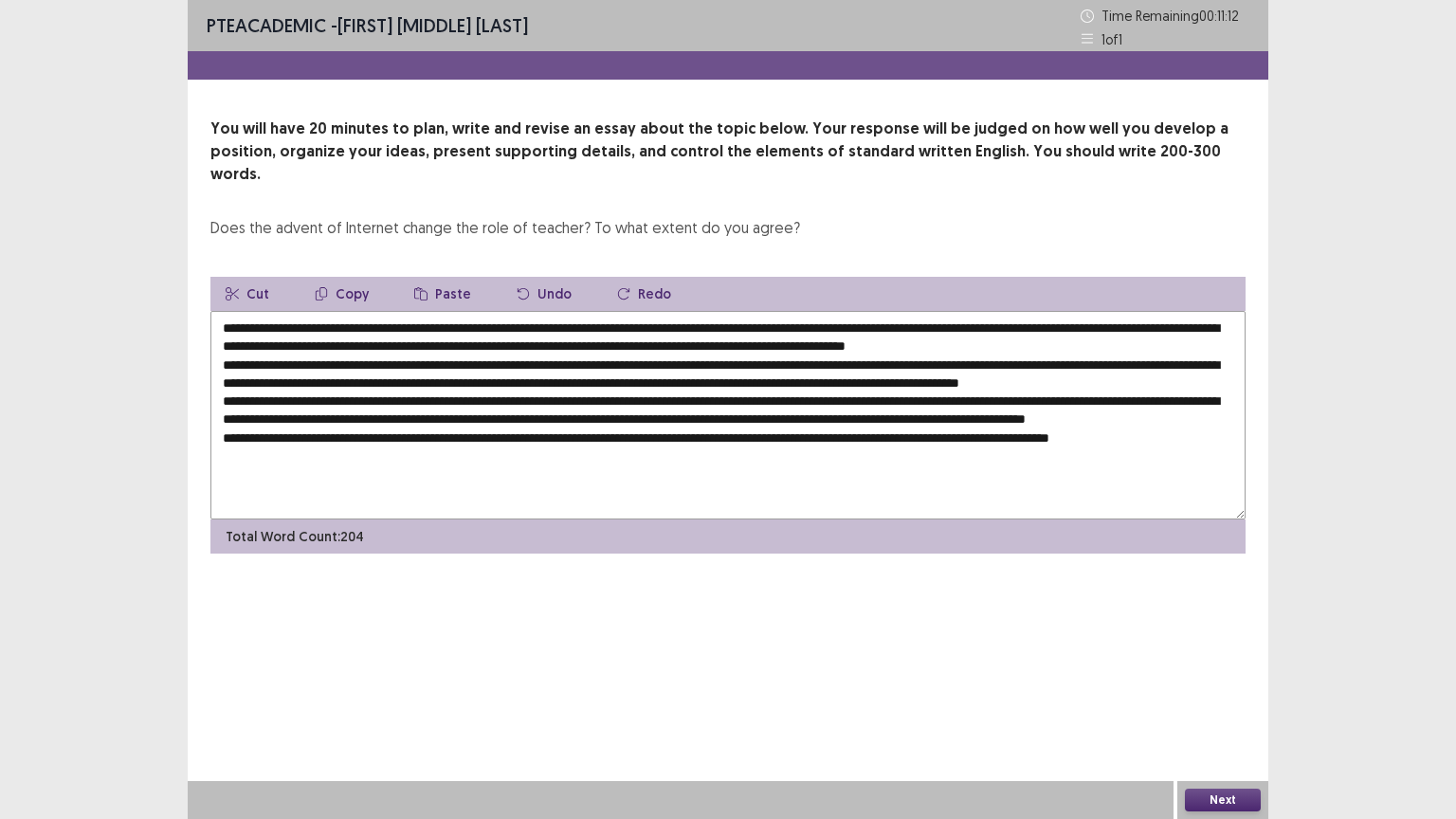 click on "Paste" at bounding box center (443, 294) 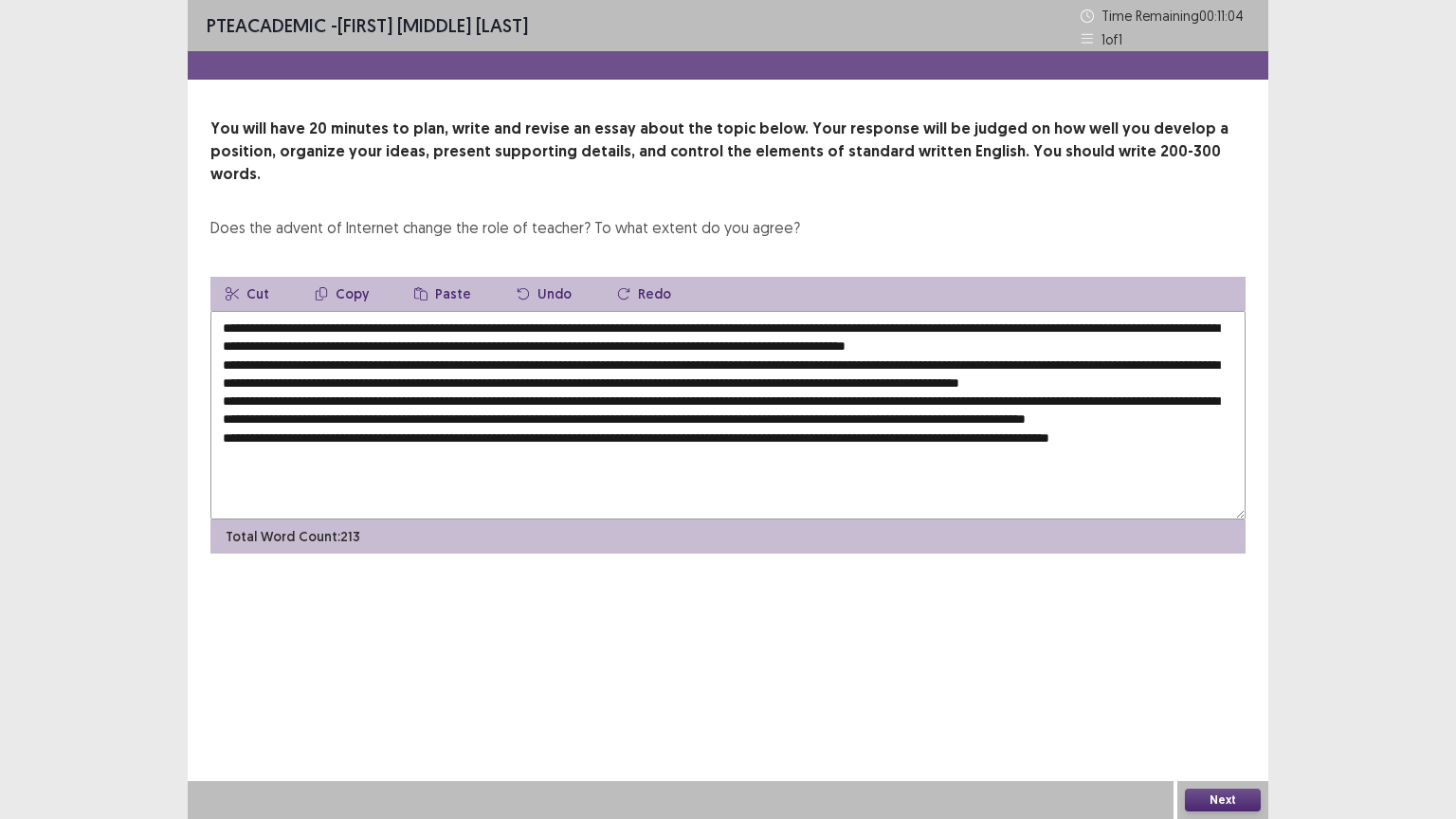 click at bounding box center [728, 415] 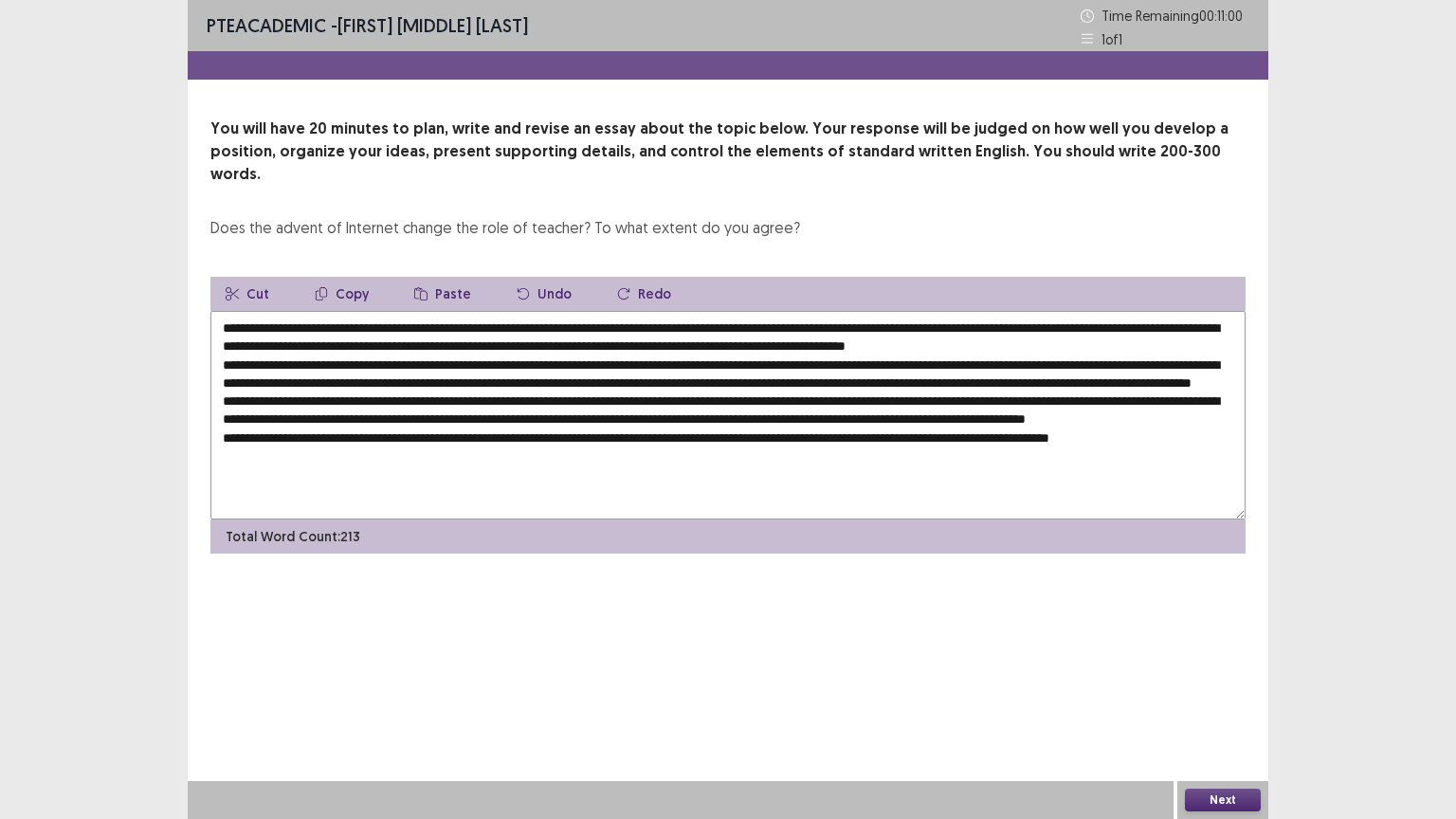 drag, startPoint x: 342, startPoint y: 452, endPoint x: 360, endPoint y: 457, distance: 18.681542 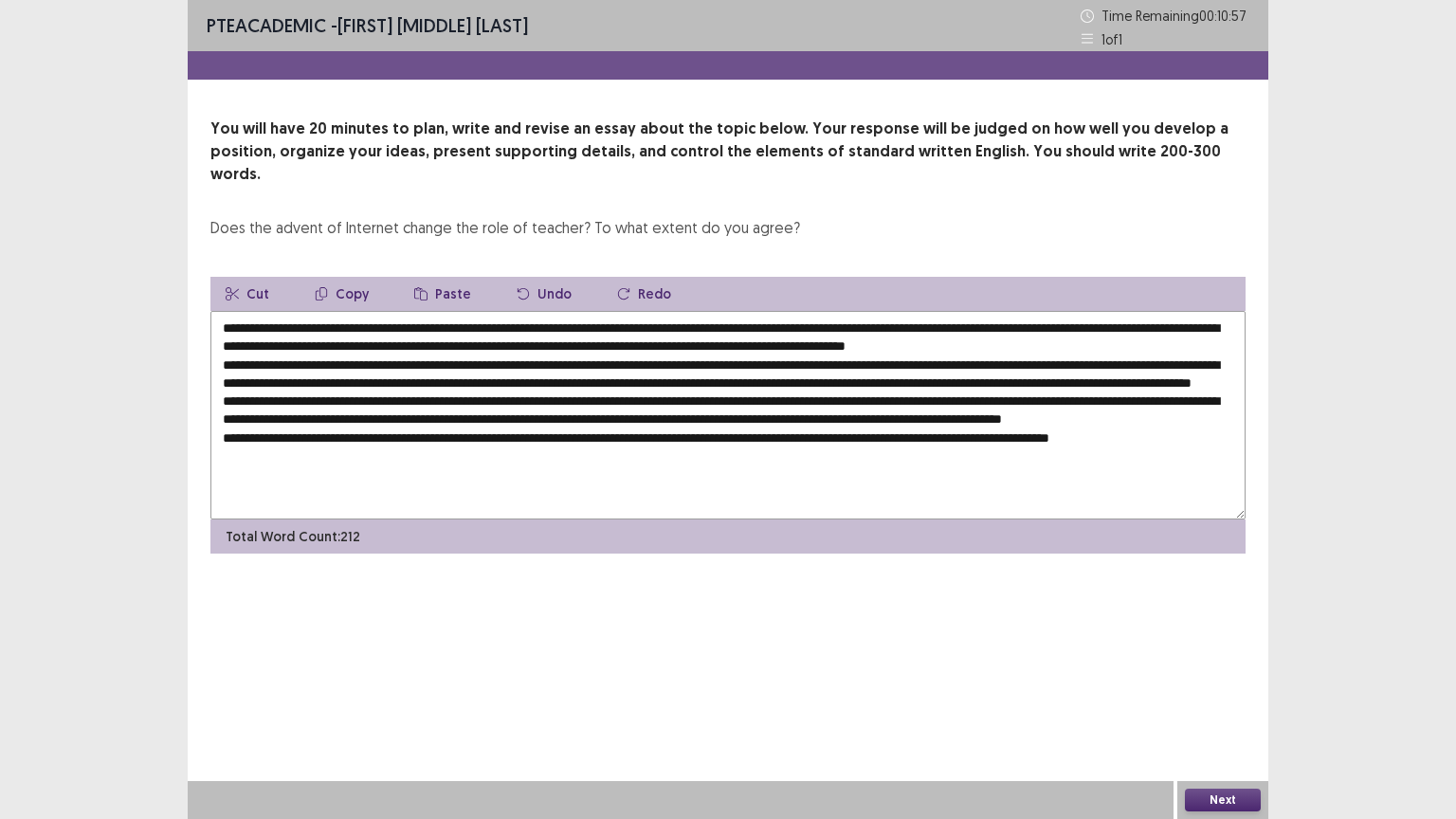 click on "Paste" at bounding box center [443, 294] 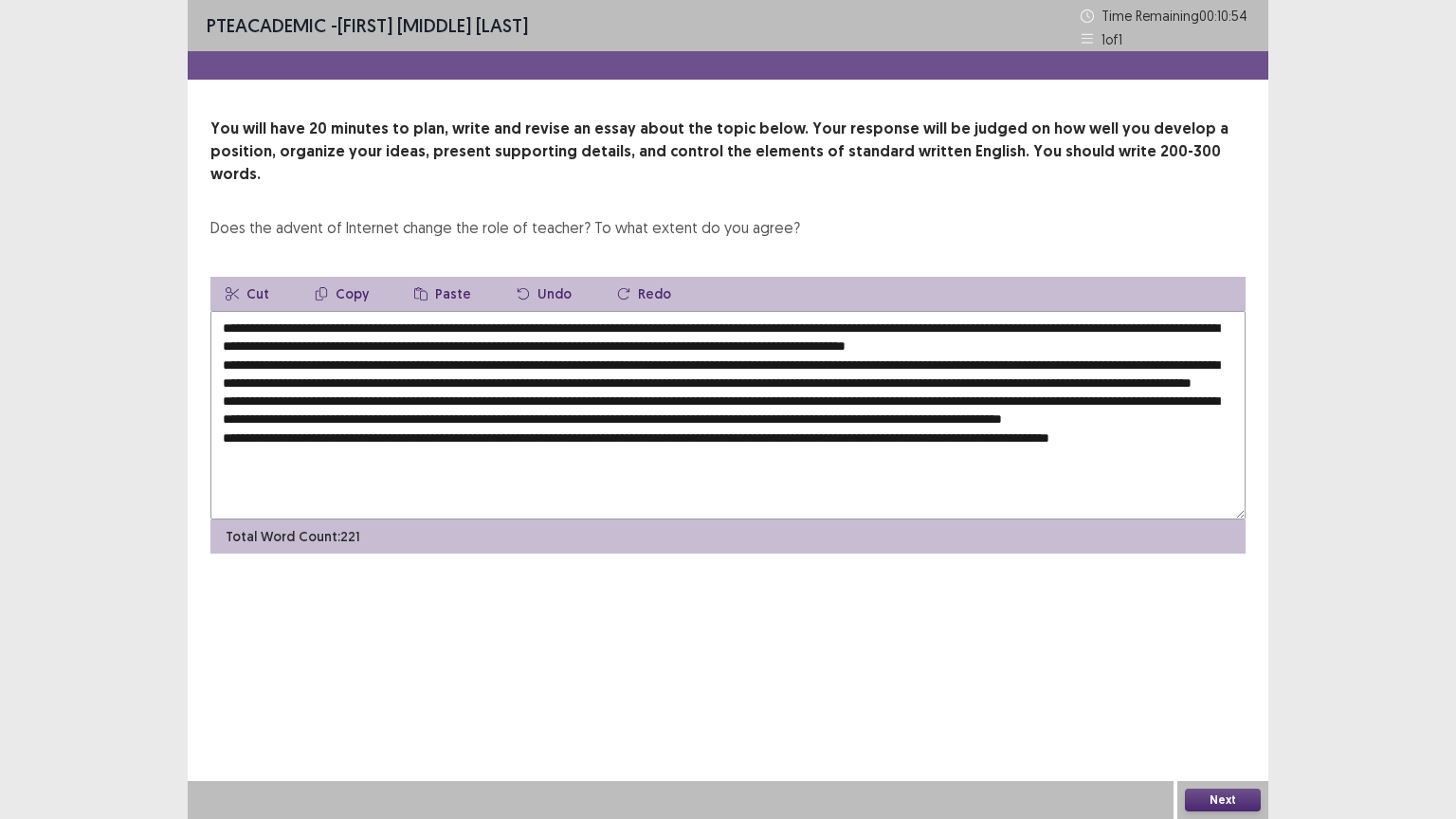 click at bounding box center [728, 415] 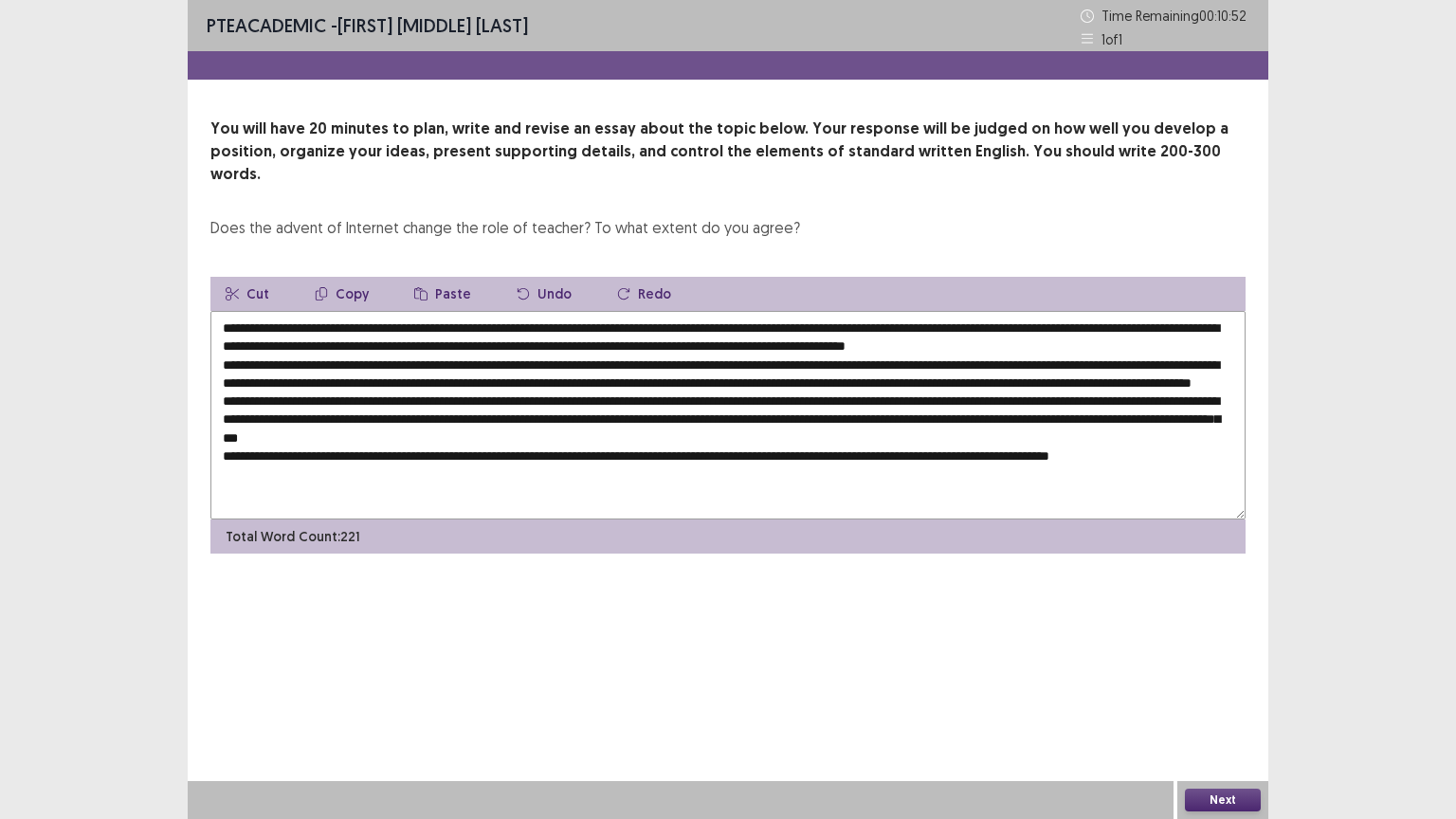 scroll, scrollTop: 9, scrollLeft: 0, axis: vertical 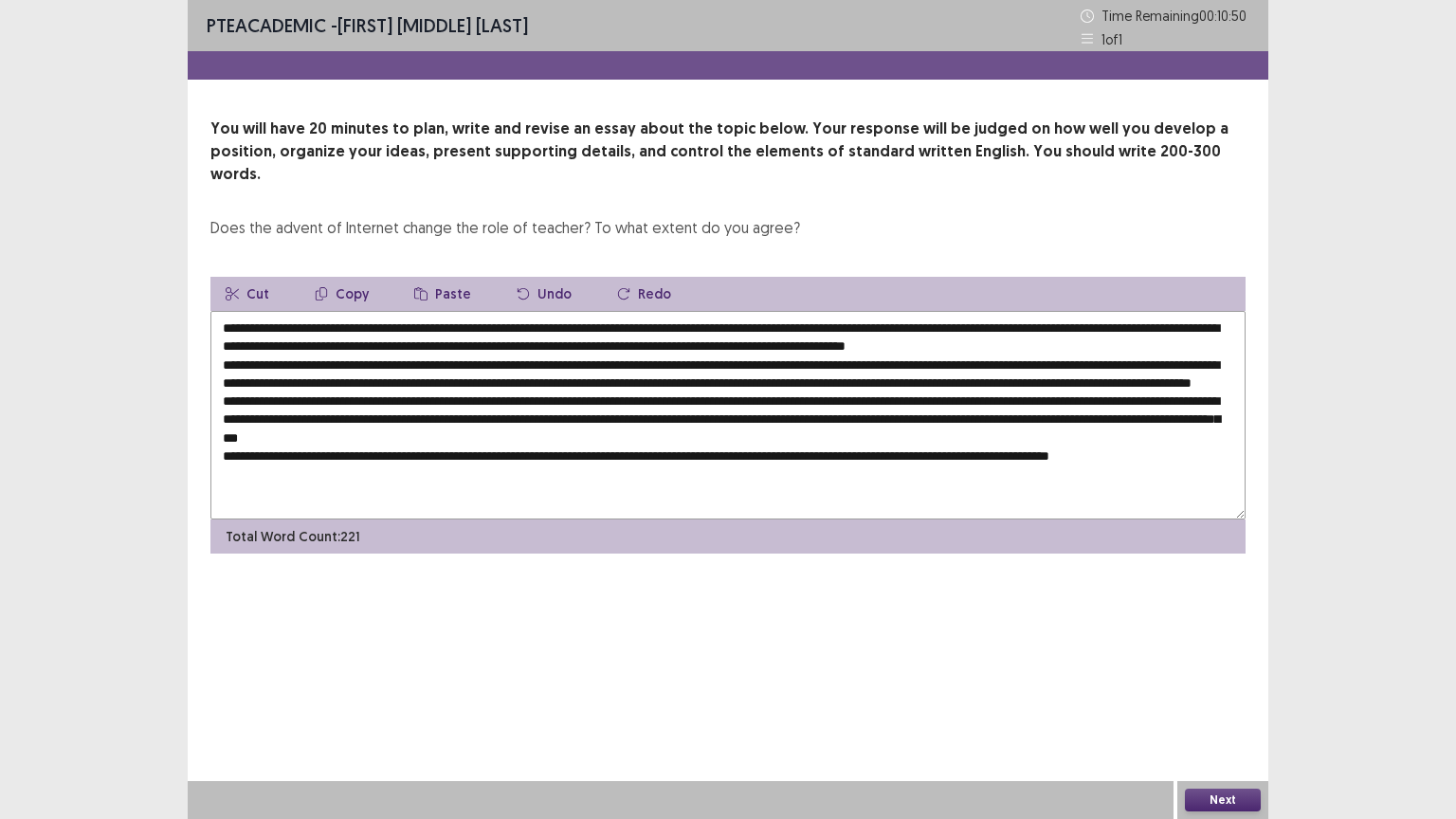 click at bounding box center [728, 415] 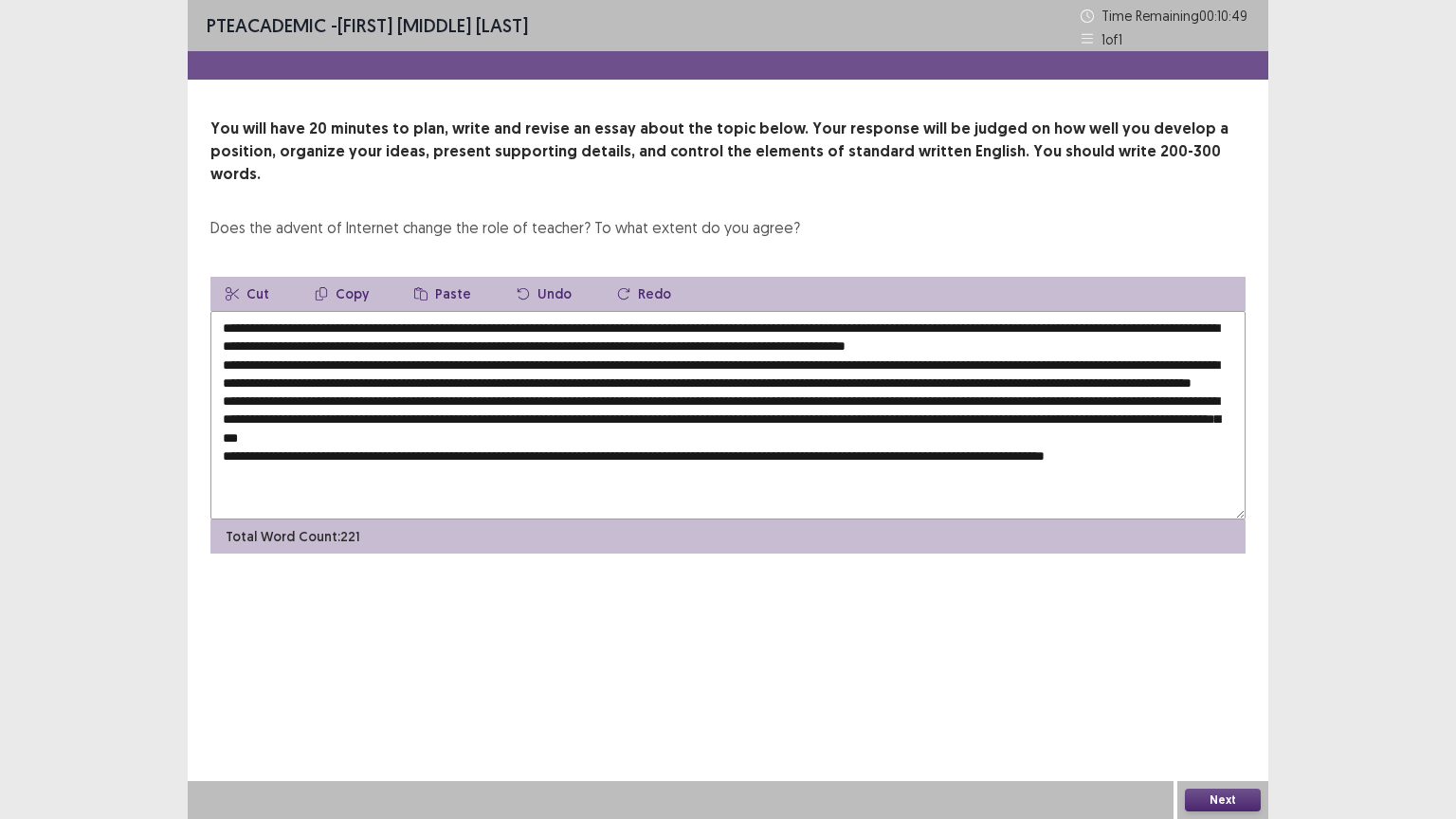 scroll, scrollTop: 0, scrollLeft: 0, axis: both 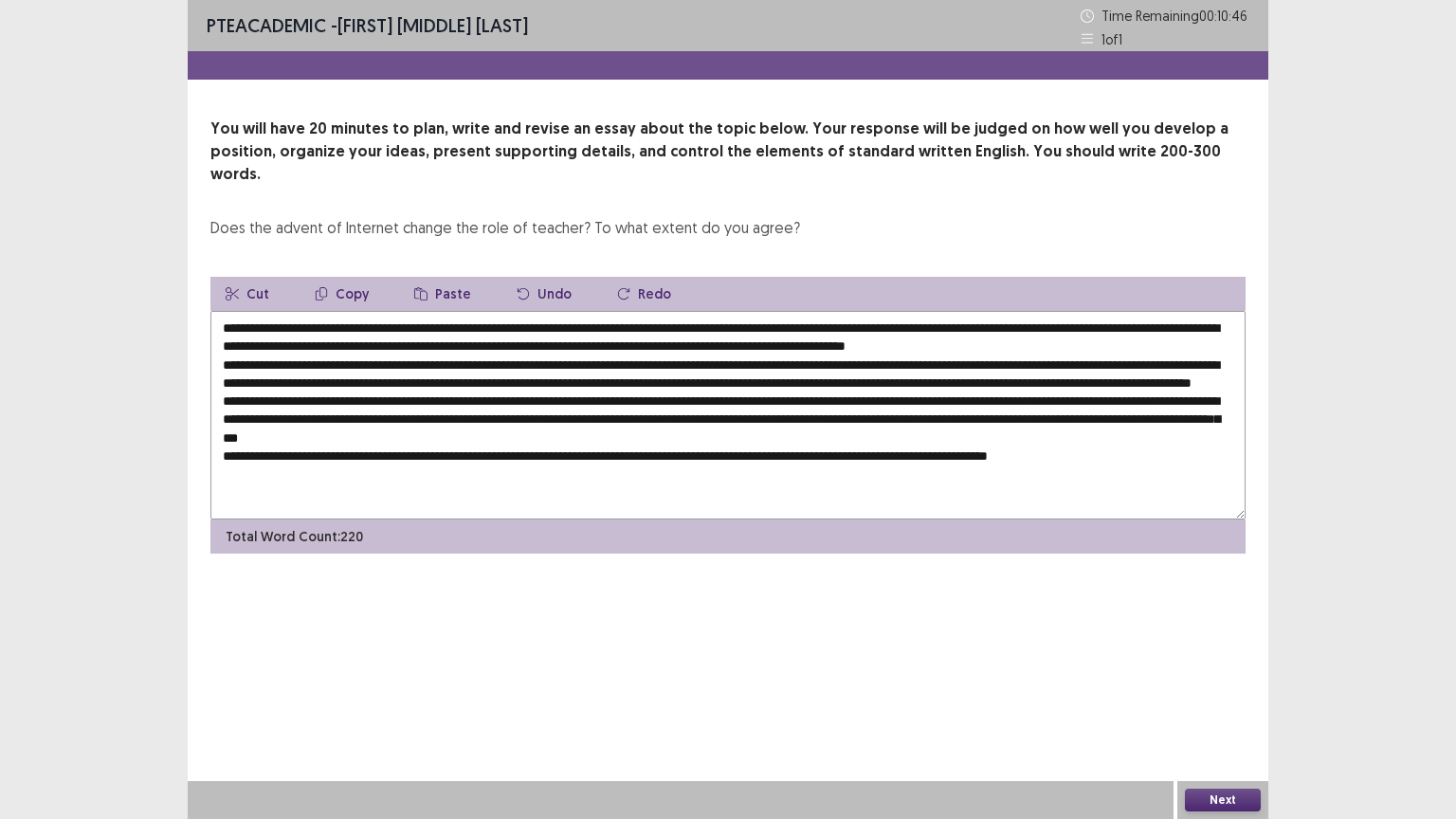click on "Paste" at bounding box center (443, 294) 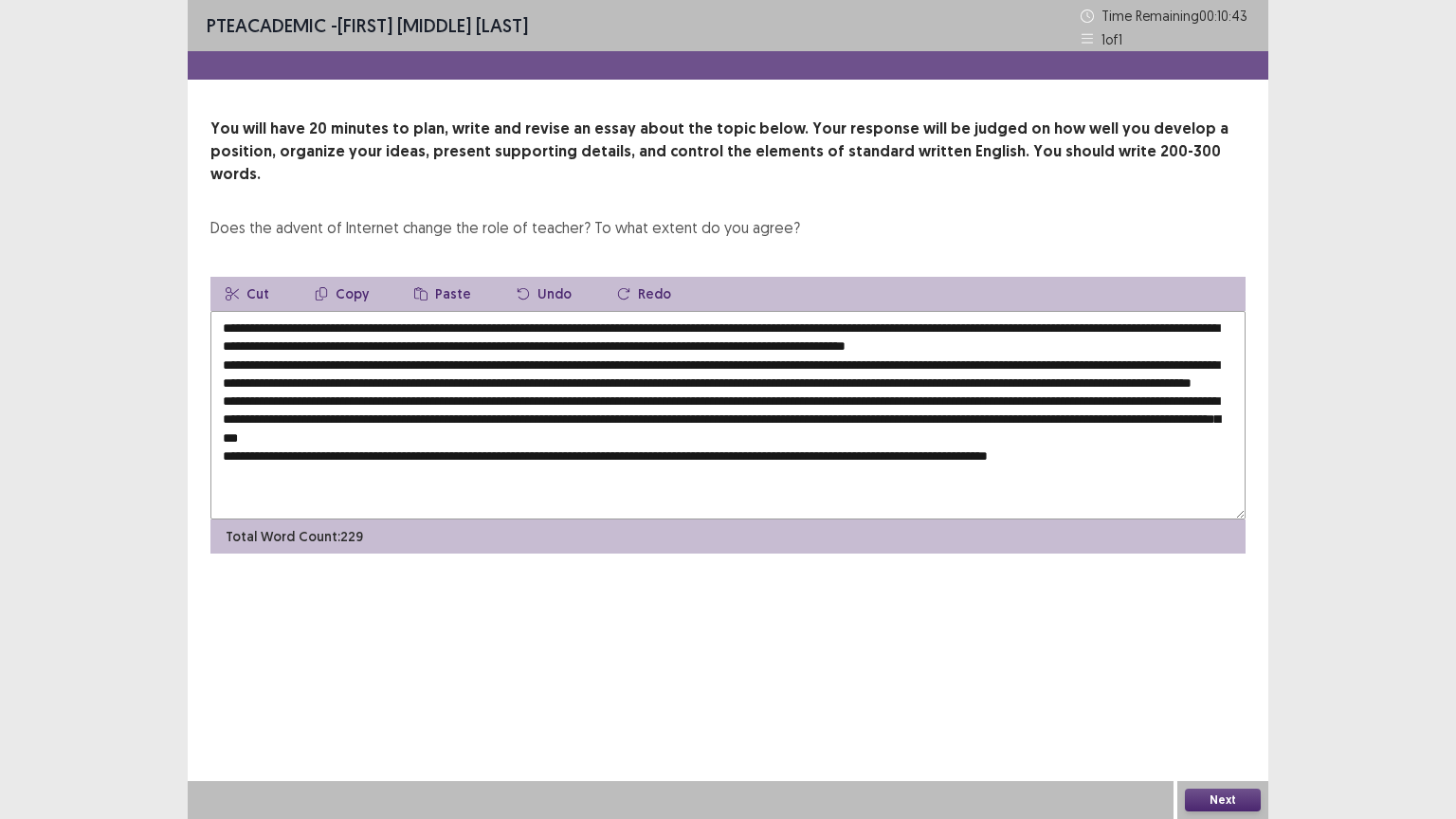click at bounding box center (728, 415) 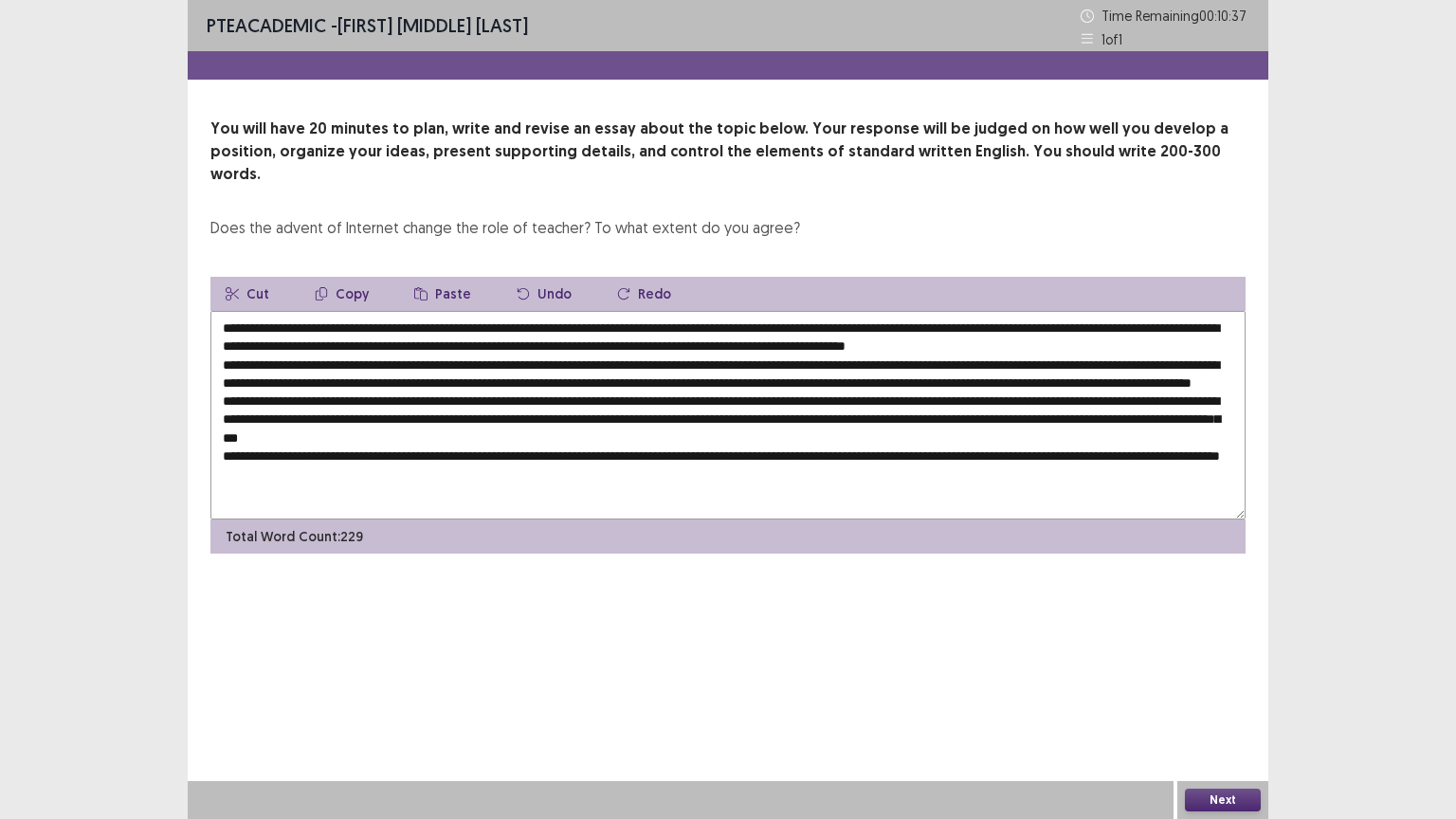 scroll, scrollTop: 0, scrollLeft: 0, axis: both 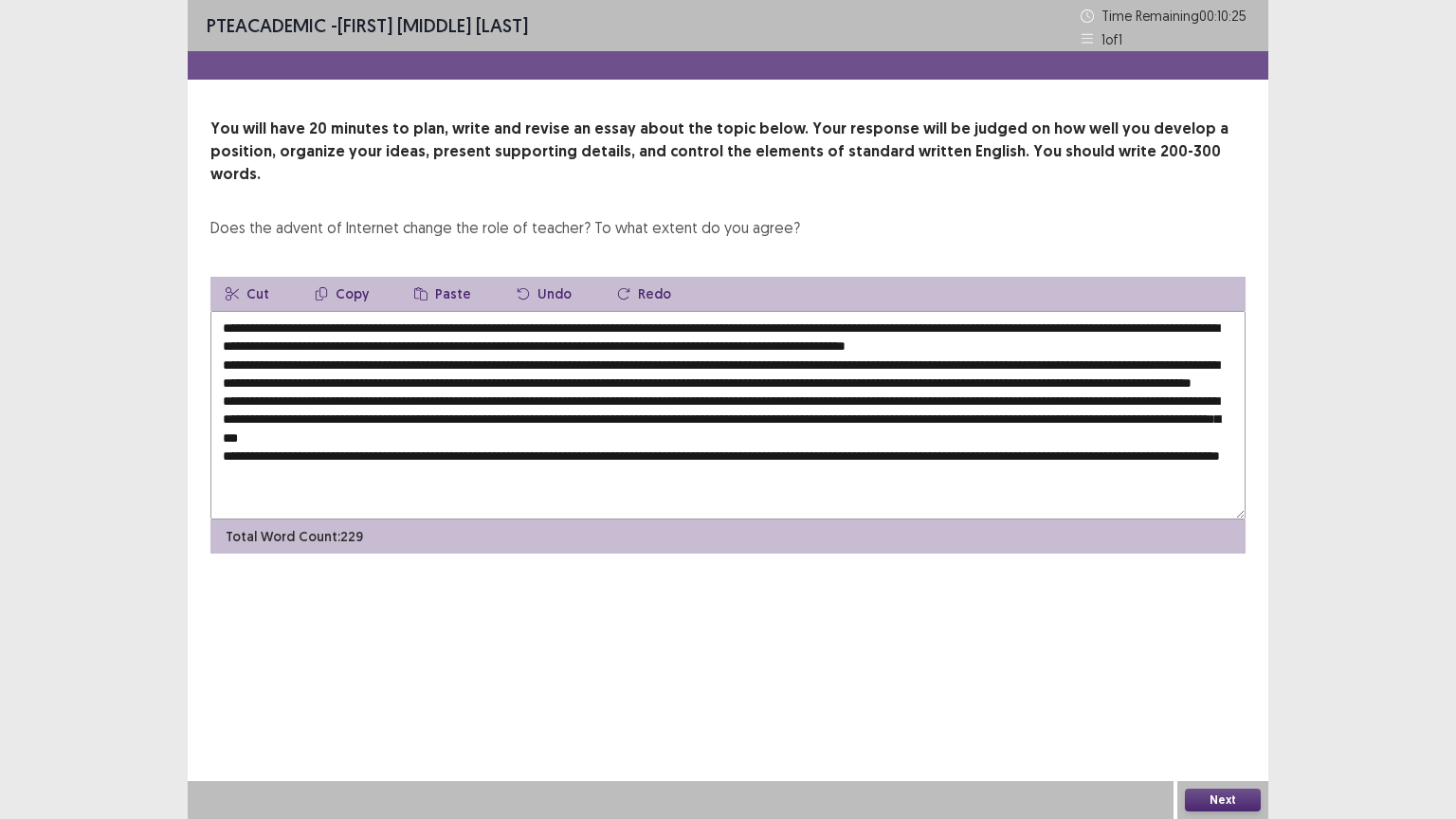 click at bounding box center [728, 415] 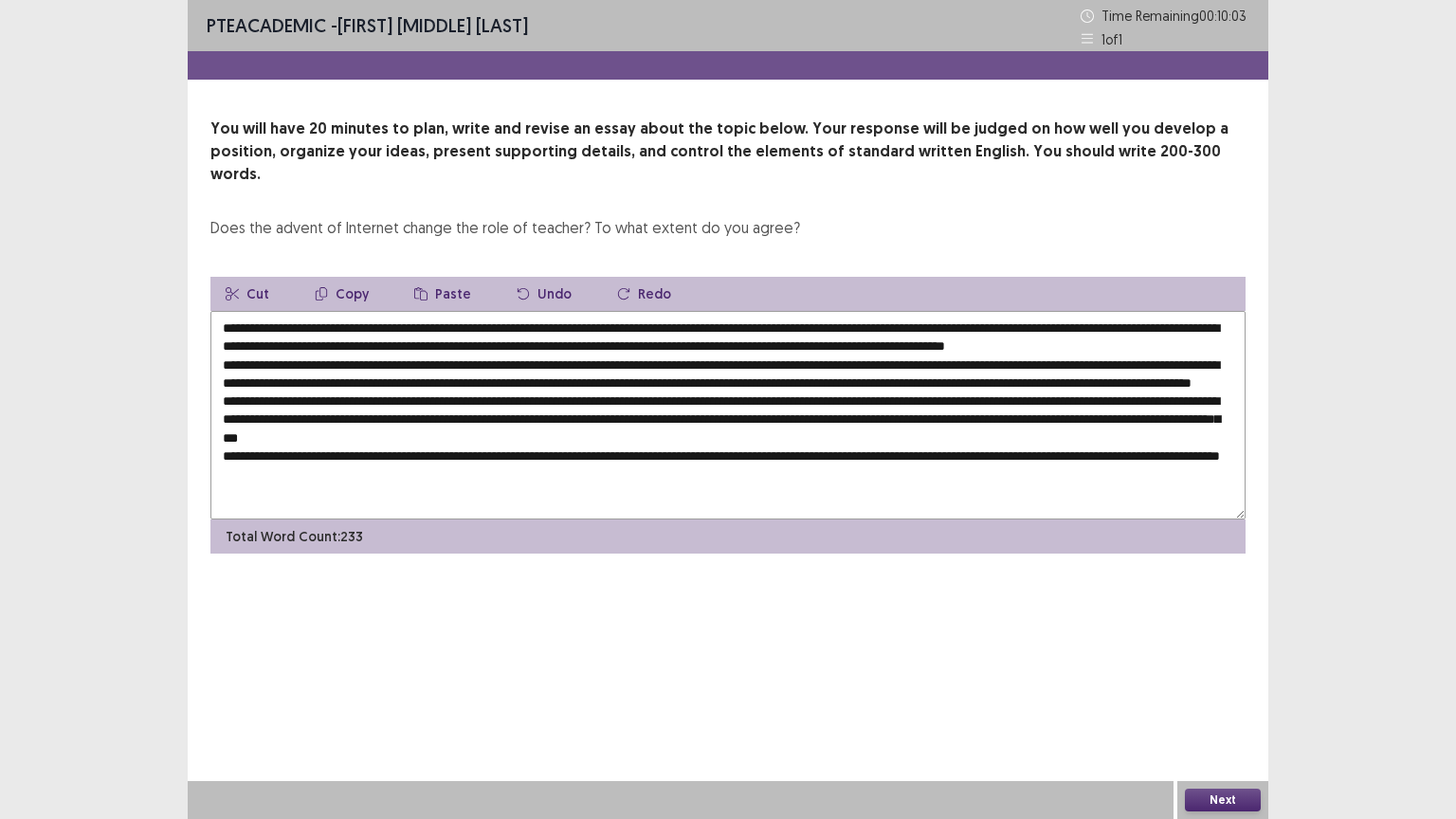 click at bounding box center (728, 415) 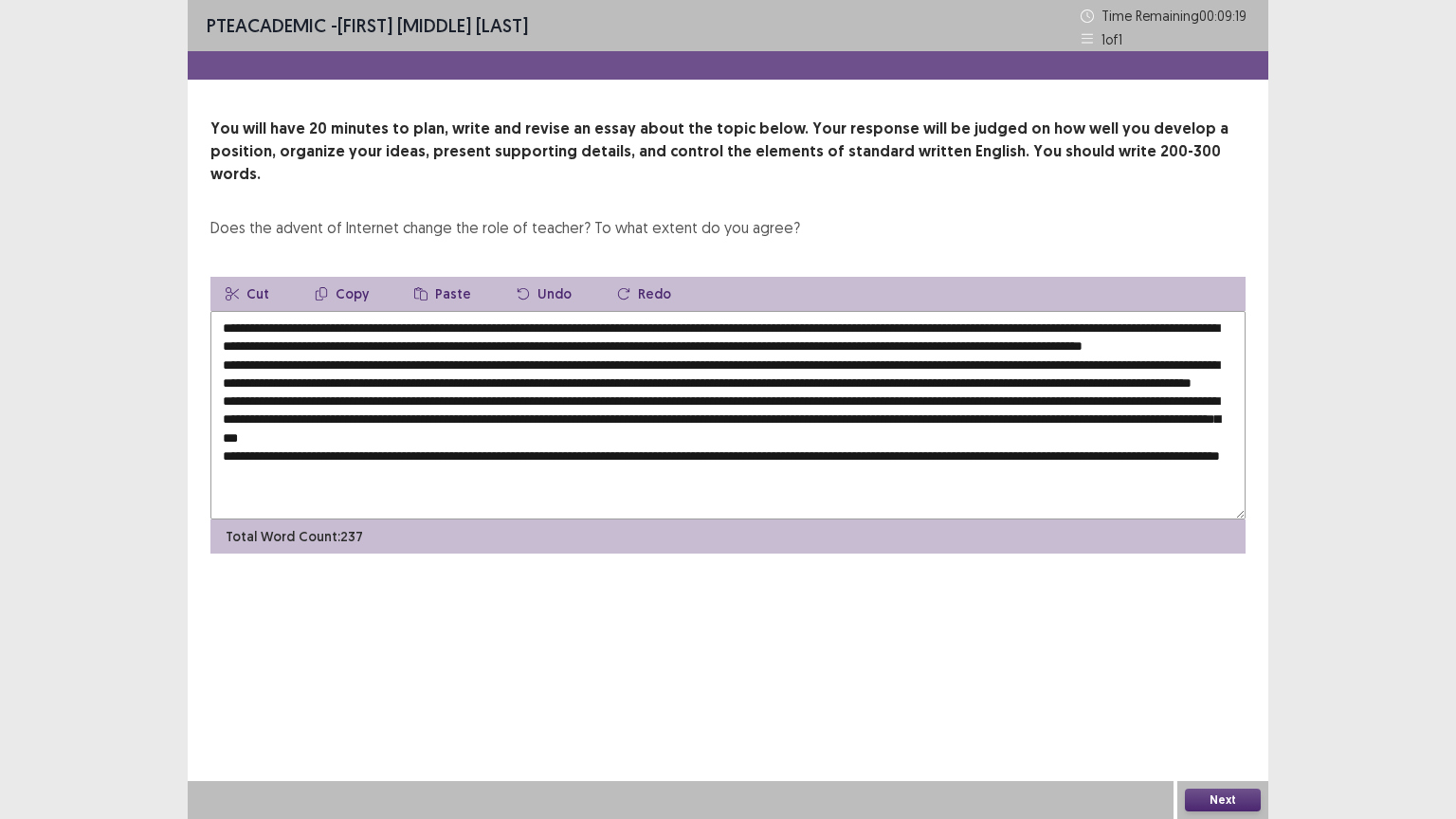 click at bounding box center [728, 415] 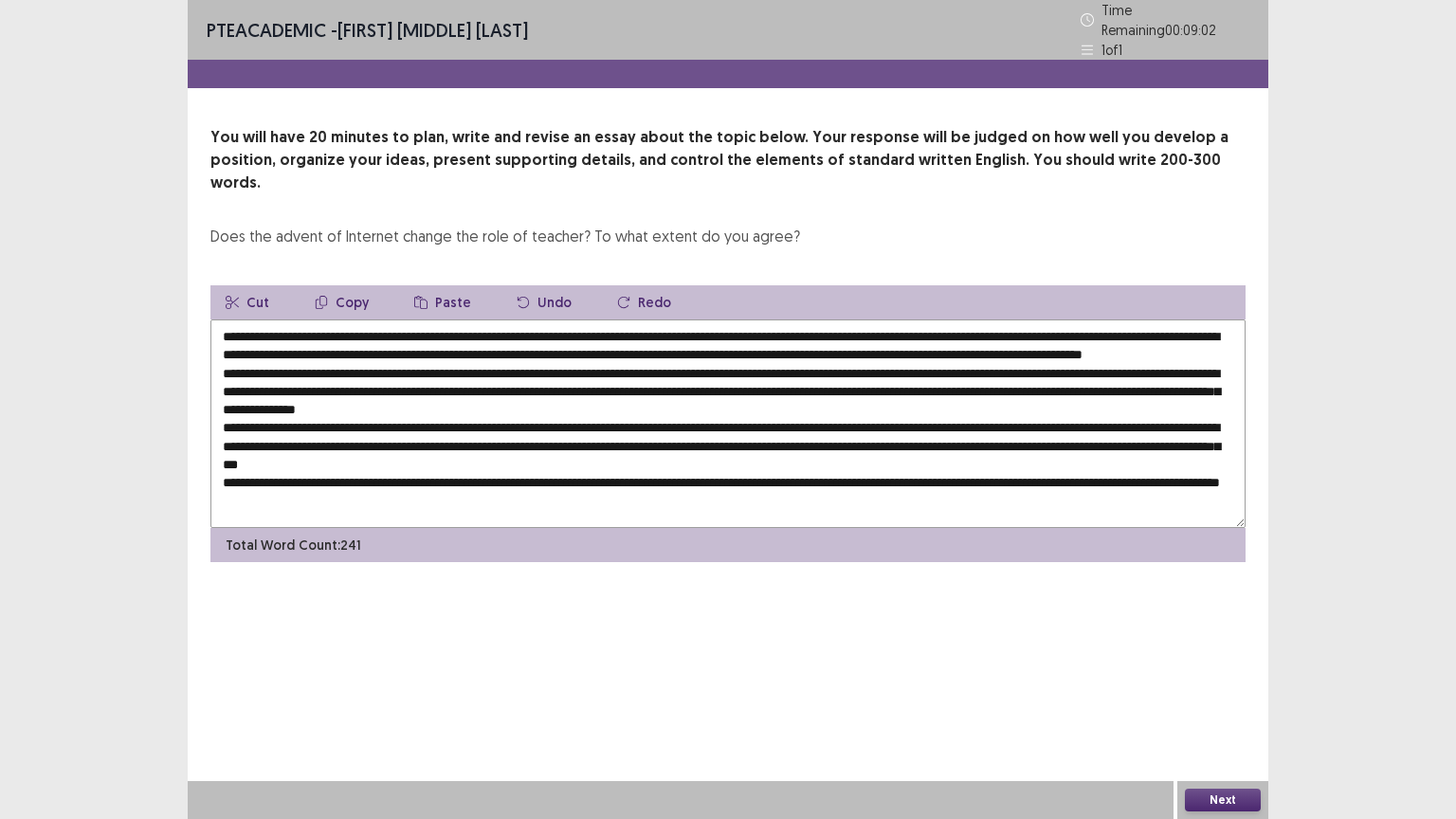 drag, startPoint x: 1035, startPoint y: 323, endPoint x: 880, endPoint y: 325, distance: 155.0129 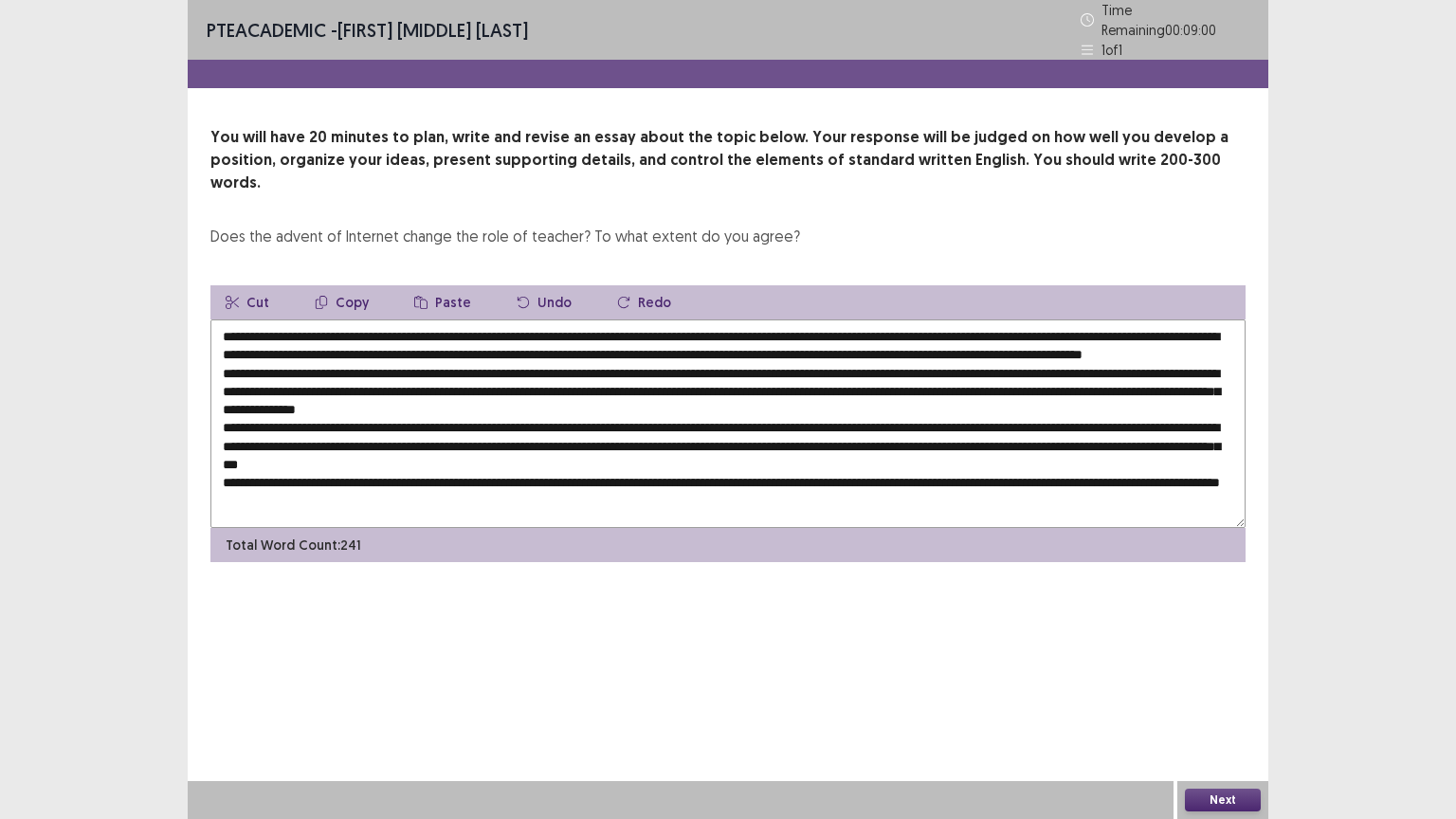 click on "Copy" at bounding box center (341, 302) 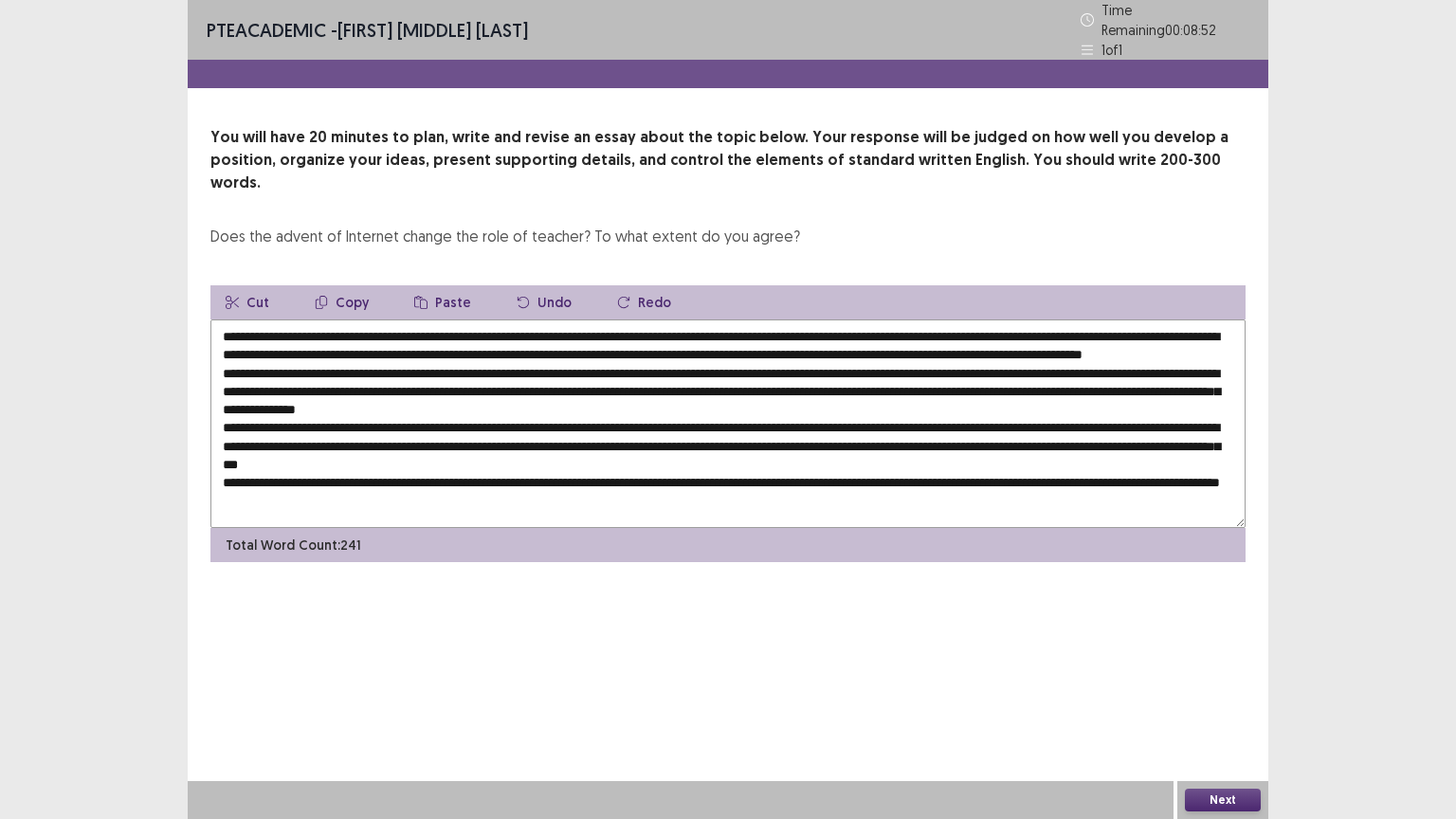 drag, startPoint x: 1095, startPoint y: 318, endPoint x: 304, endPoint y: 341, distance: 791.3343 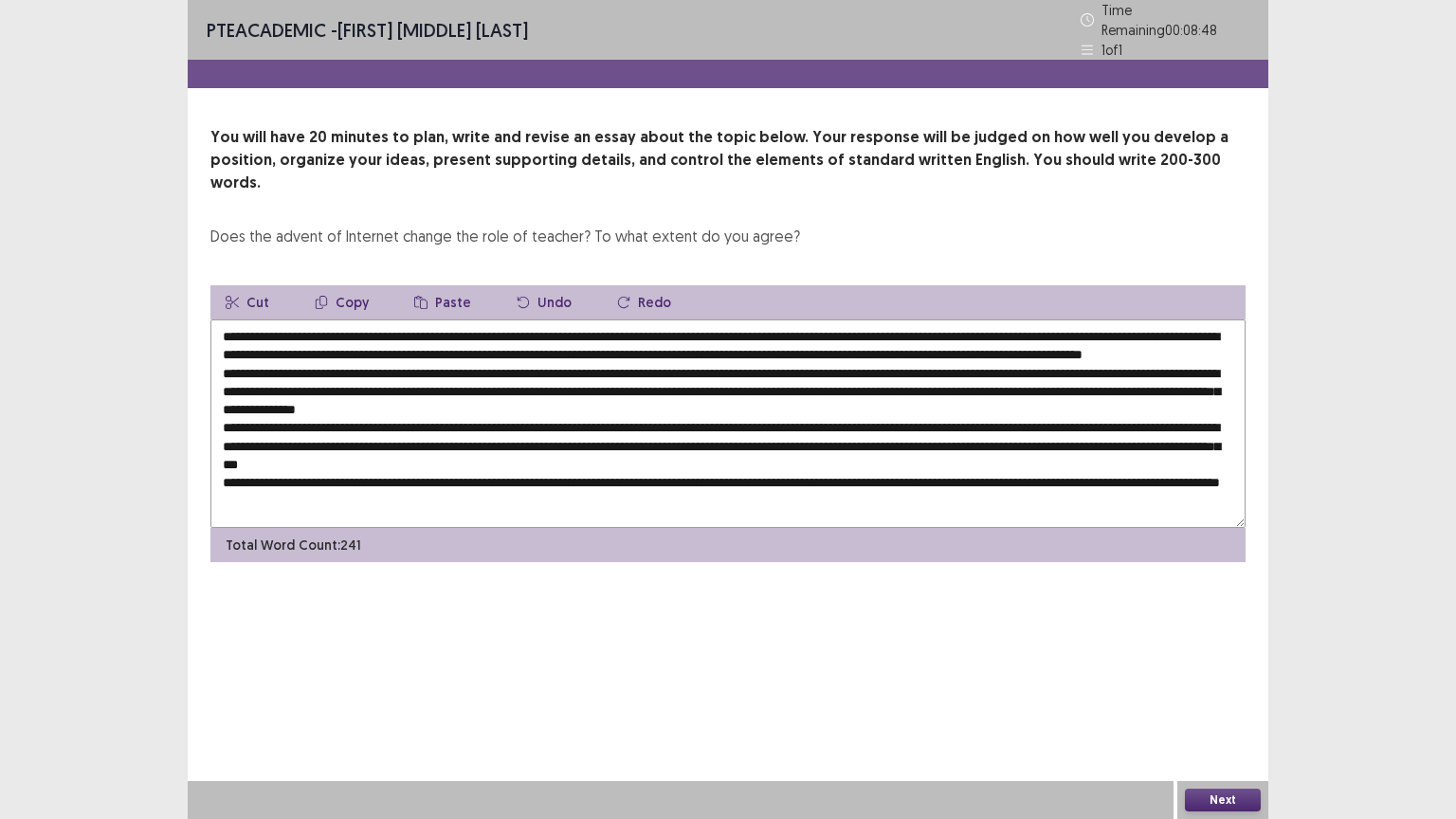 click at bounding box center [728, 424] 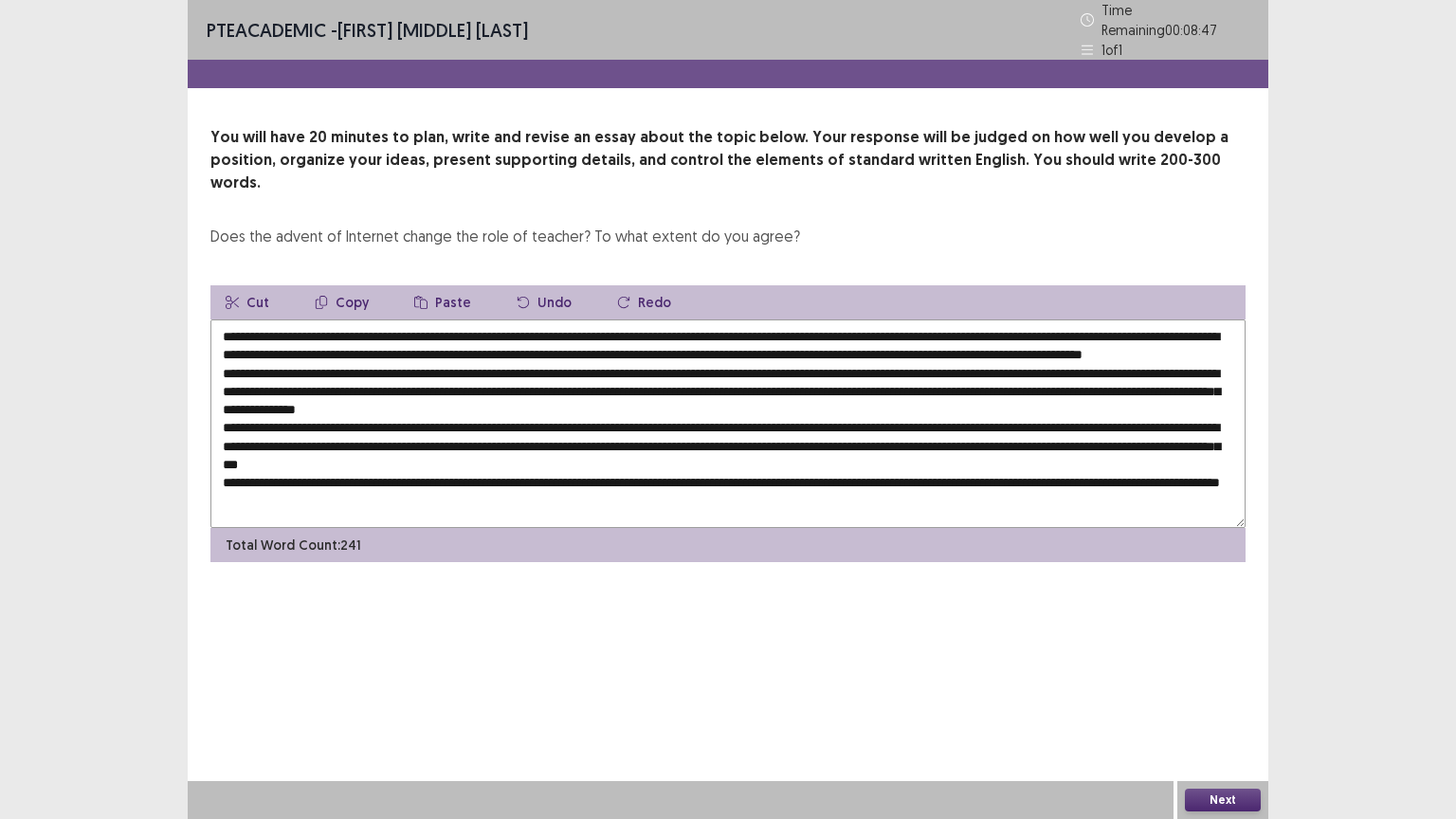 click at bounding box center [728, 424] 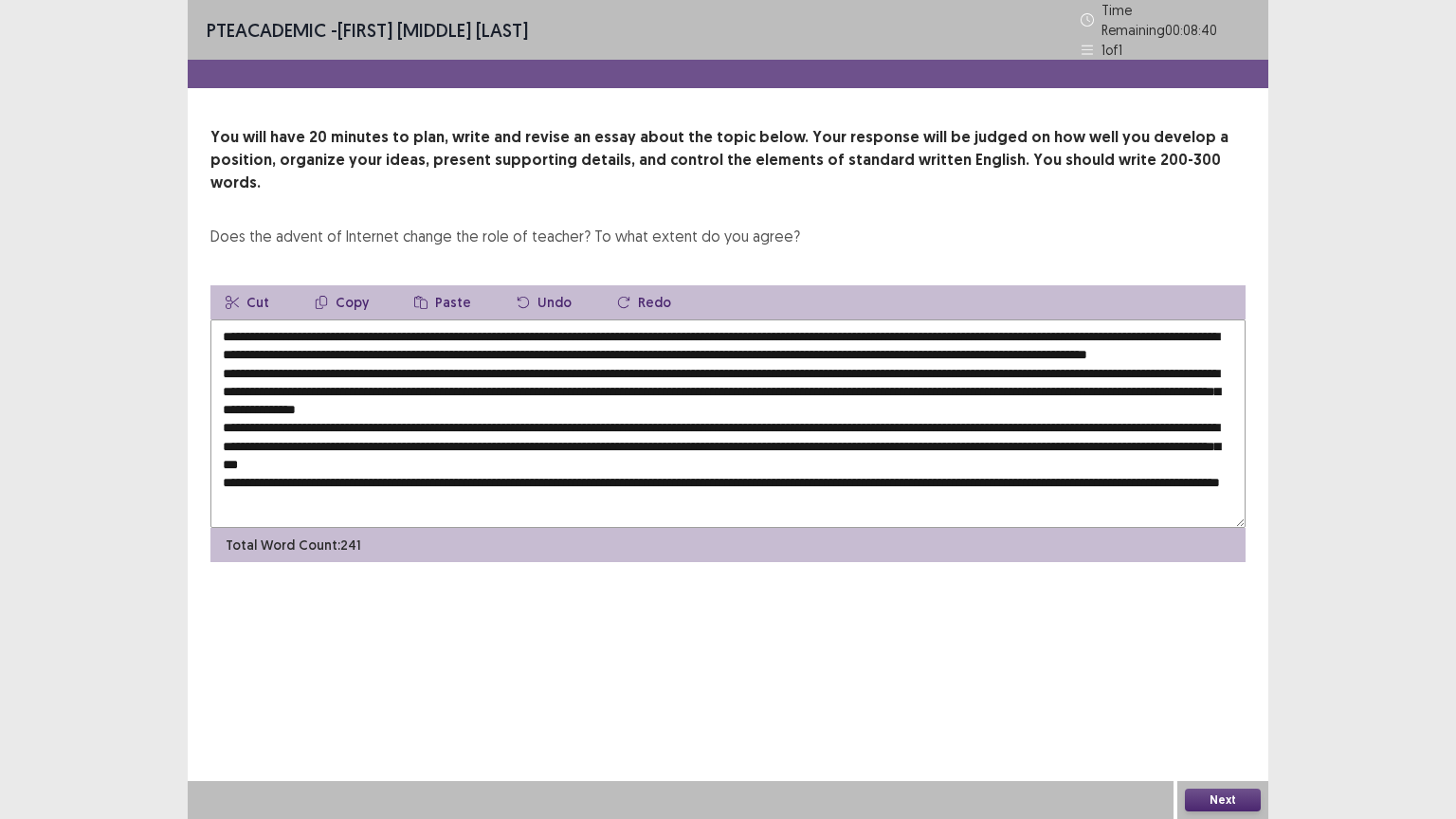 drag, startPoint x: 299, startPoint y: 341, endPoint x: 1001, endPoint y: 341, distance: 702 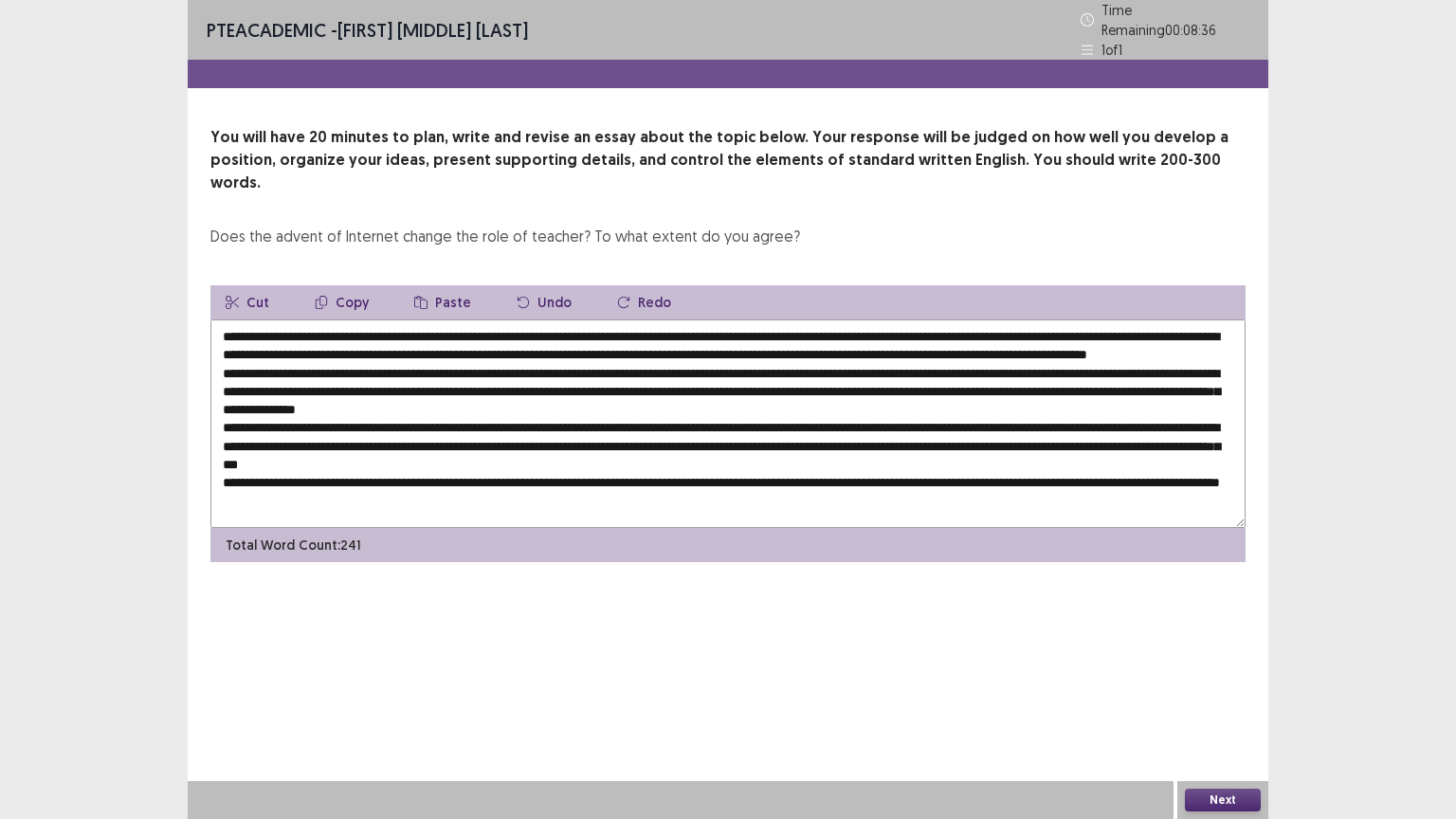 drag, startPoint x: 1095, startPoint y: 323, endPoint x: 300, endPoint y: 341, distance: 795.2037 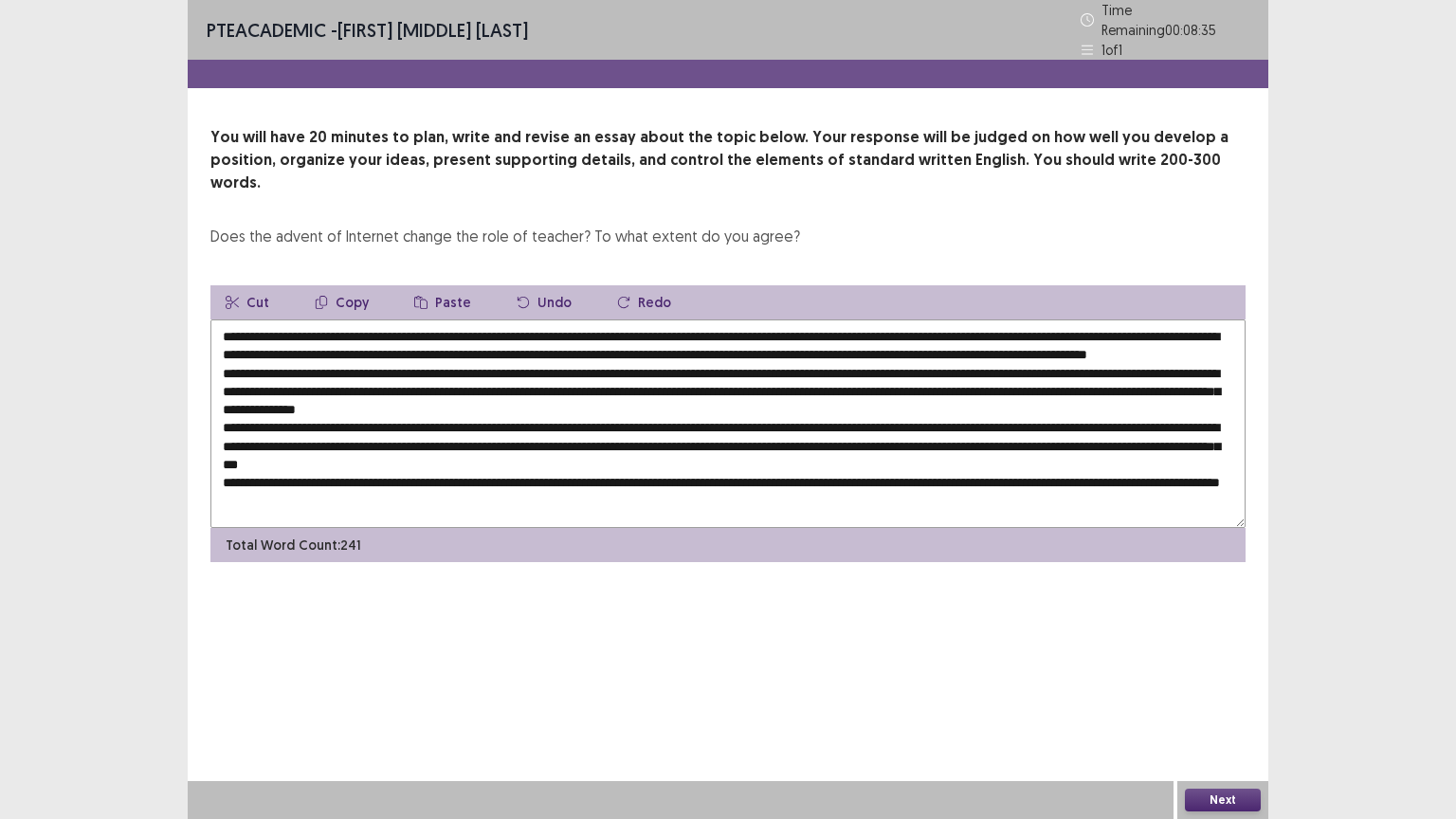 click on "Copy" at bounding box center [341, 302] 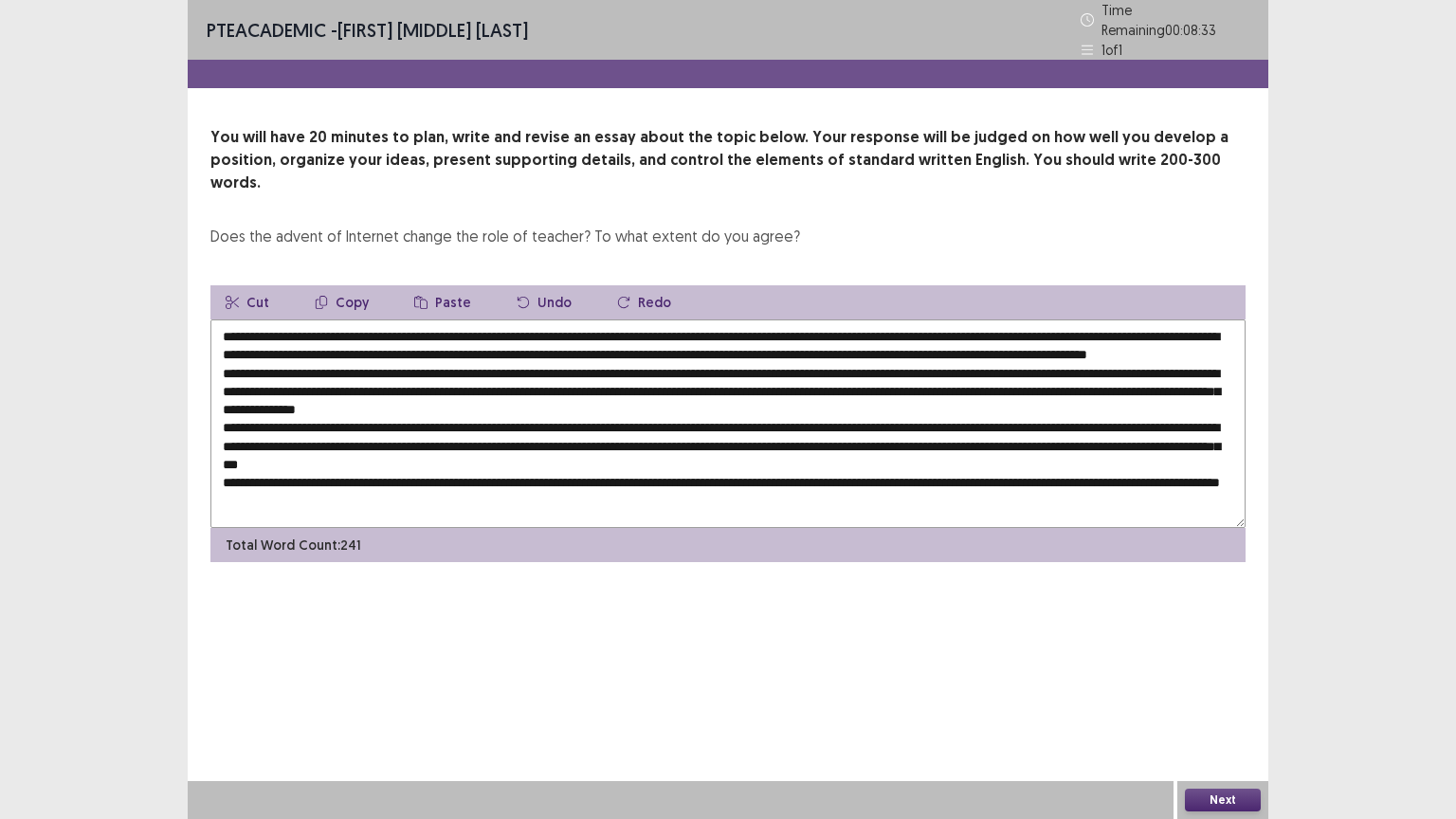 click at bounding box center (728, 424) 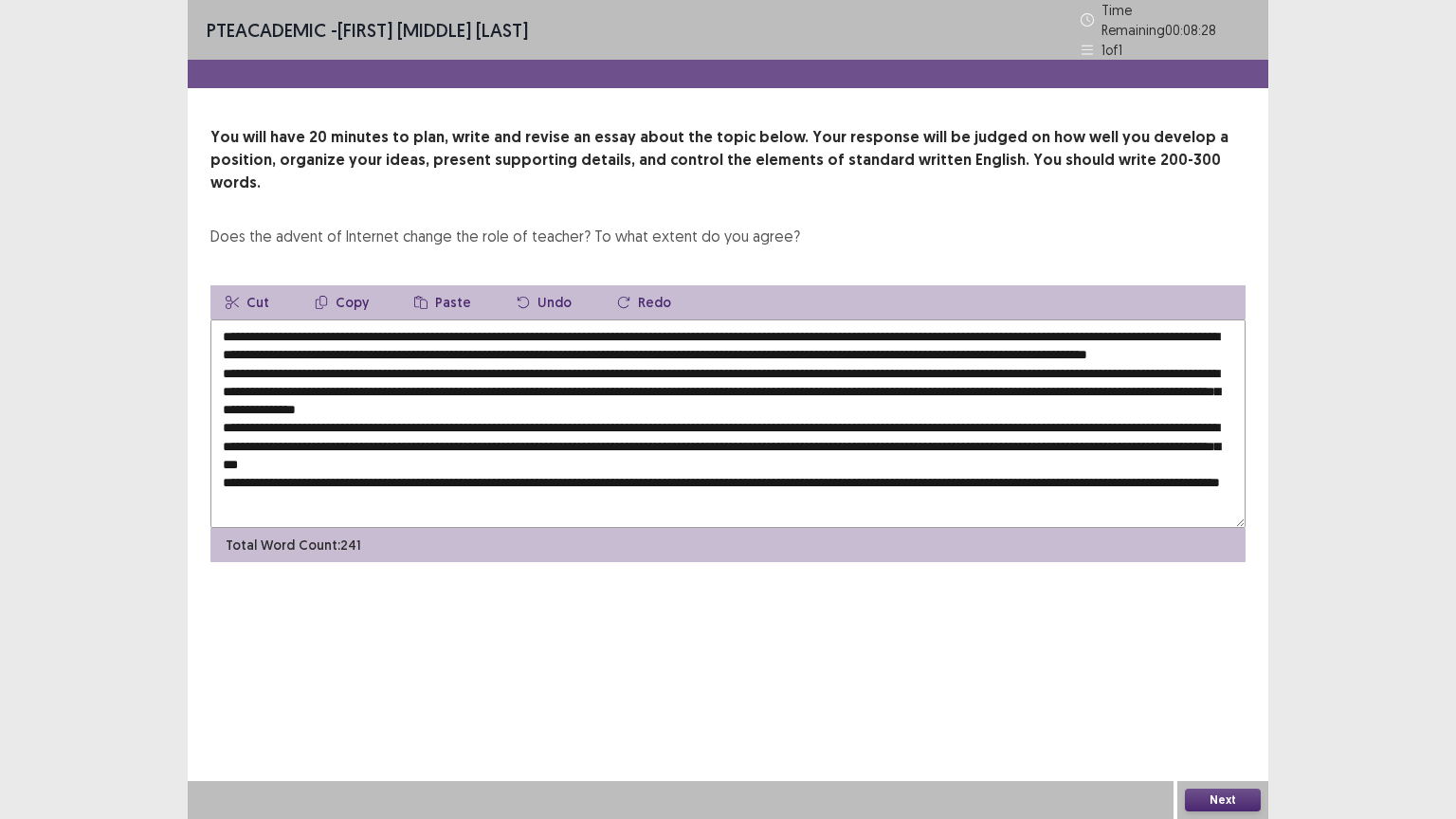 click at bounding box center (728, 424) 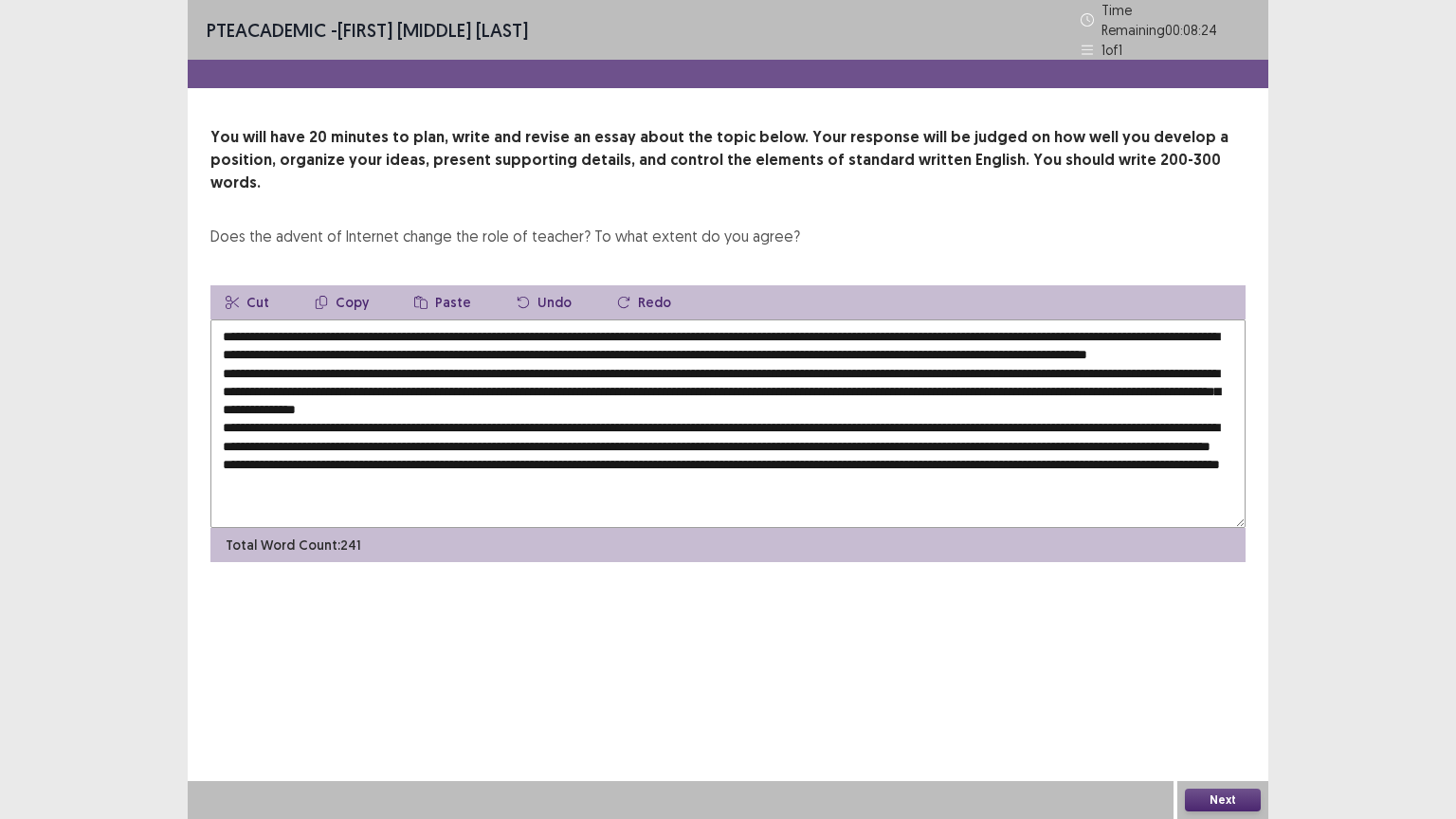 click on "Paste" at bounding box center [443, 302] 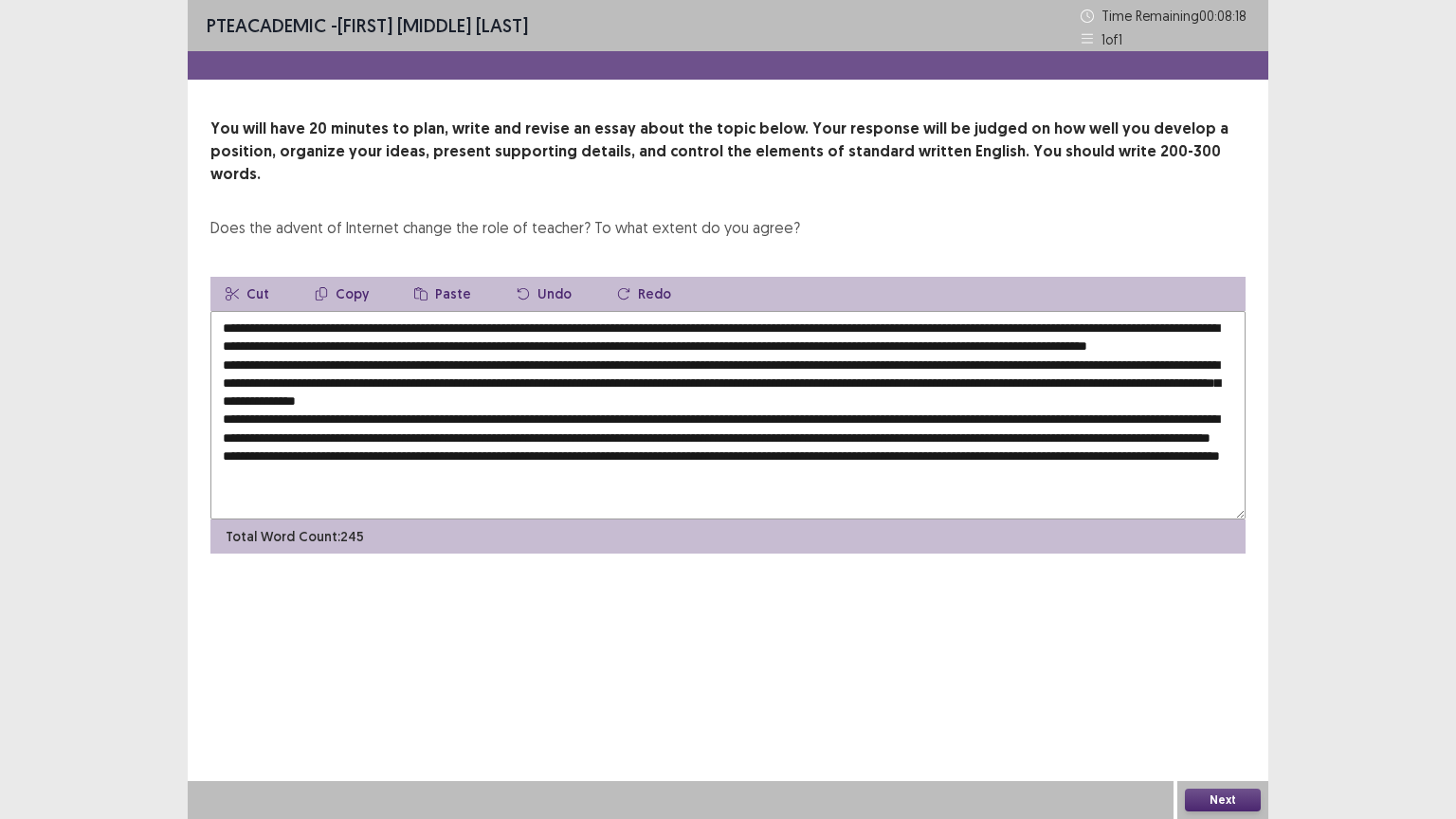 click at bounding box center [728, 415] 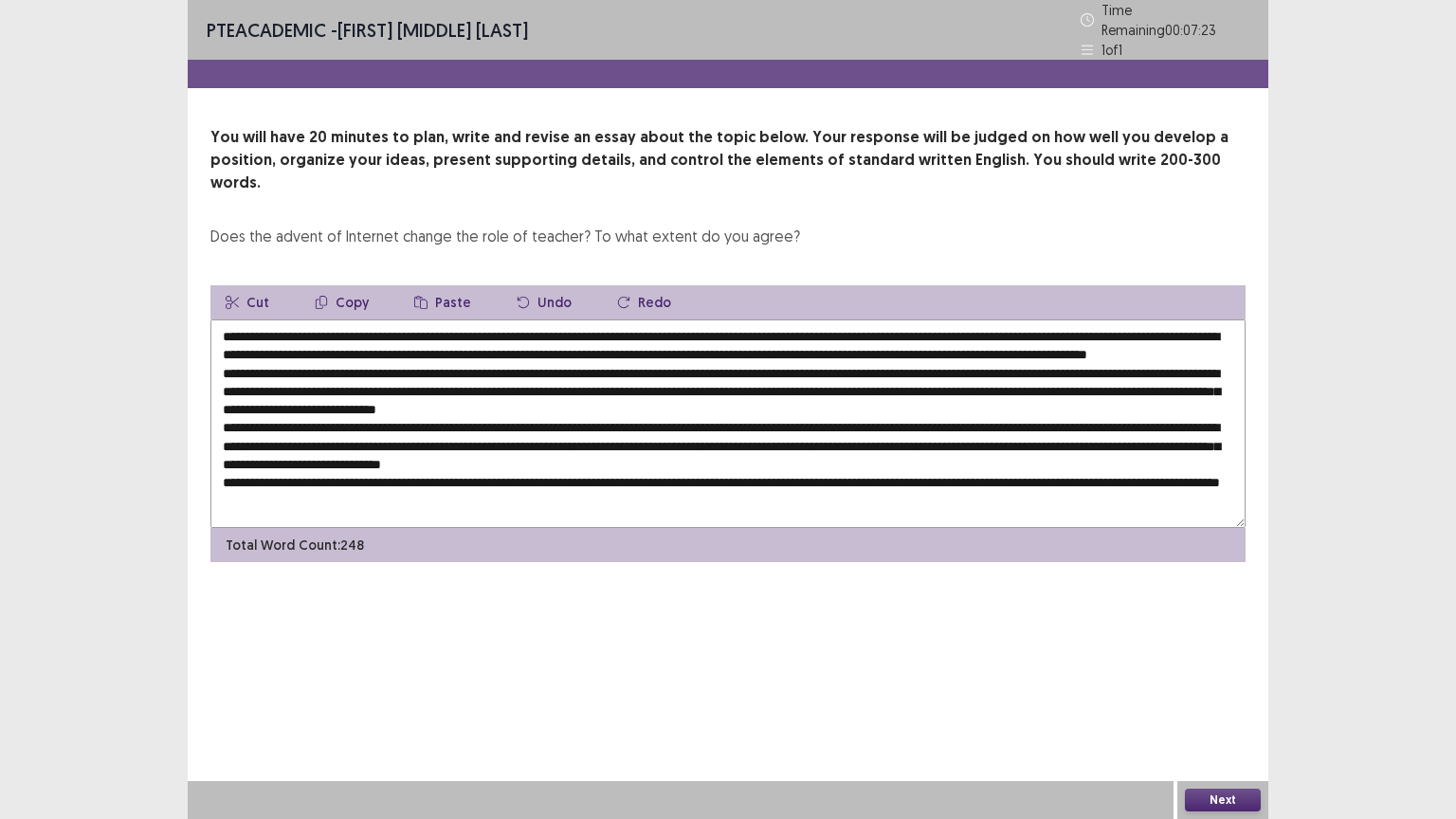 click at bounding box center (728, 424) 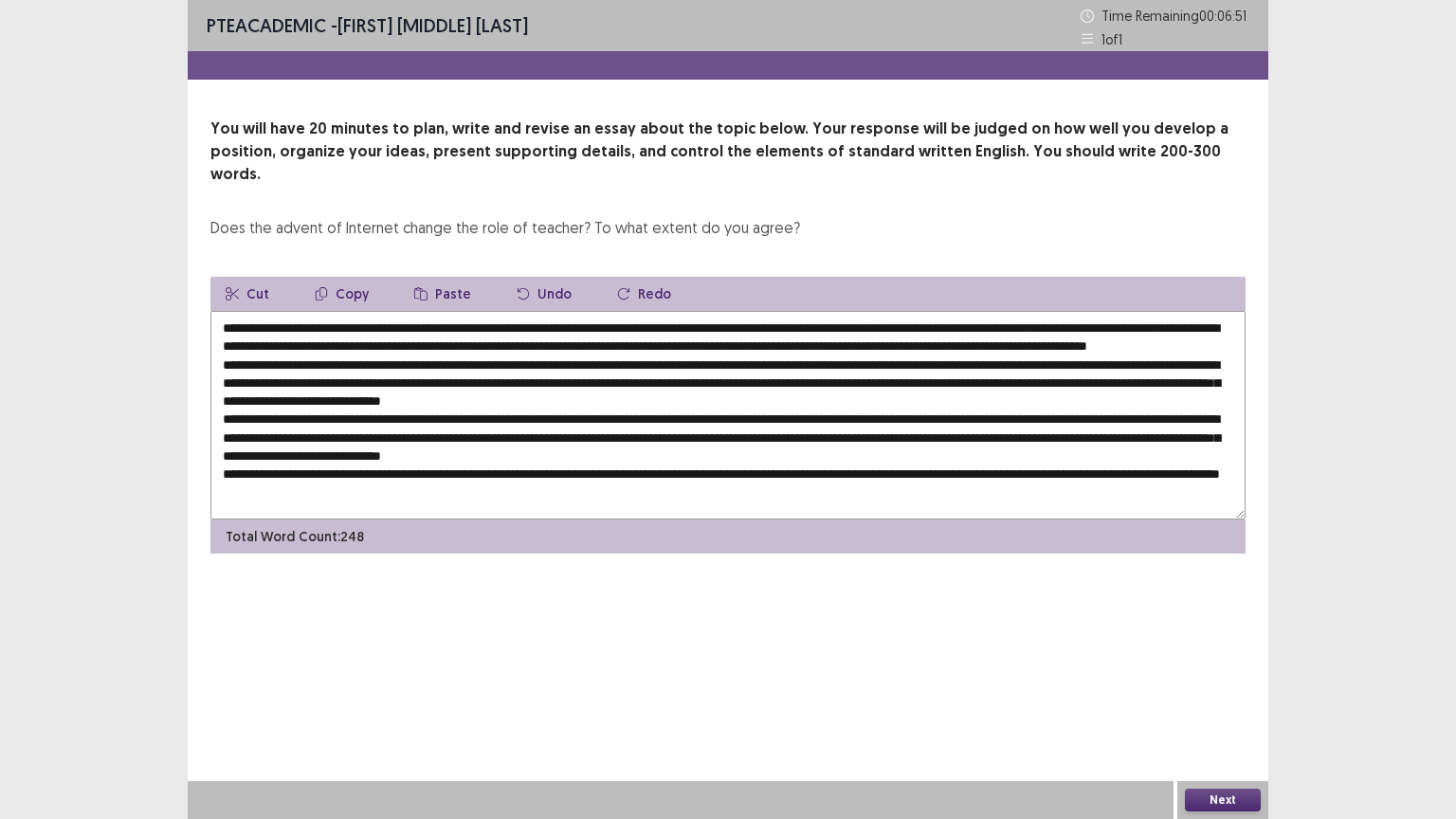 click at bounding box center (728, 415) 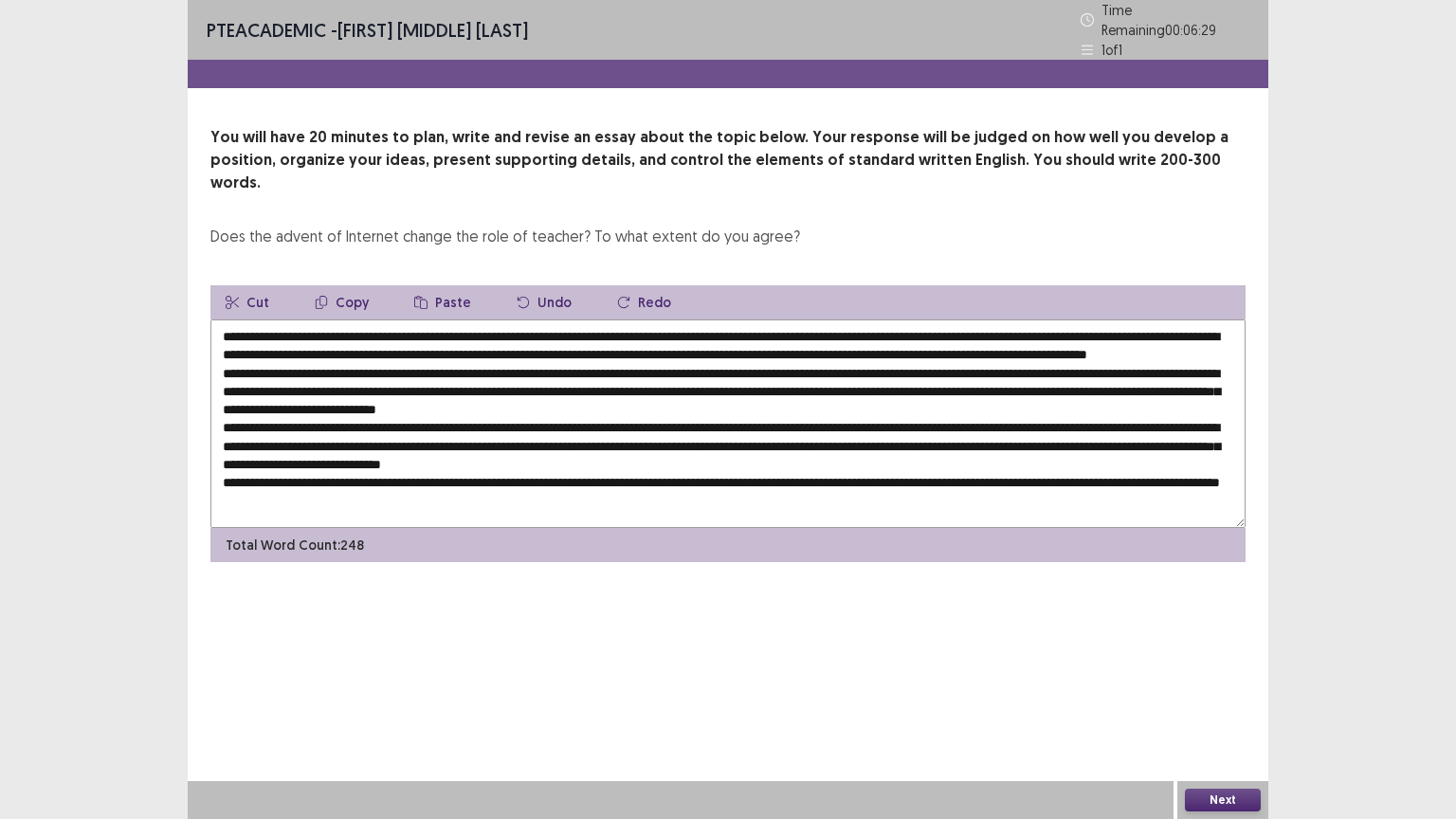 click at bounding box center [728, 424] 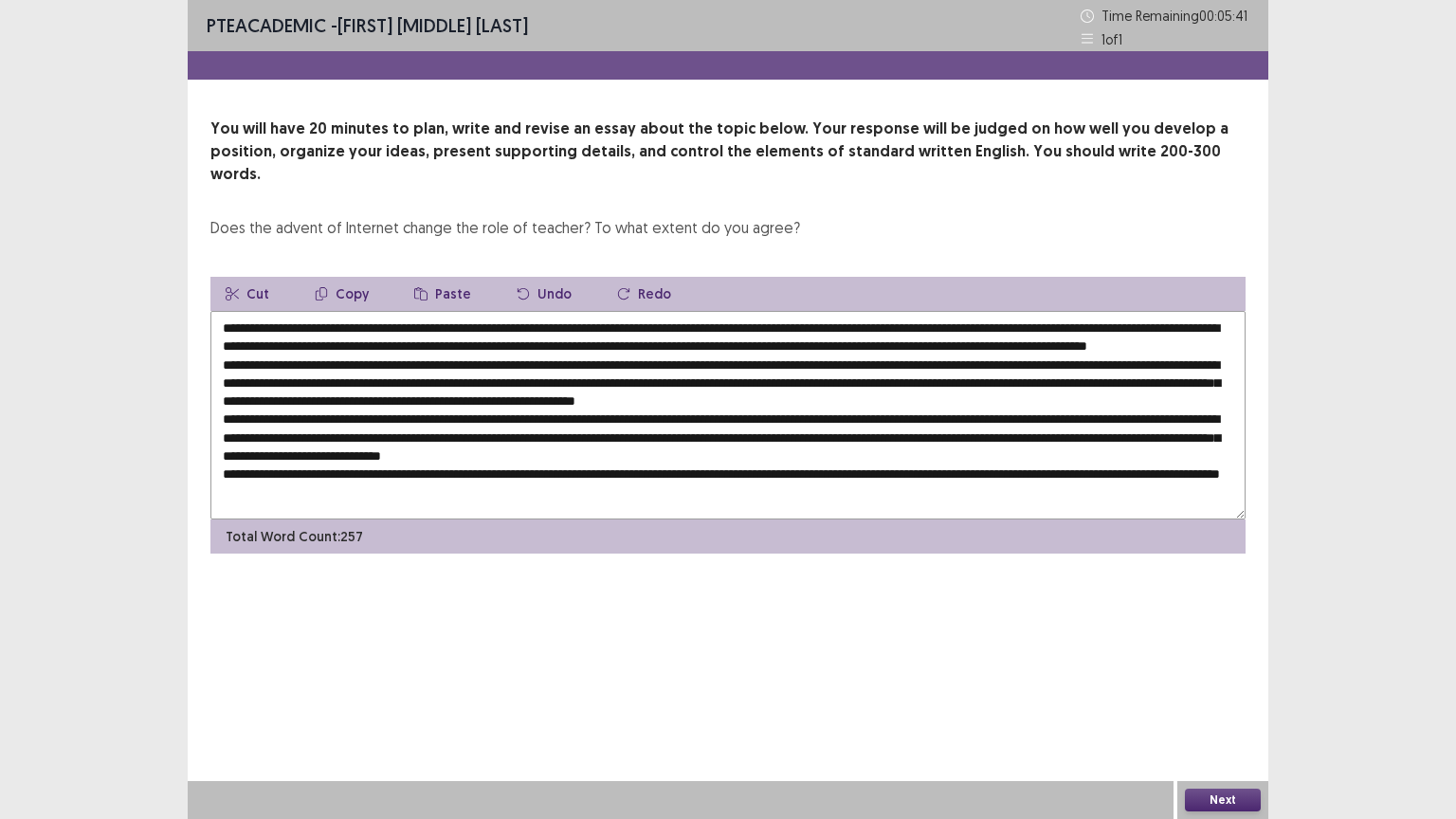 click at bounding box center (728, 415) 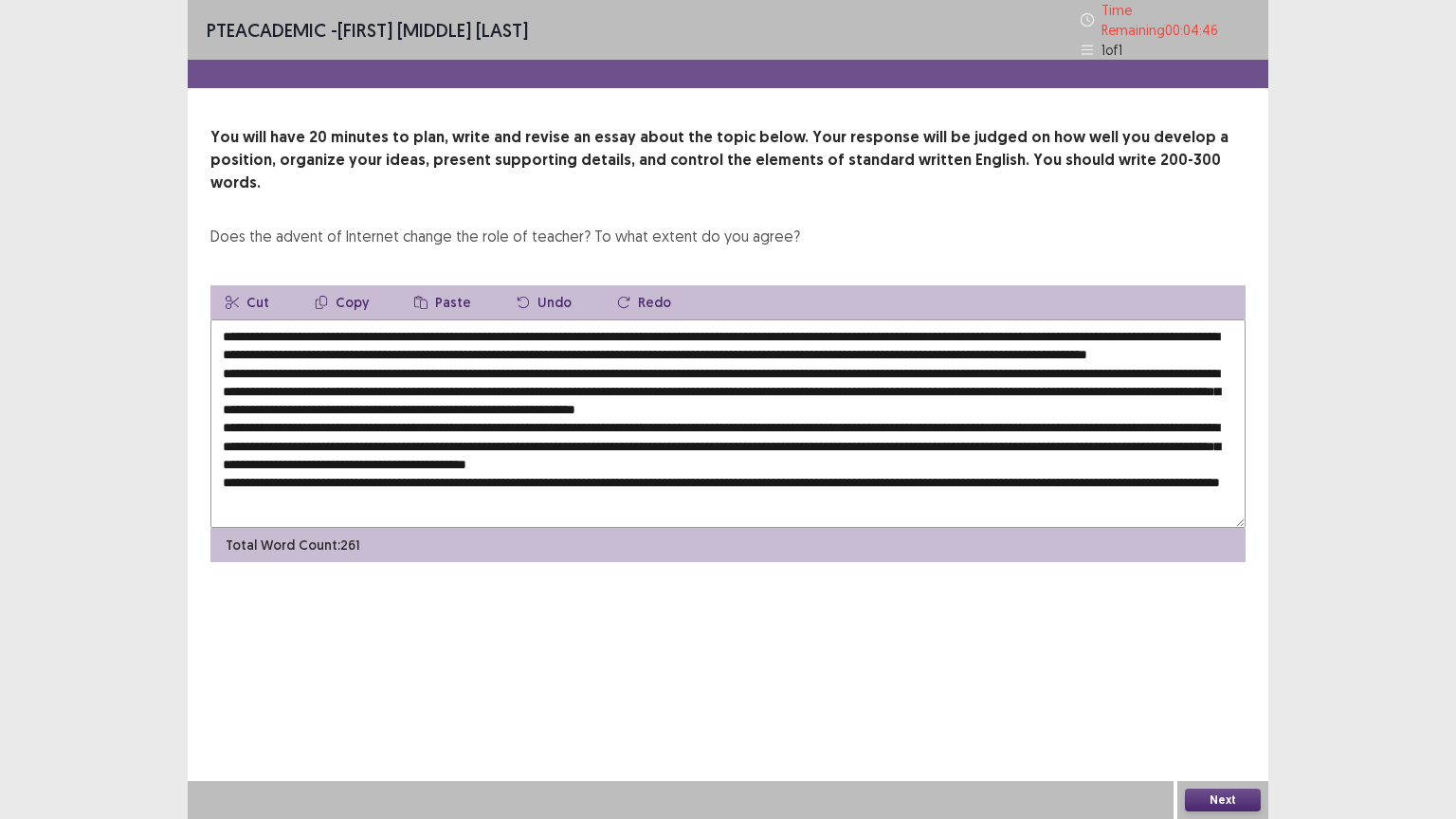 click at bounding box center (728, 424) 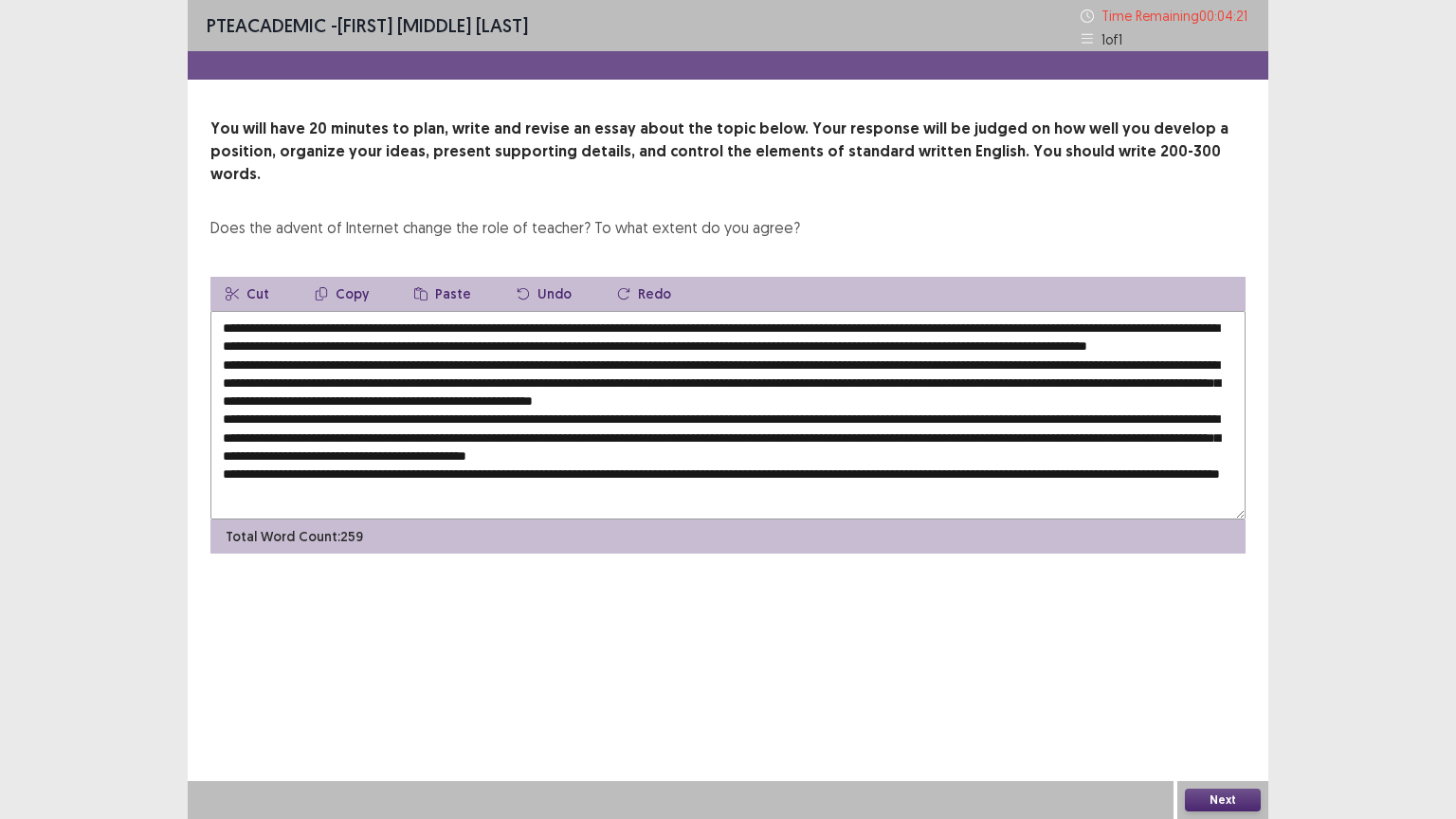 click at bounding box center (728, 415) 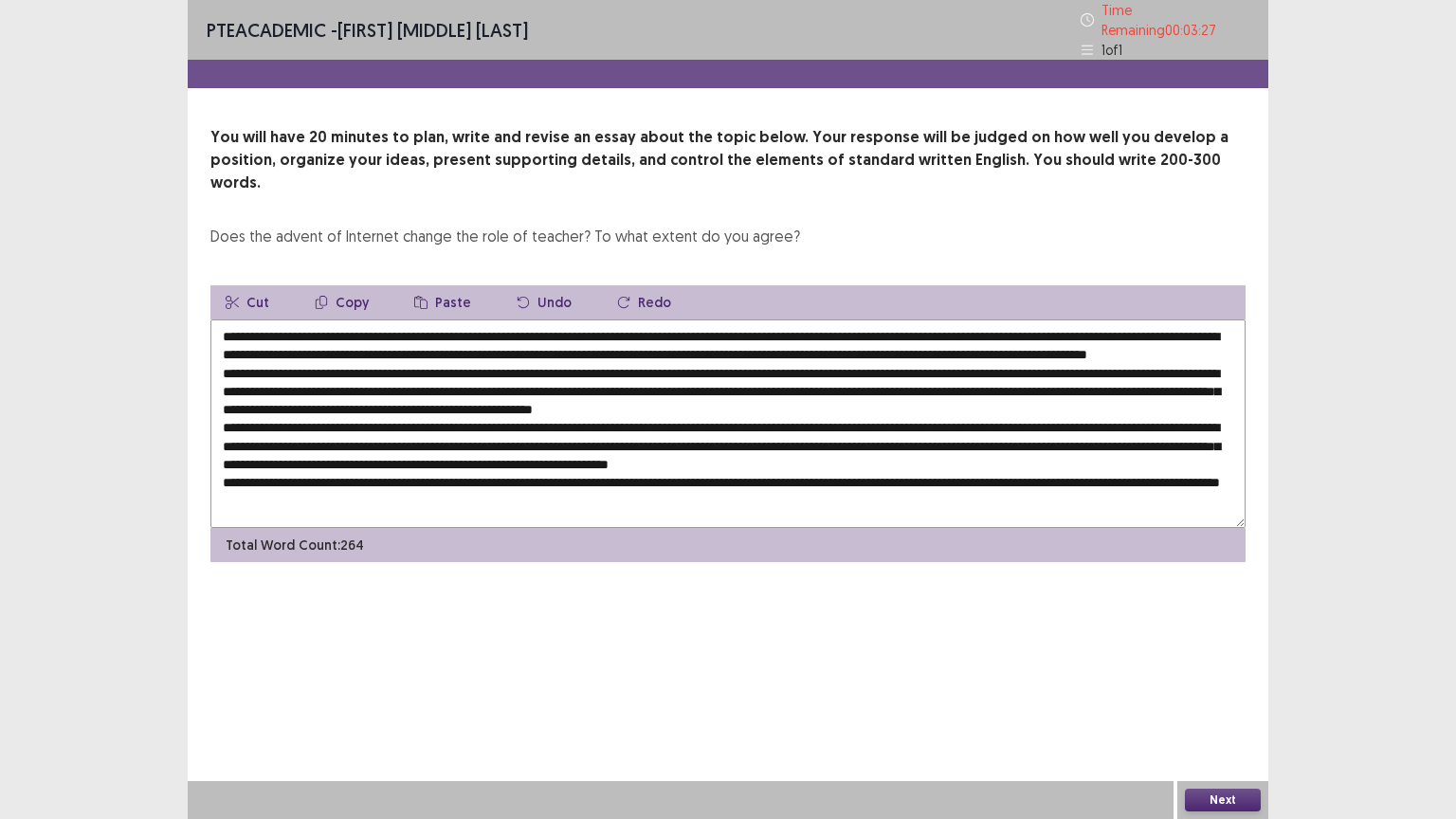 scroll, scrollTop: 9, scrollLeft: 0, axis: vertical 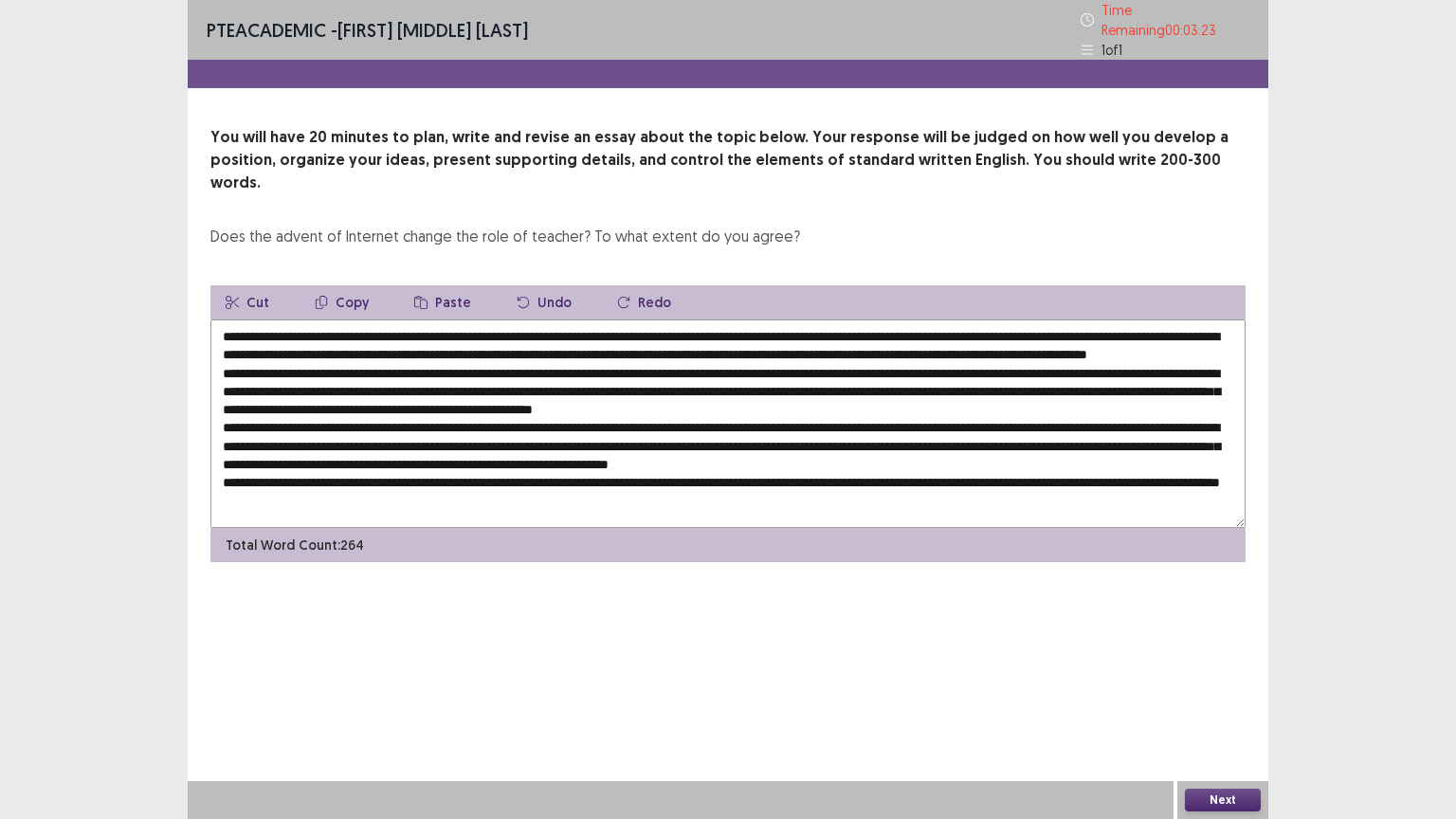 type on "**********" 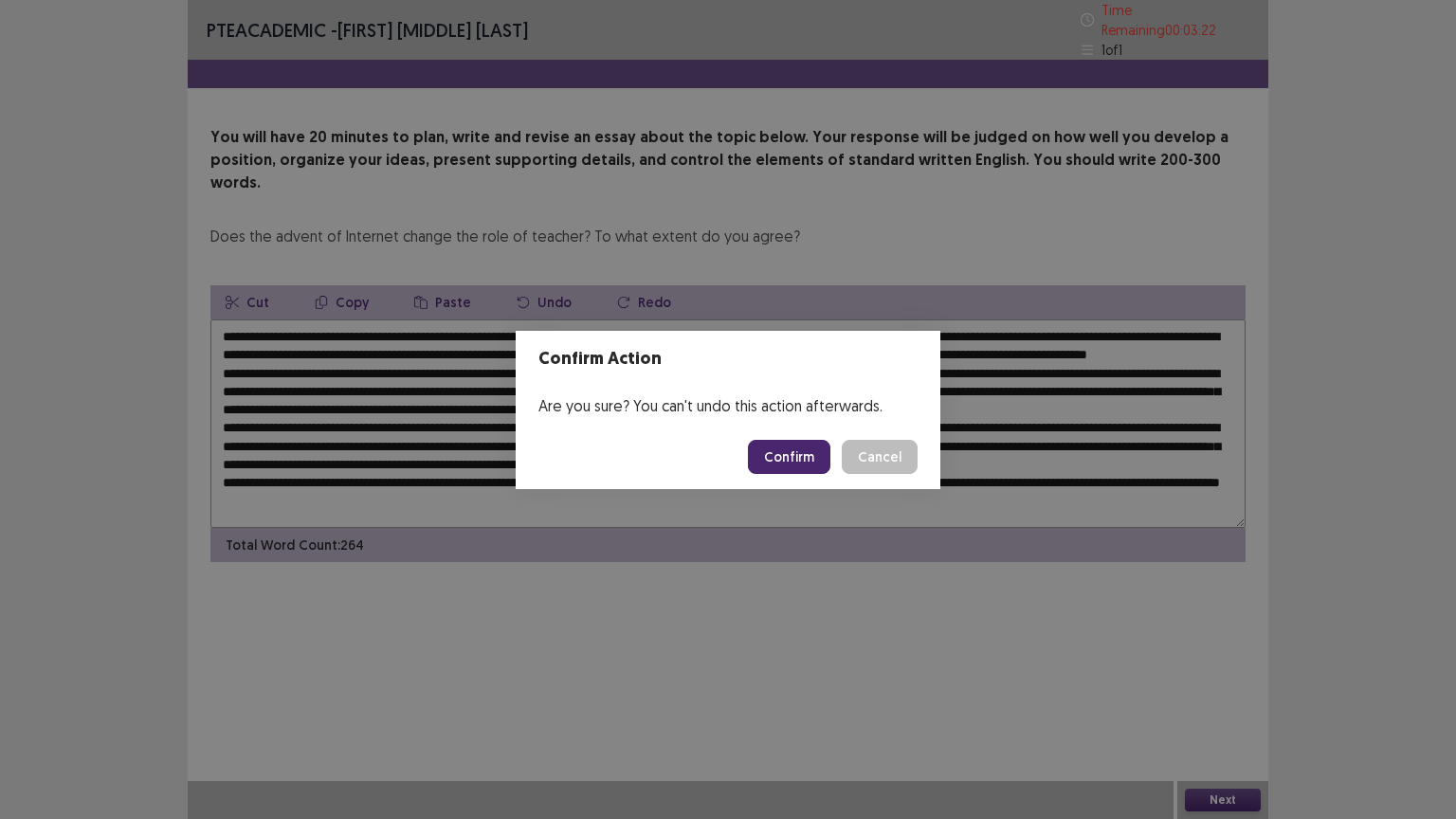 click on "Confirm" at bounding box center [789, 457] 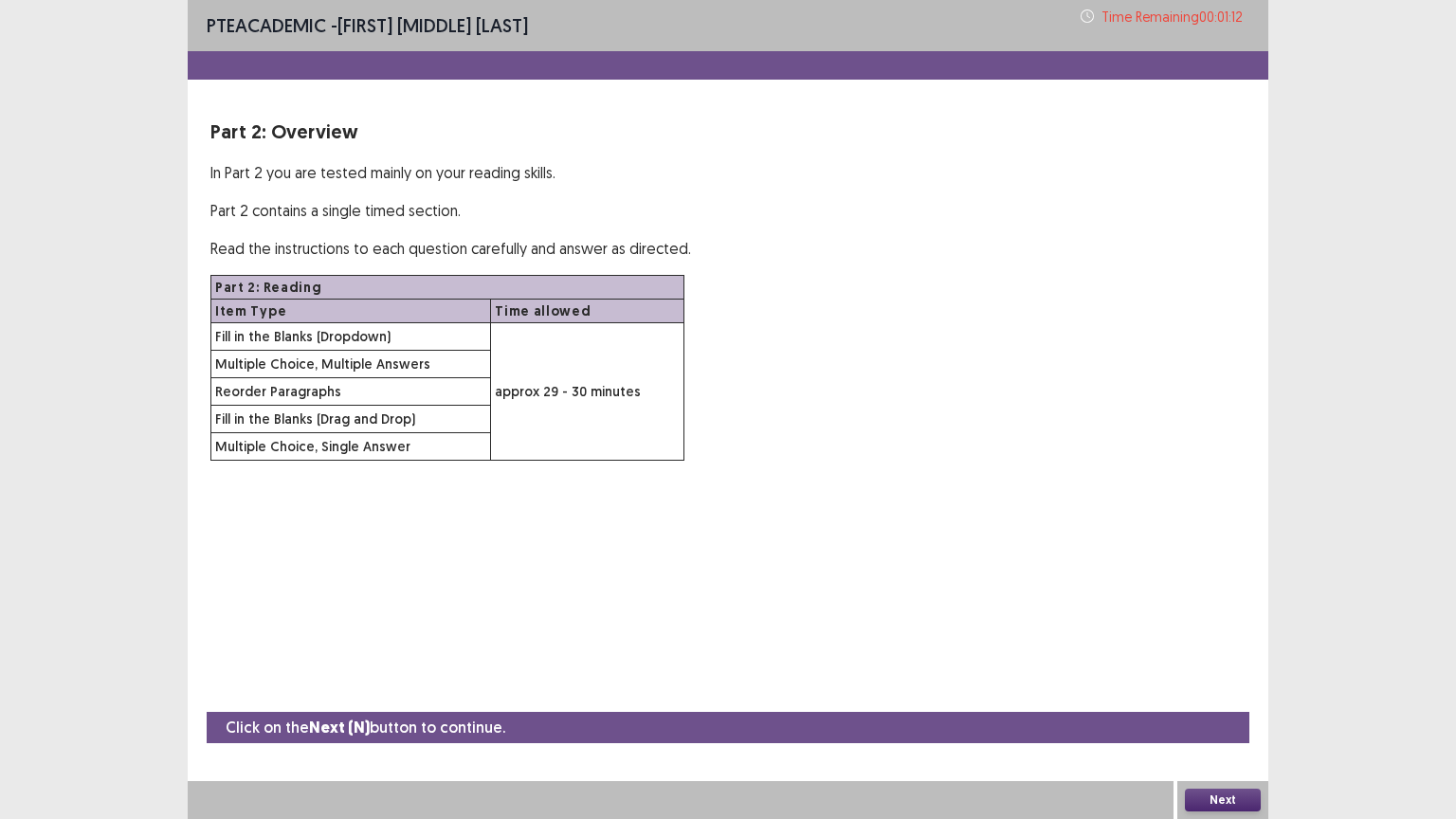 click on "Next" at bounding box center [1223, 800] 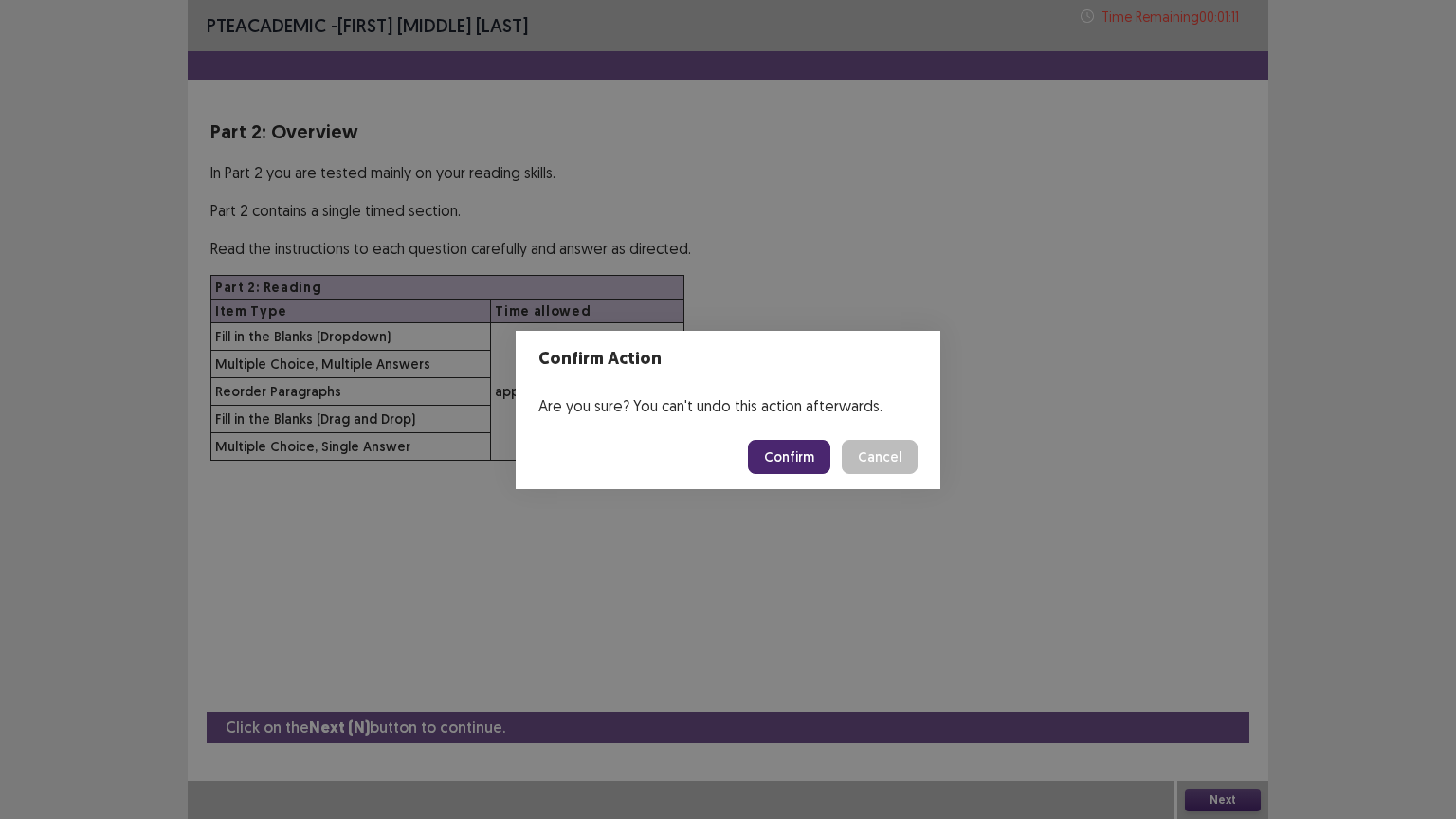 click on "Confirm" at bounding box center [789, 457] 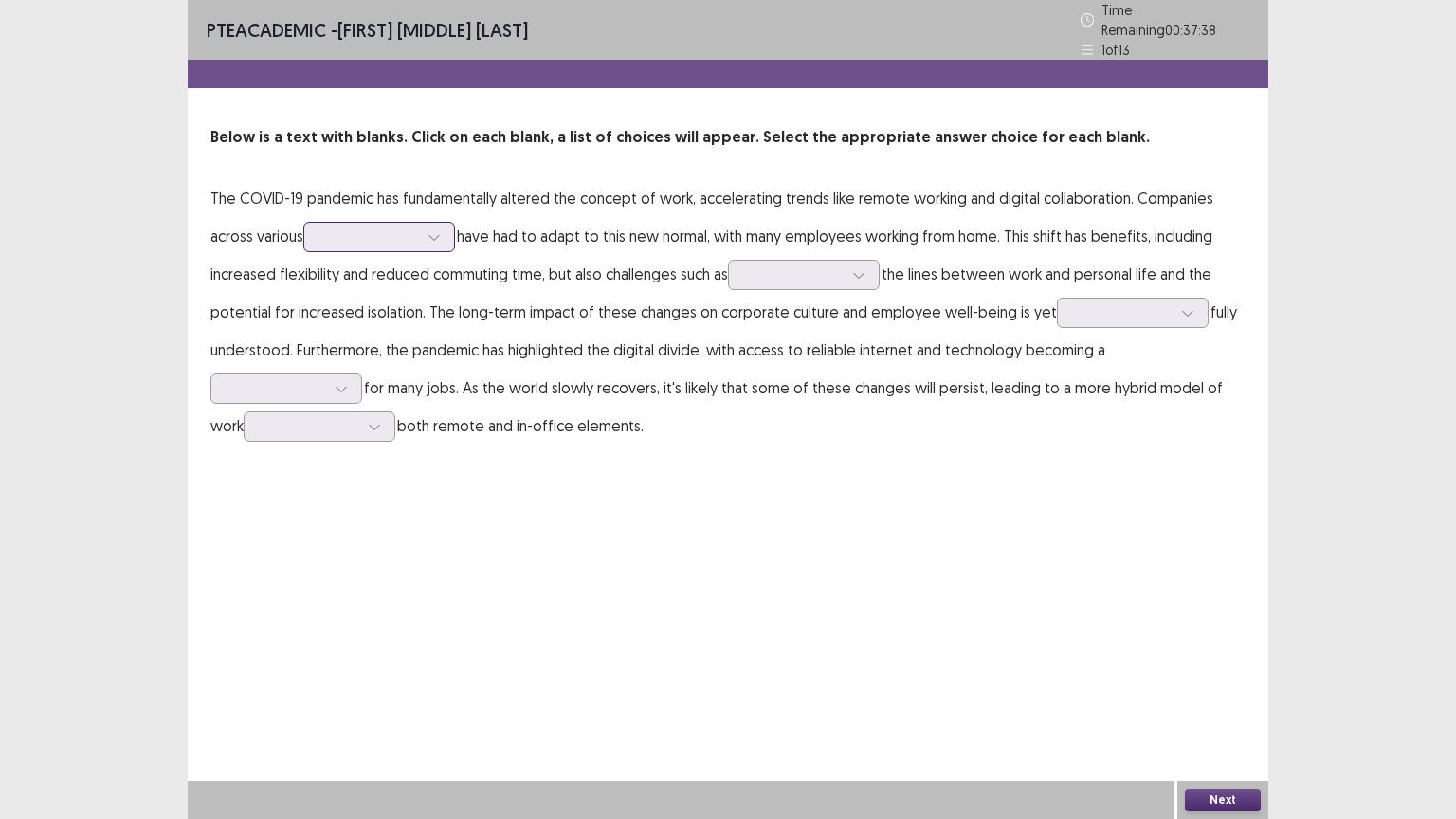 click 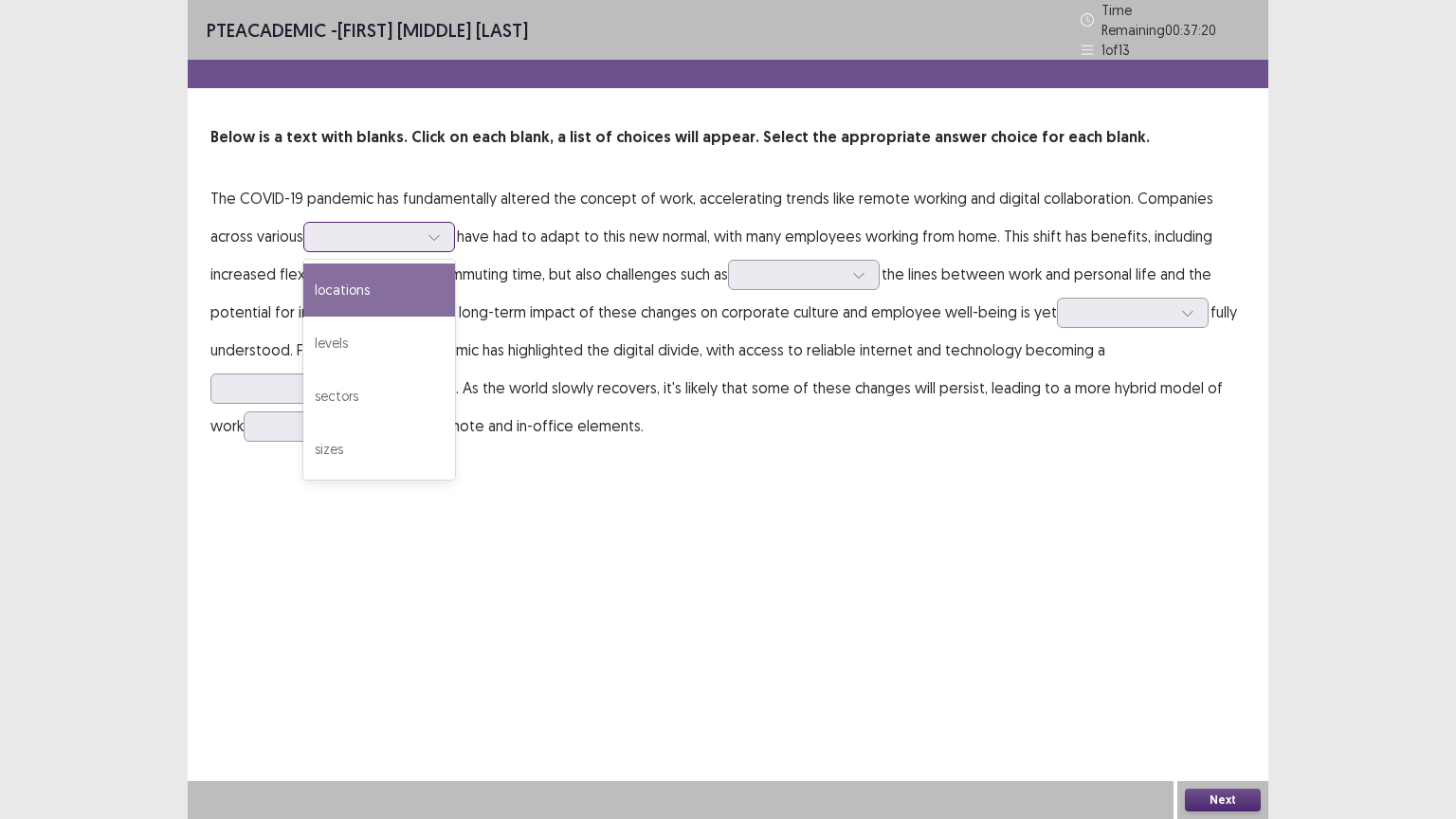 click on "locations" at bounding box center [379, 290] 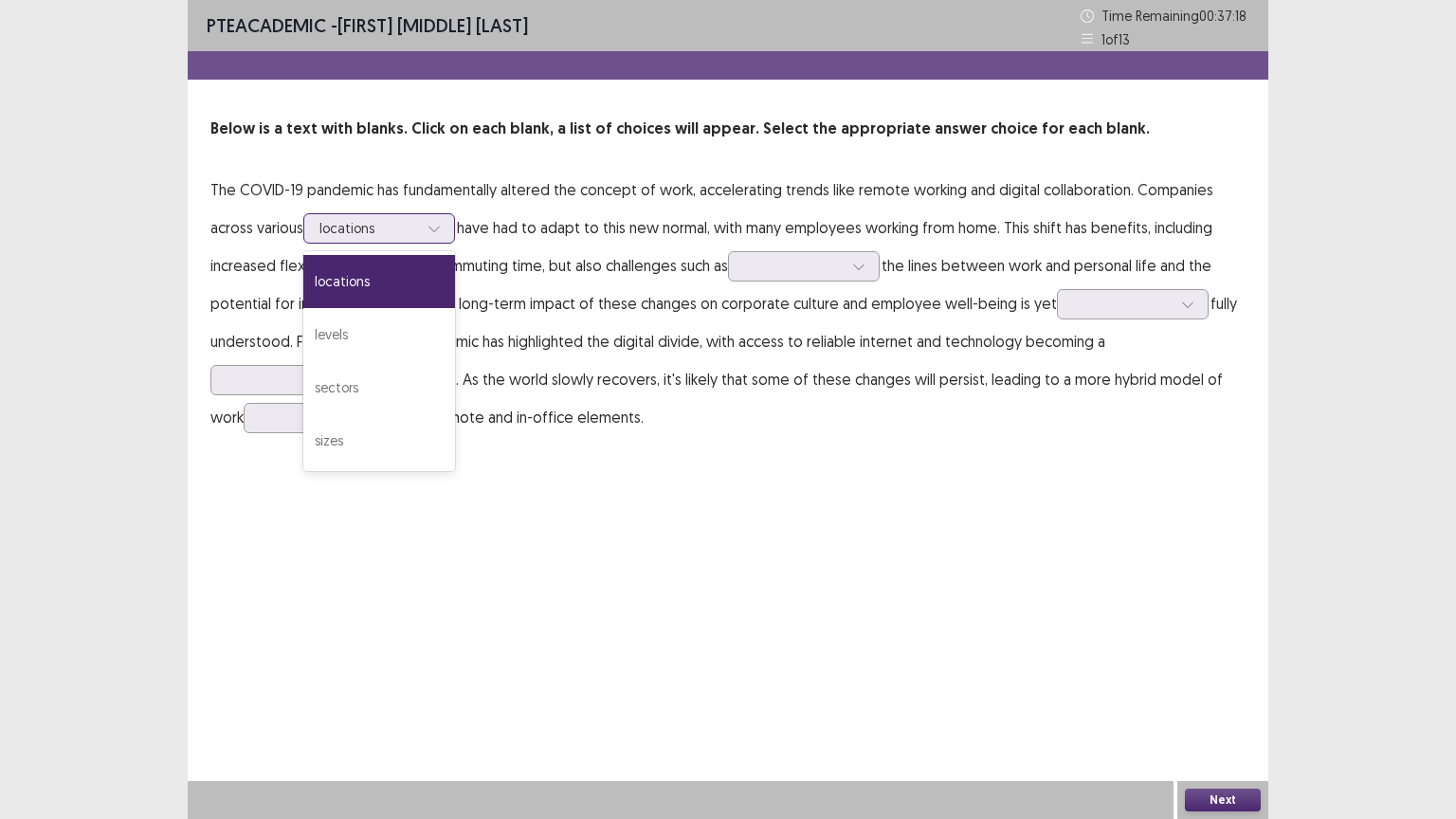 click 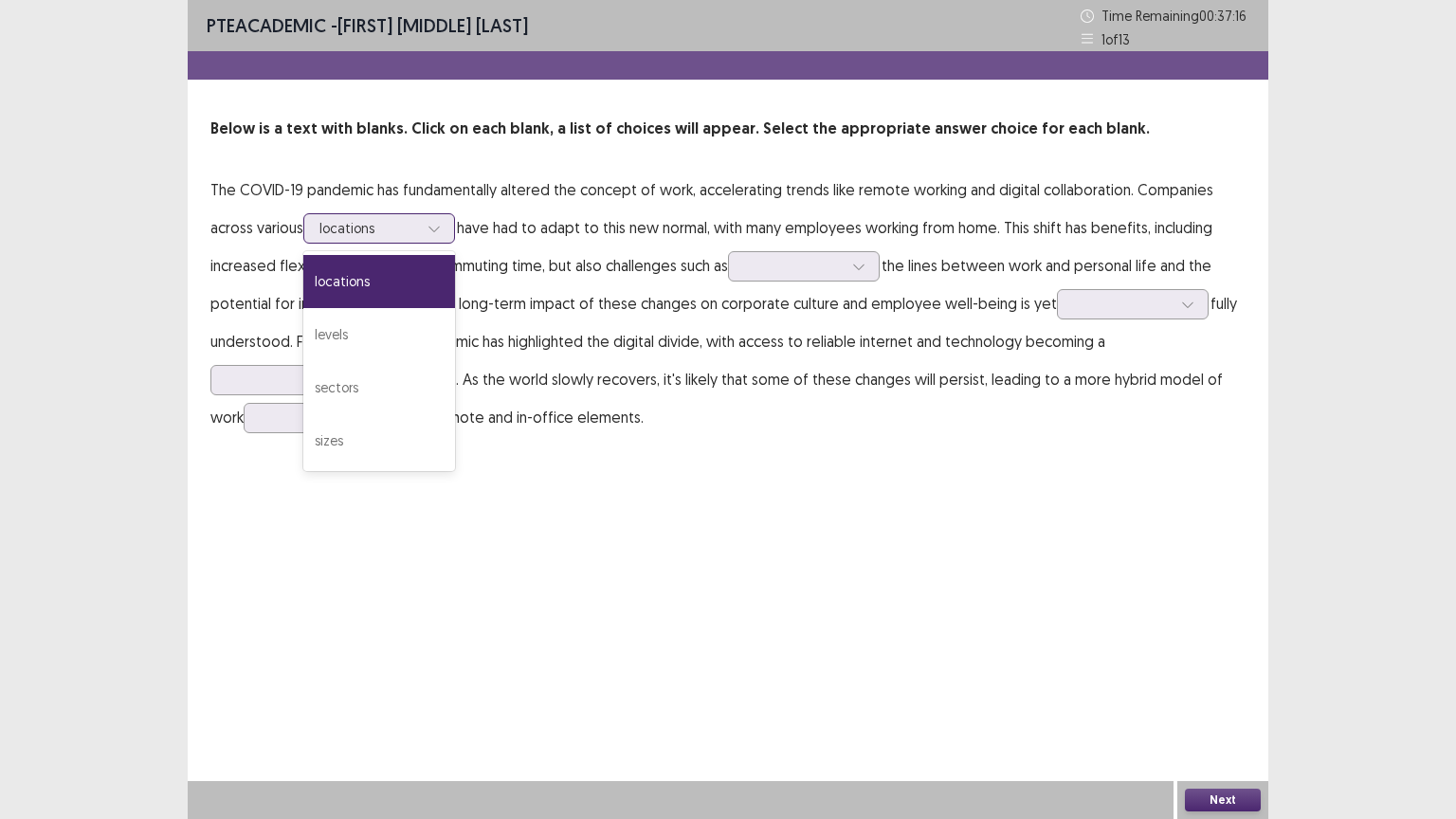 click 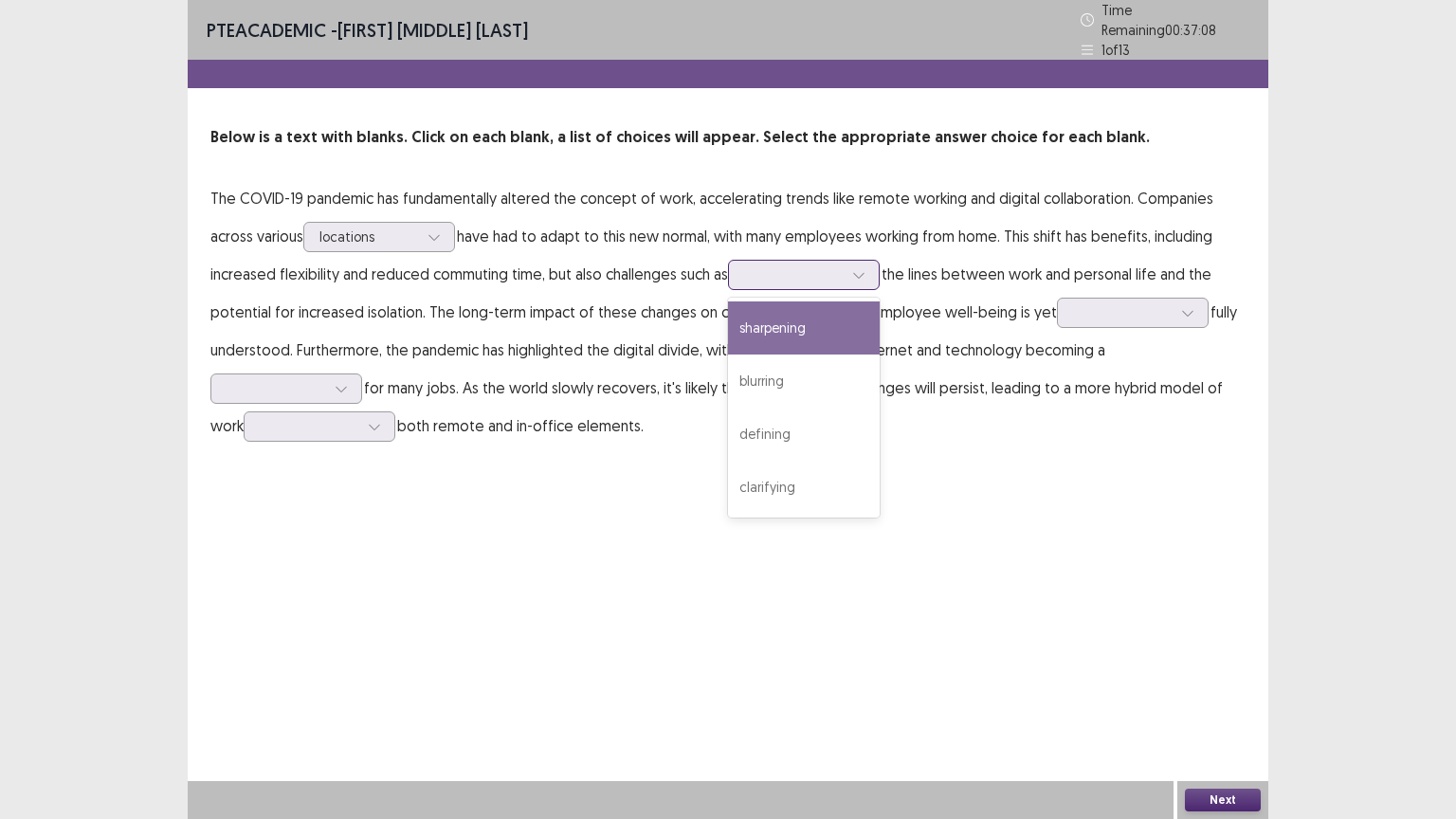 click at bounding box center [793, 274] 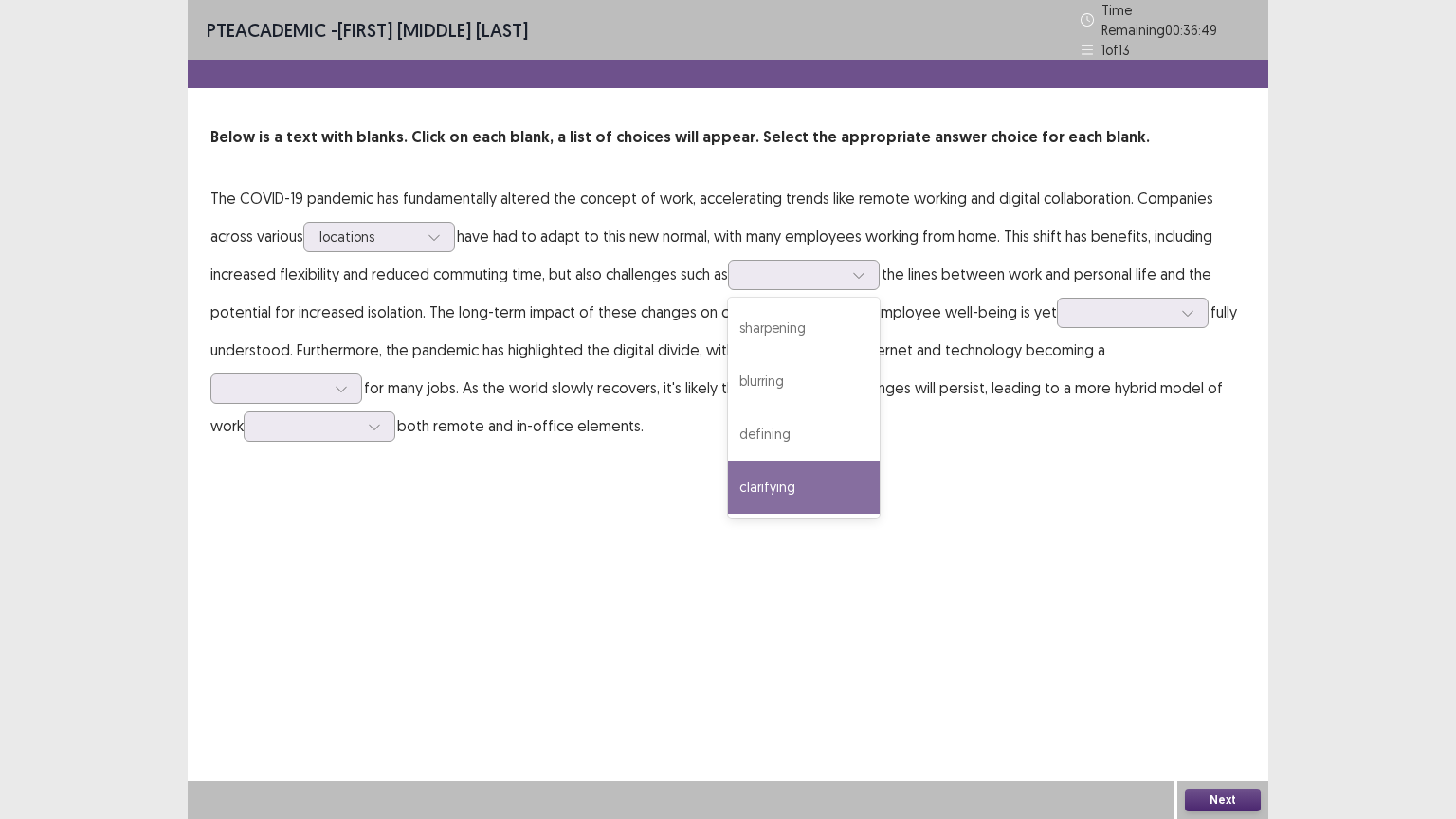 click on "The COVID-19 pandemic has fundamentally altered the concept of work, accelerating trends like remote working and digital collaboration. Companies across various locations have had to adapt to this new normal, with many employees working from home. This shift has benefits, including increased flexibility and reduced commuting time, but also challenges such as 4 results available. Use Up and Down to choose options, press Enter to select the currently focused option, press Escape to exit the menu, press Tab to select the option and exit the menu. sharpening blurring defining clarifying the lines between work and personal life and the potential for increased isolation. The long-term impact of these changes on corporate culture and employee well-being is yet fully understood. Furthermore, the pandemic has highlighted the digital divide, with access to reliable internet and technology becoming a both remote and in-office elements." at bounding box center [728, 312] 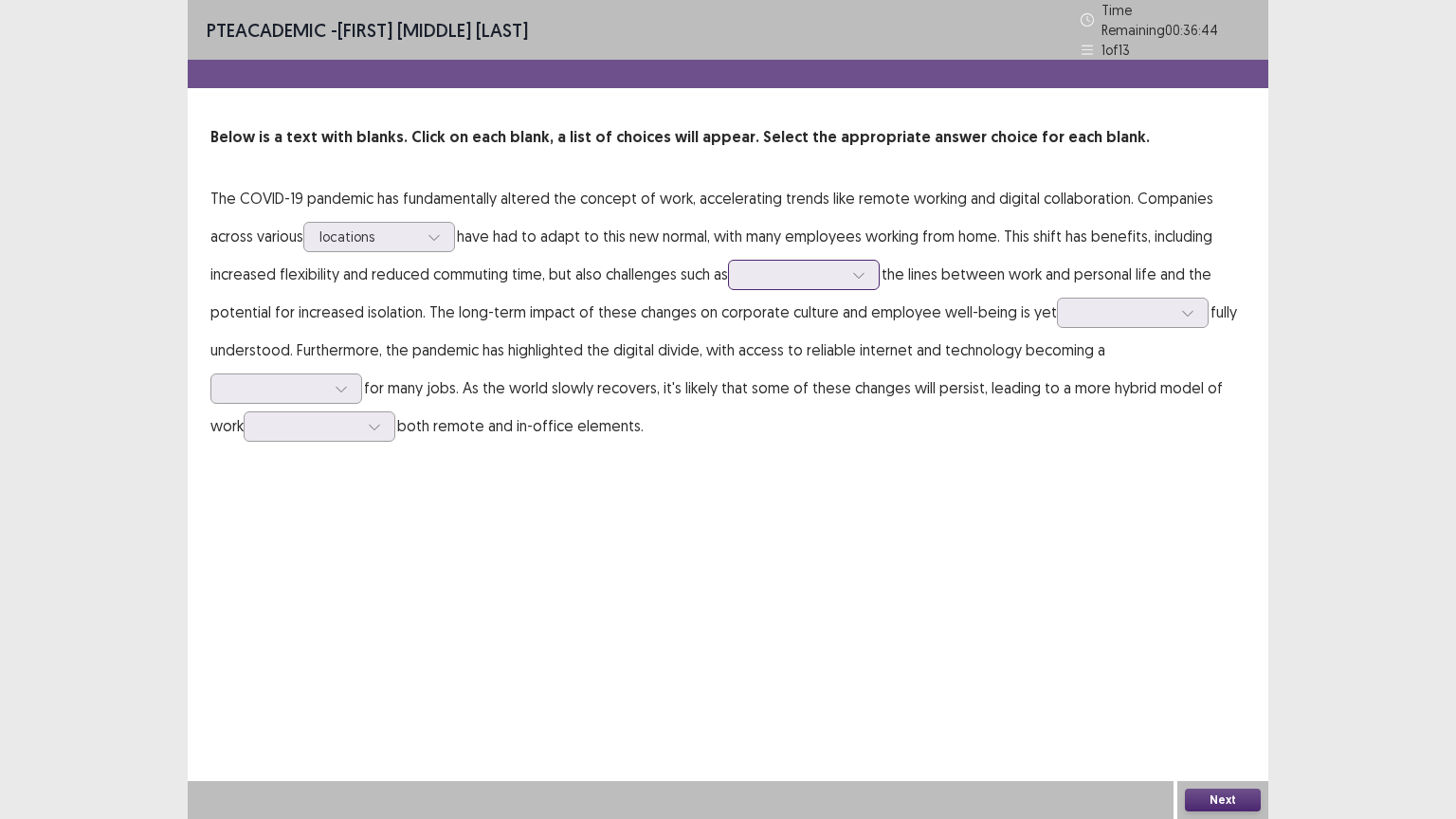 click at bounding box center [793, 274] 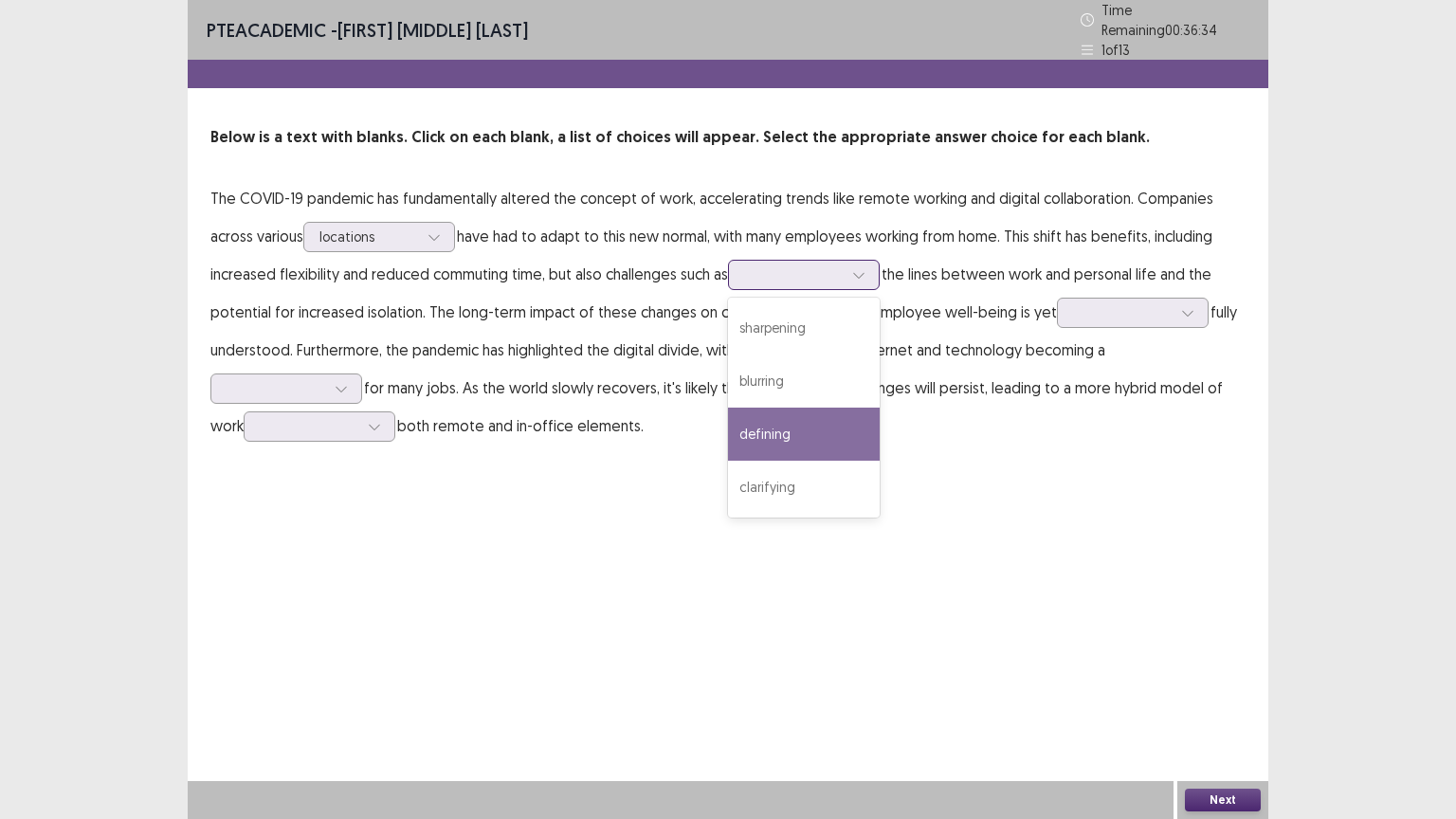 click on "defining" at bounding box center [804, 434] 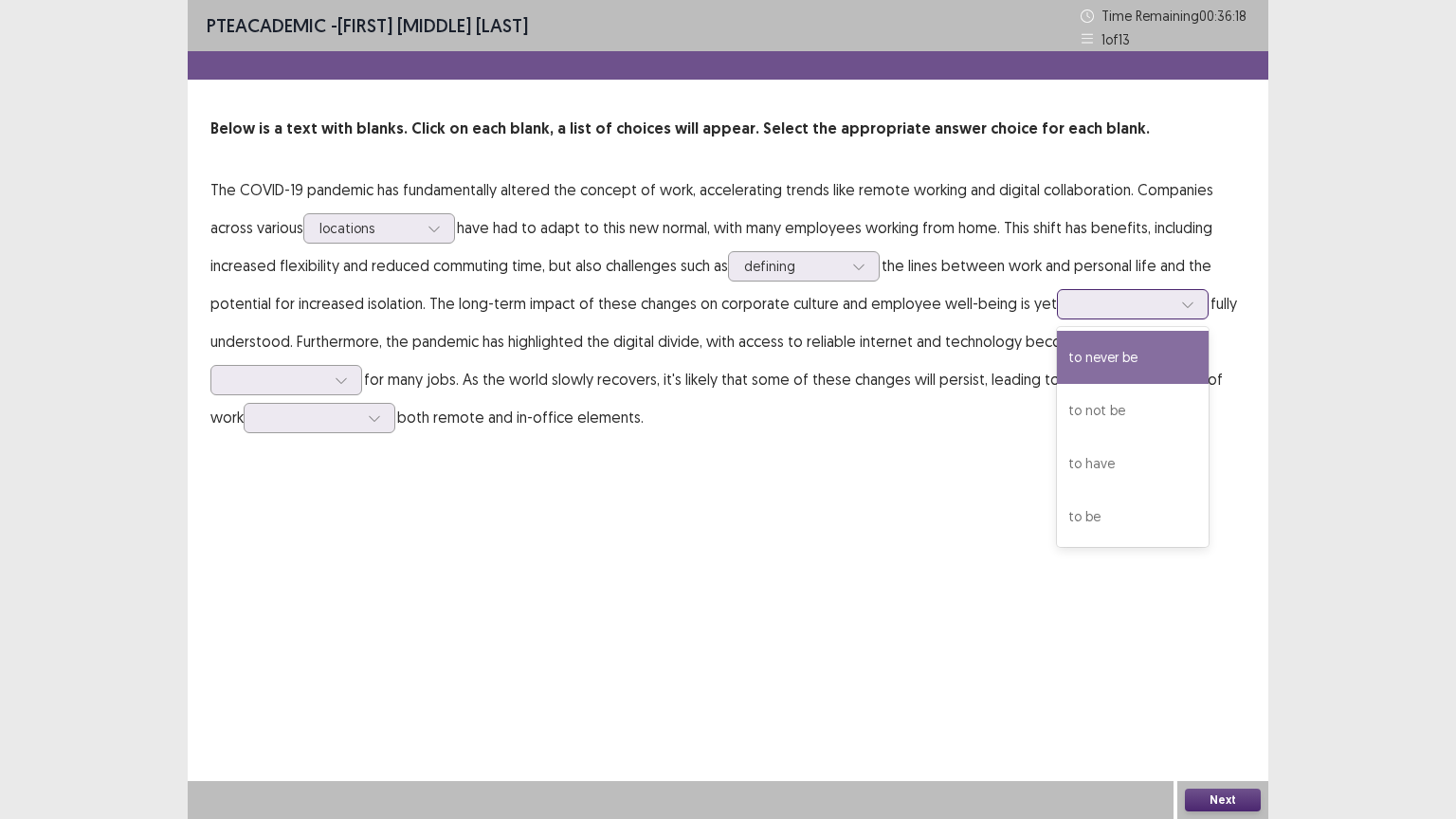 click at bounding box center (1122, 303) 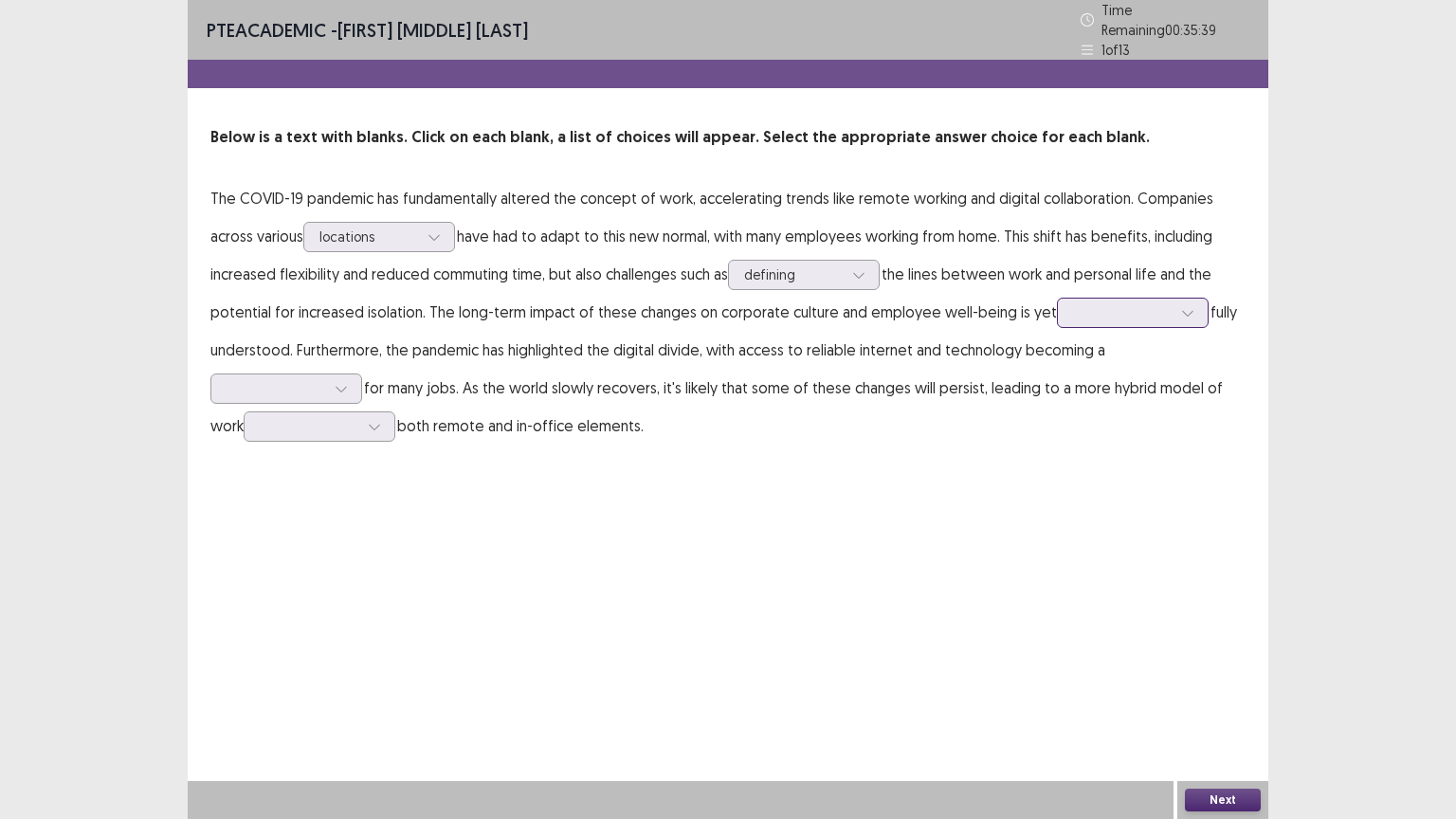 click at bounding box center (1122, 312) 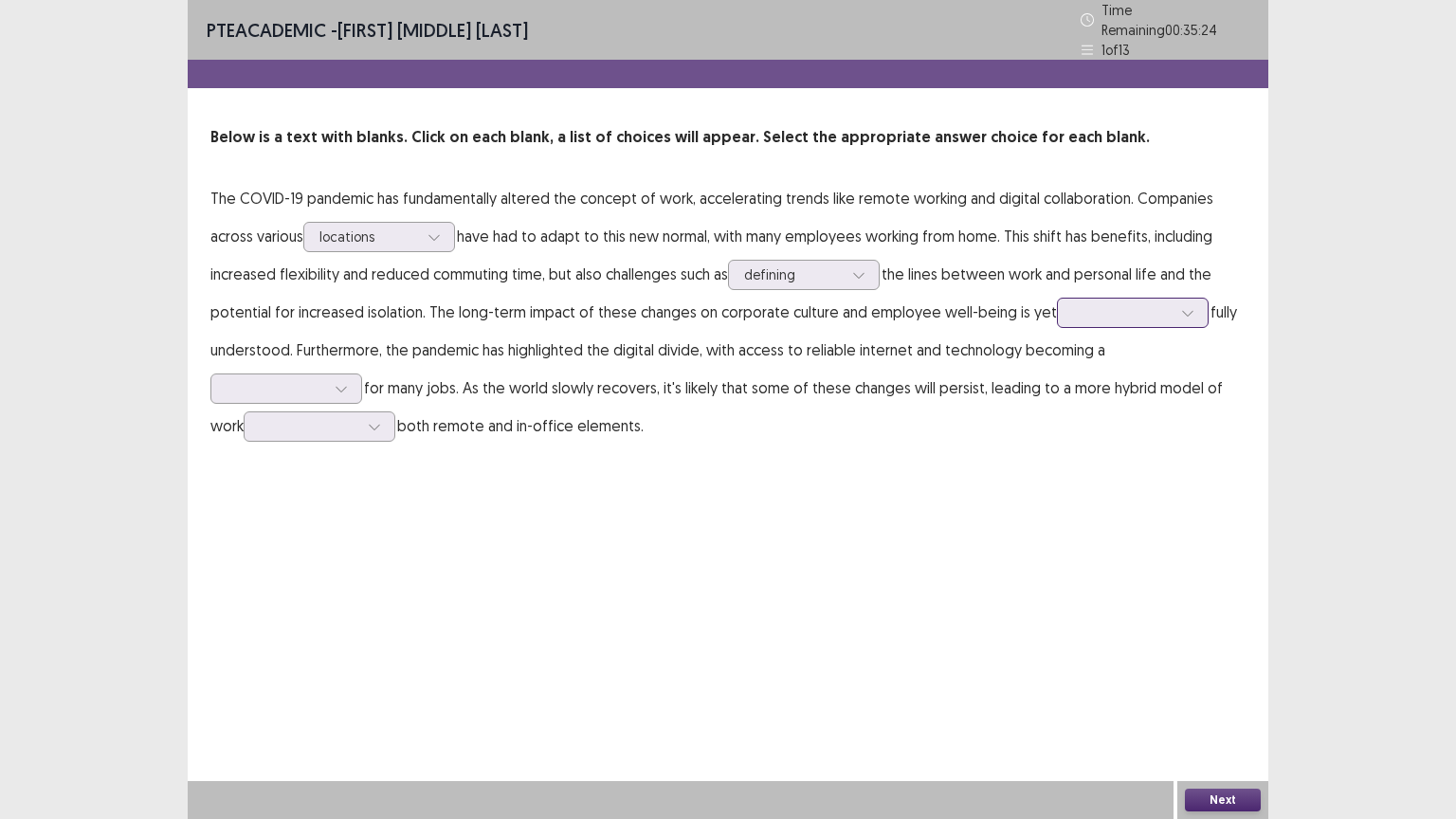 click at bounding box center [1122, 312] 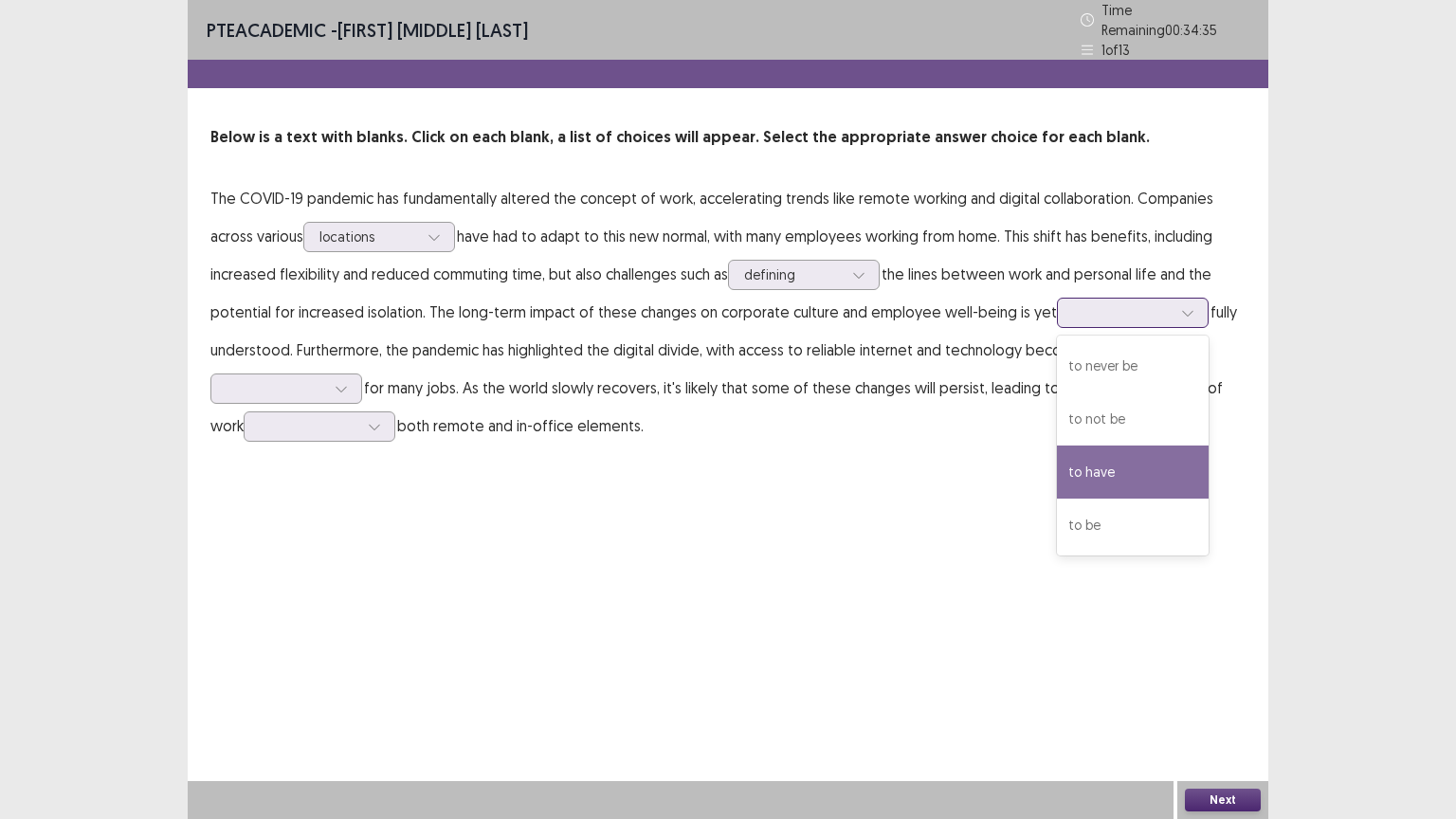 click on "to have" at bounding box center [1133, 472] 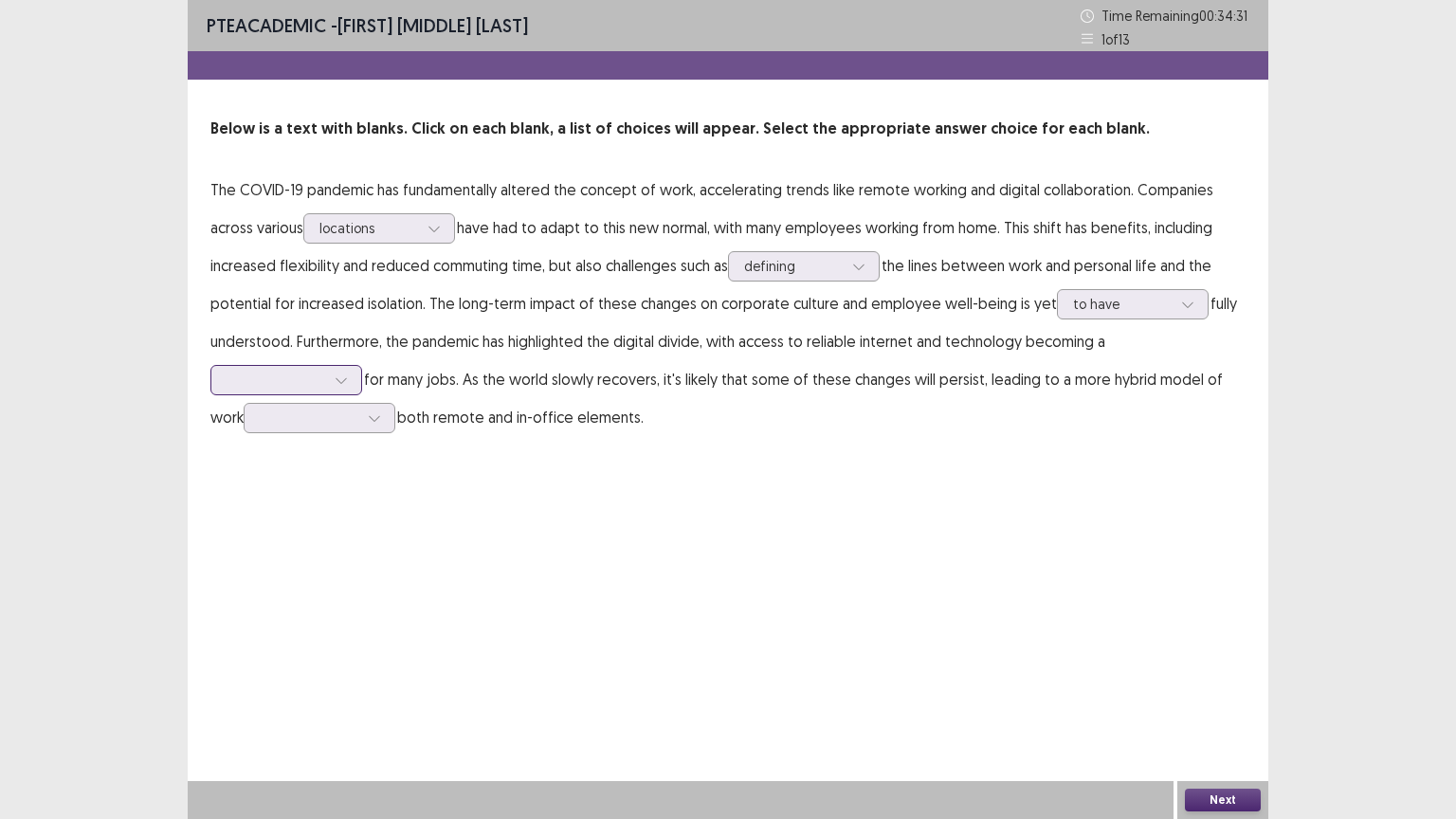 click at bounding box center [341, 380] 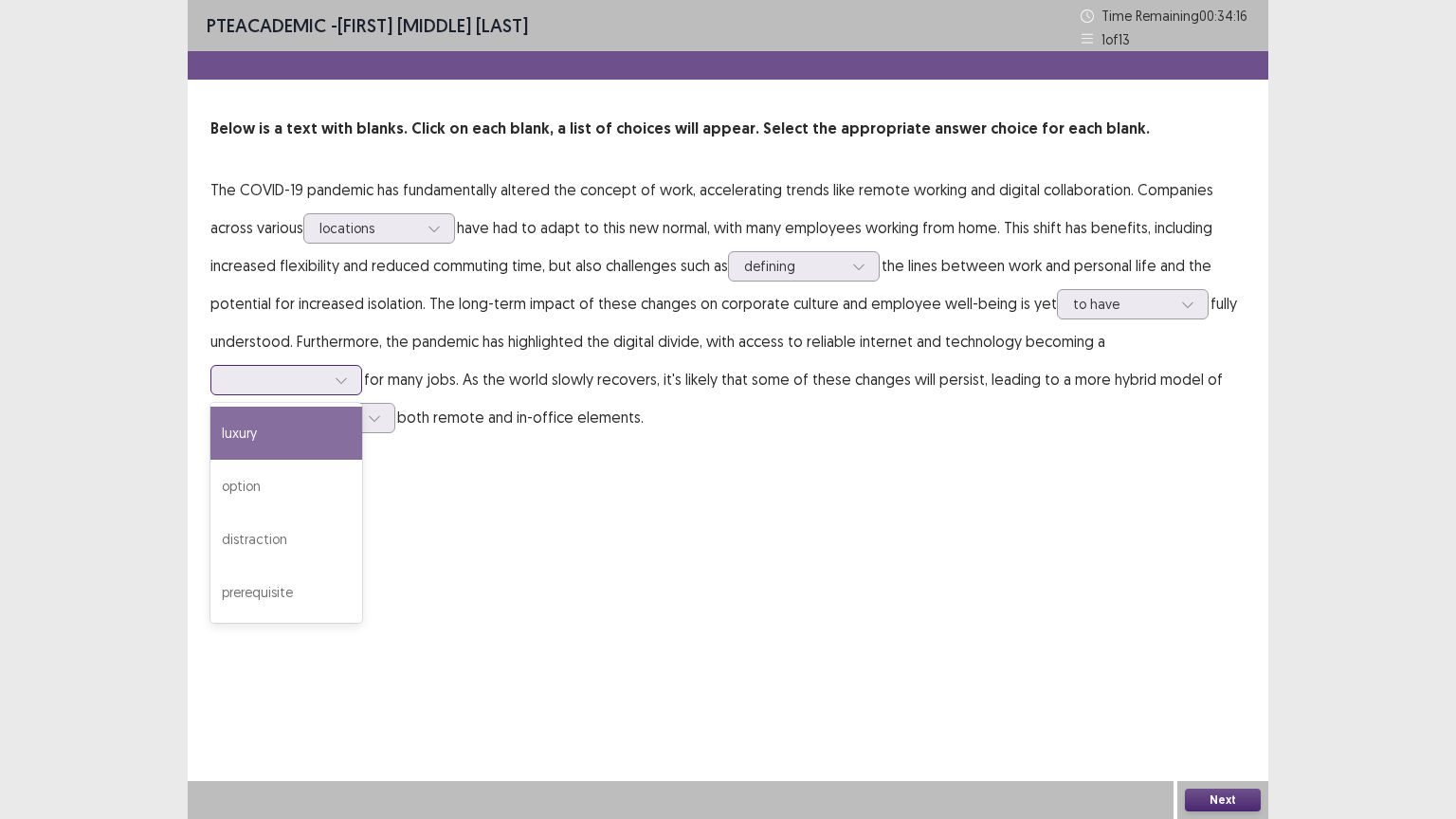 click on "luxury" at bounding box center (286, 433) 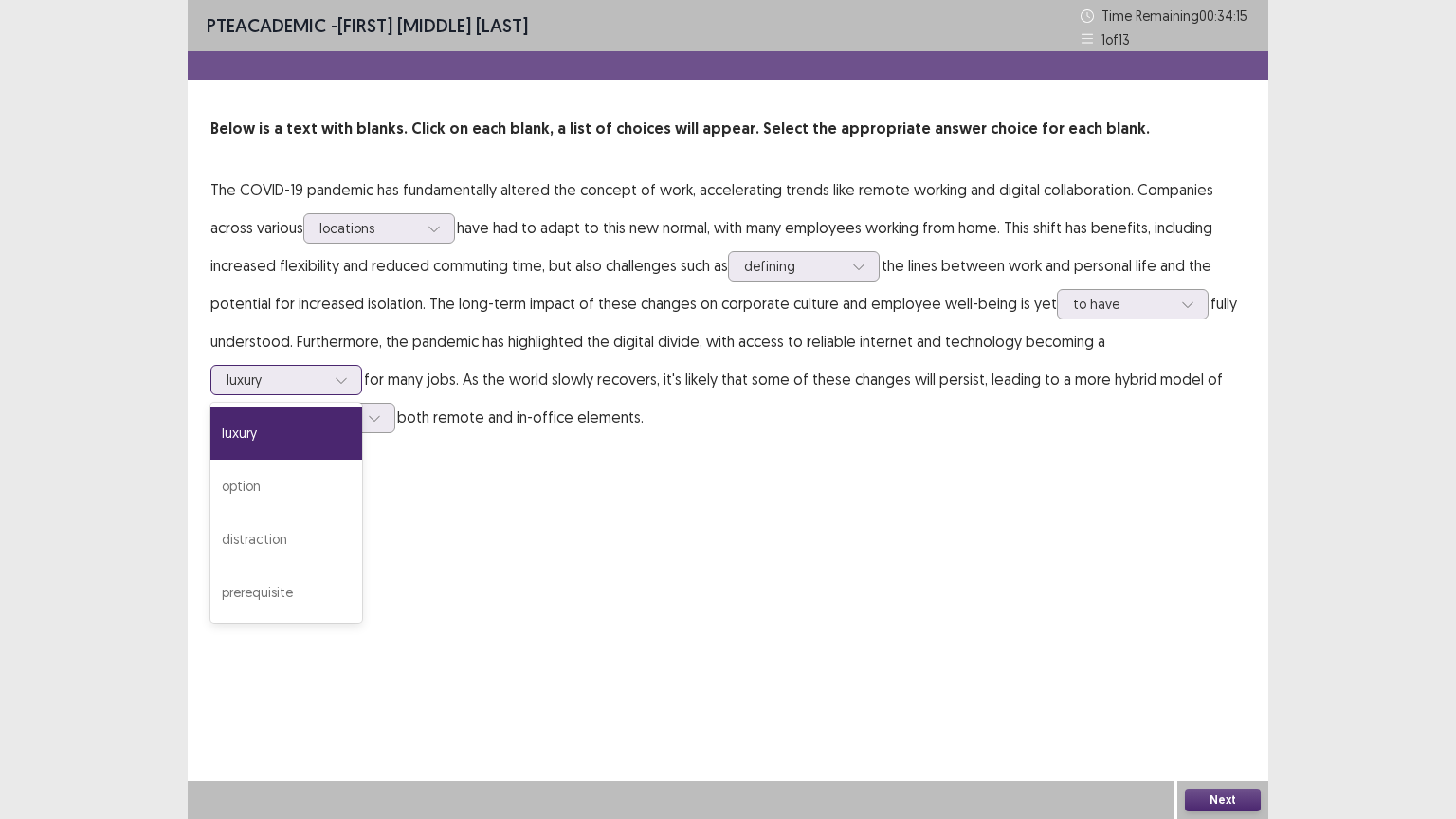 click at bounding box center (341, 380) 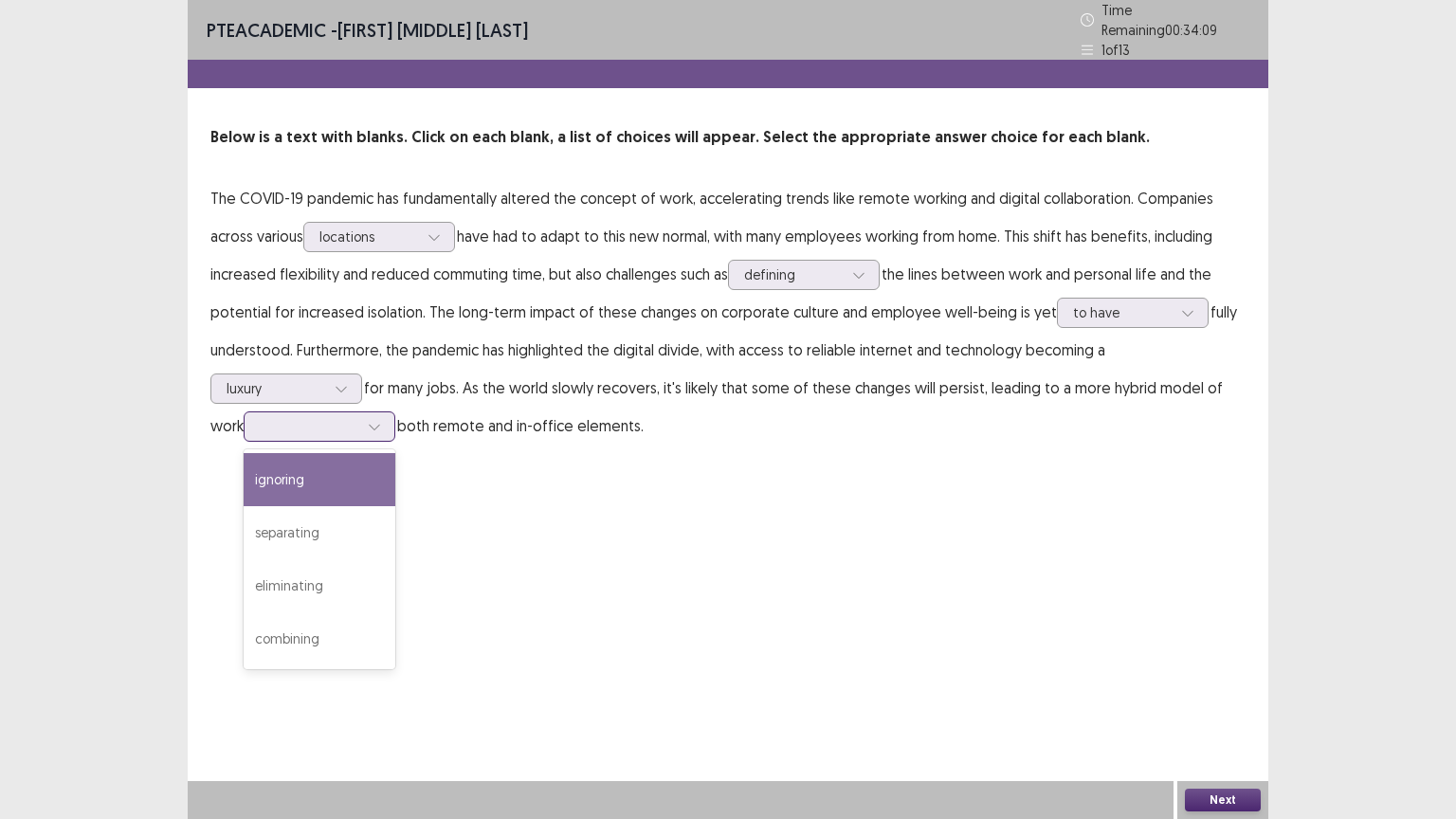 click 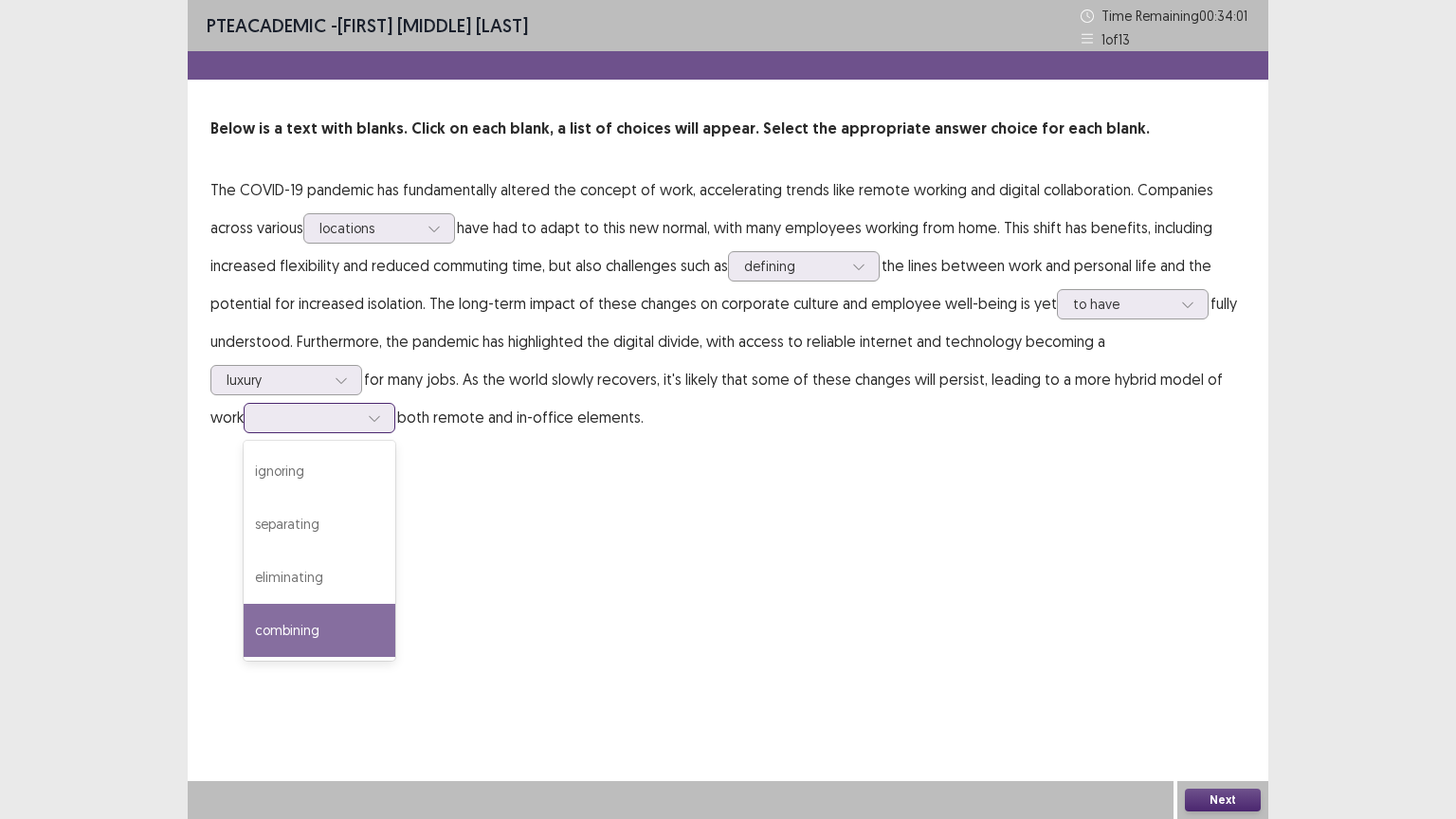 click on "combining" at bounding box center (319, 630) 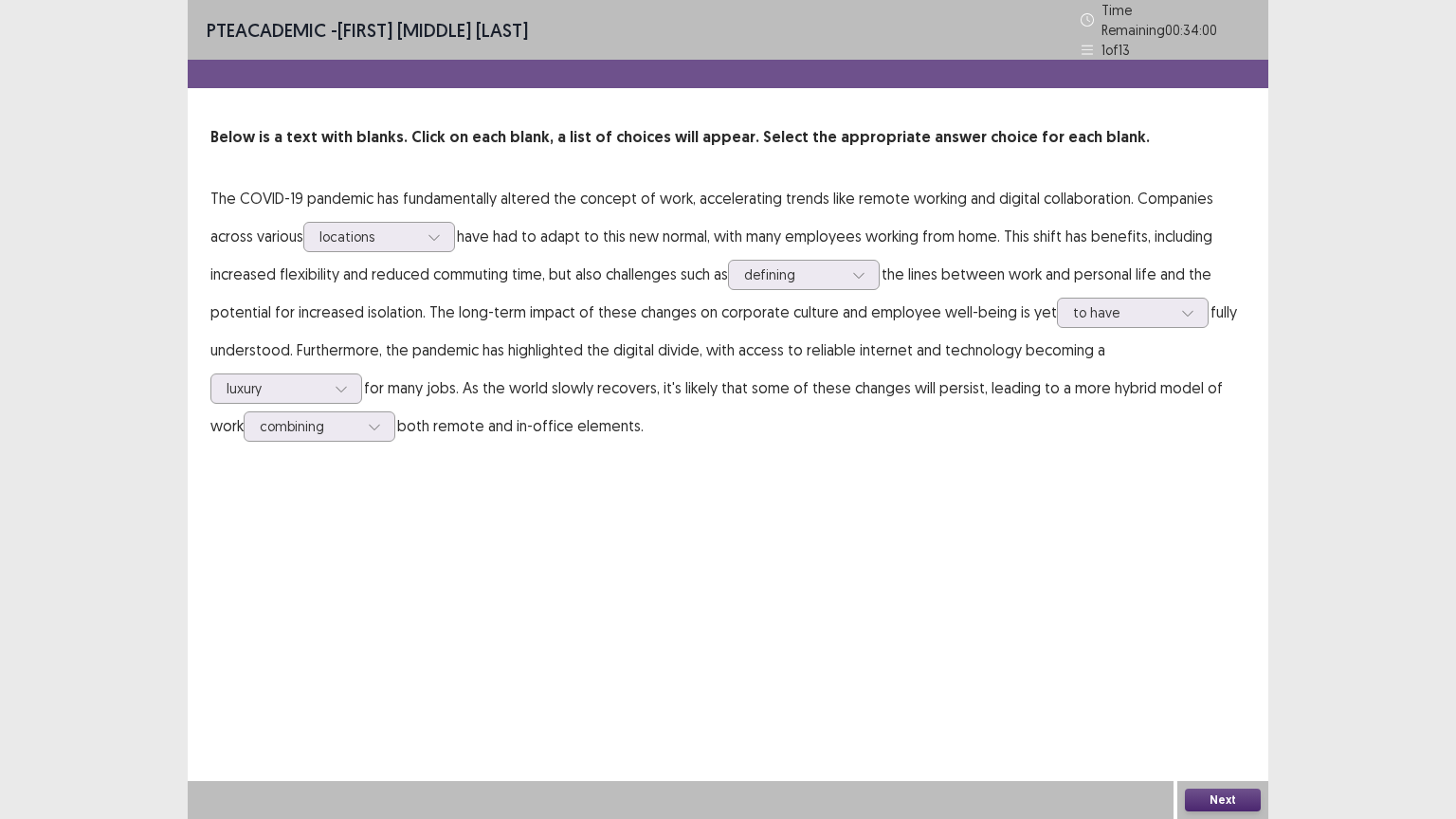 click on "Next" at bounding box center [1223, 800] 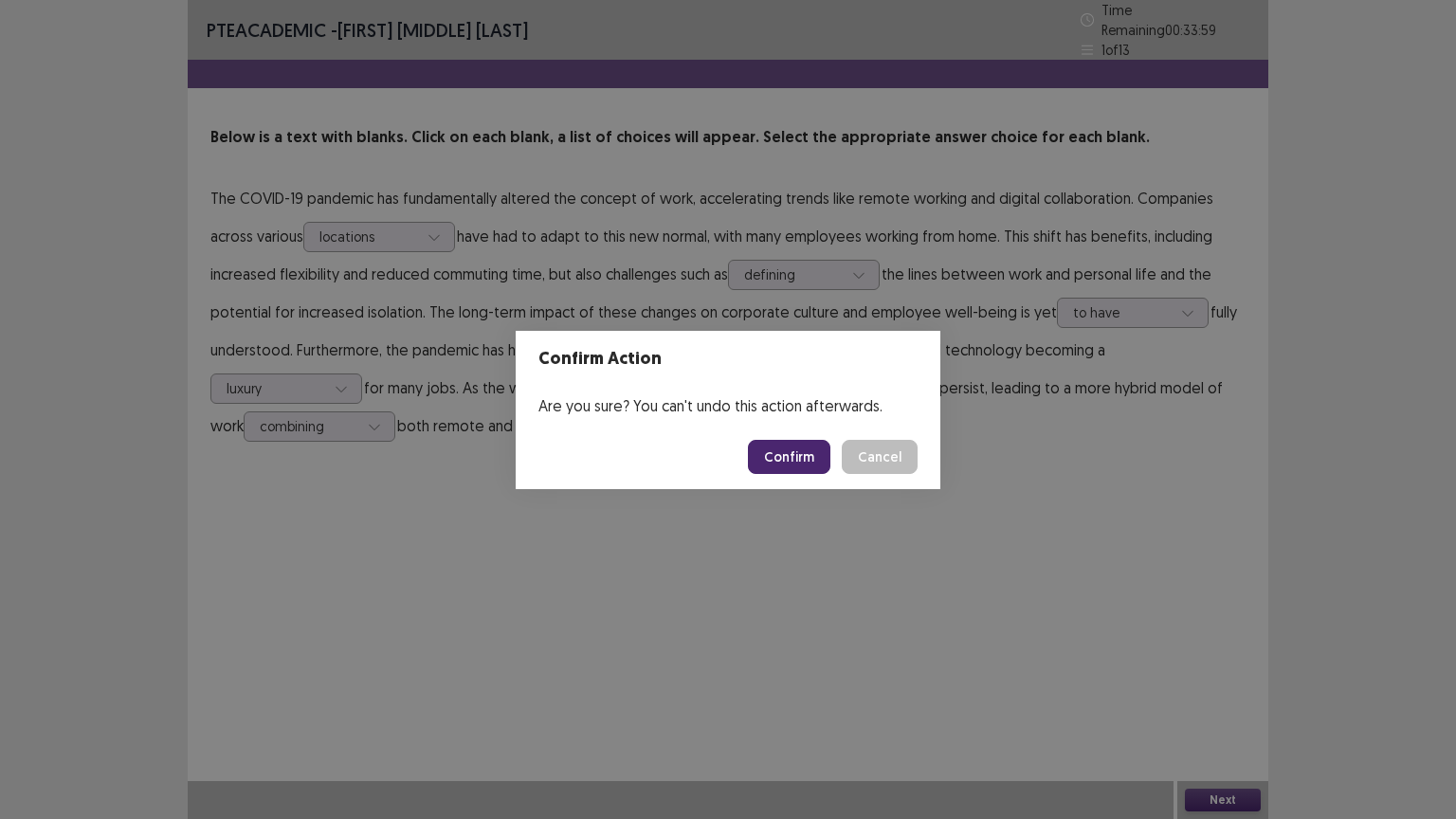 click on "Confirm" at bounding box center (789, 457) 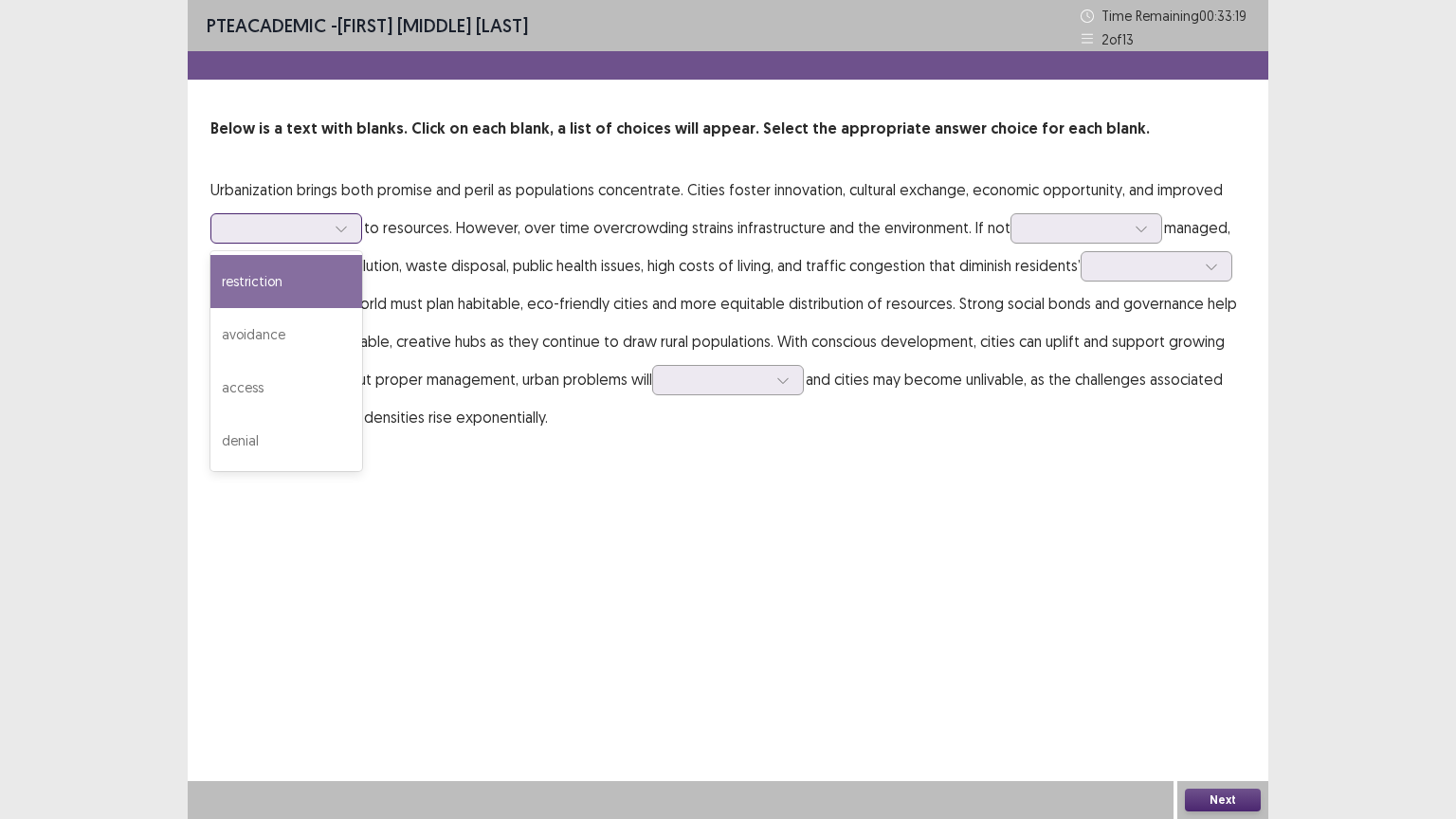 click 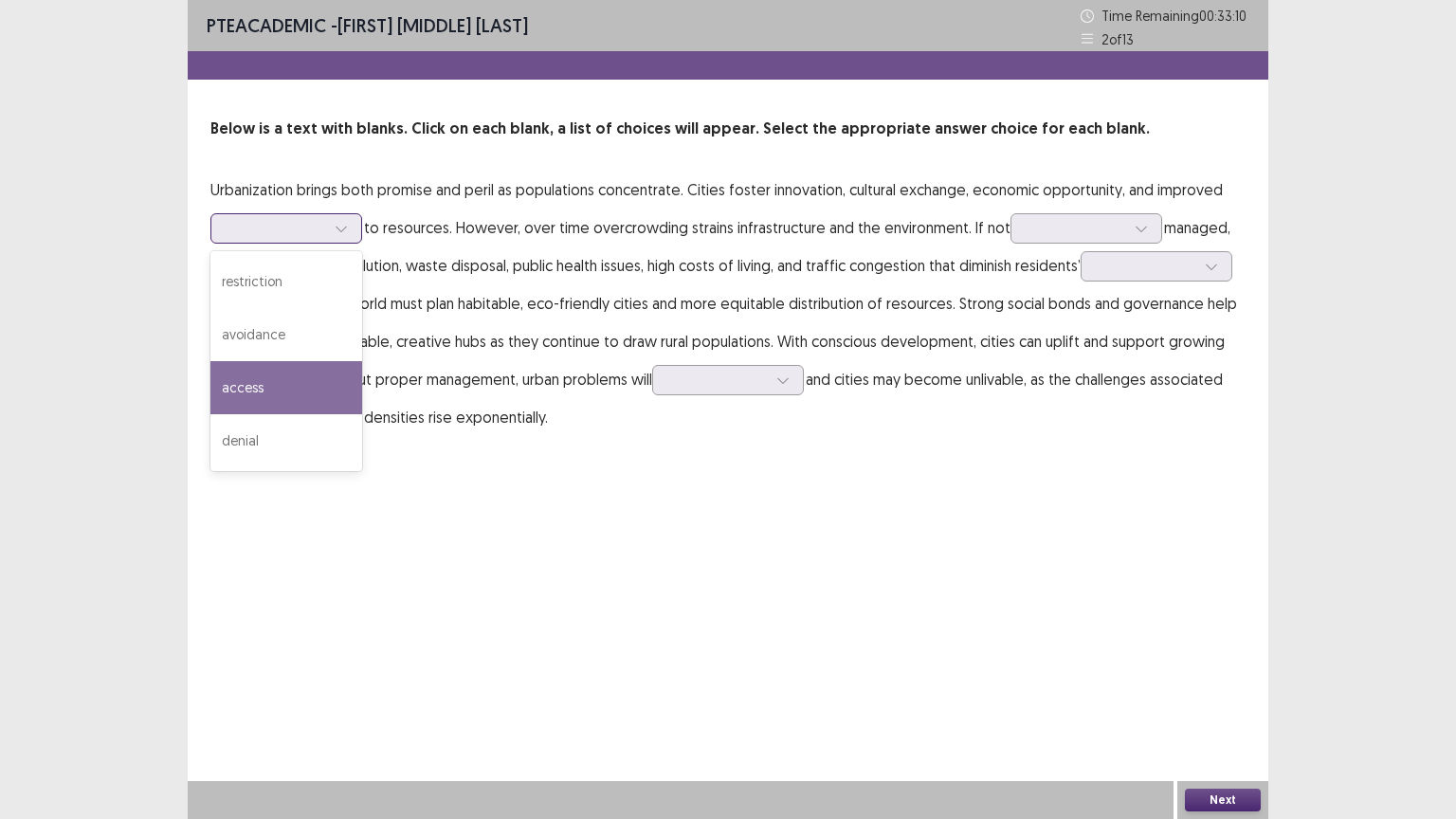 click on "access" at bounding box center (286, 388) 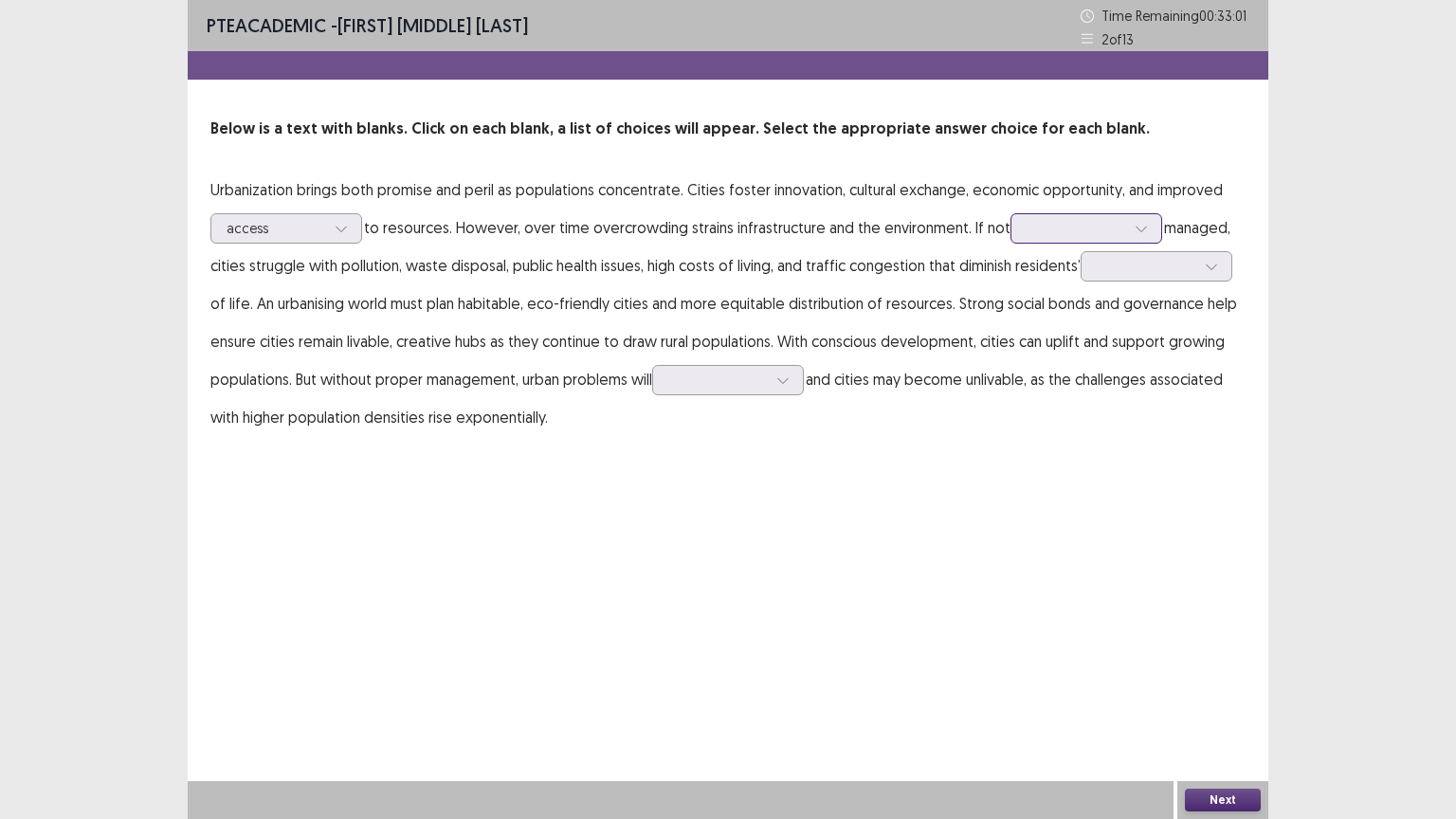 click at bounding box center [1141, 228] 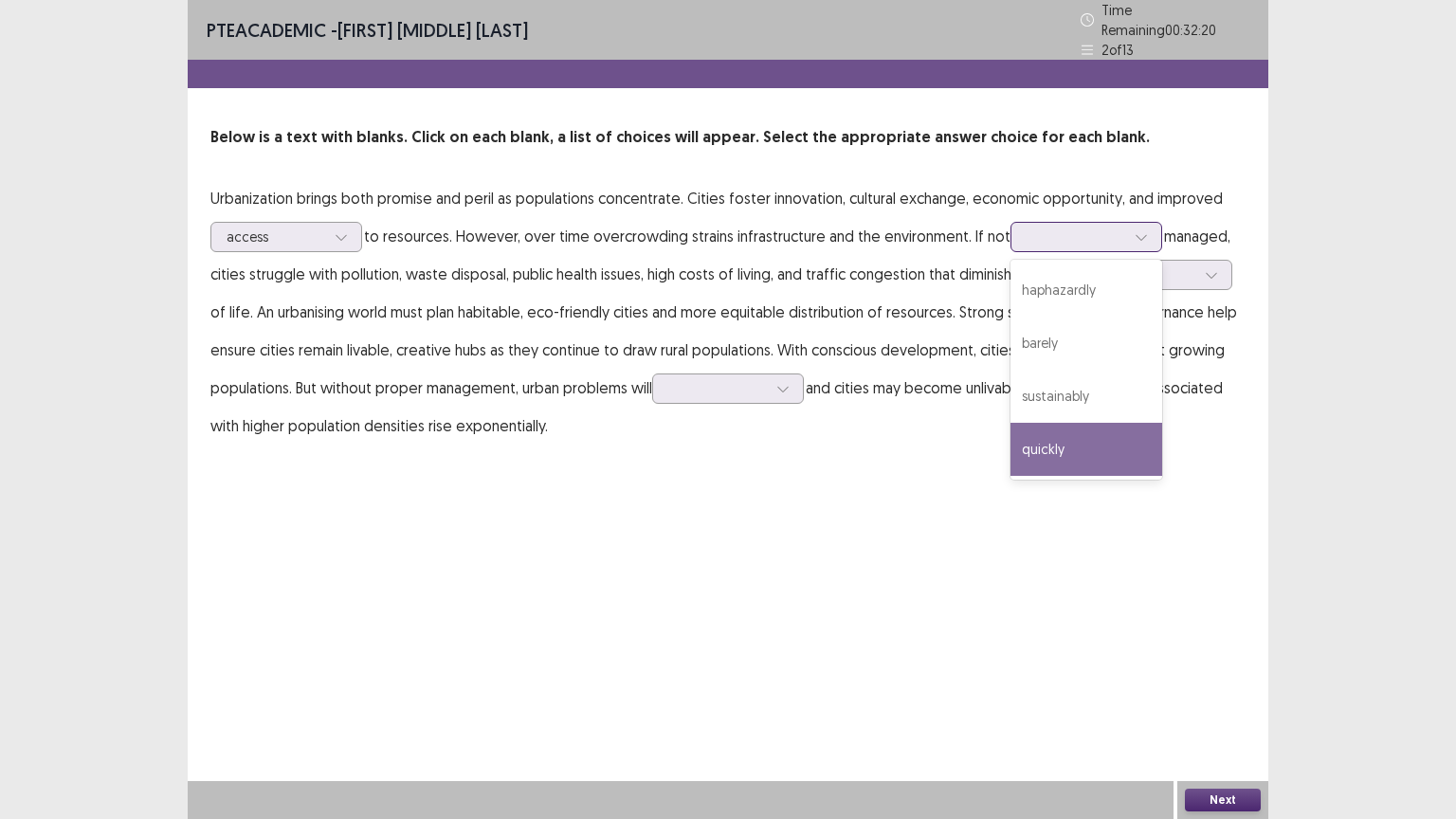 click on "quickly" at bounding box center [1086, 449] 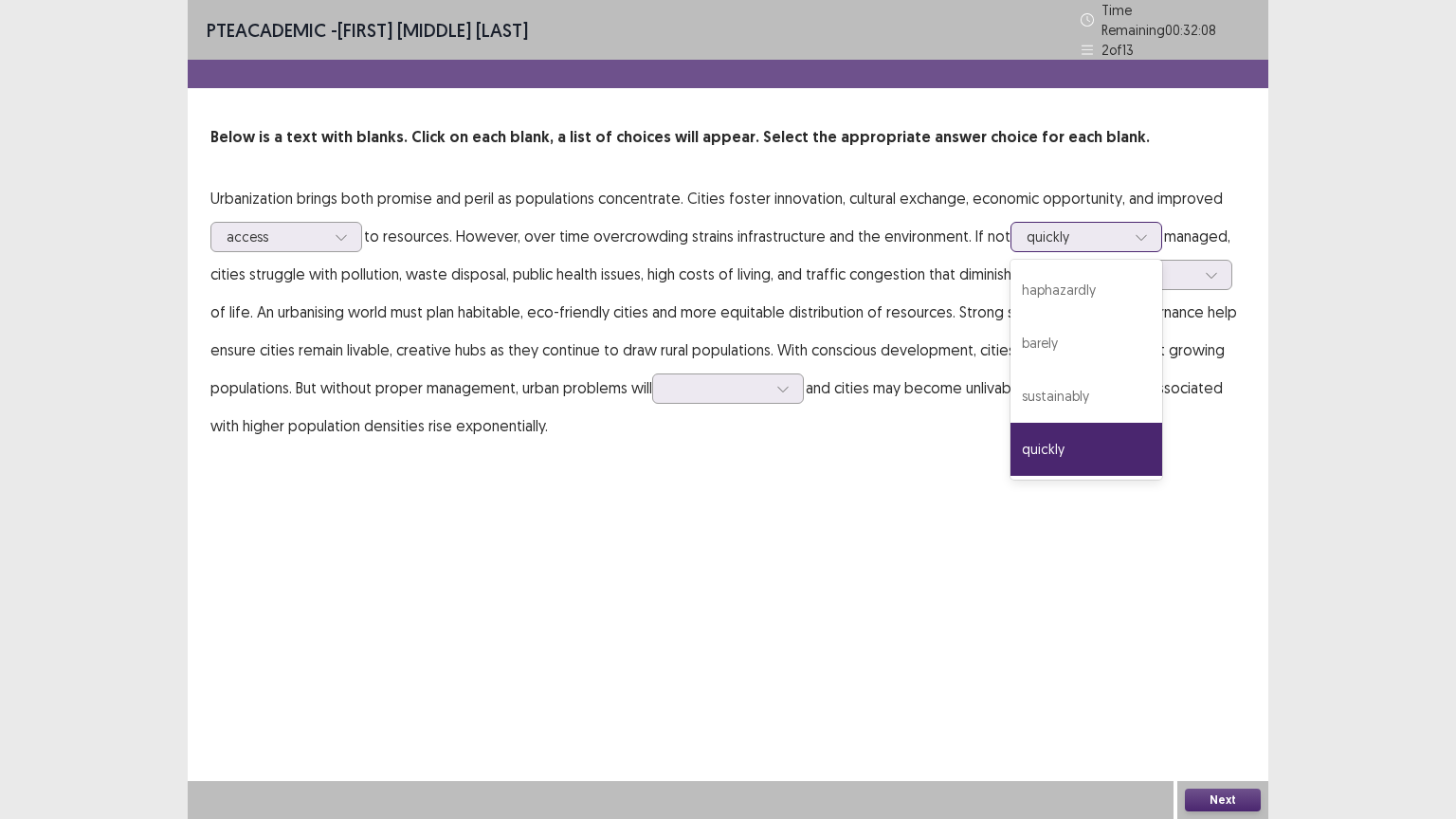 click on "quickly" at bounding box center (1076, 237) 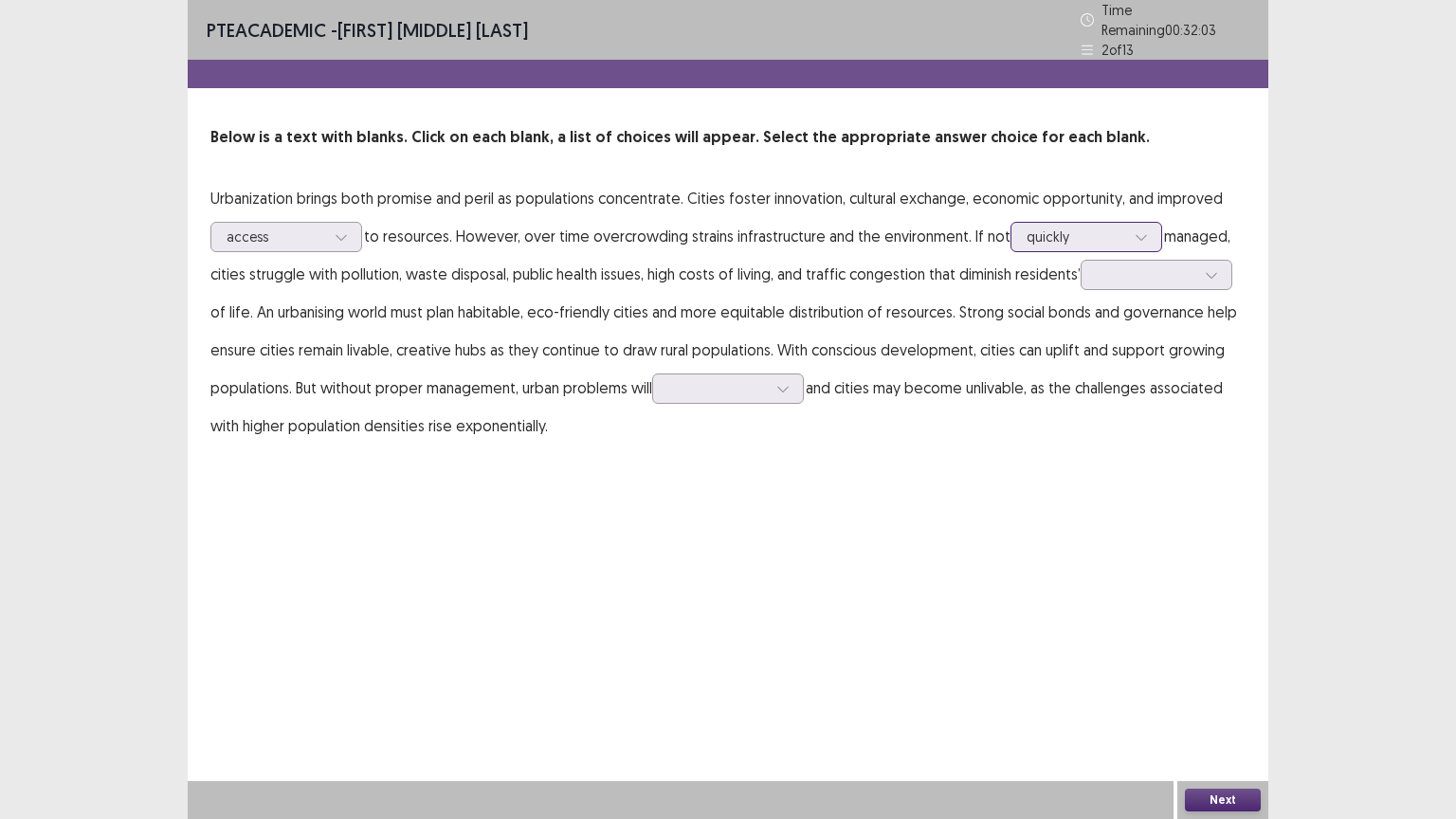 click on "quickly" at bounding box center (1076, 237) 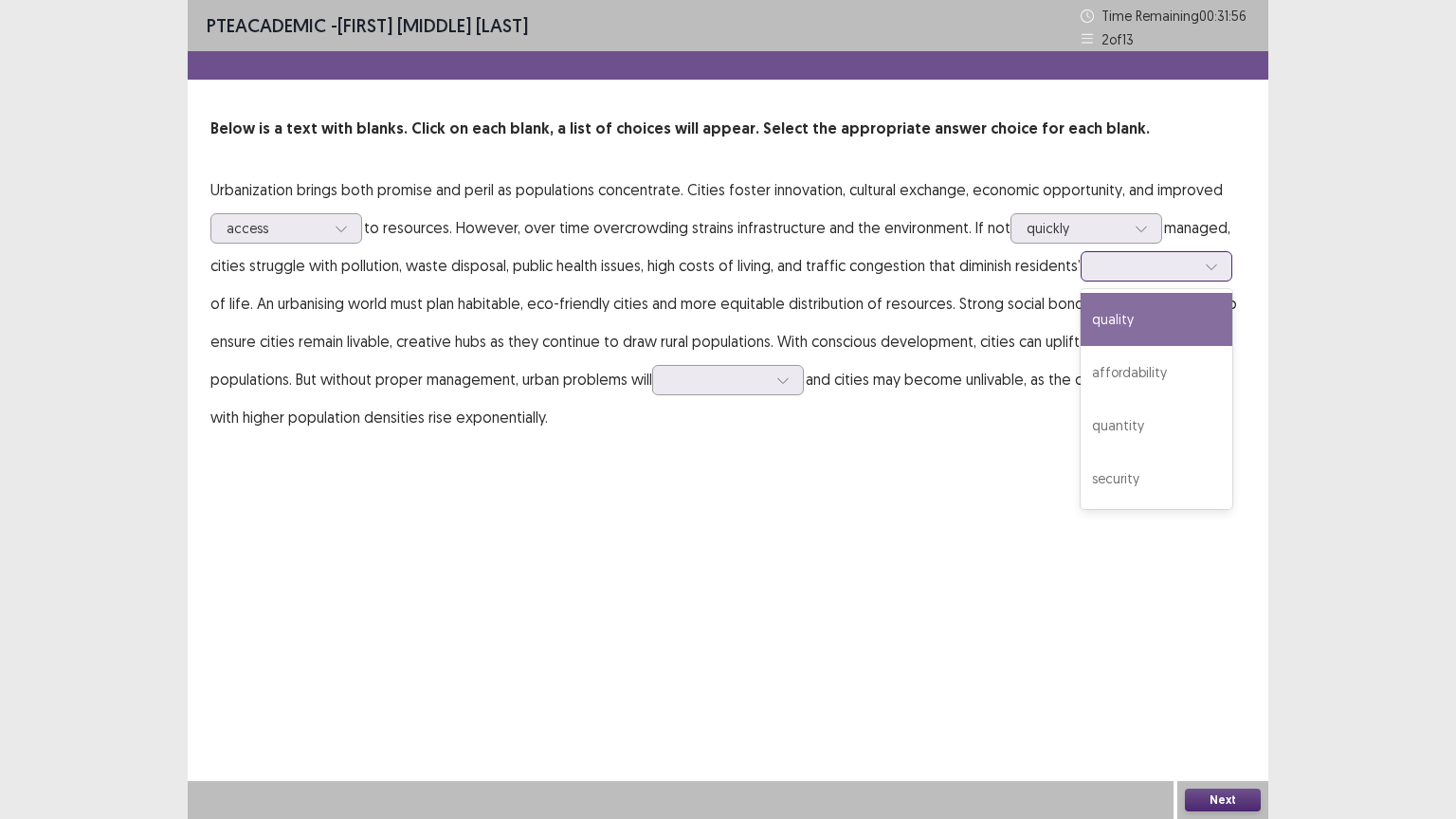click at bounding box center (1099, 265) 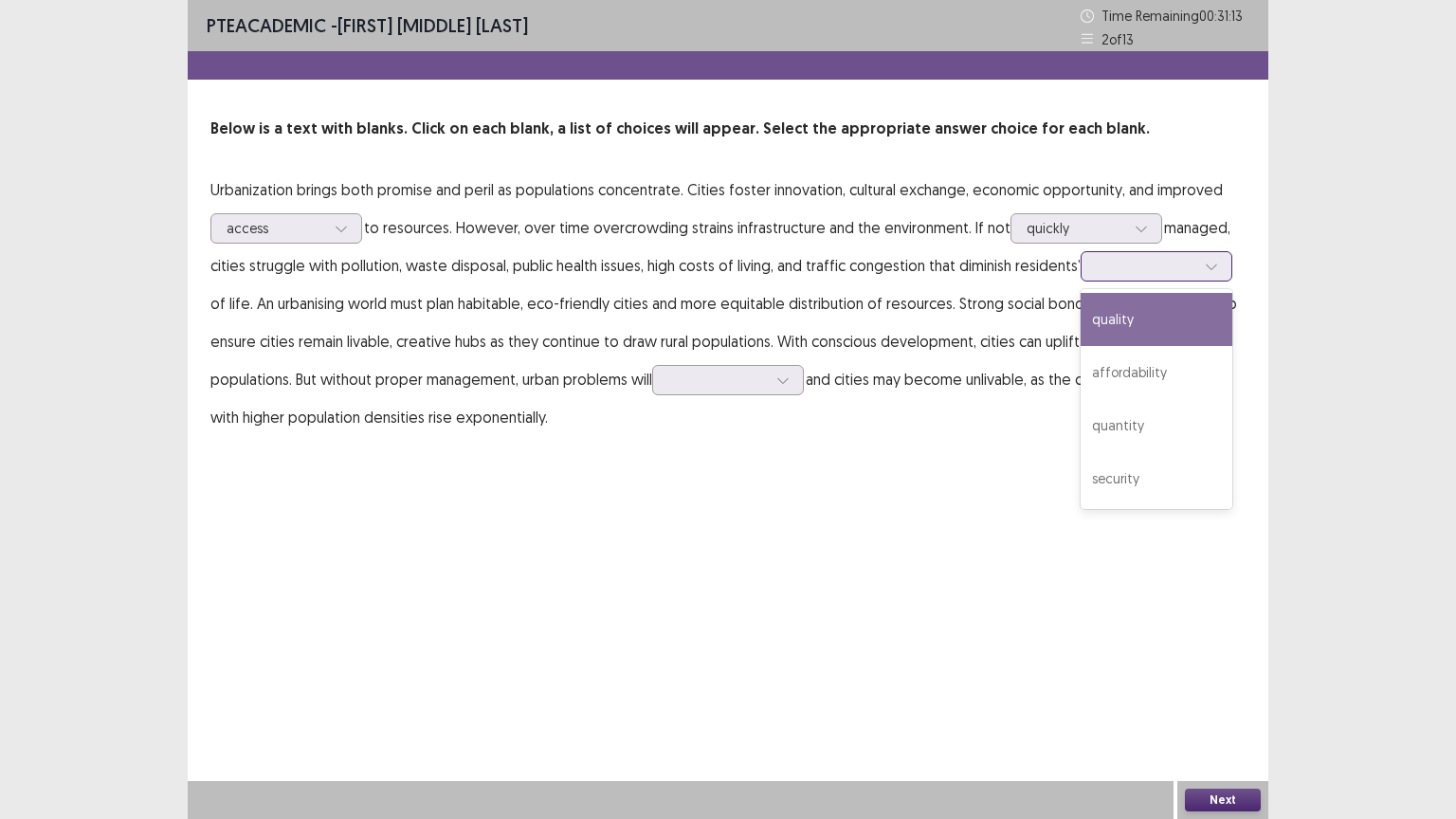 click on "quality" at bounding box center [1156, 319] 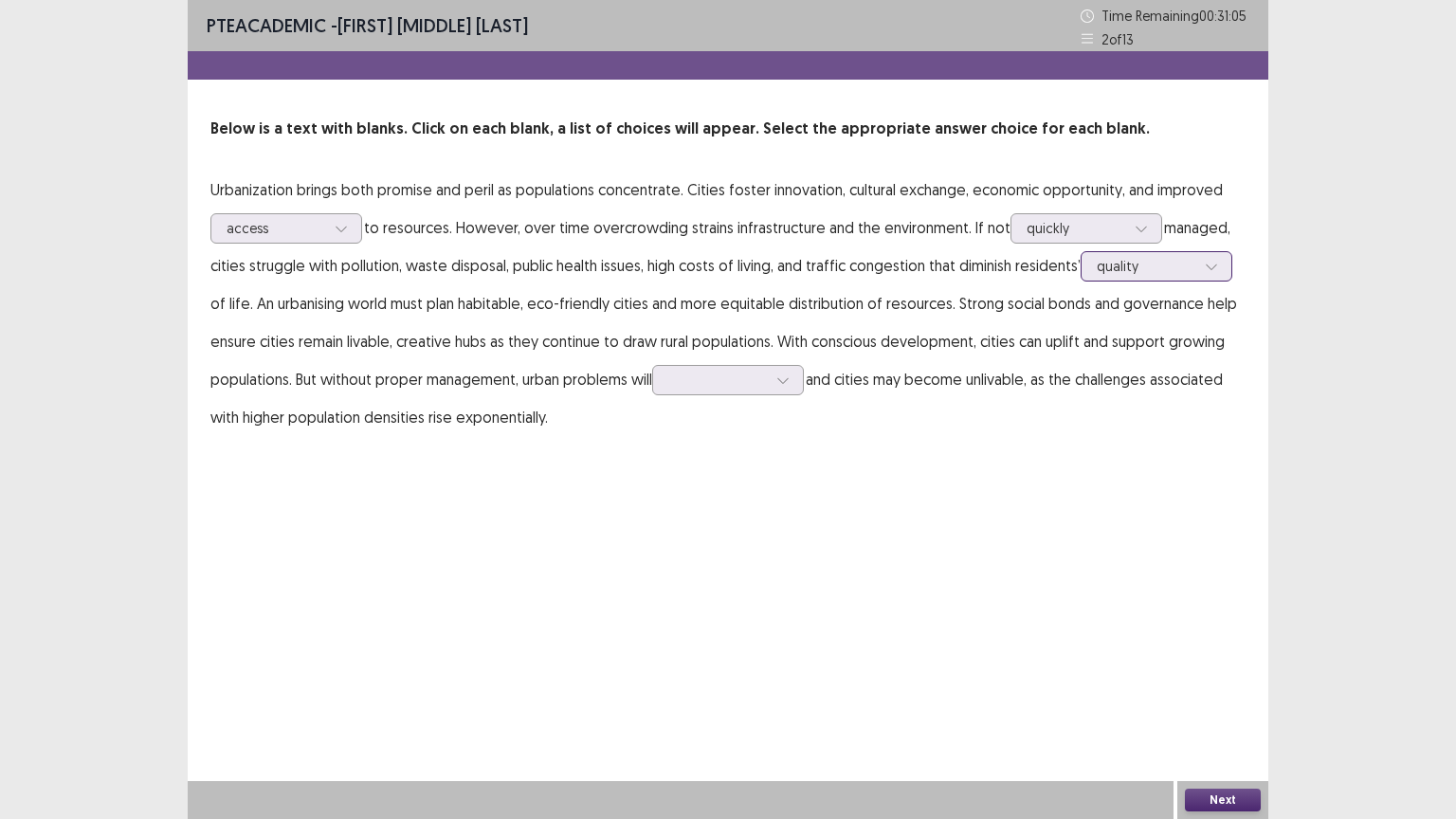 click at bounding box center (1146, 265) 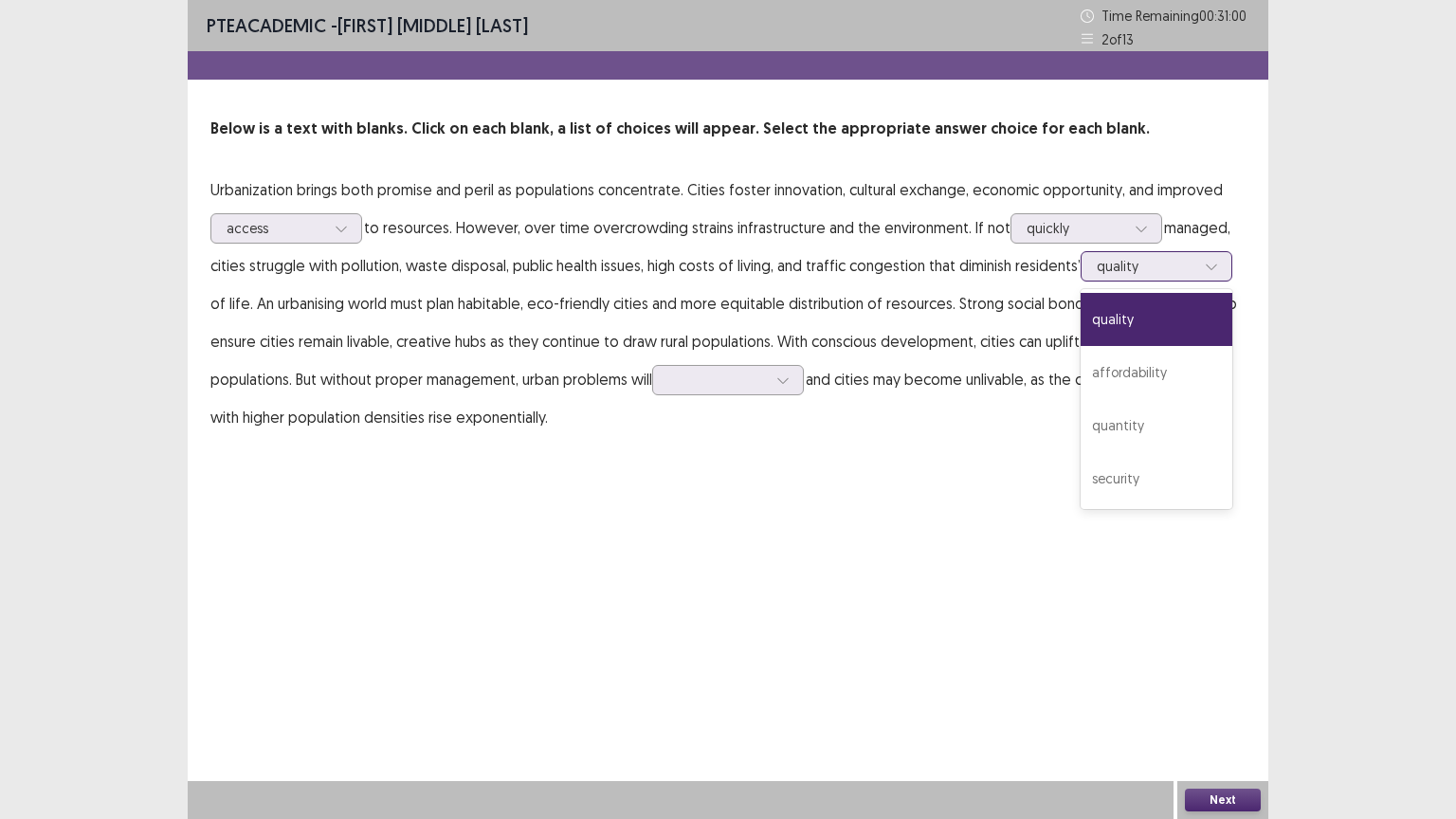 click at bounding box center [1146, 265] 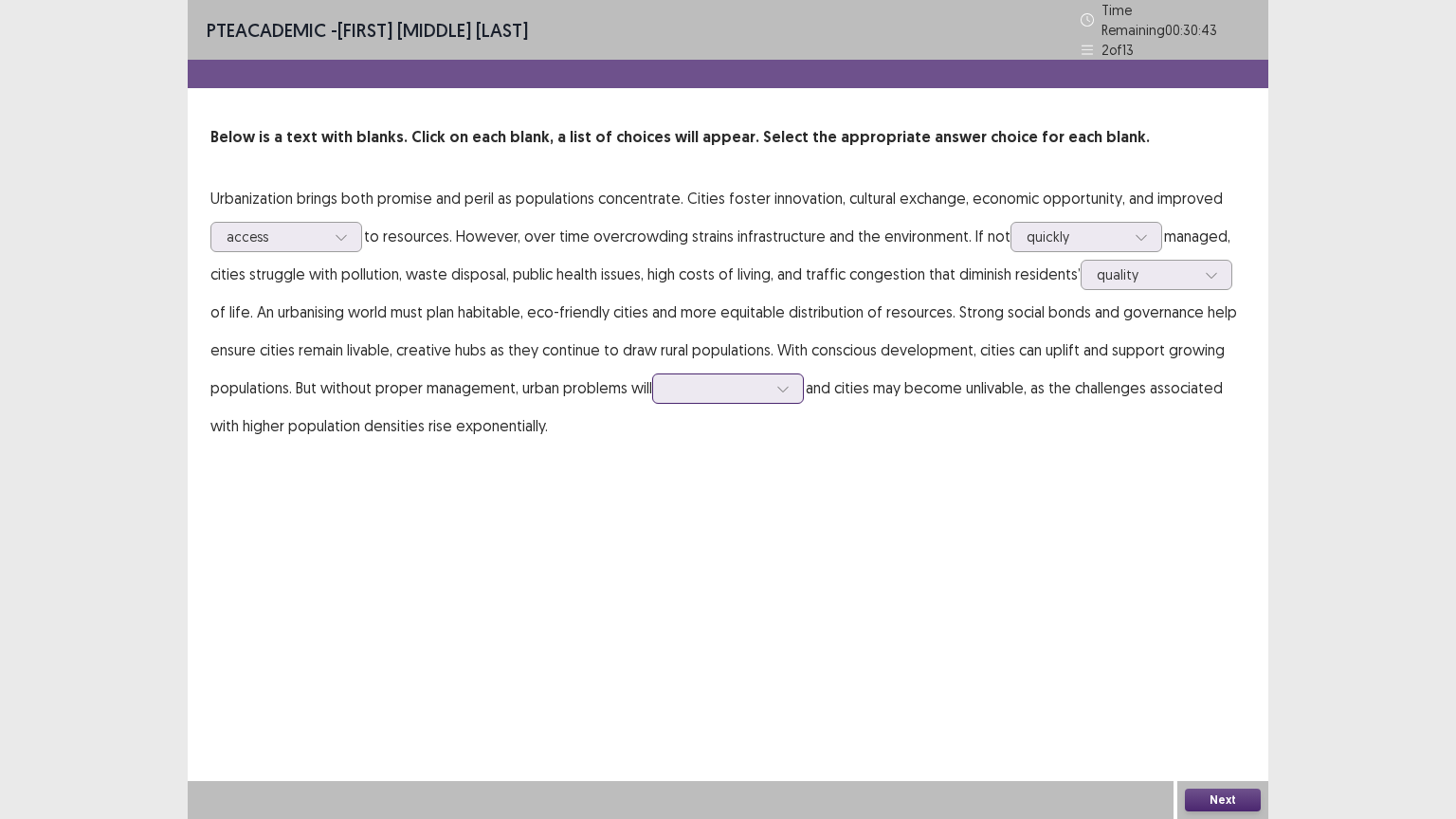 click at bounding box center [718, 388] 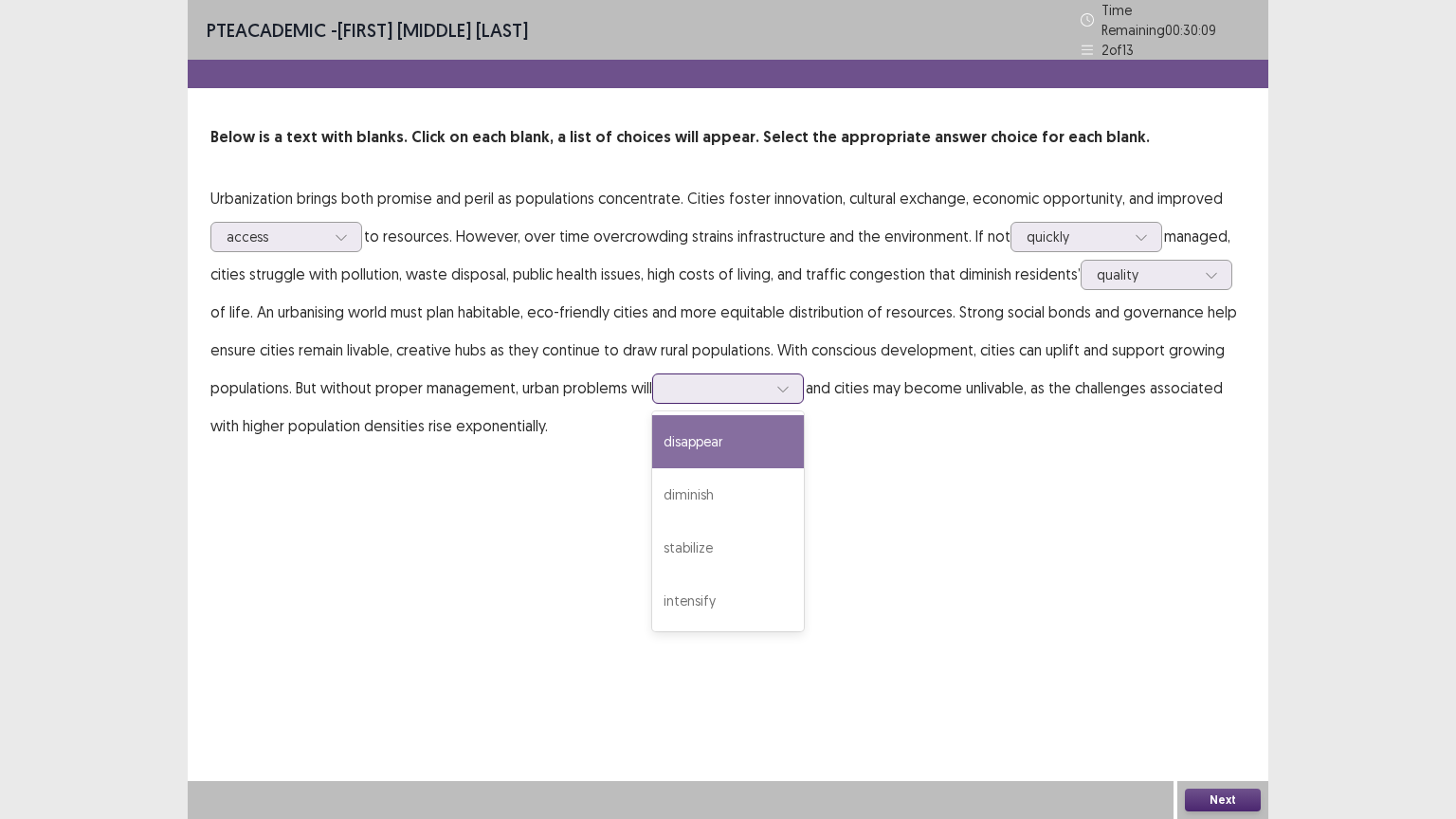 click on "disappear" at bounding box center (728, 442) 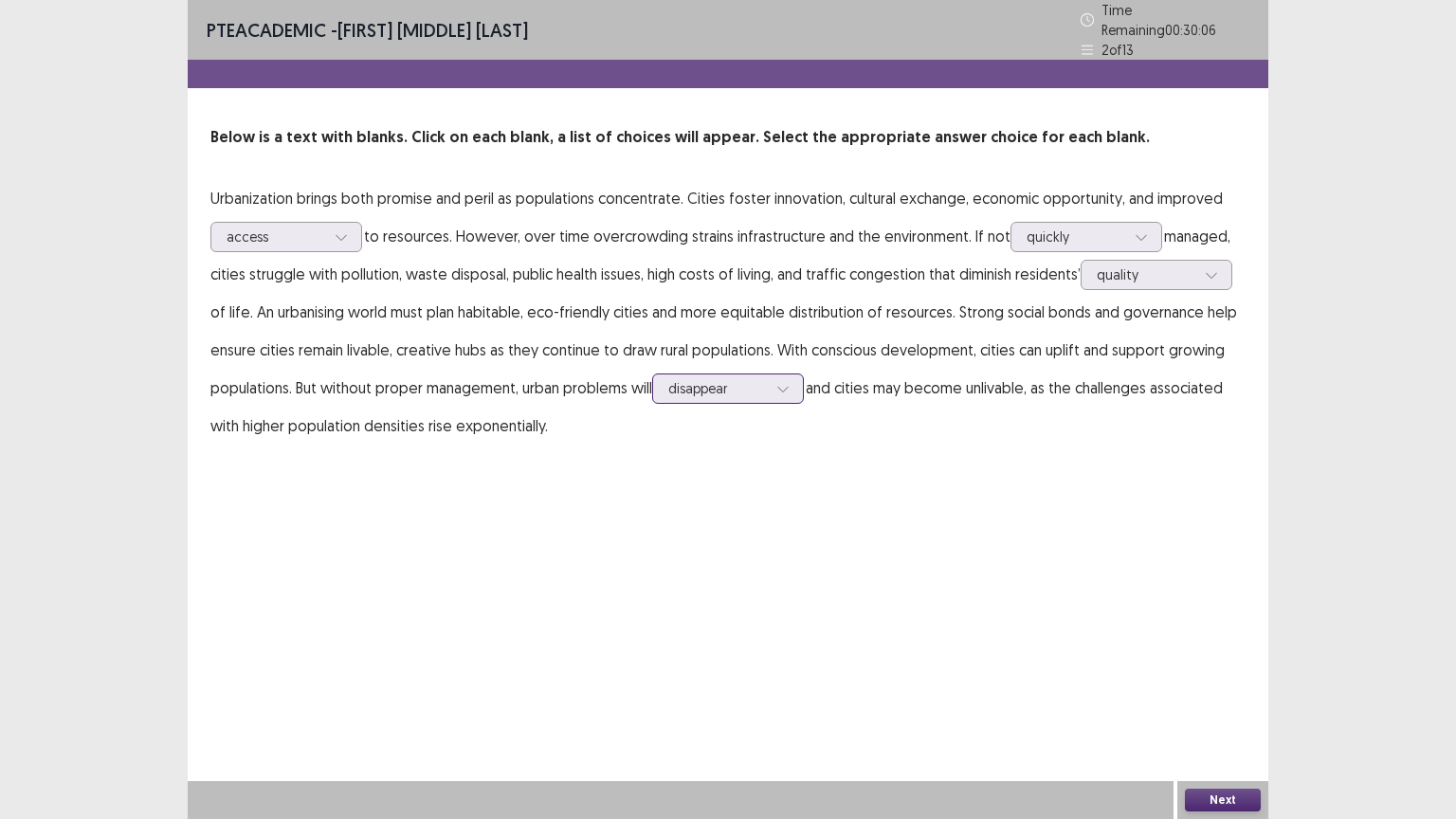 click at bounding box center [783, 389] 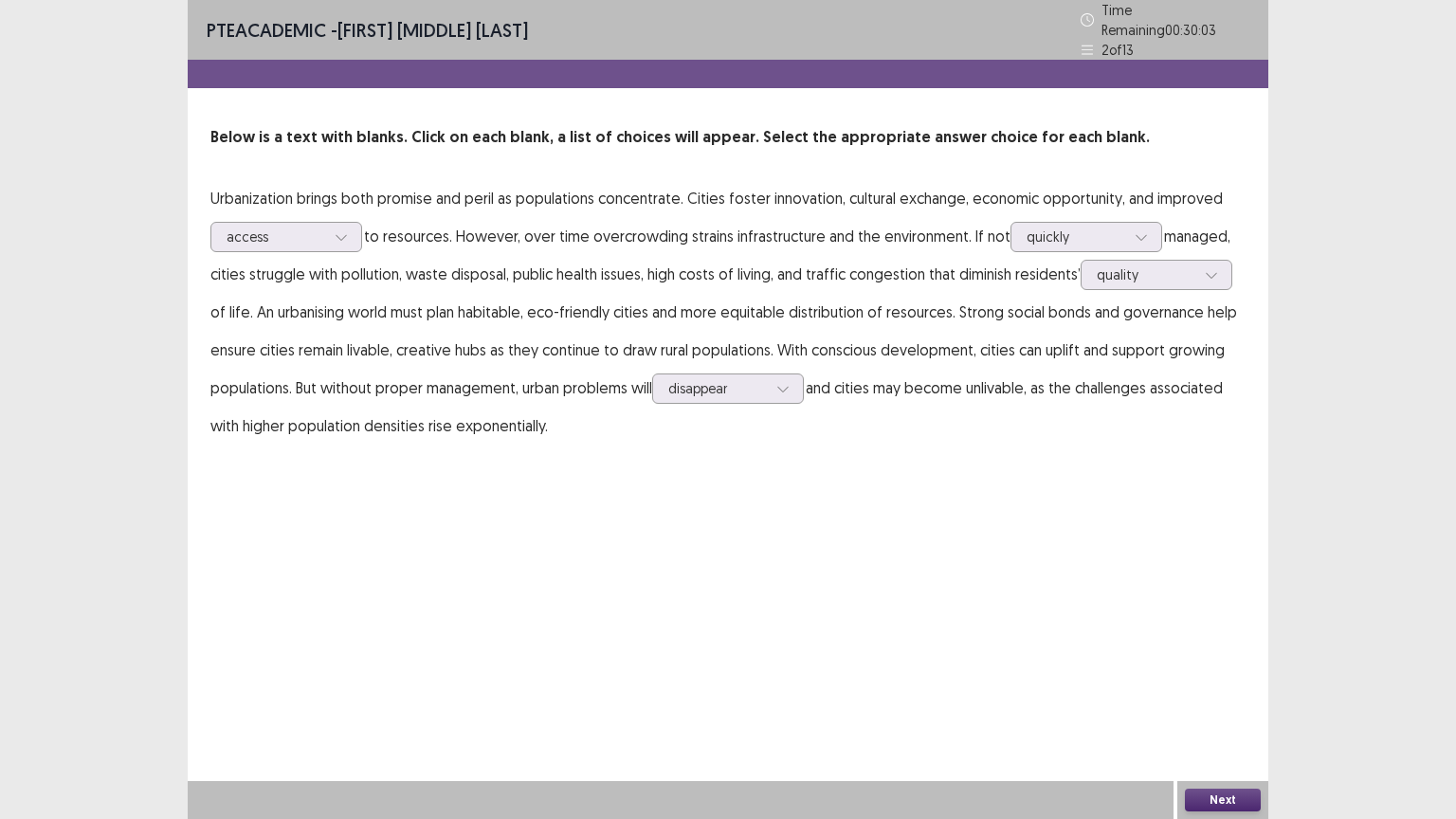 click on "Next" at bounding box center [1223, 800] 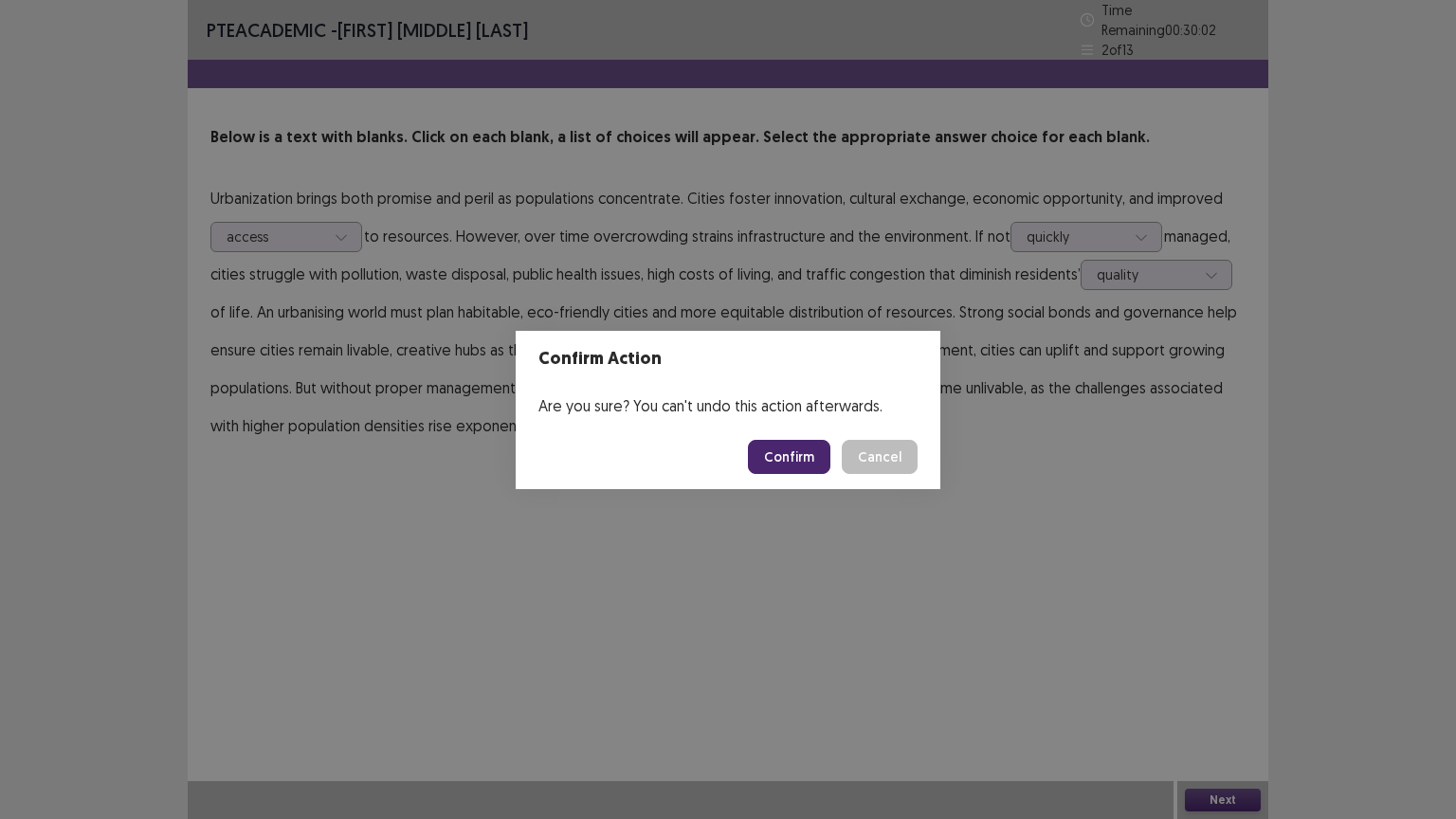 click on "Confirm" at bounding box center (789, 457) 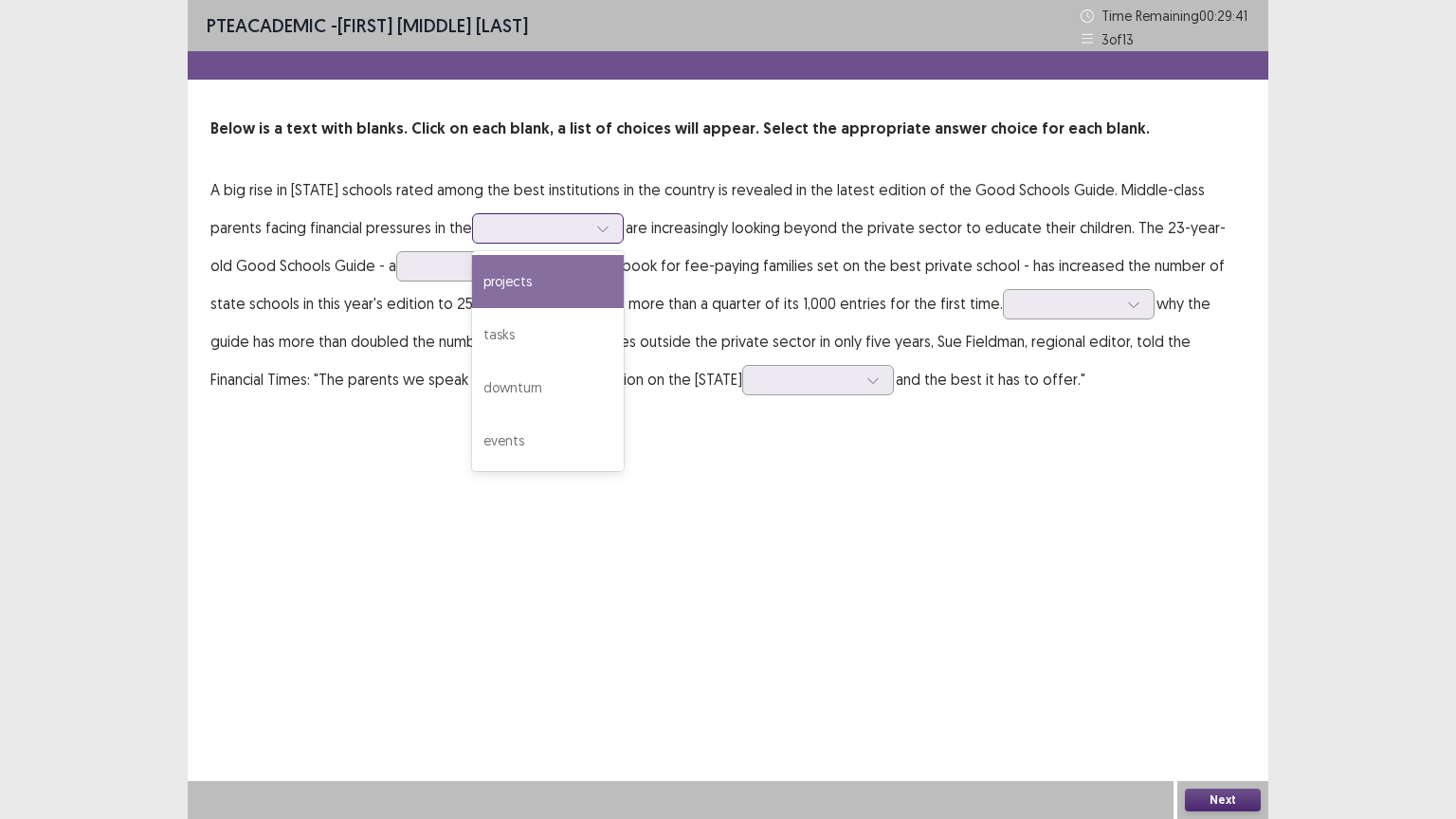 click at bounding box center [537, 228] 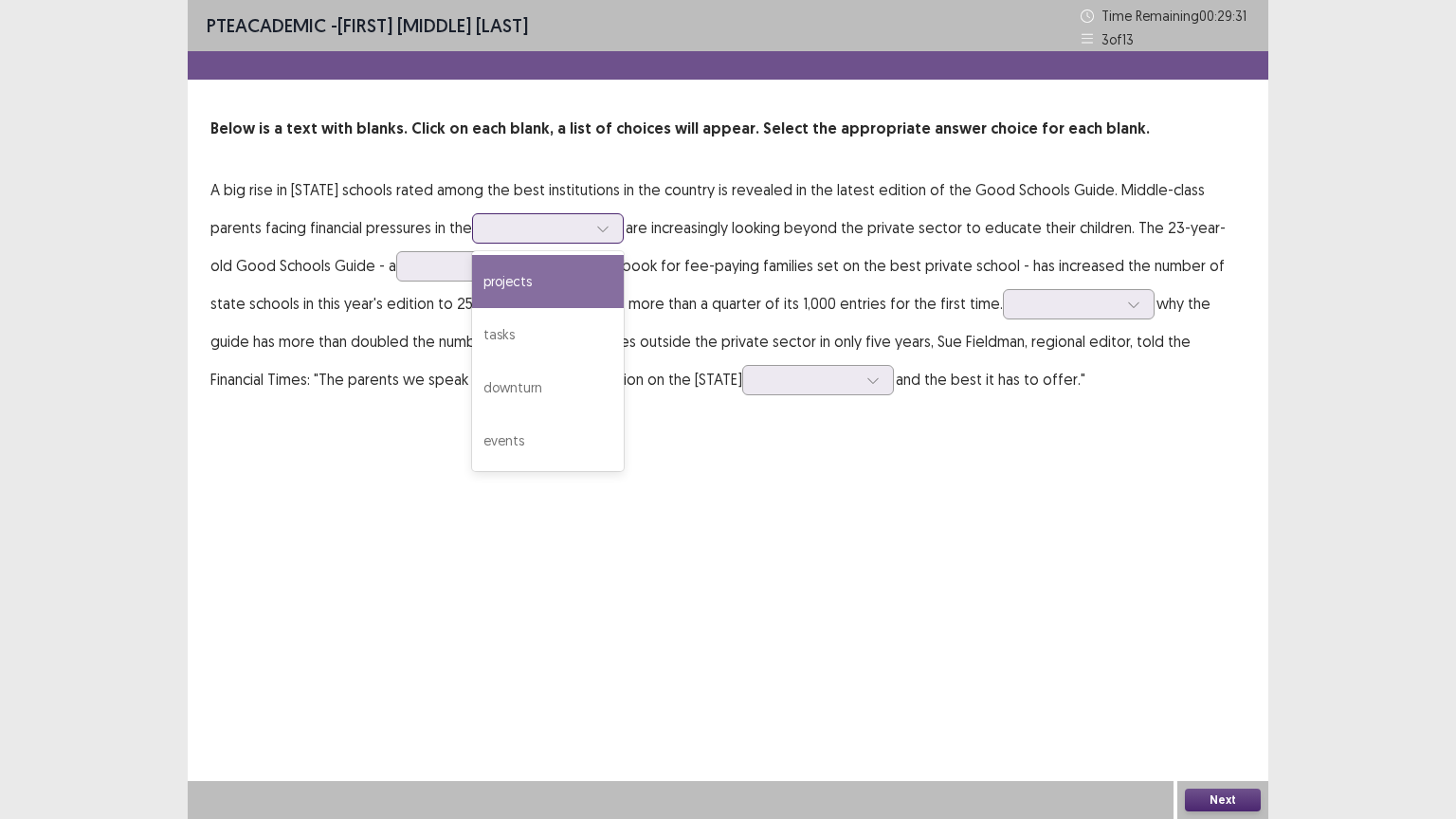 click at bounding box center [537, 228] 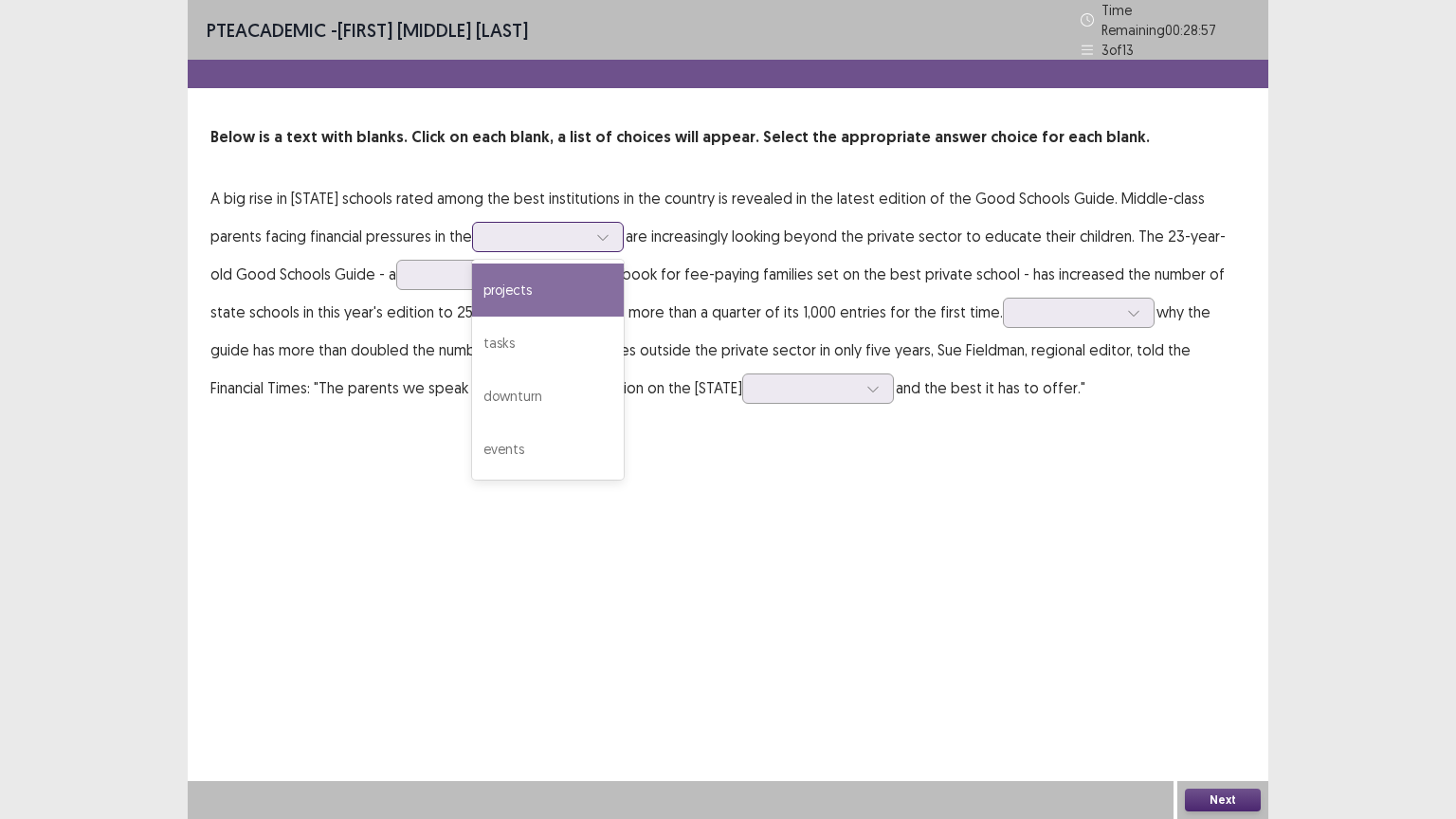 click 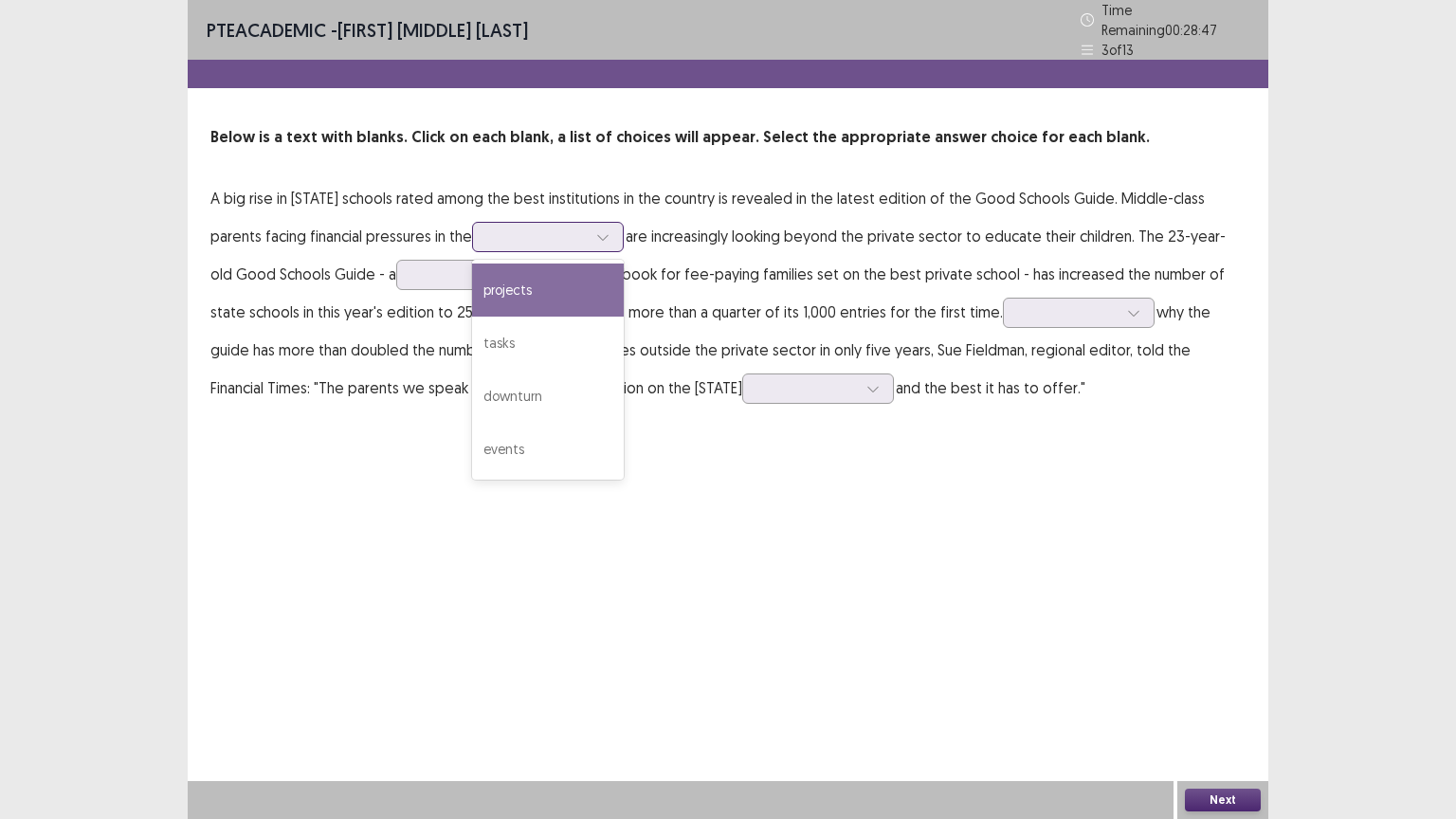 click on "projects" at bounding box center [548, 290] 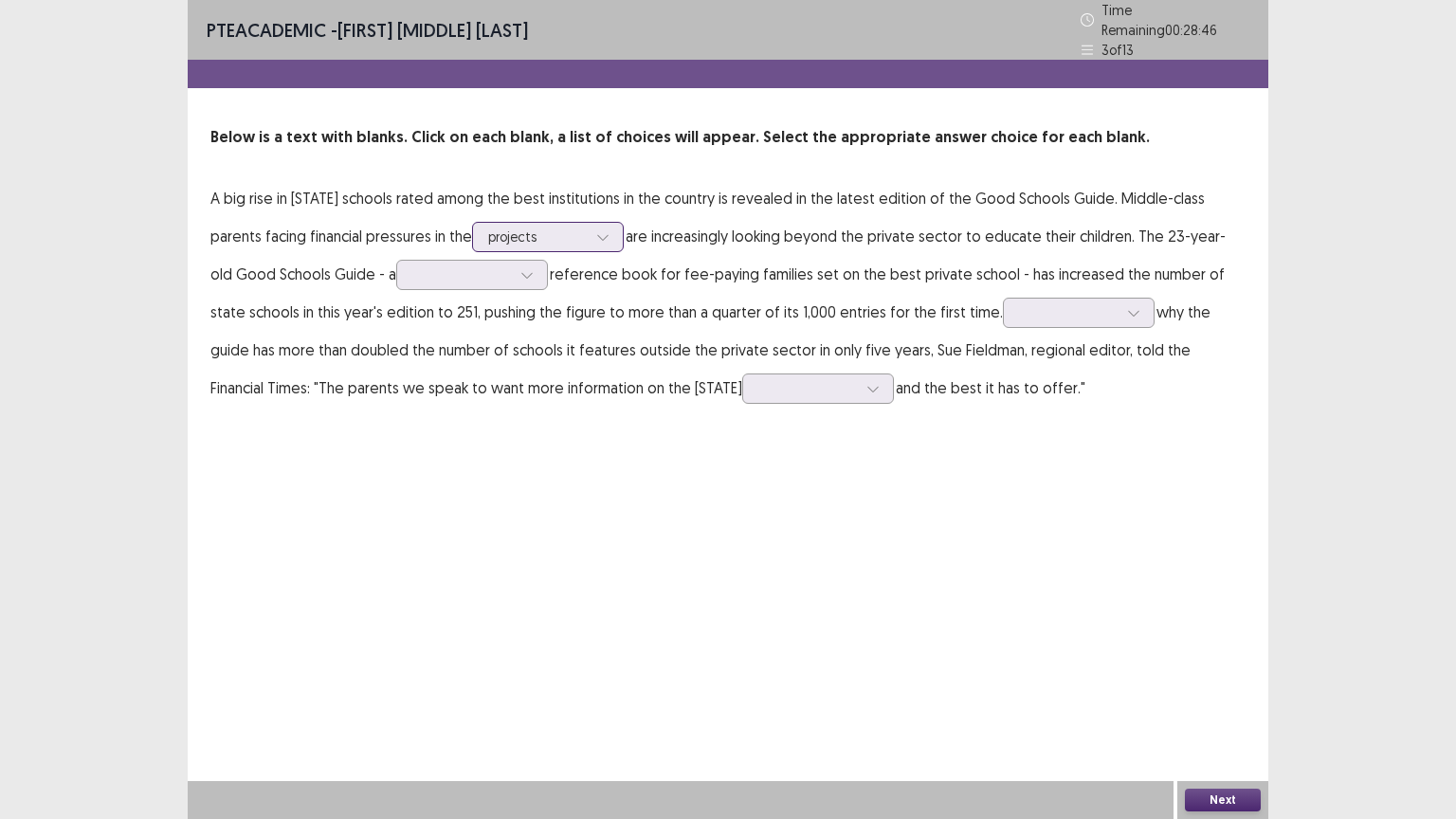 click 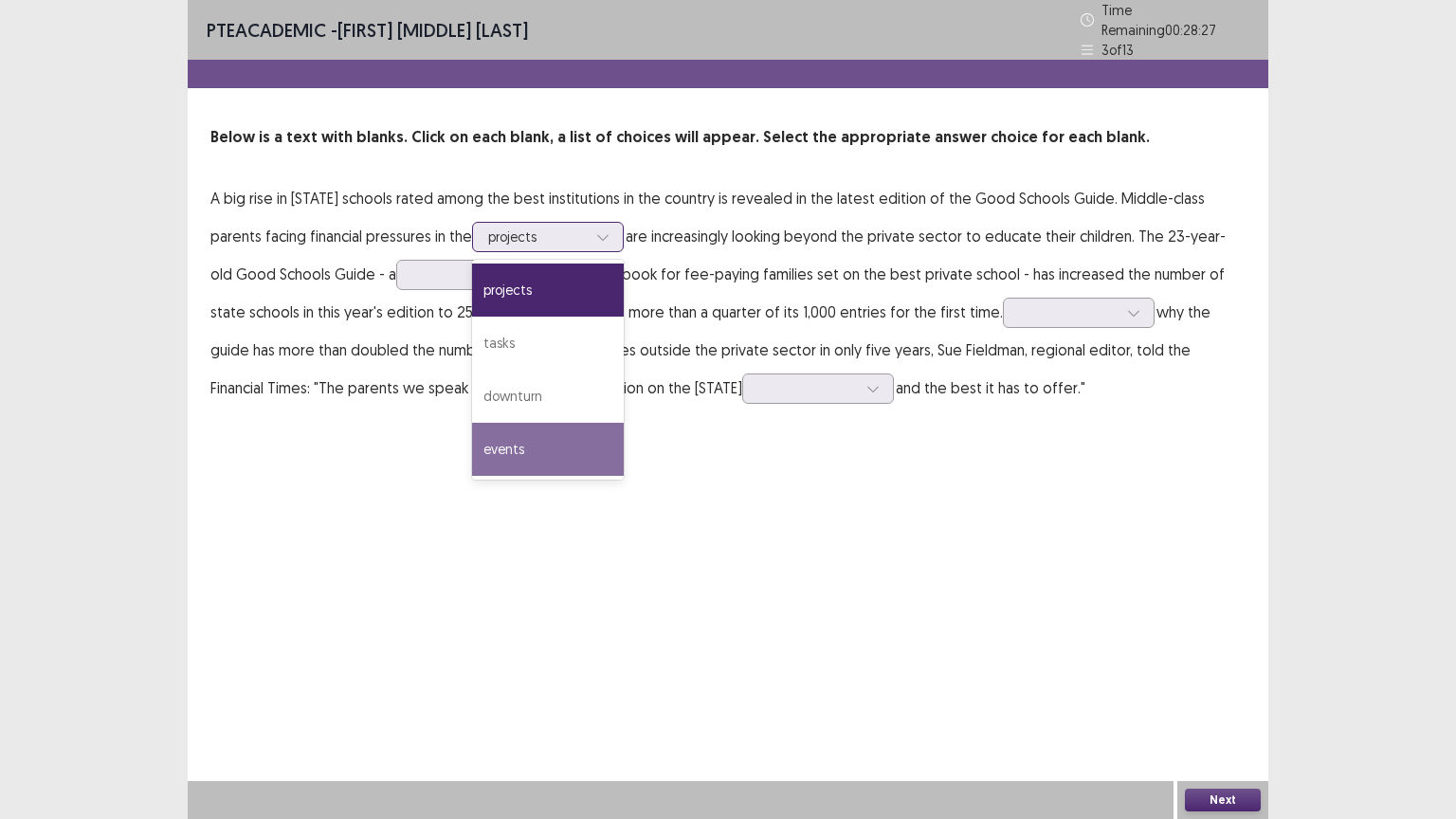 click on "events" at bounding box center [548, 449] 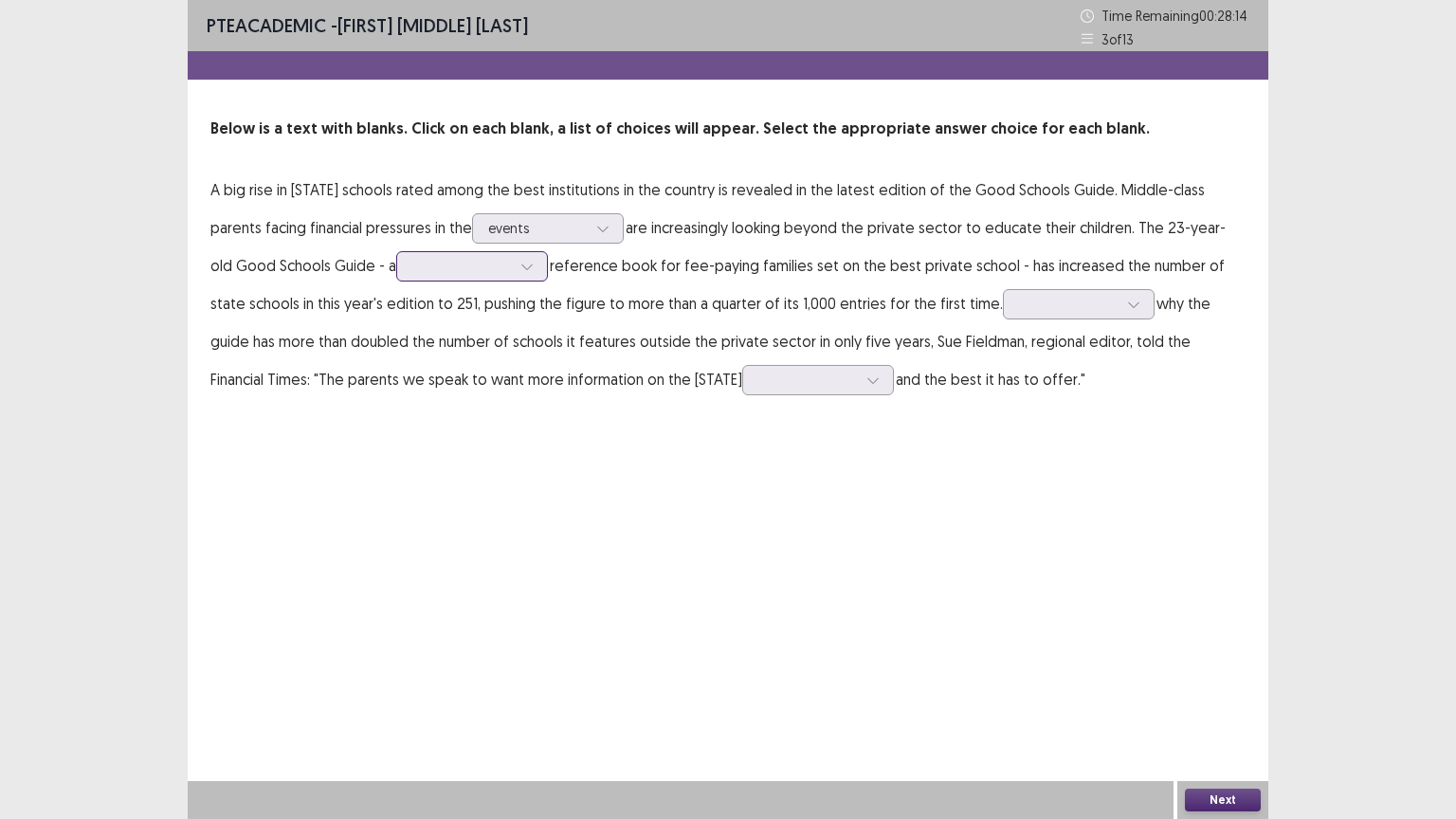 click 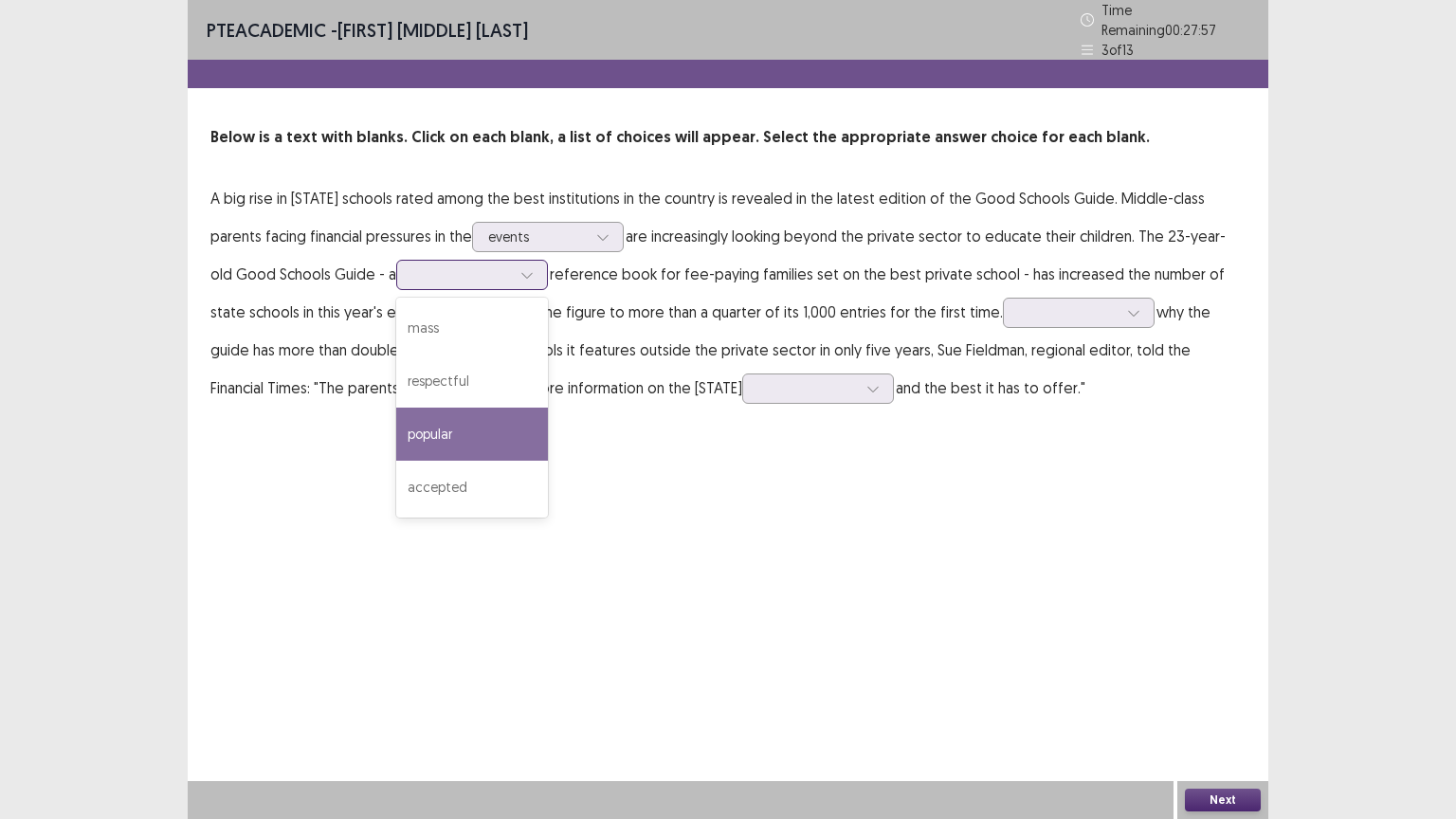 click on "popular" at bounding box center (472, 434) 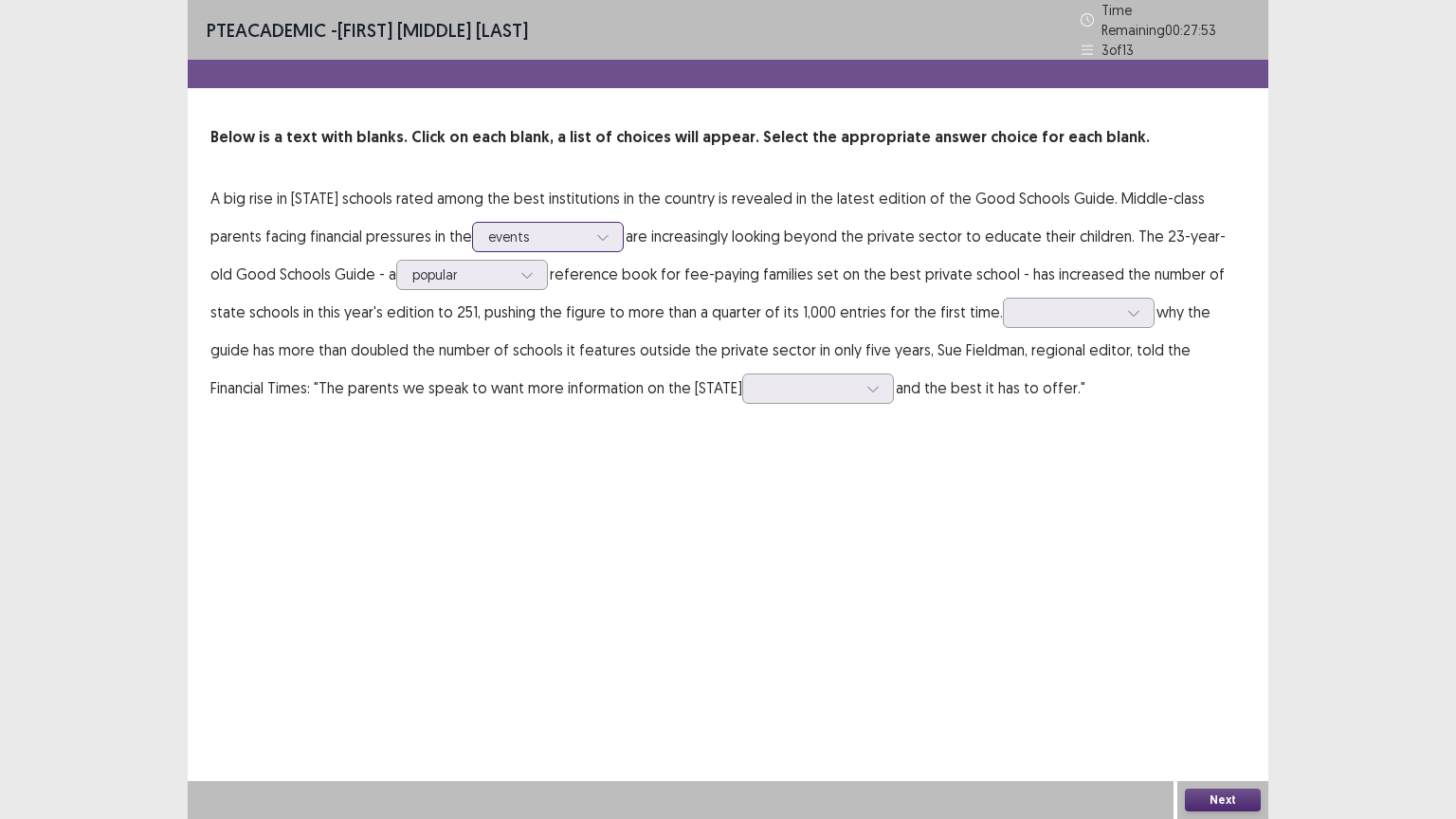 click 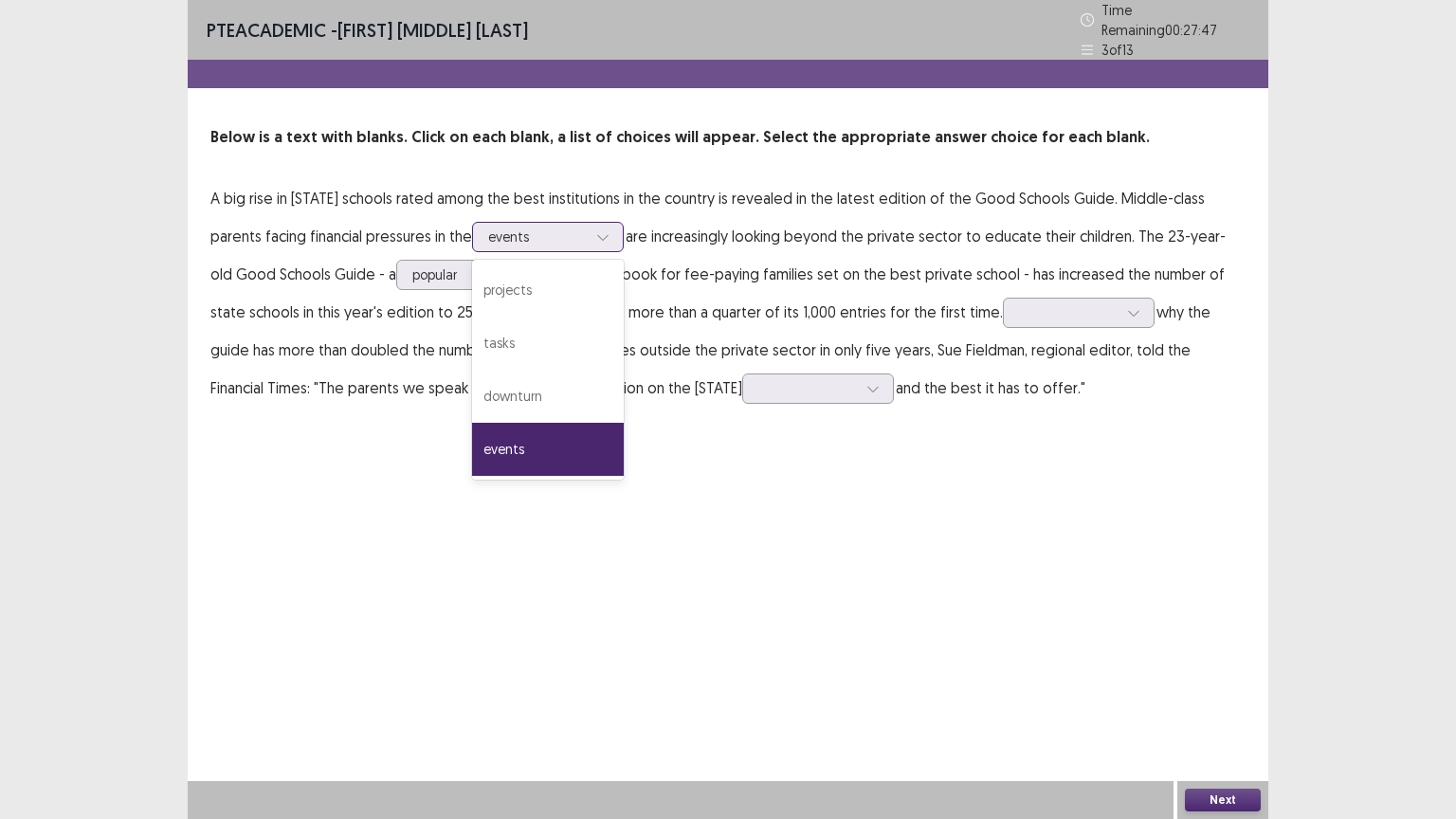 click at bounding box center (603, 237) 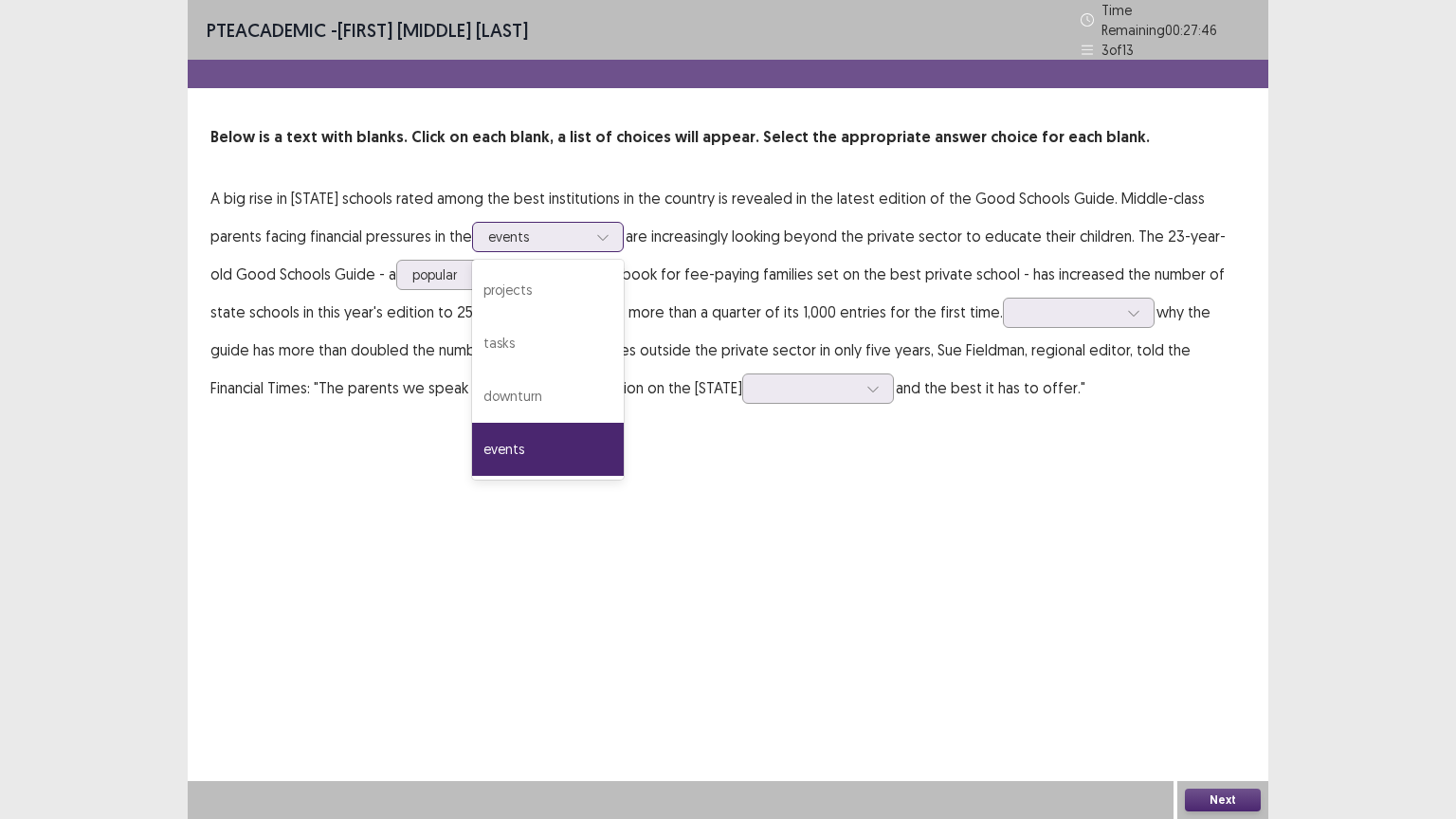 click at bounding box center [603, 237] 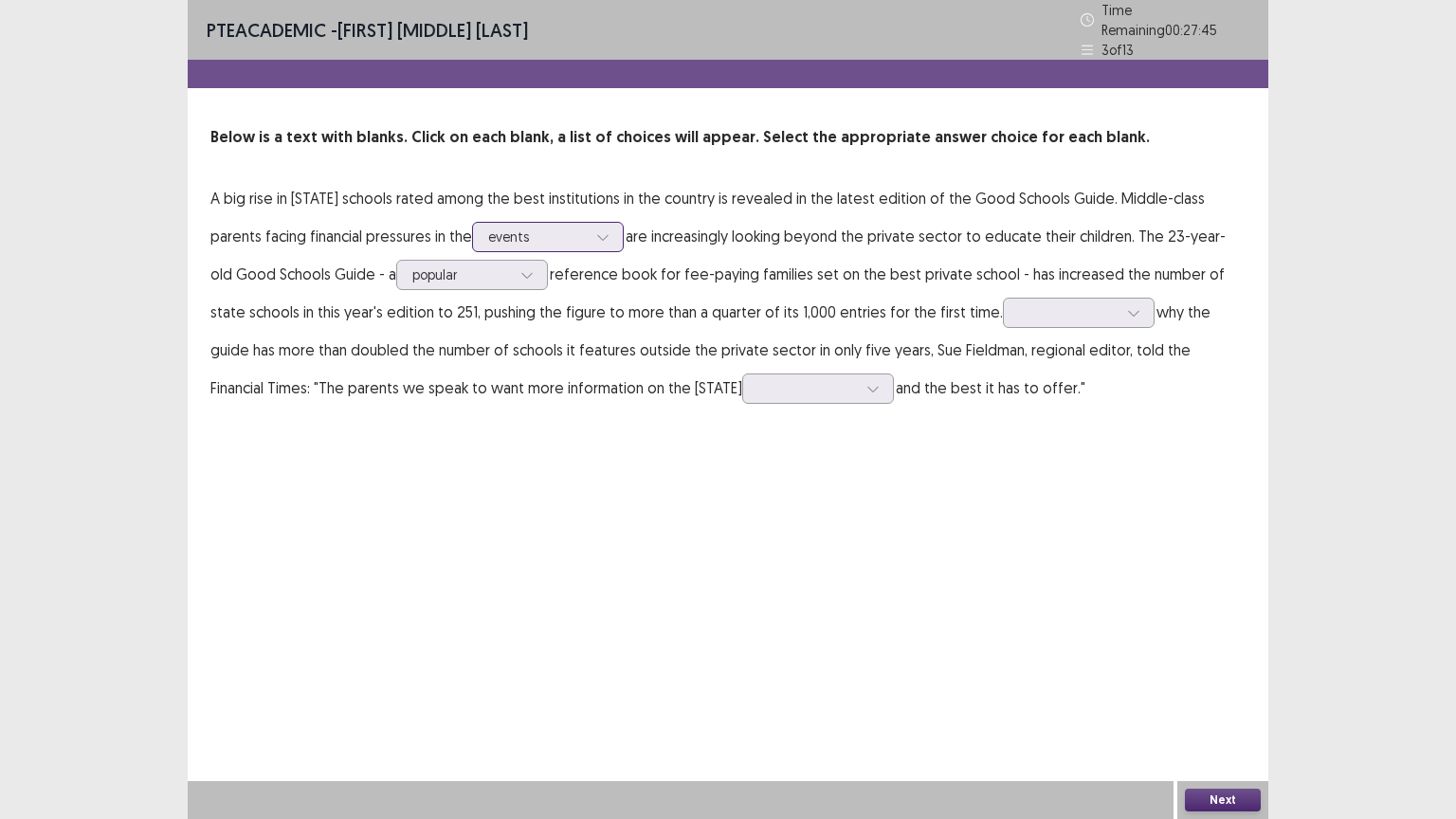 click at bounding box center [603, 237] 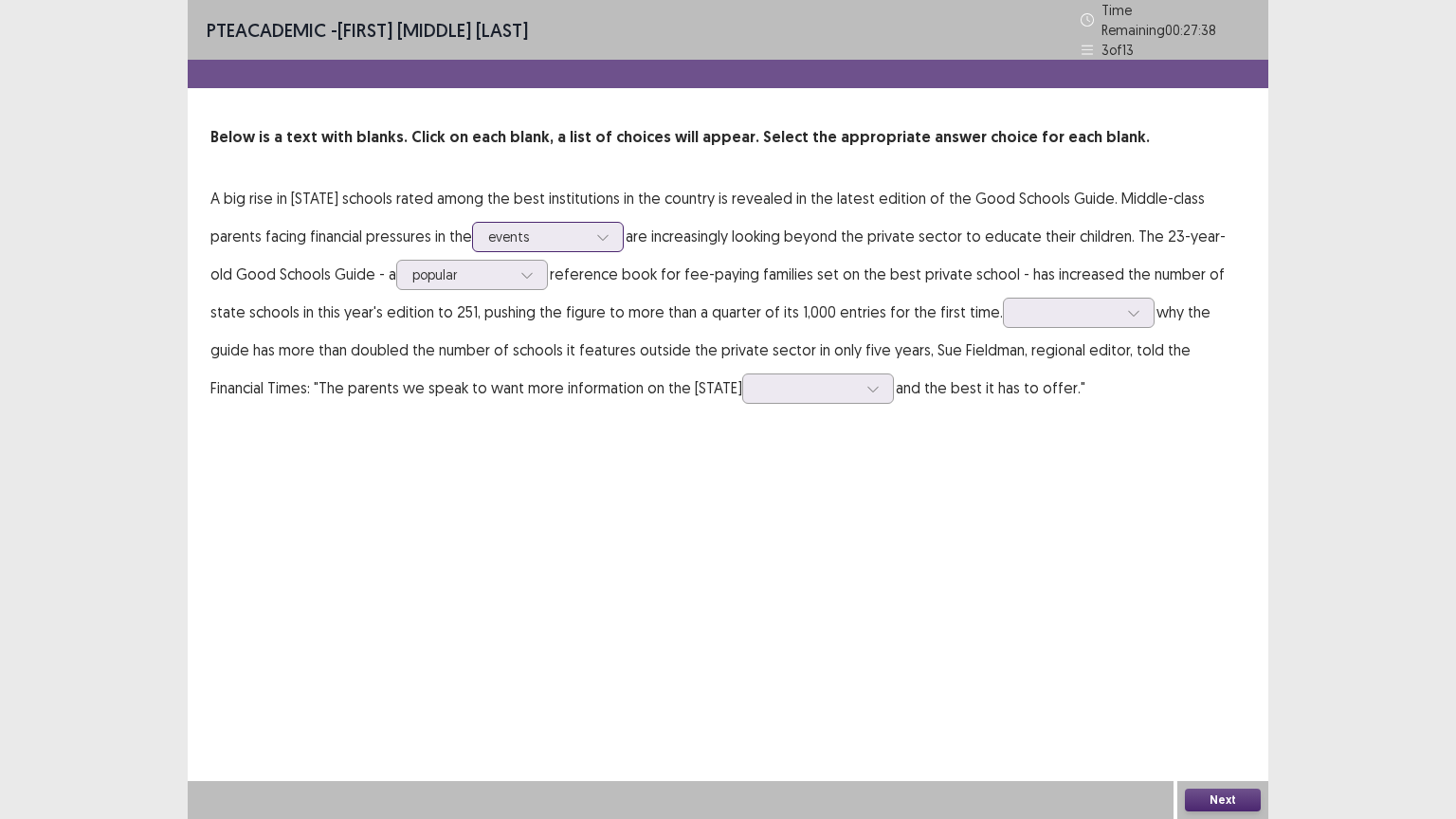 click 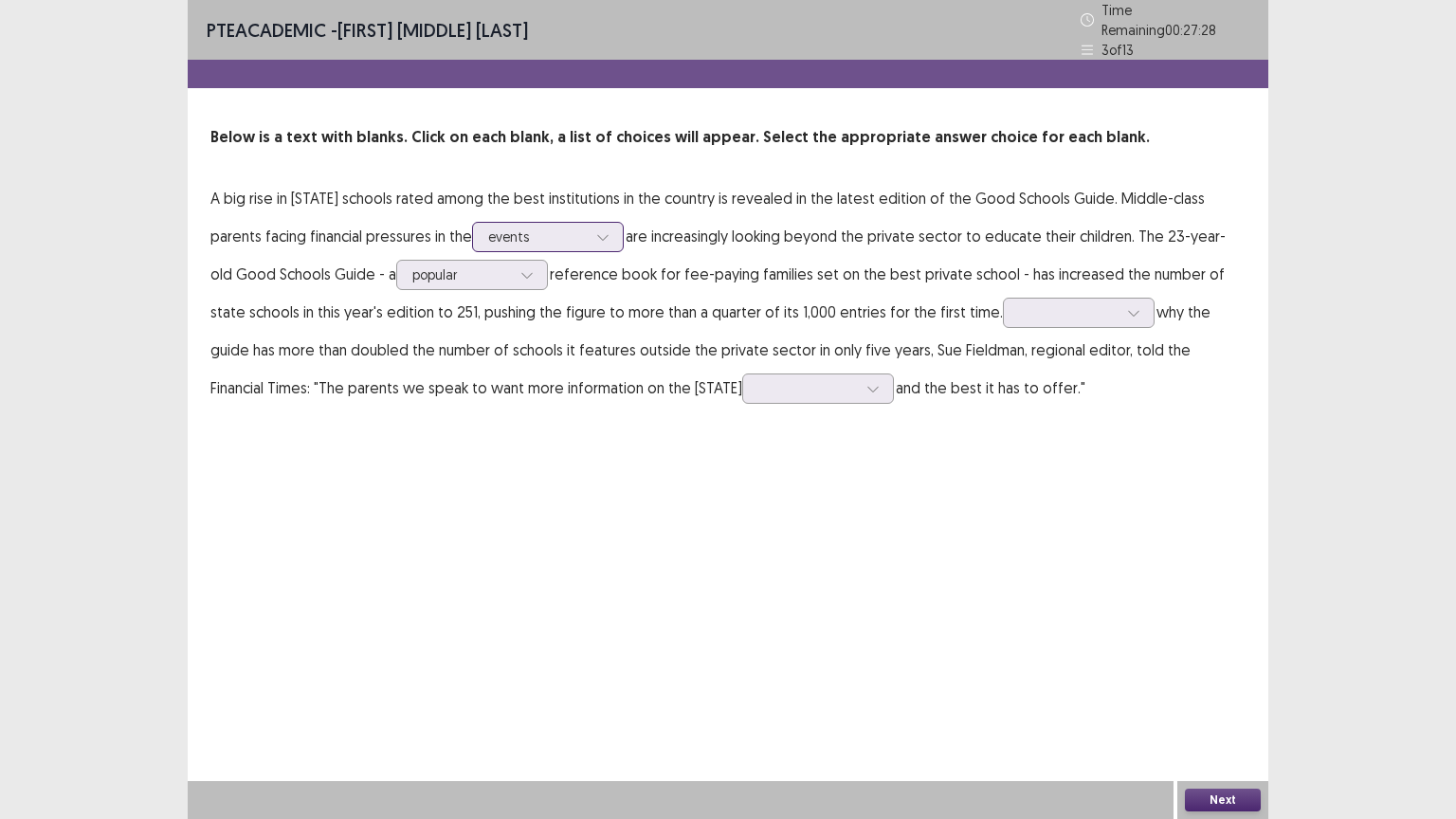 click 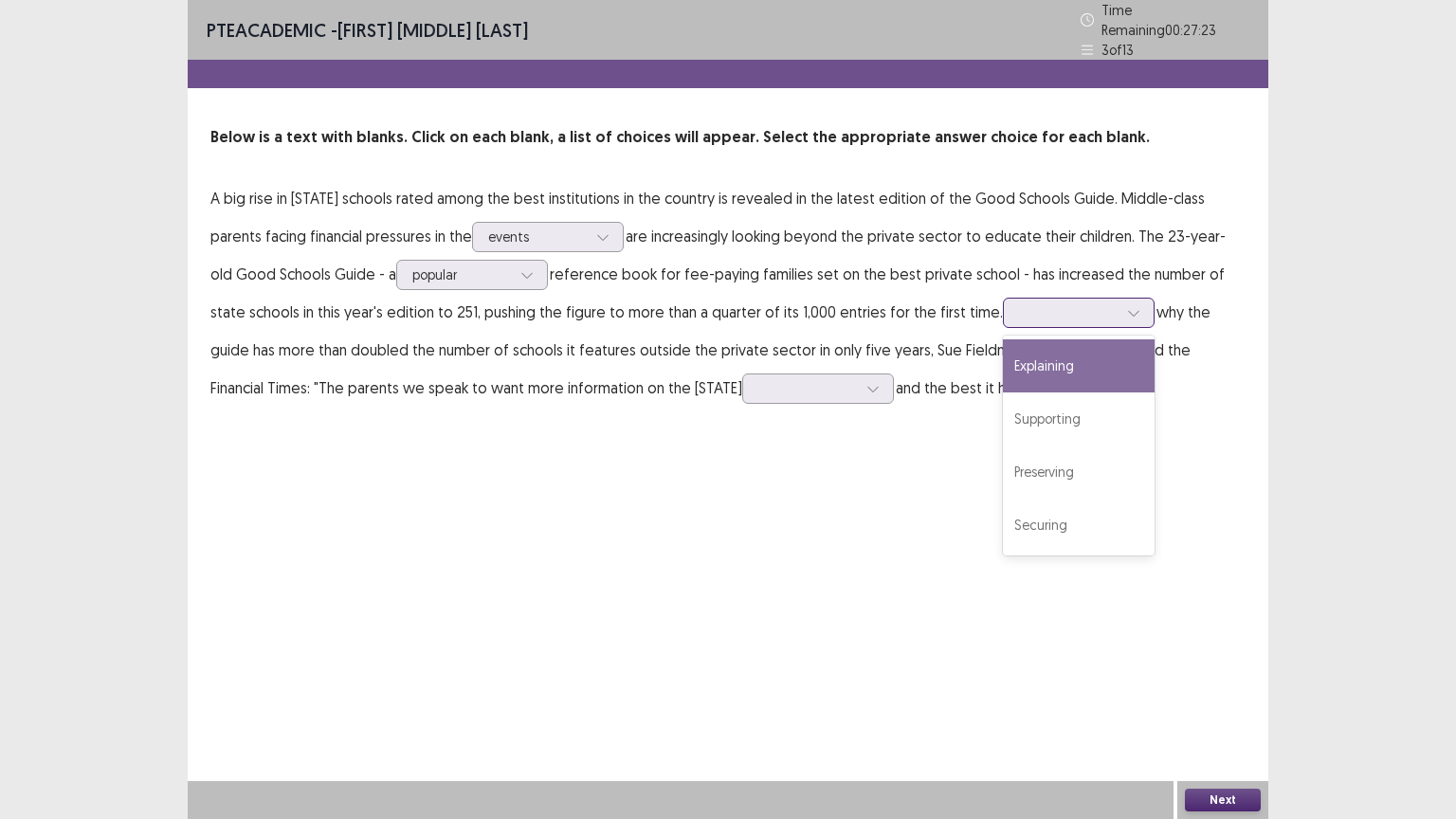 click at bounding box center (1068, 312) 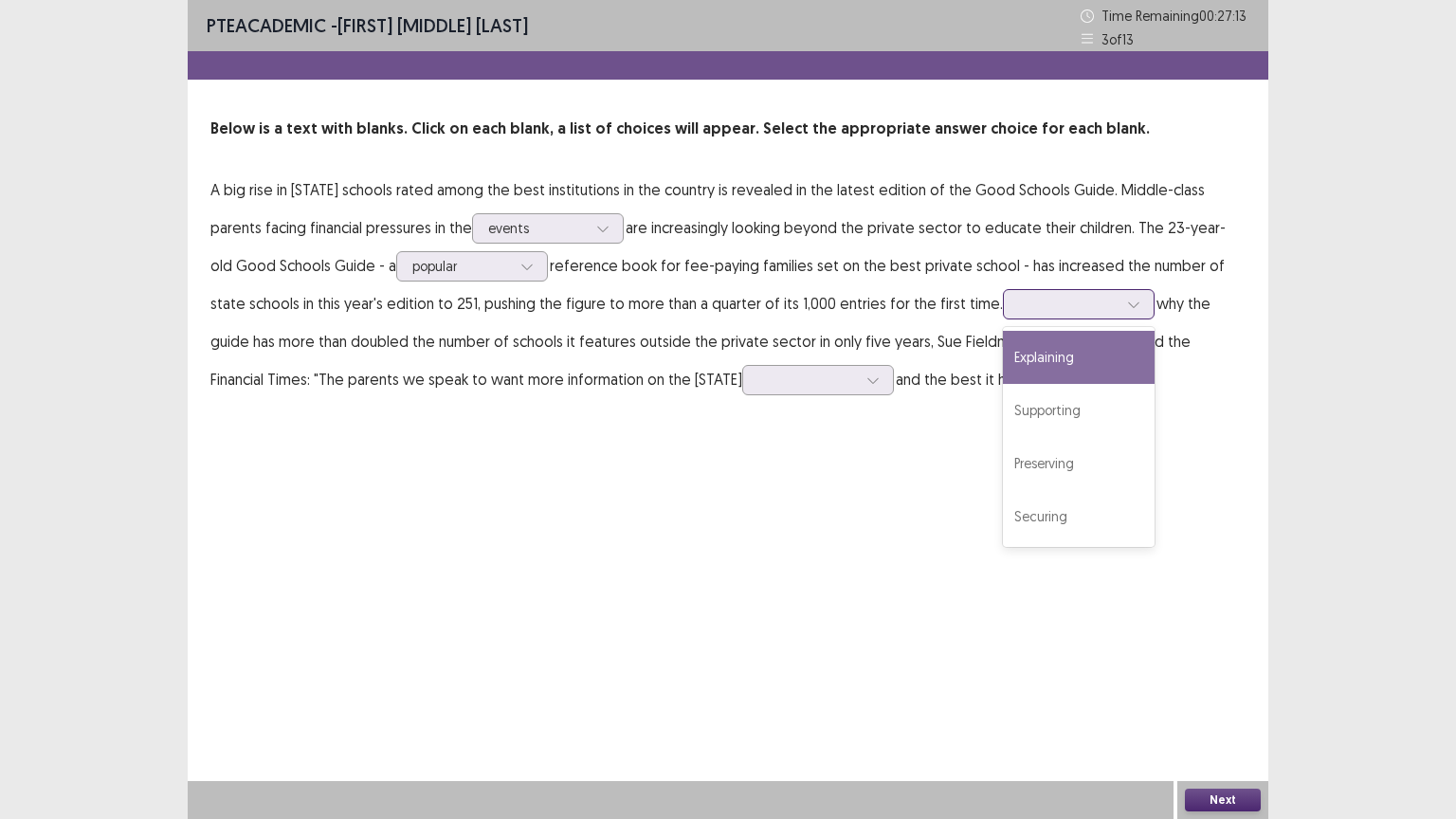 click on "Explaining" at bounding box center (1079, 357) 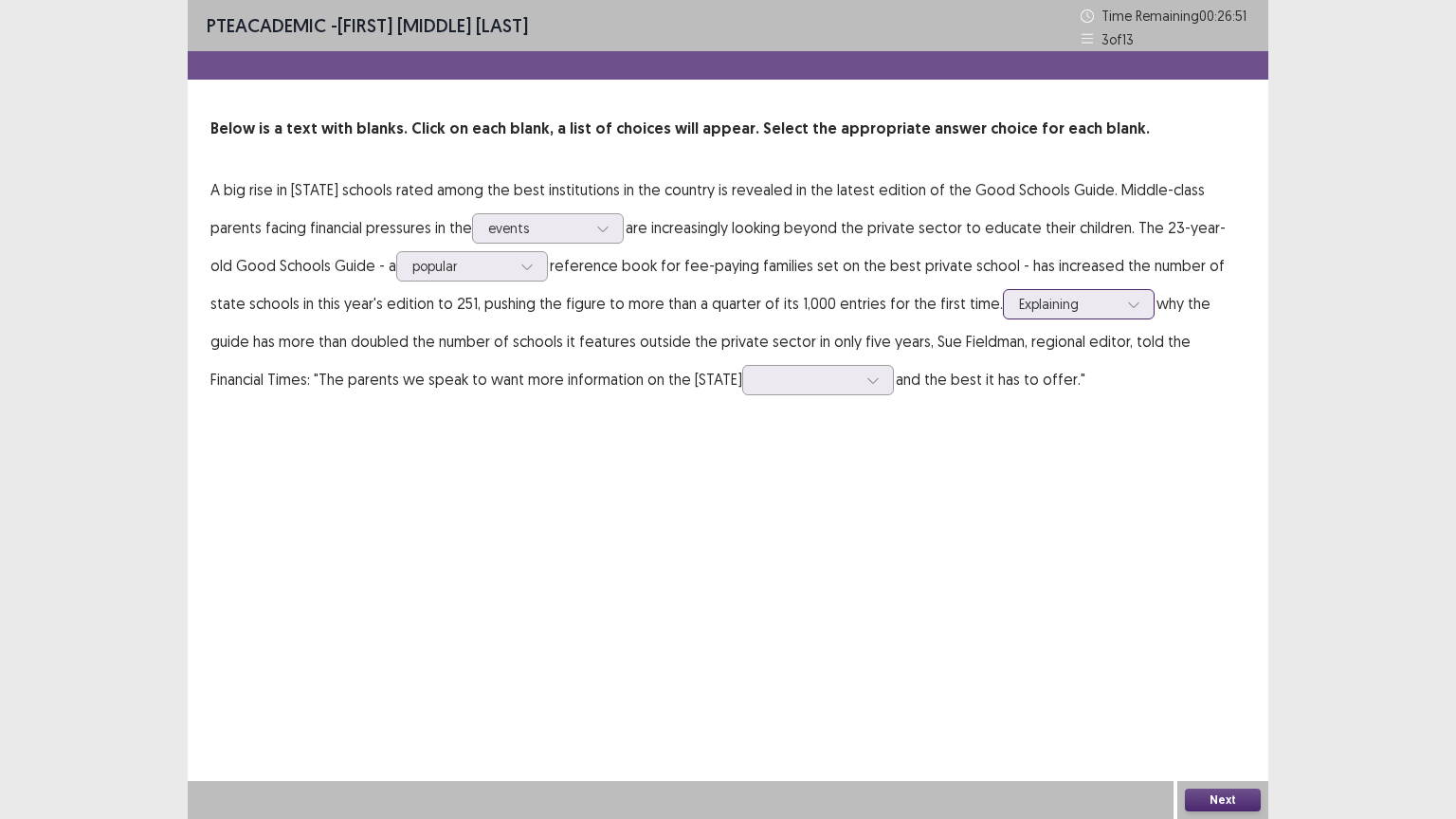 click at bounding box center (1068, 303) 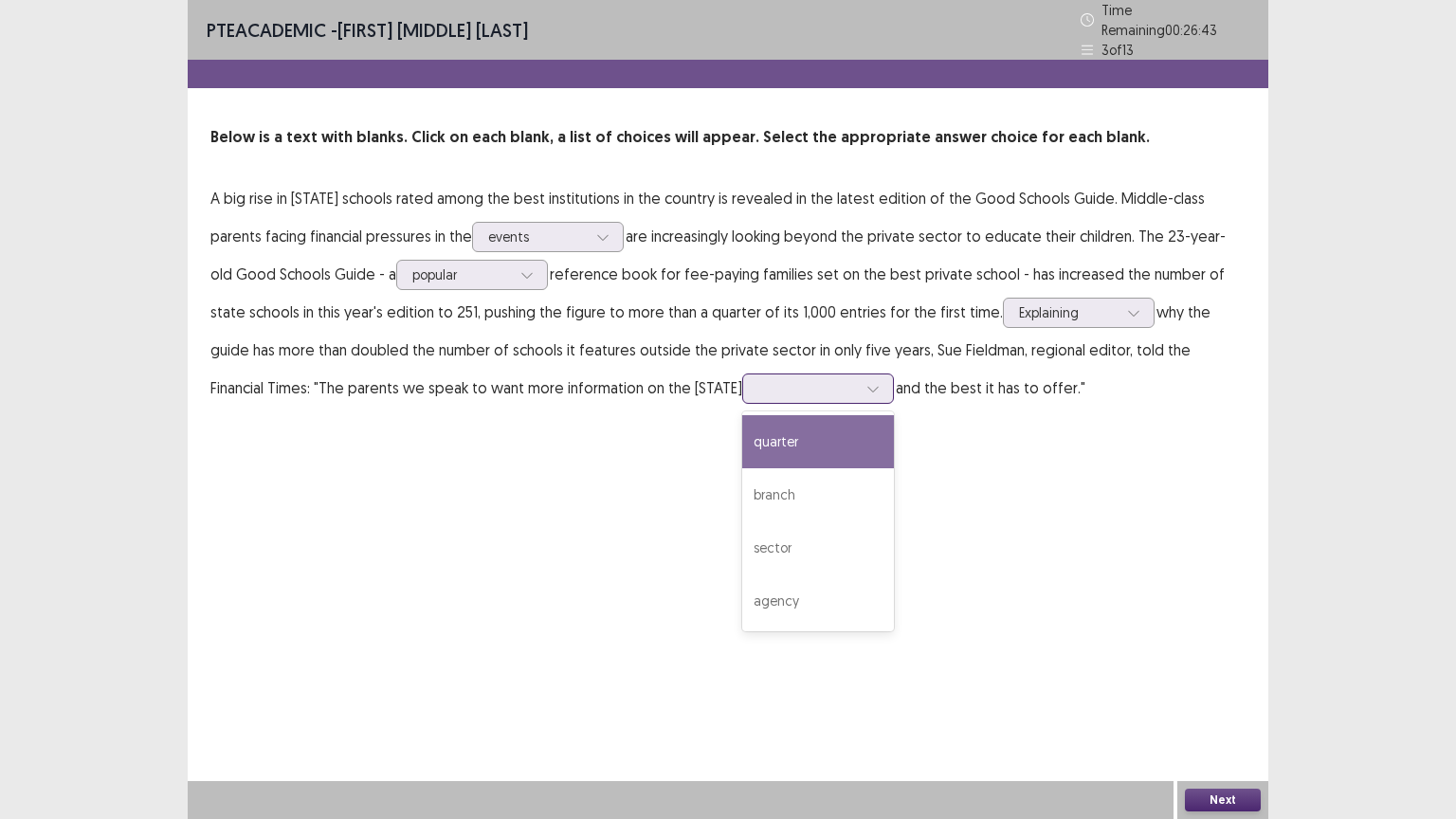 click at bounding box center (818, 389) 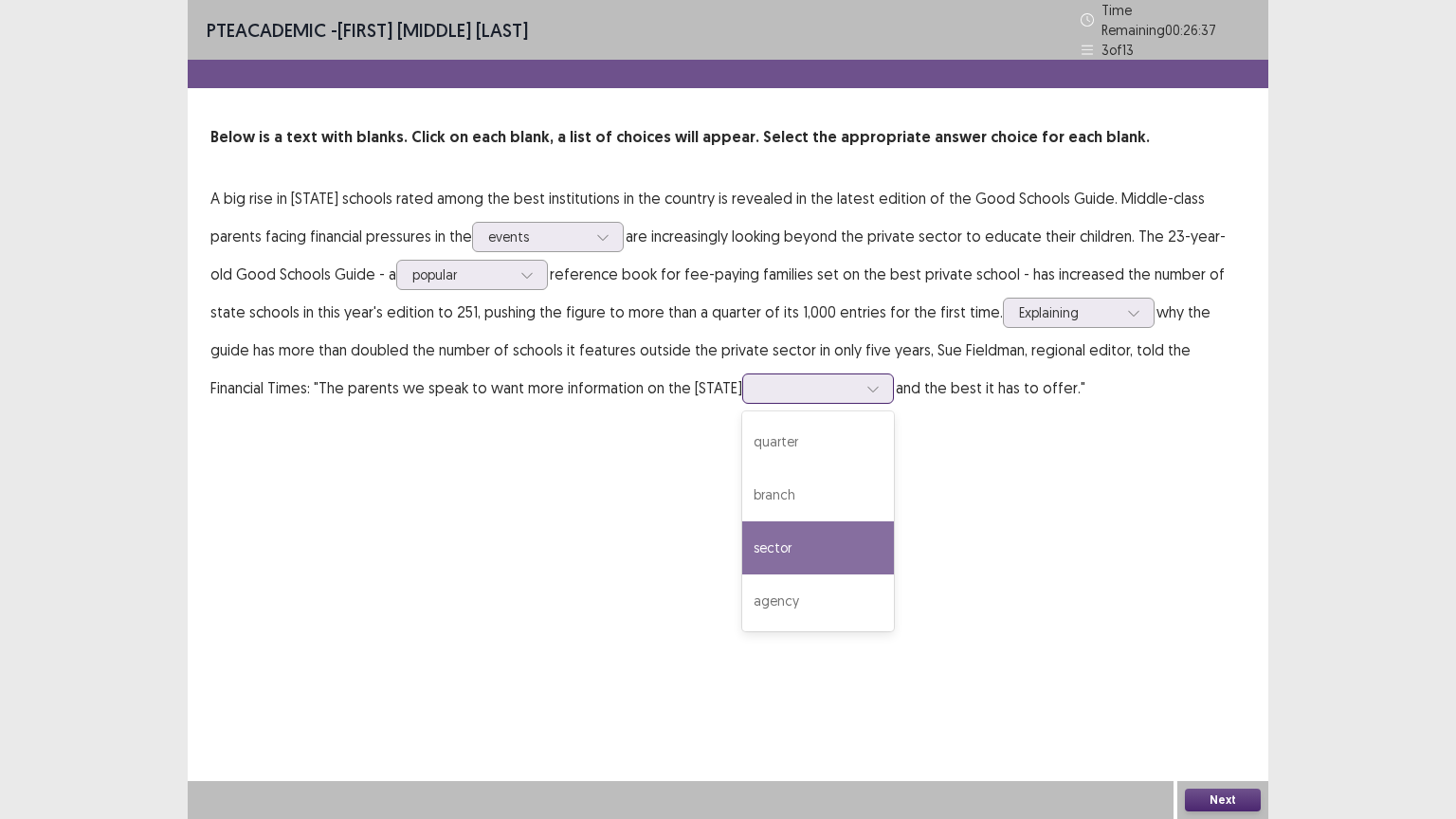 click on "sector" at bounding box center (818, 548) 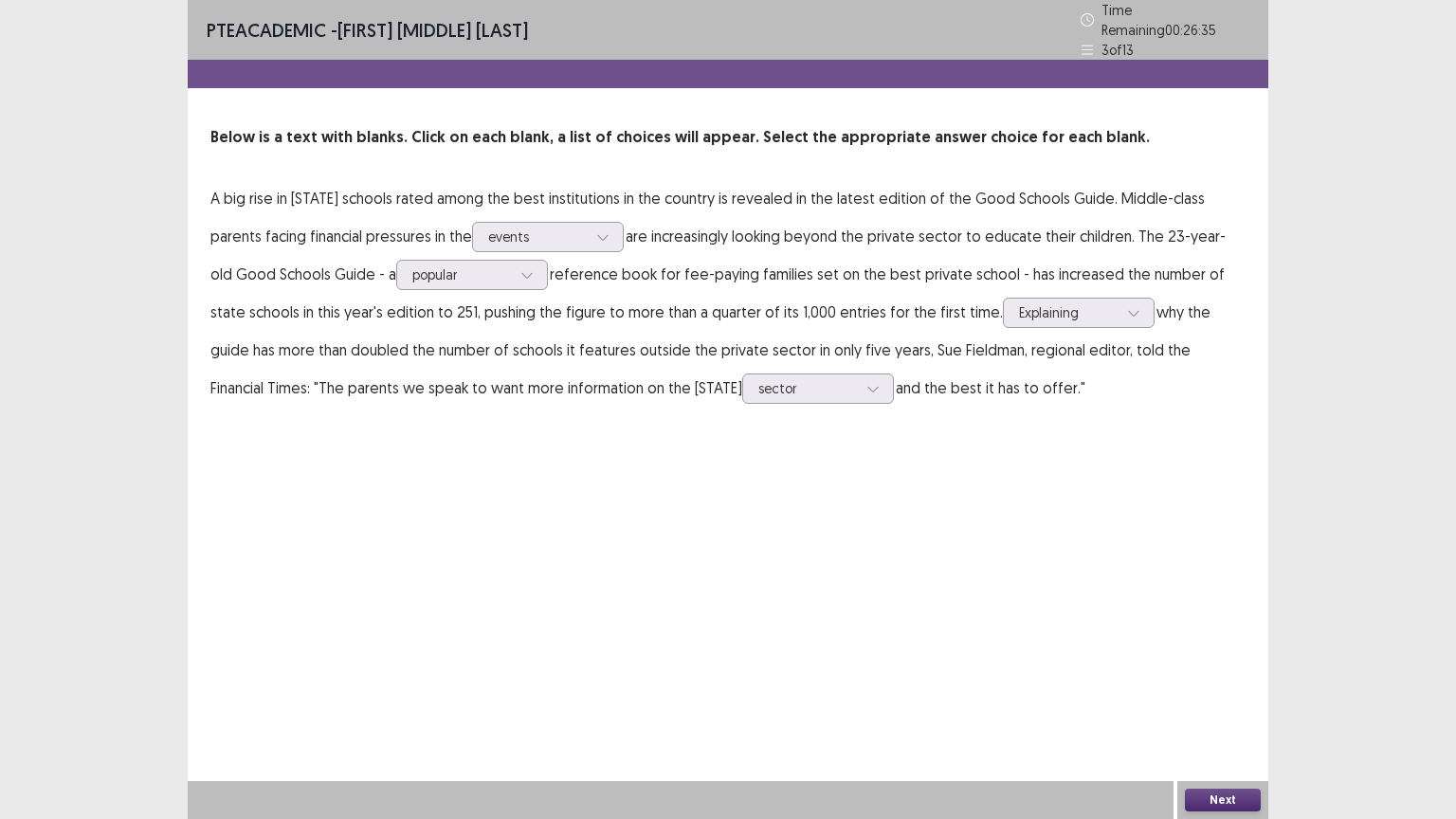 click on "Next" at bounding box center (1223, 800) 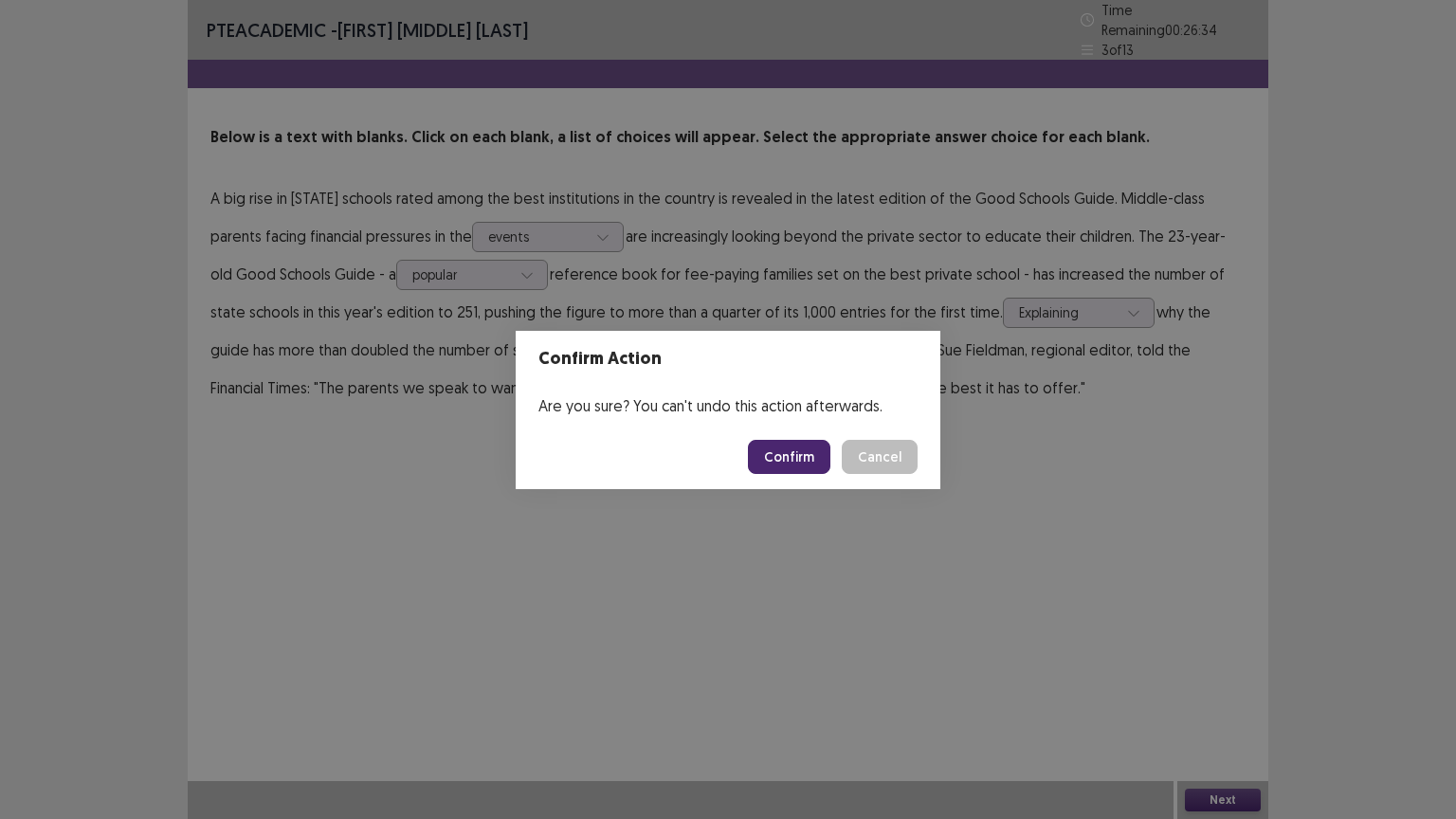click on "Confirm" at bounding box center [789, 457] 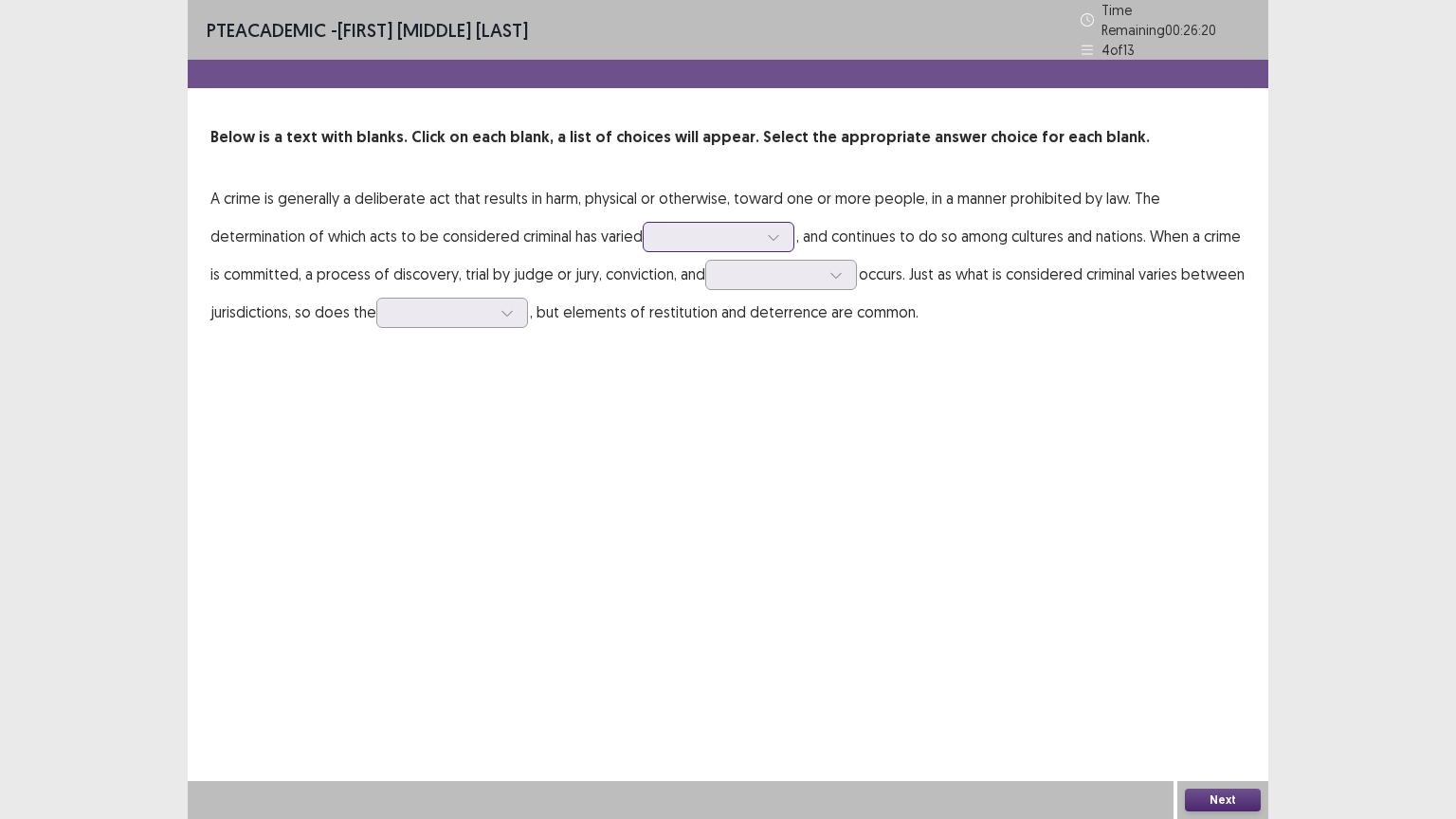 click at bounding box center [708, 236] 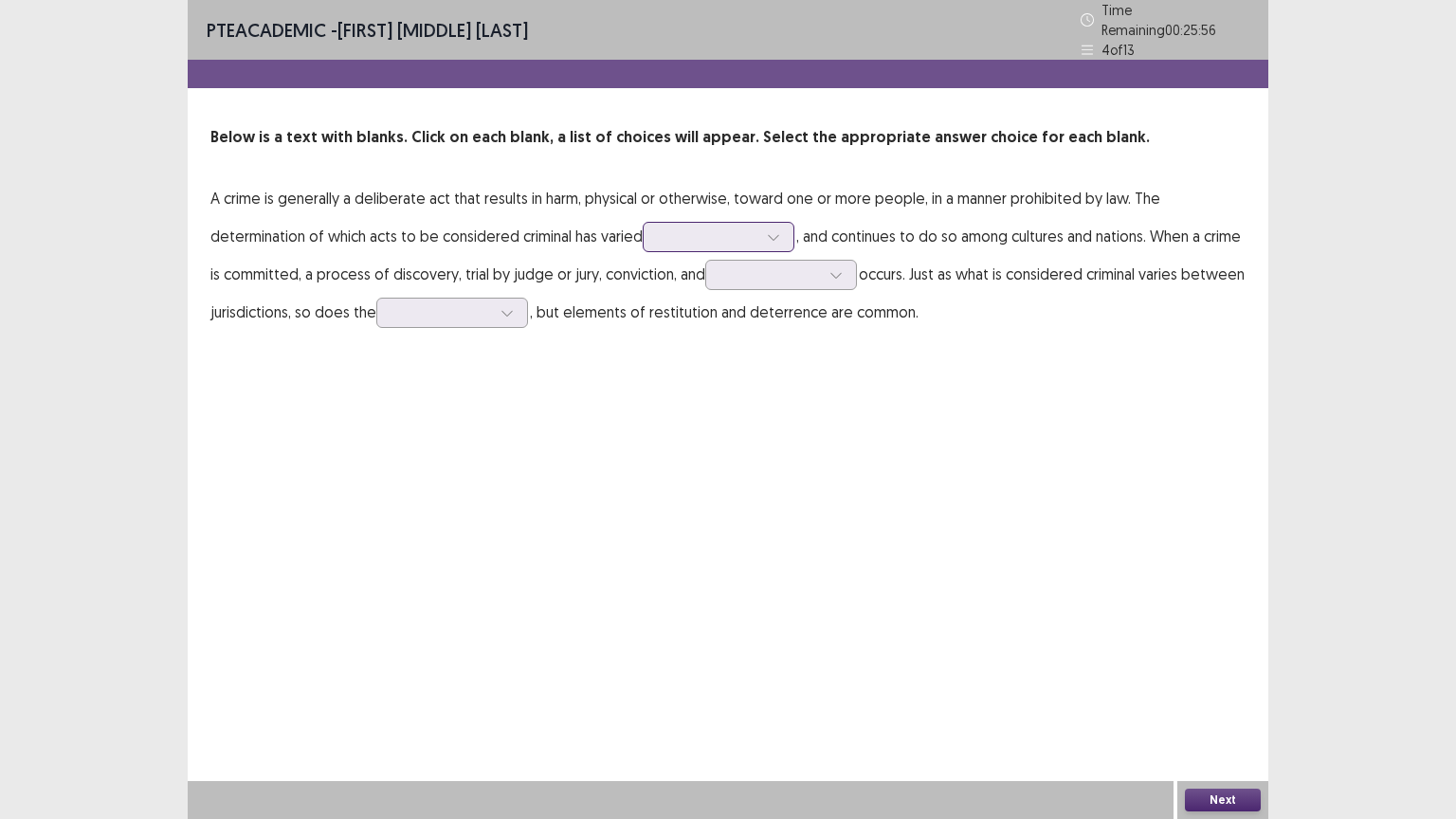 click at bounding box center [708, 236] 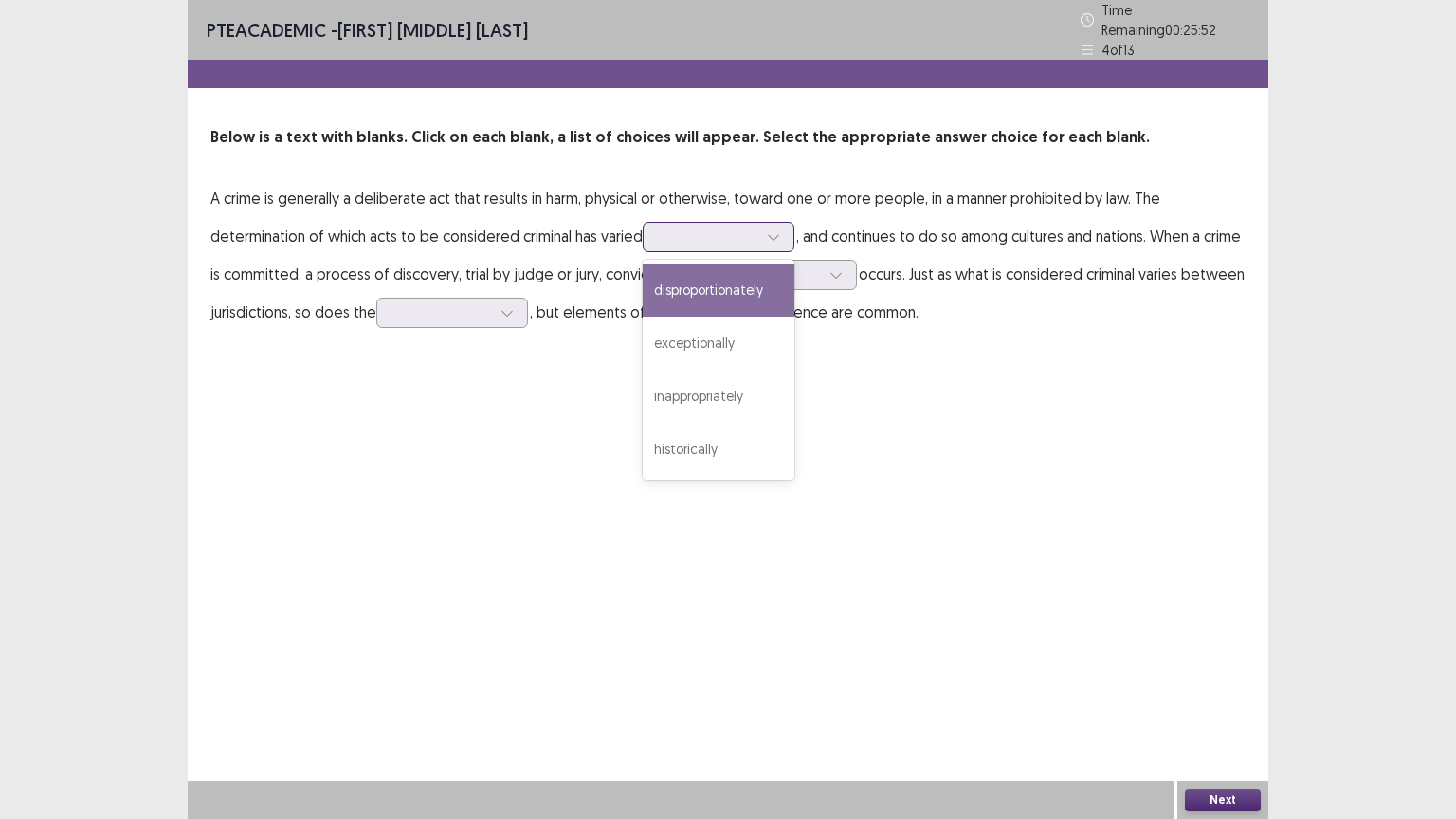 click at bounding box center [708, 236] 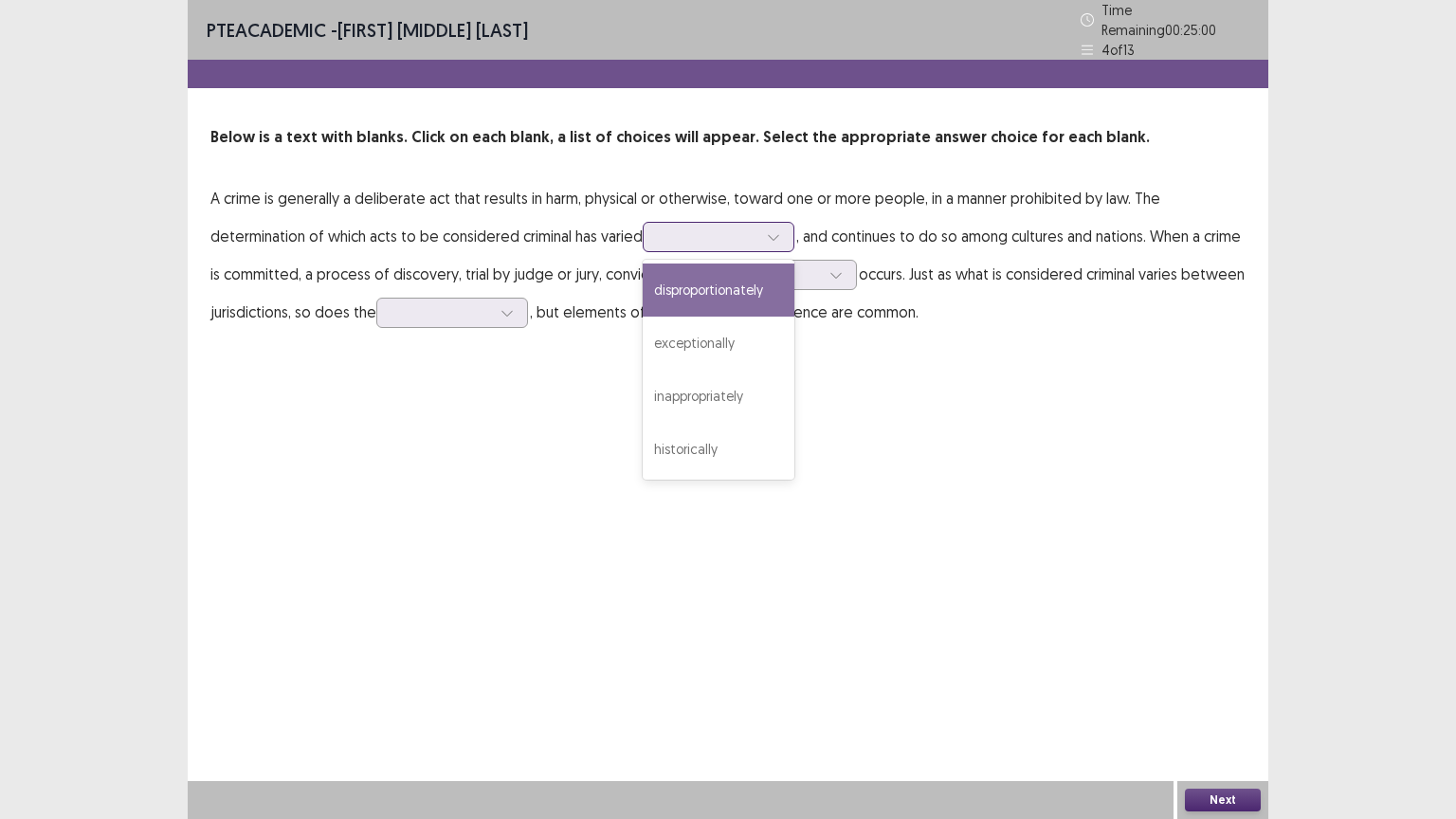 click at bounding box center (708, 236) 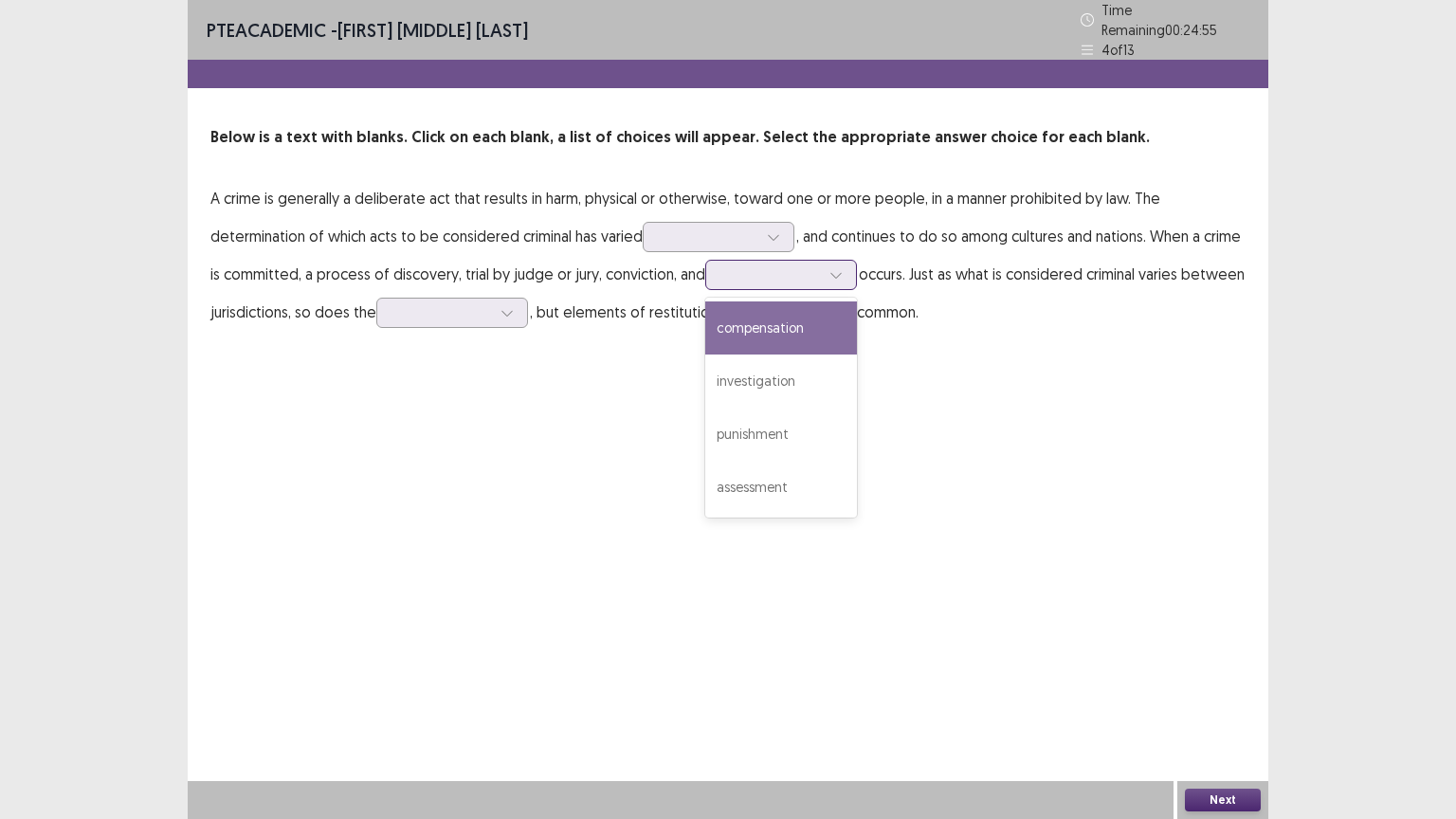 click at bounding box center [771, 274] 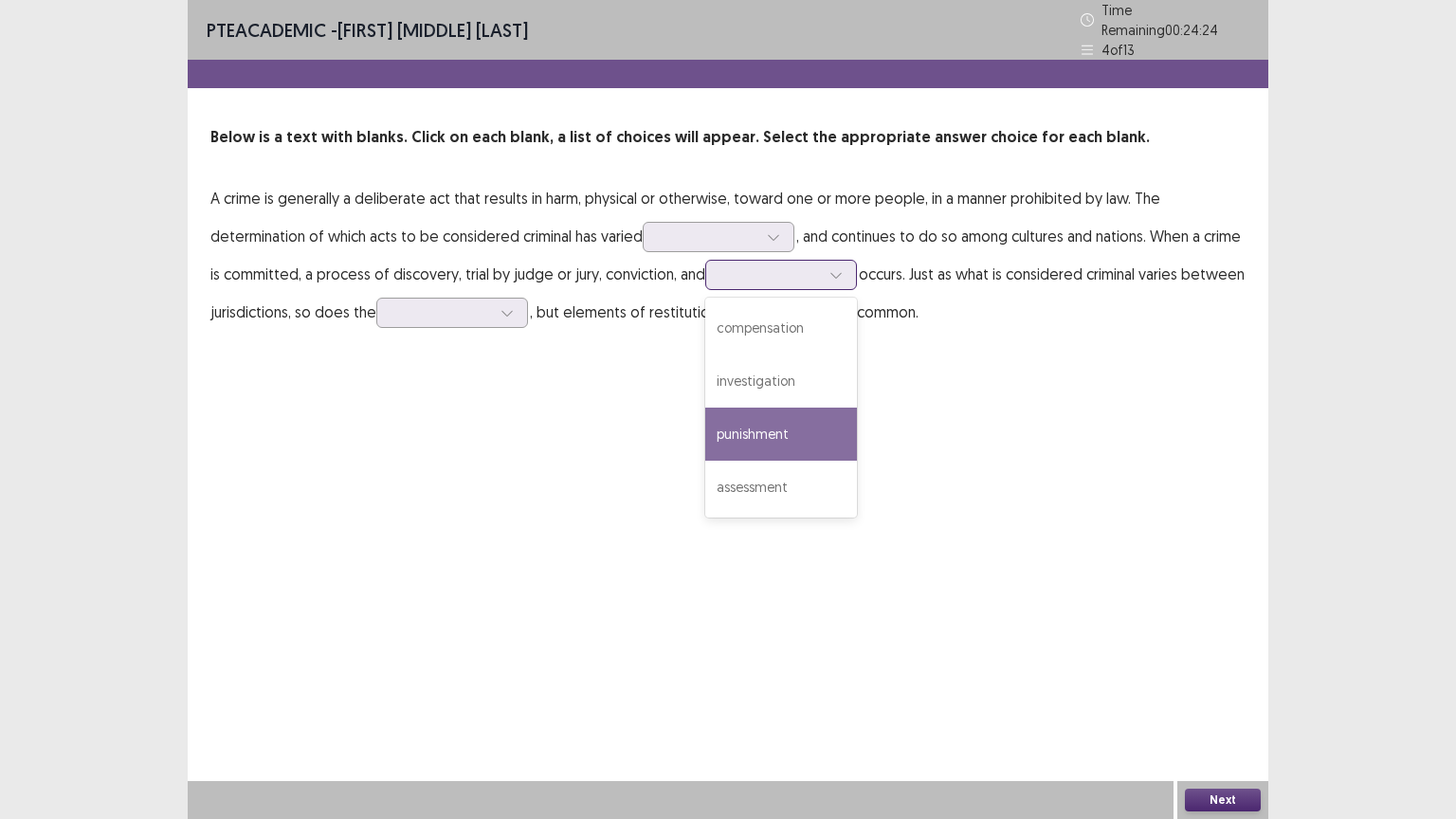 click on "punishment" at bounding box center (781, 434) 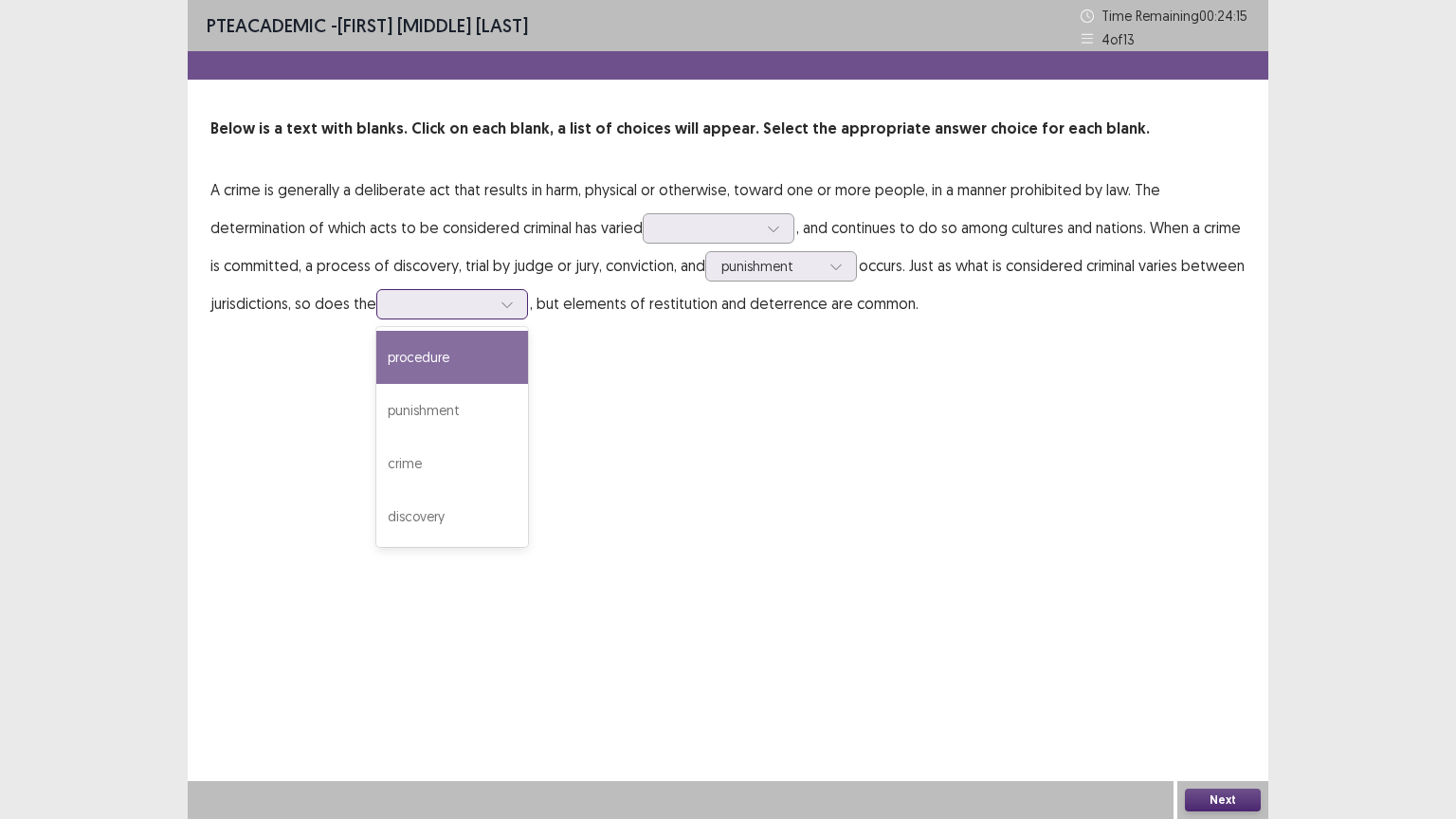 click 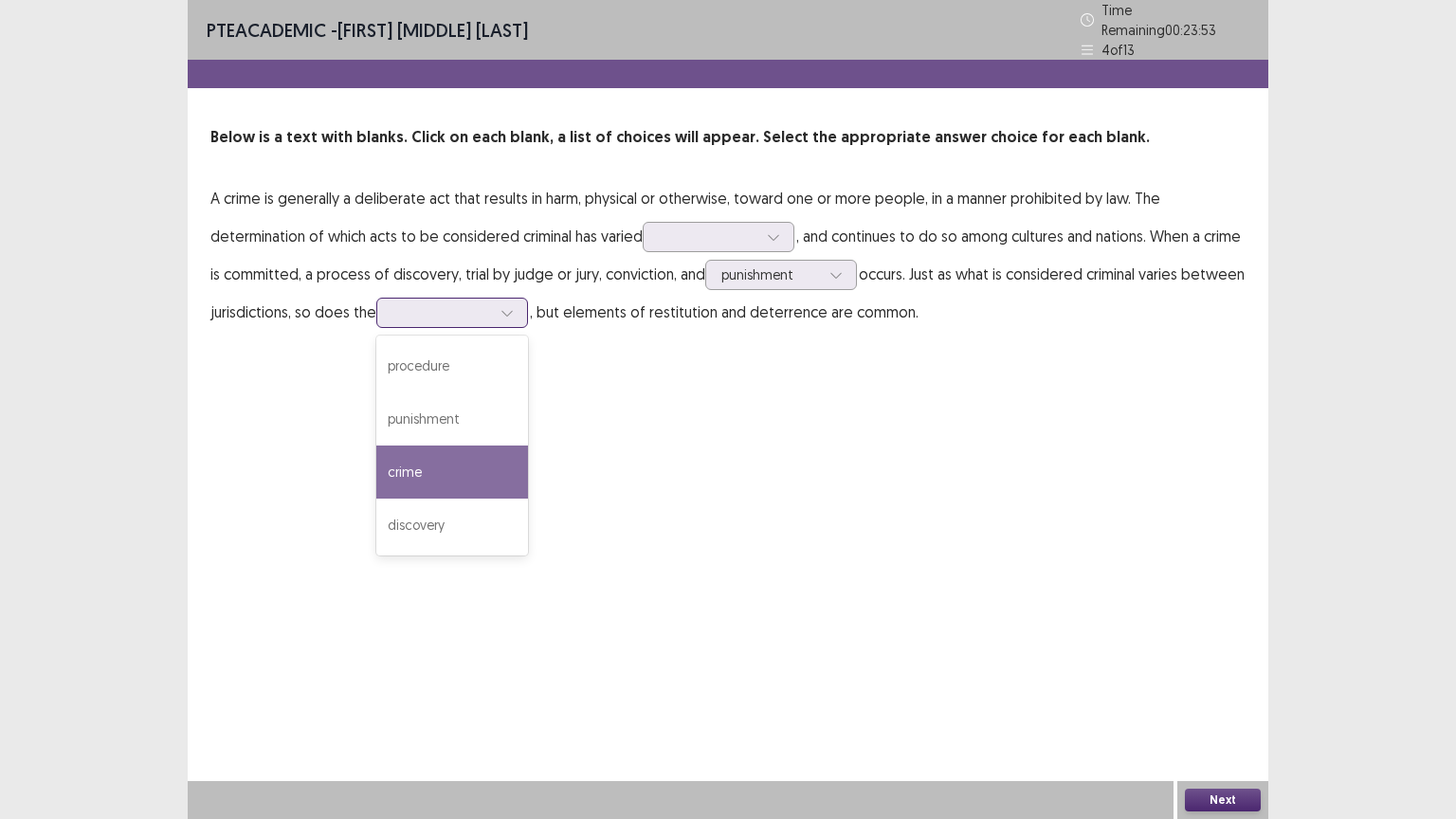 click on "crime" at bounding box center (452, 472) 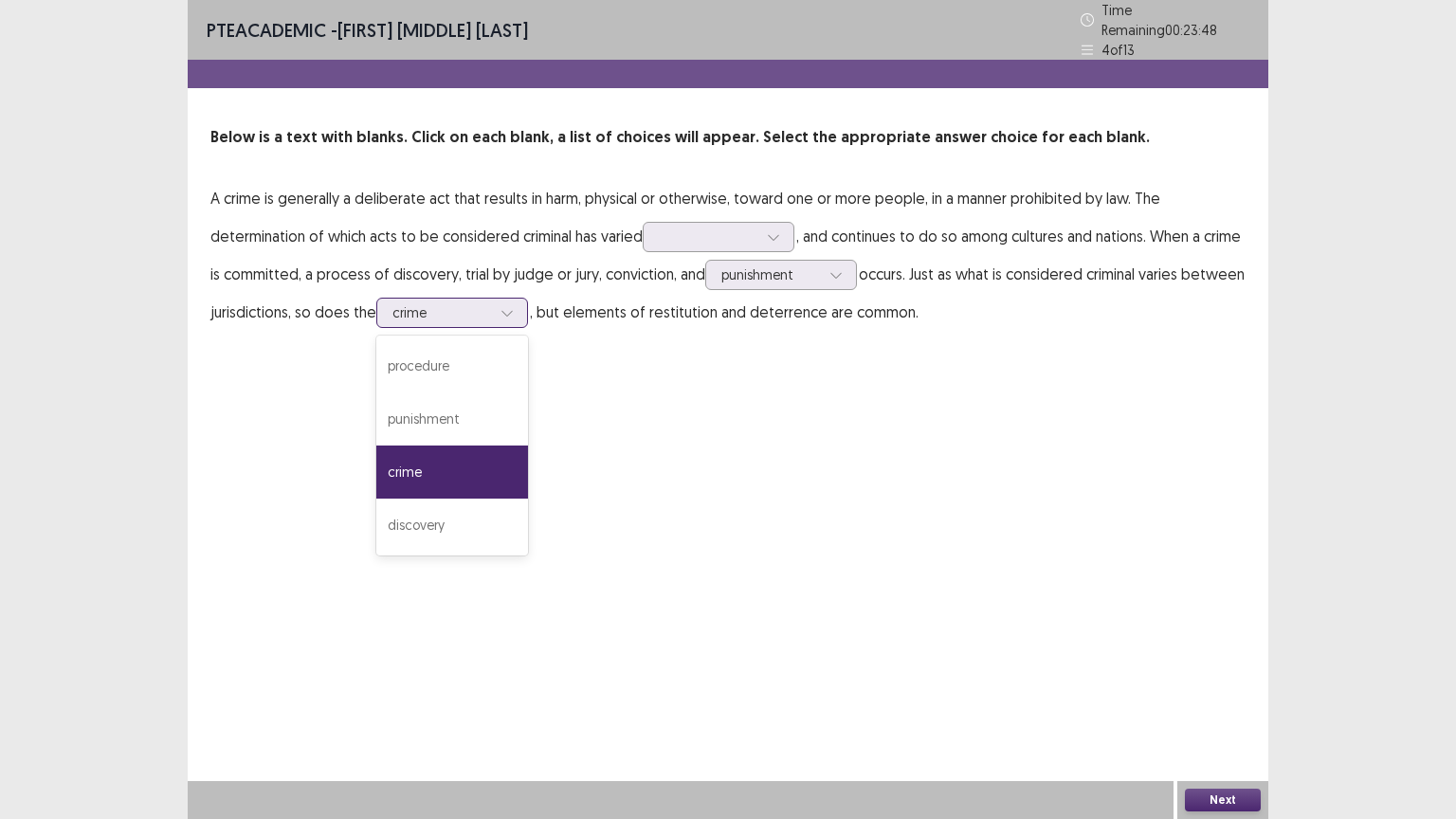 click at bounding box center [442, 312] 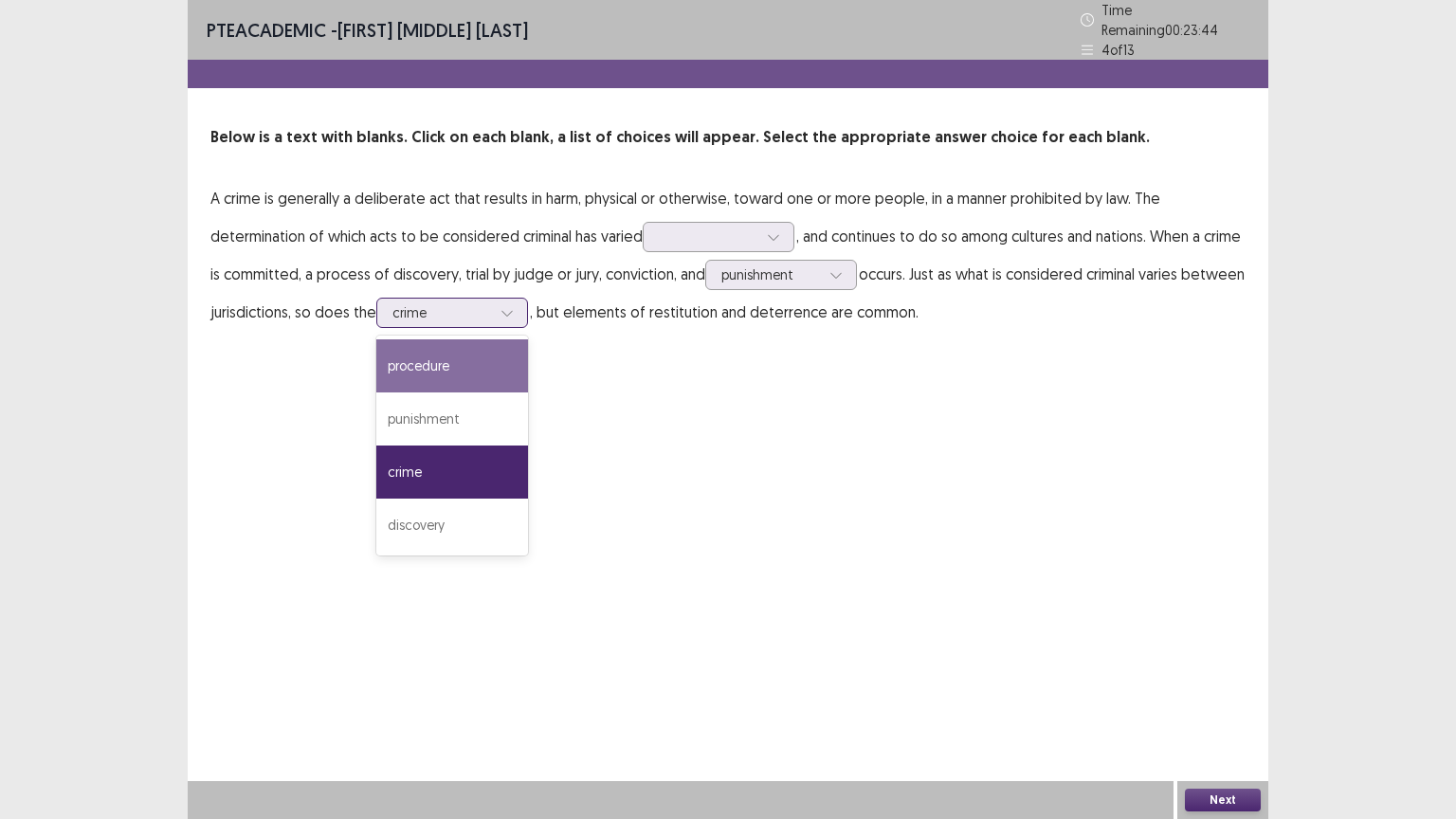 click on "procedure" at bounding box center [452, 366] 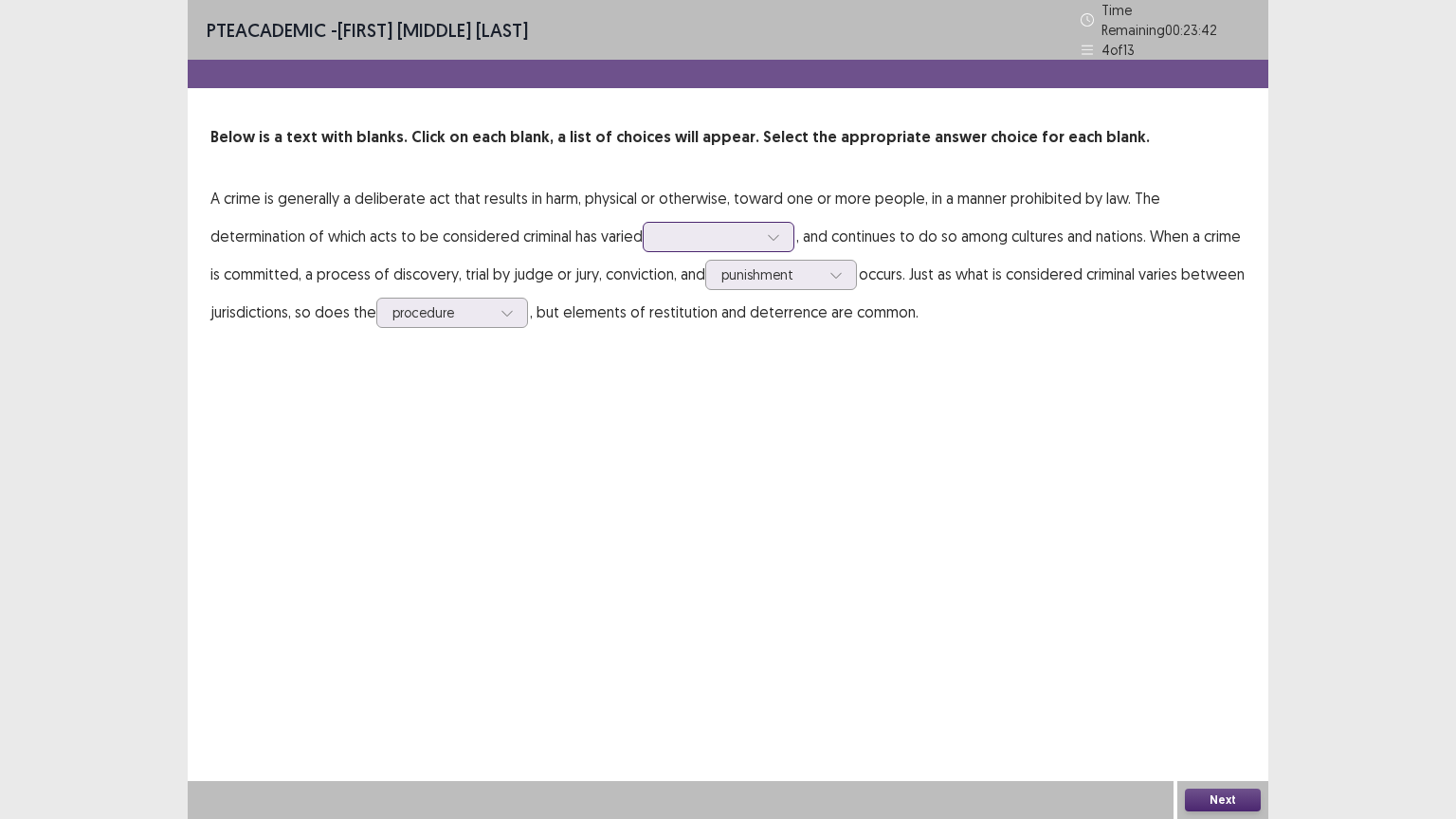 click at bounding box center (708, 236) 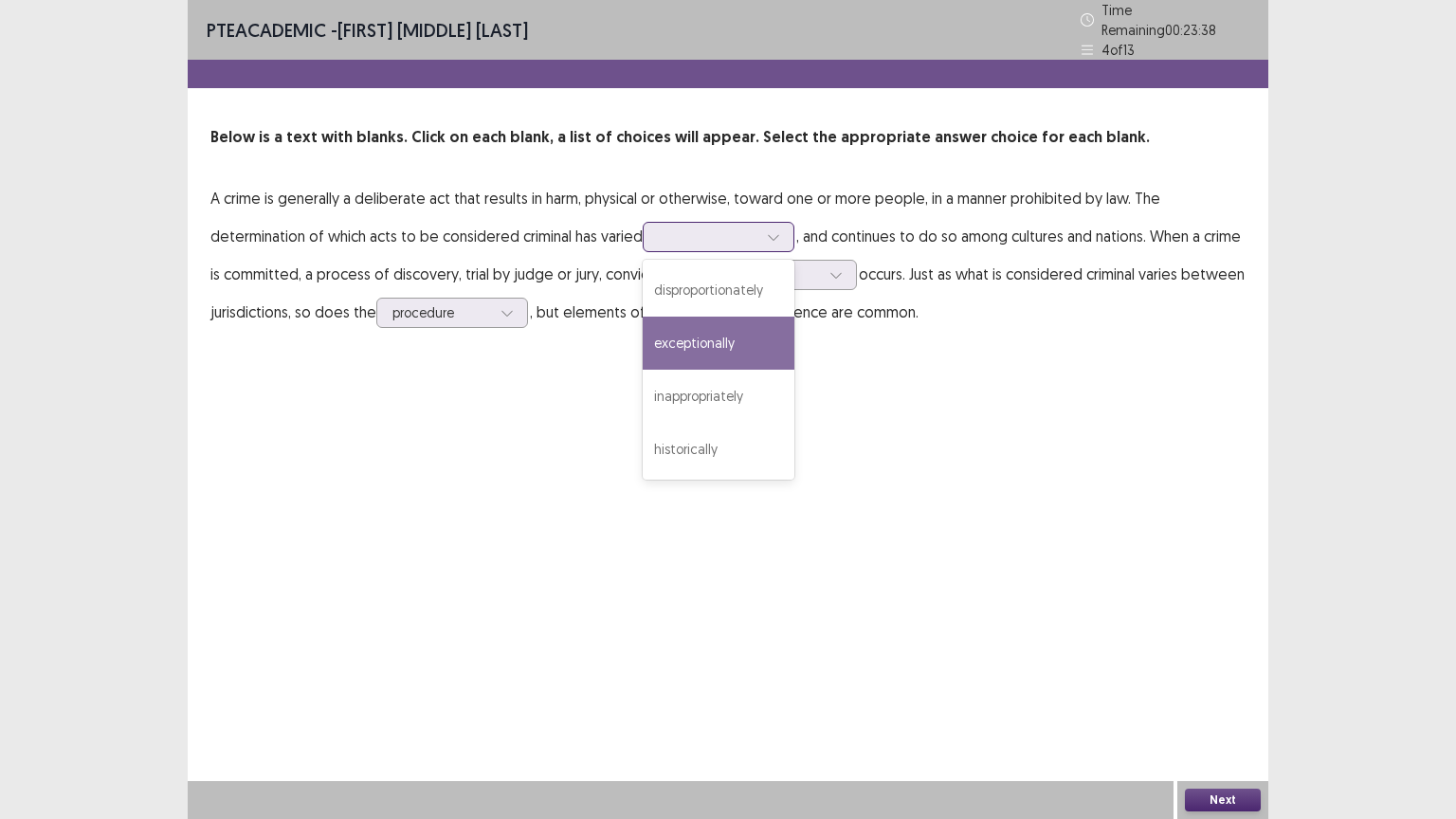 click on "exceptionally" at bounding box center [719, 343] 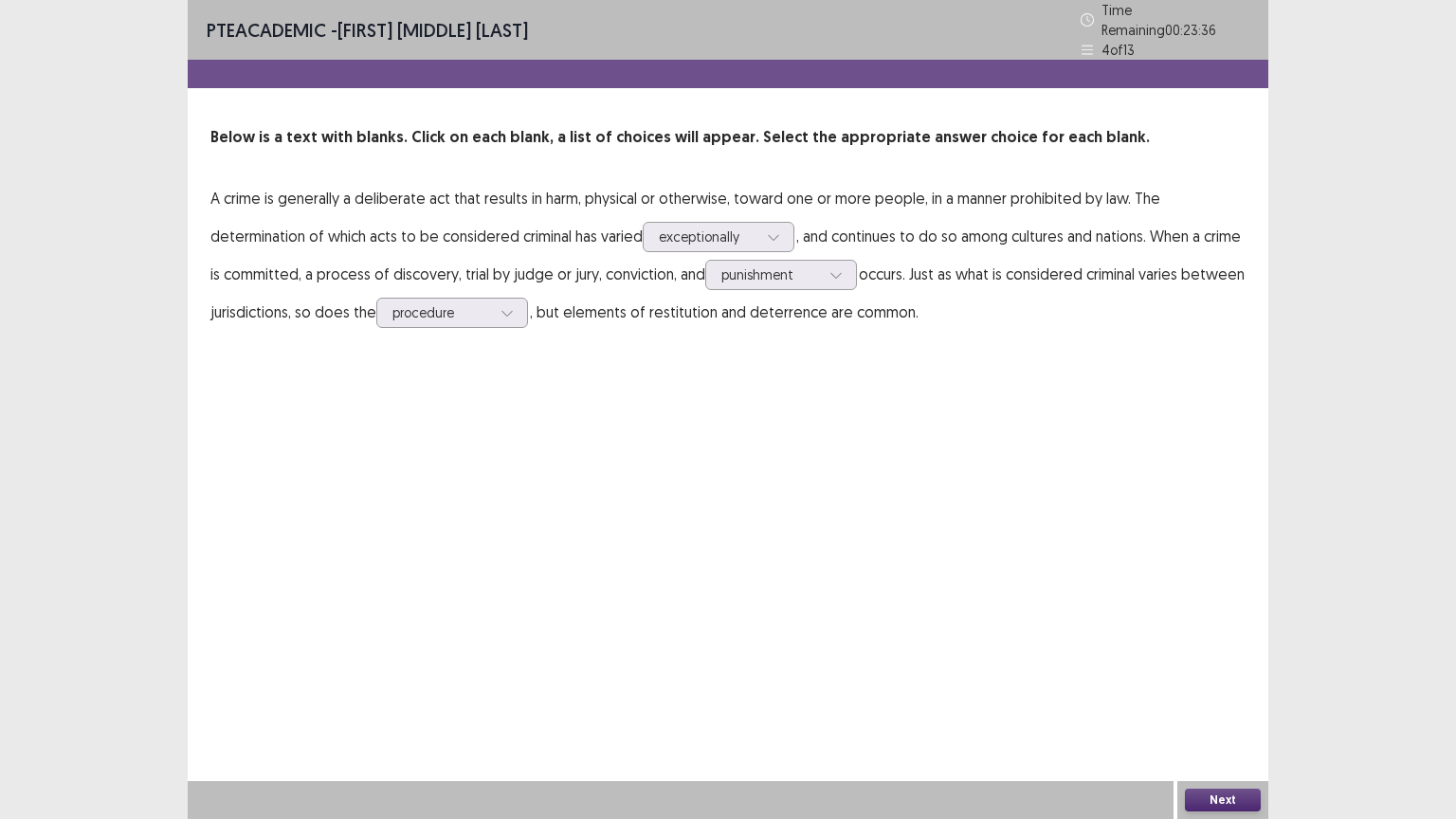 click on "Next" at bounding box center (1223, 800) 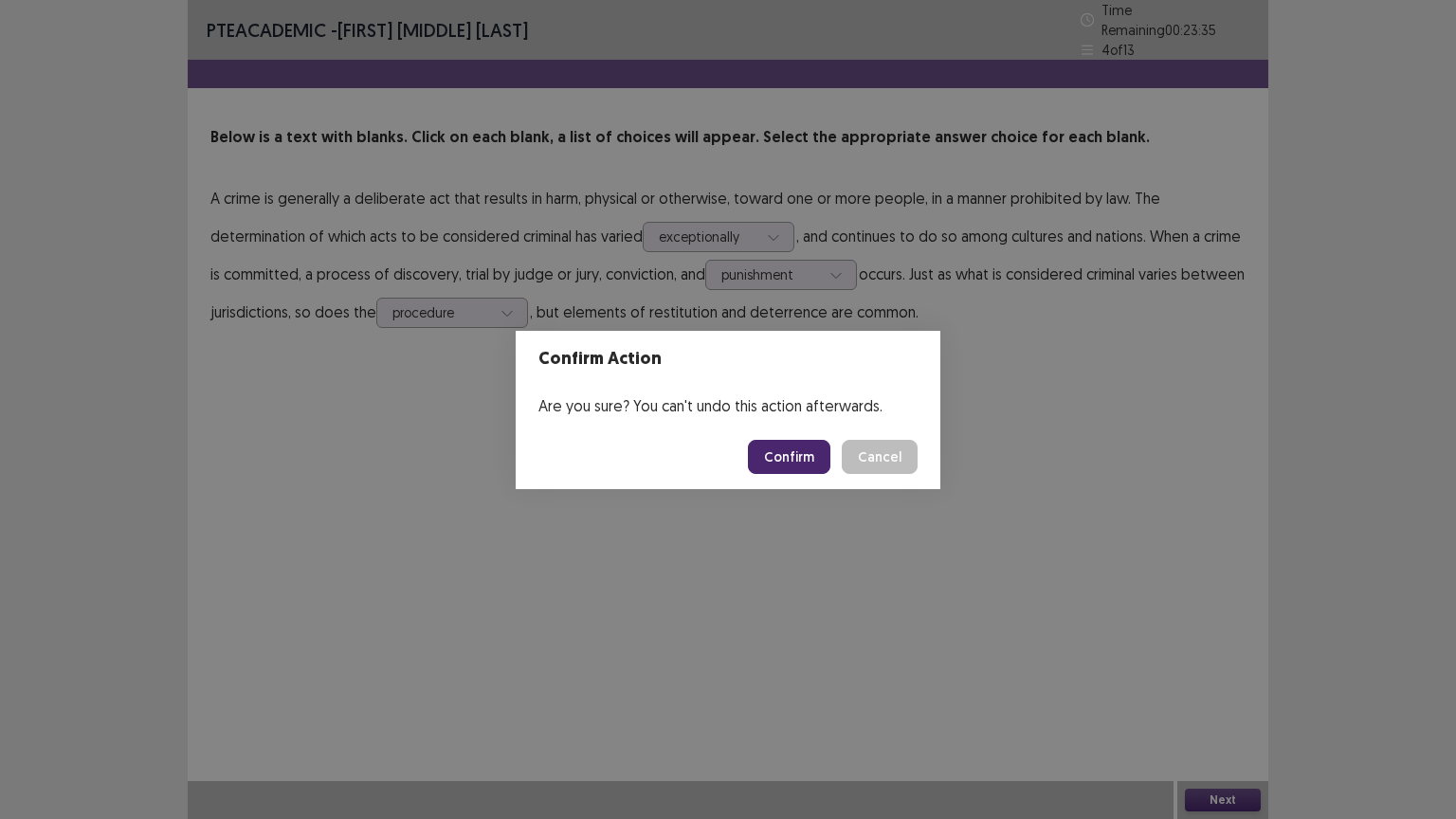 click on "Confirm" at bounding box center (789, 457) 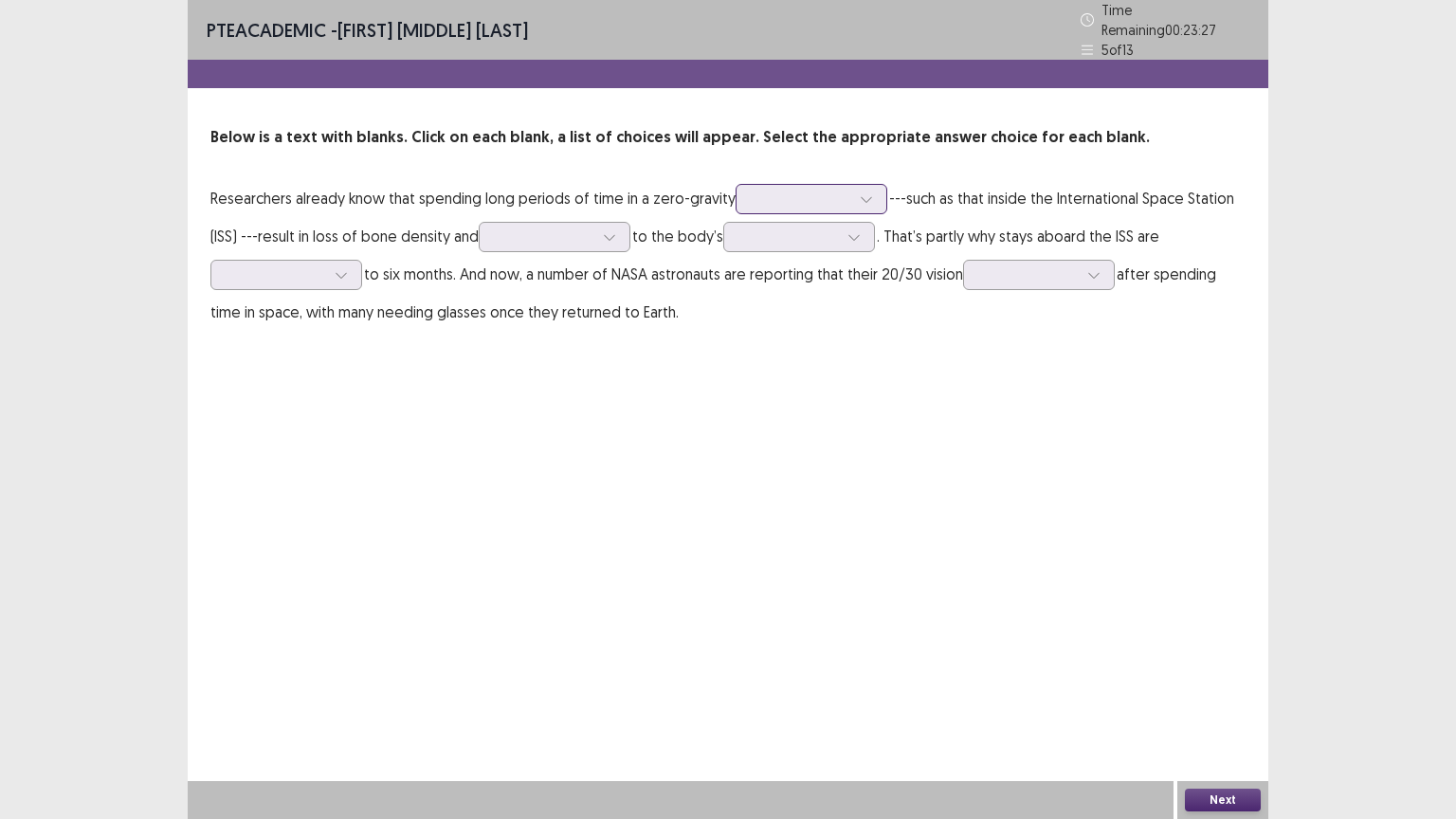 click at bounding box center (801, 198) 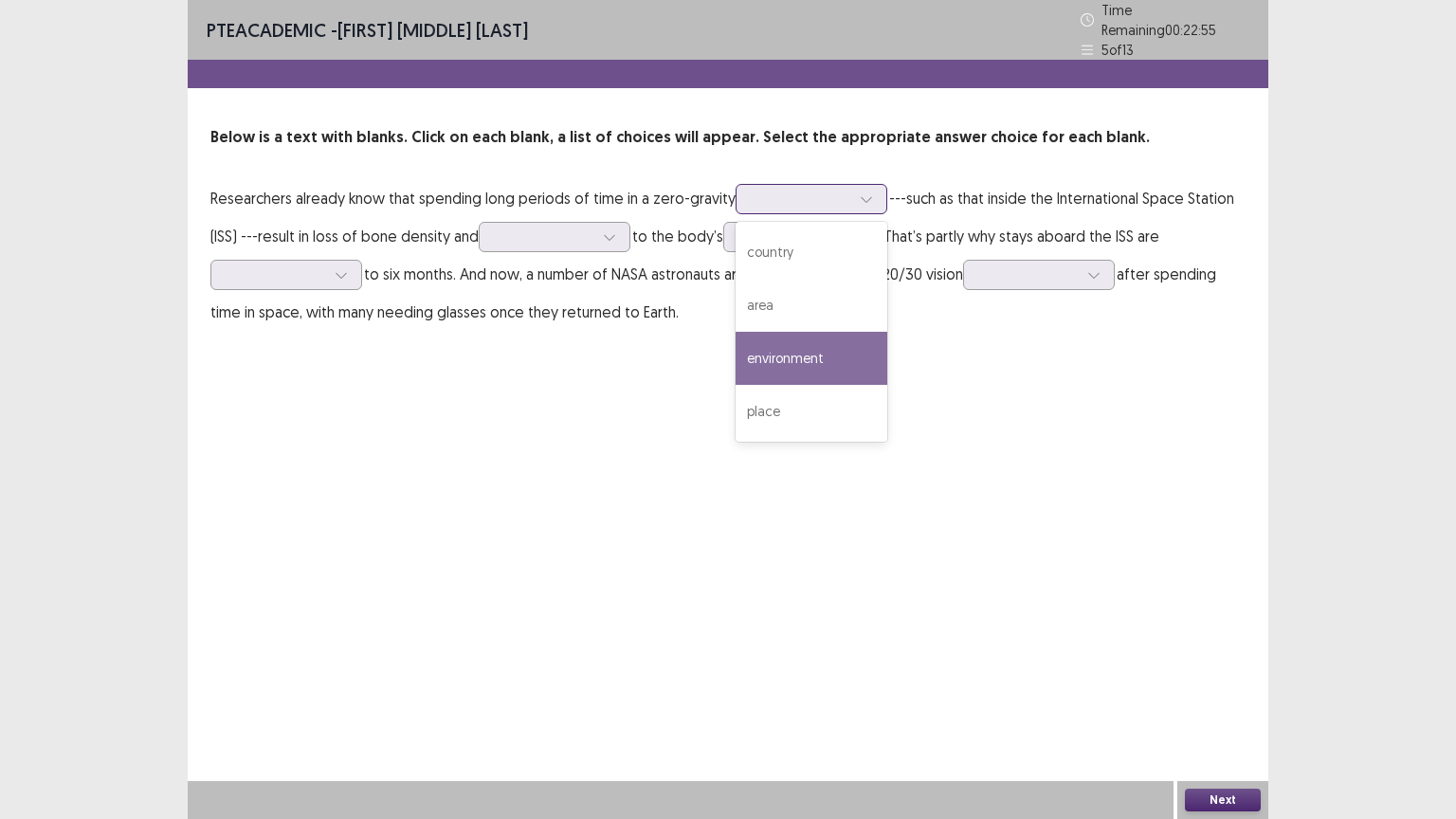 click on "environment" at bounding box center (811, 358) 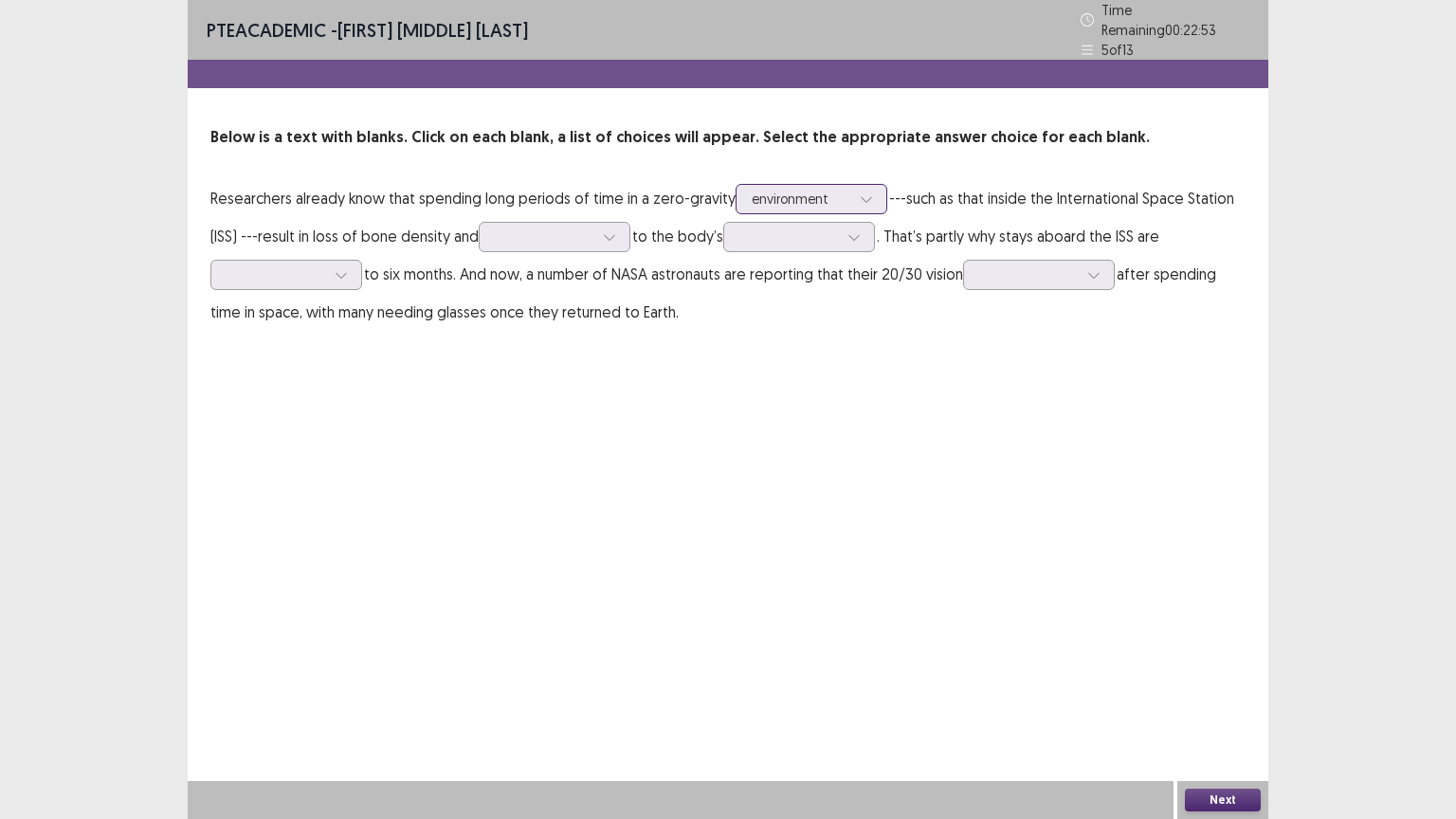 click at bounding box center (801, 198) 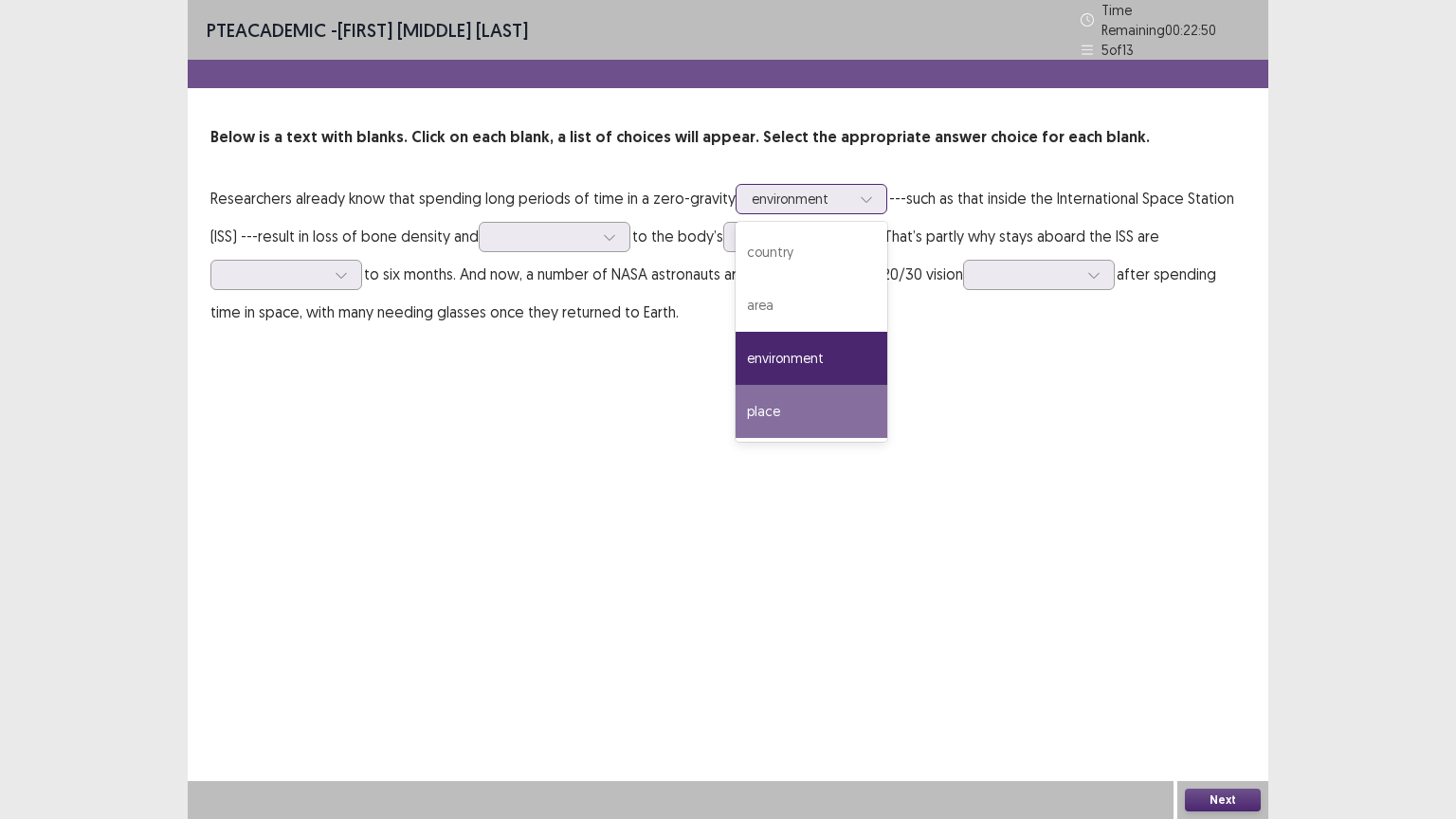 click on "place" at bounding box center [811, 411] 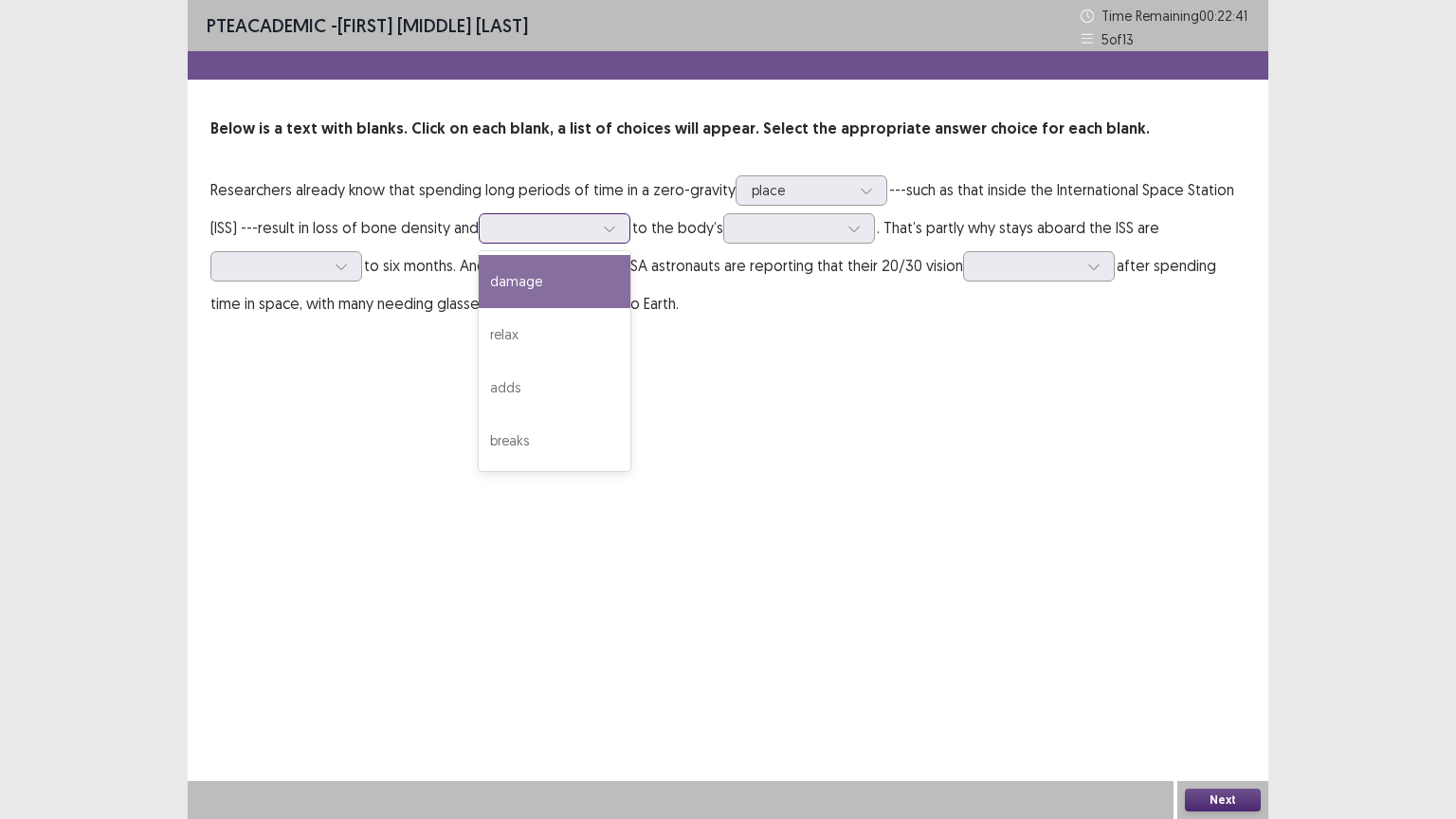 click at bounding box center (544, 228) 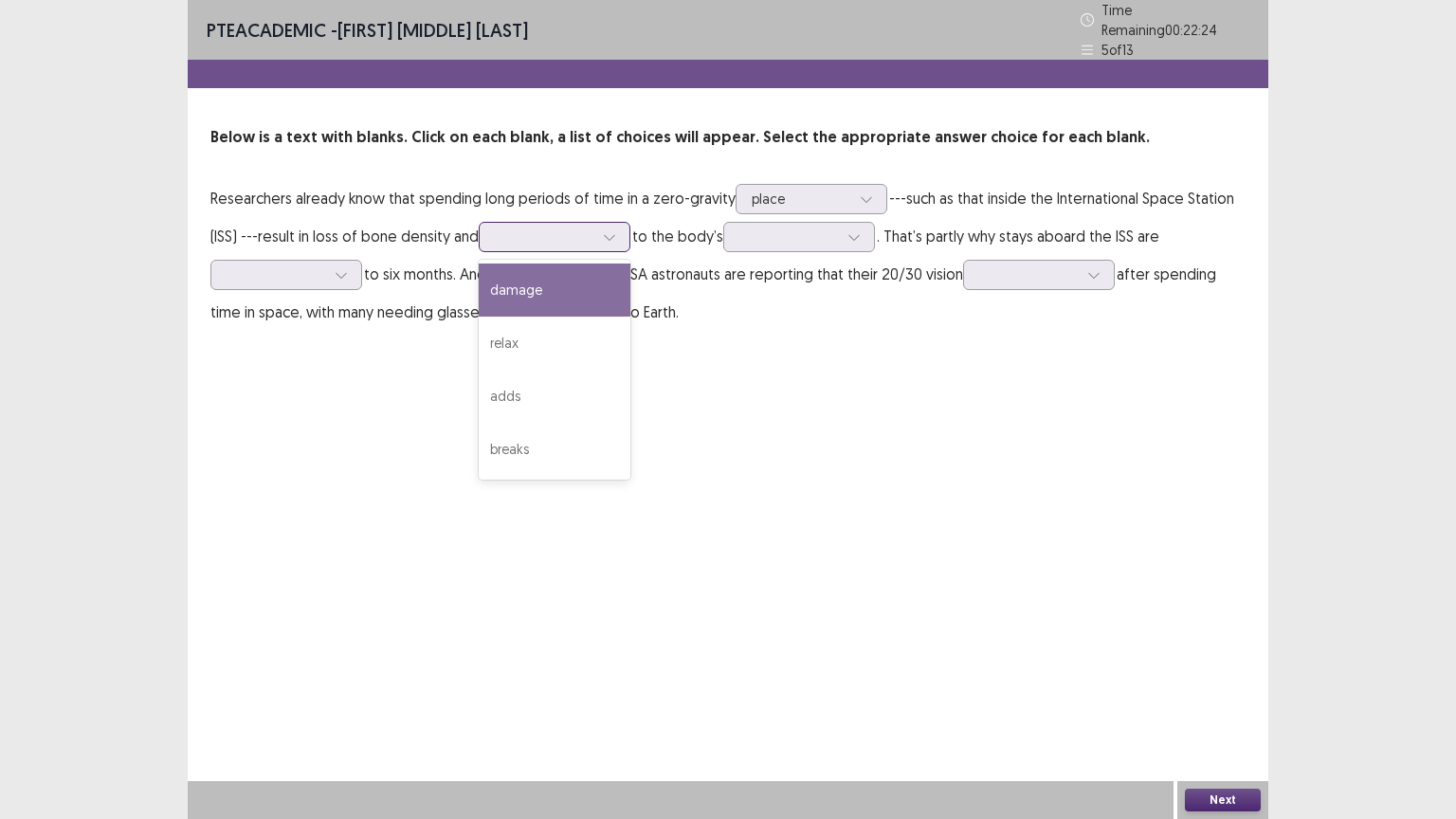 click on "damage" at bounding box center (555, 290) 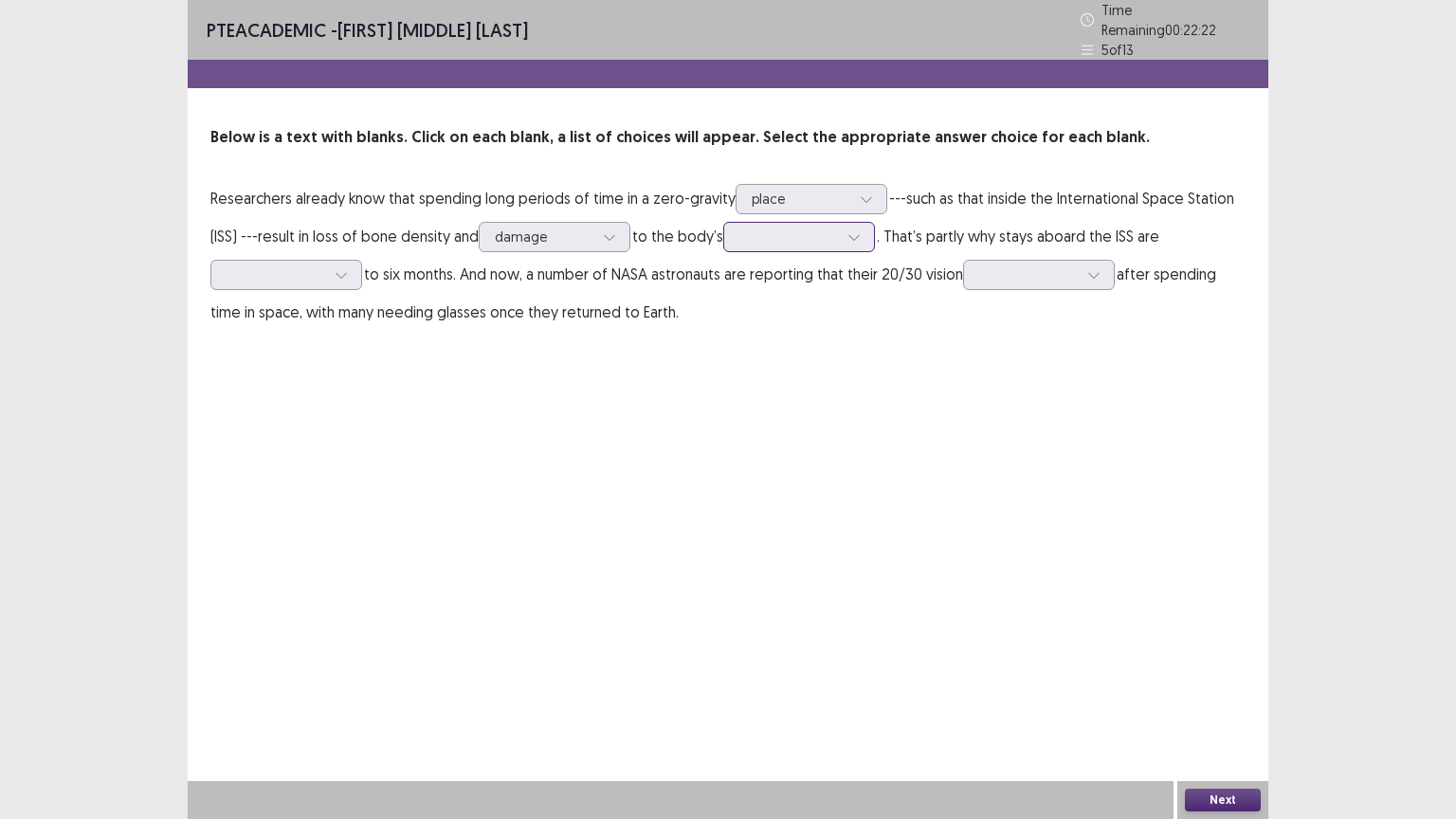 click at bounding box center (789, 236) 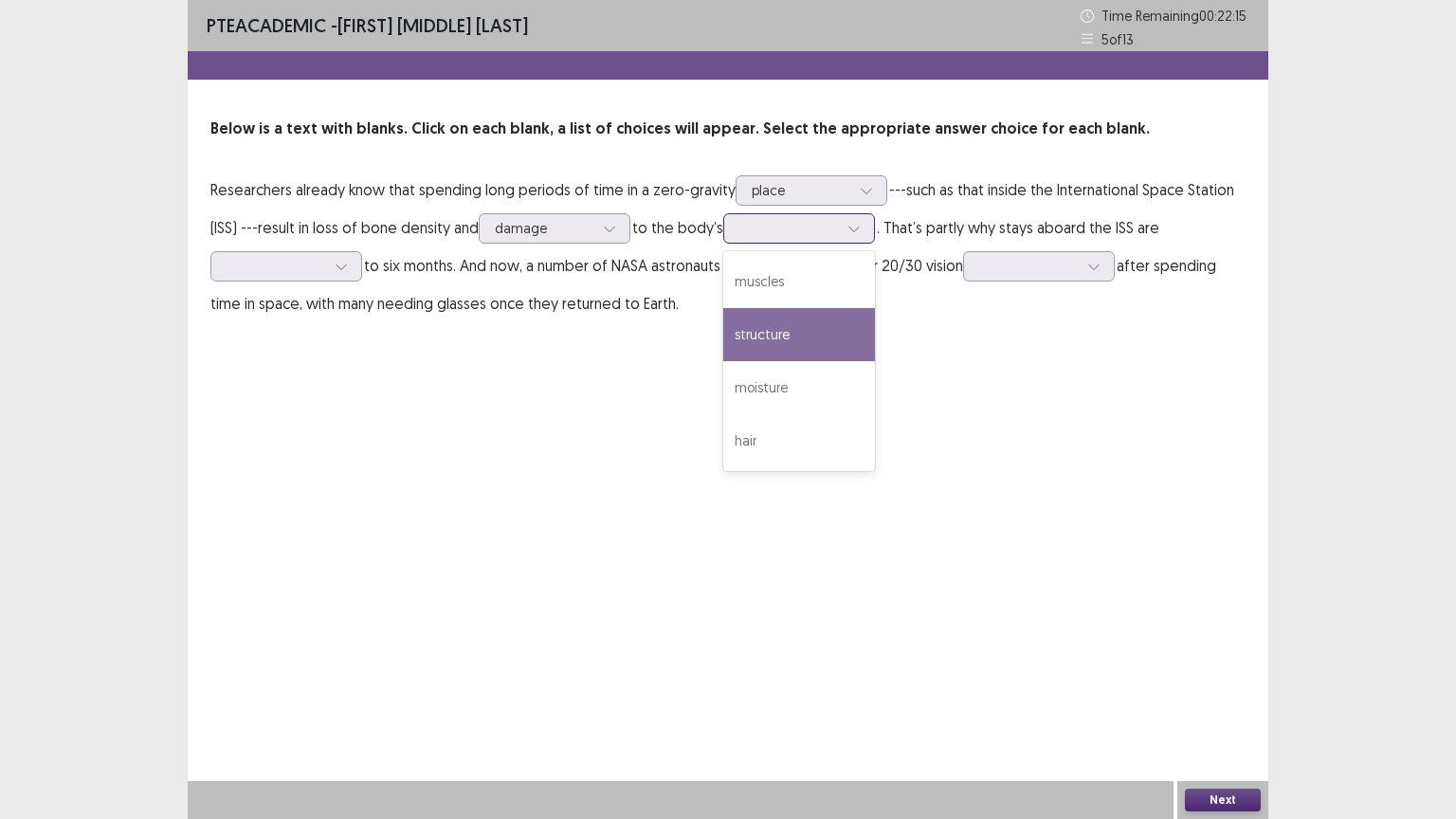 click on "structure" at bounding box center [799, 335] 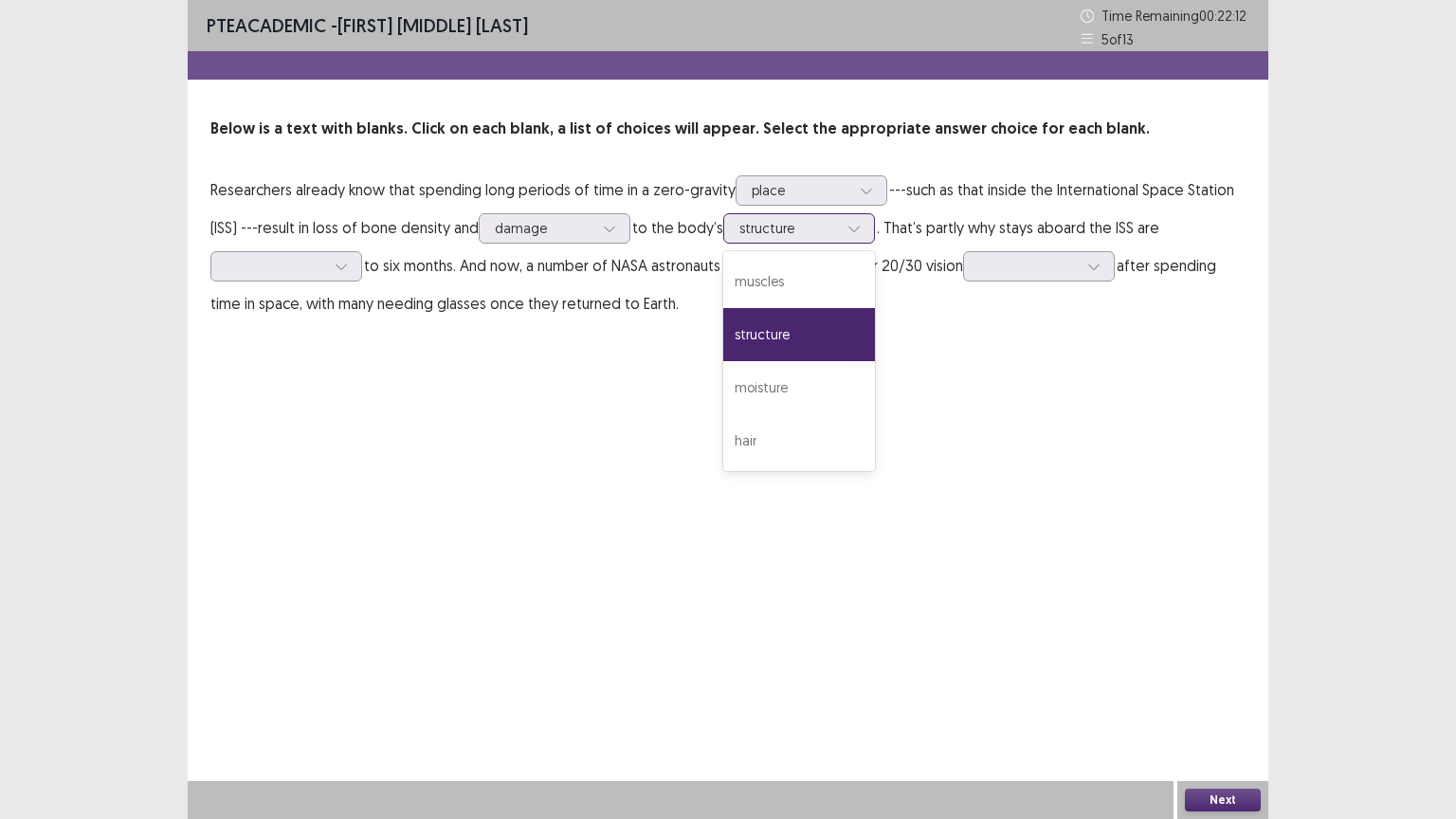 click at bounding box center [789, 228] 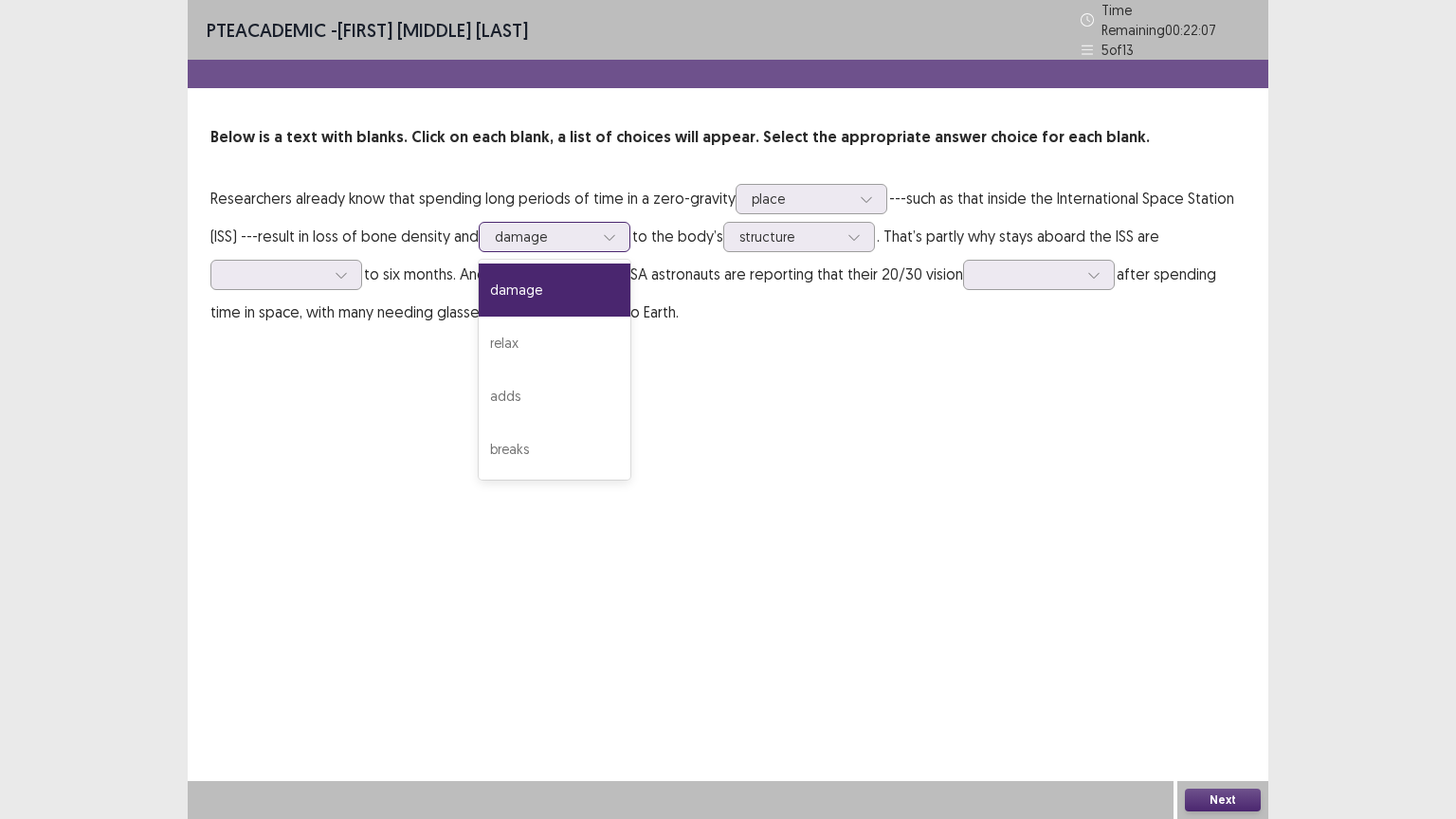click at bounding box center (610, 237) 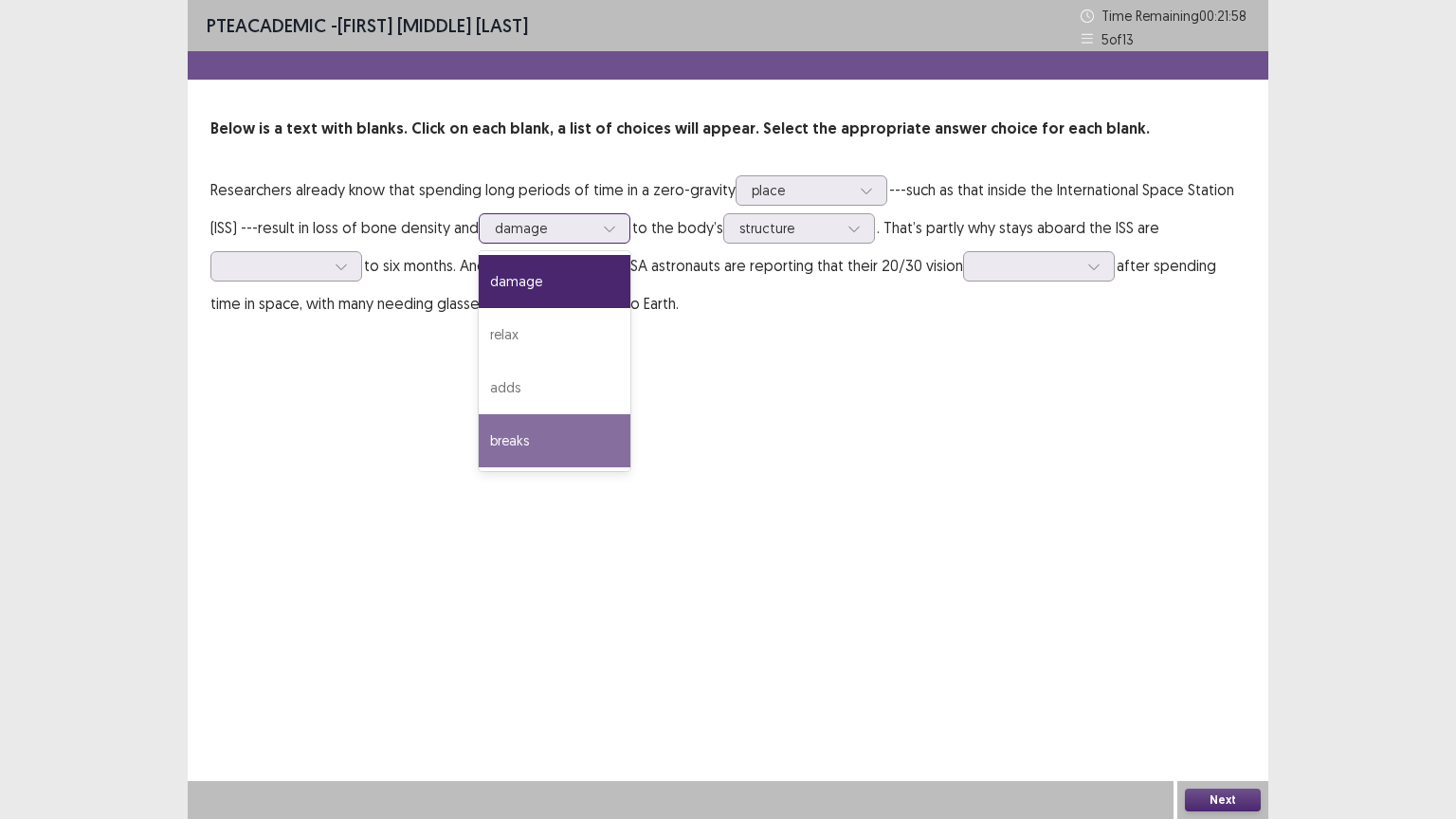 click on "breaks" at bounding box center (555, 441) 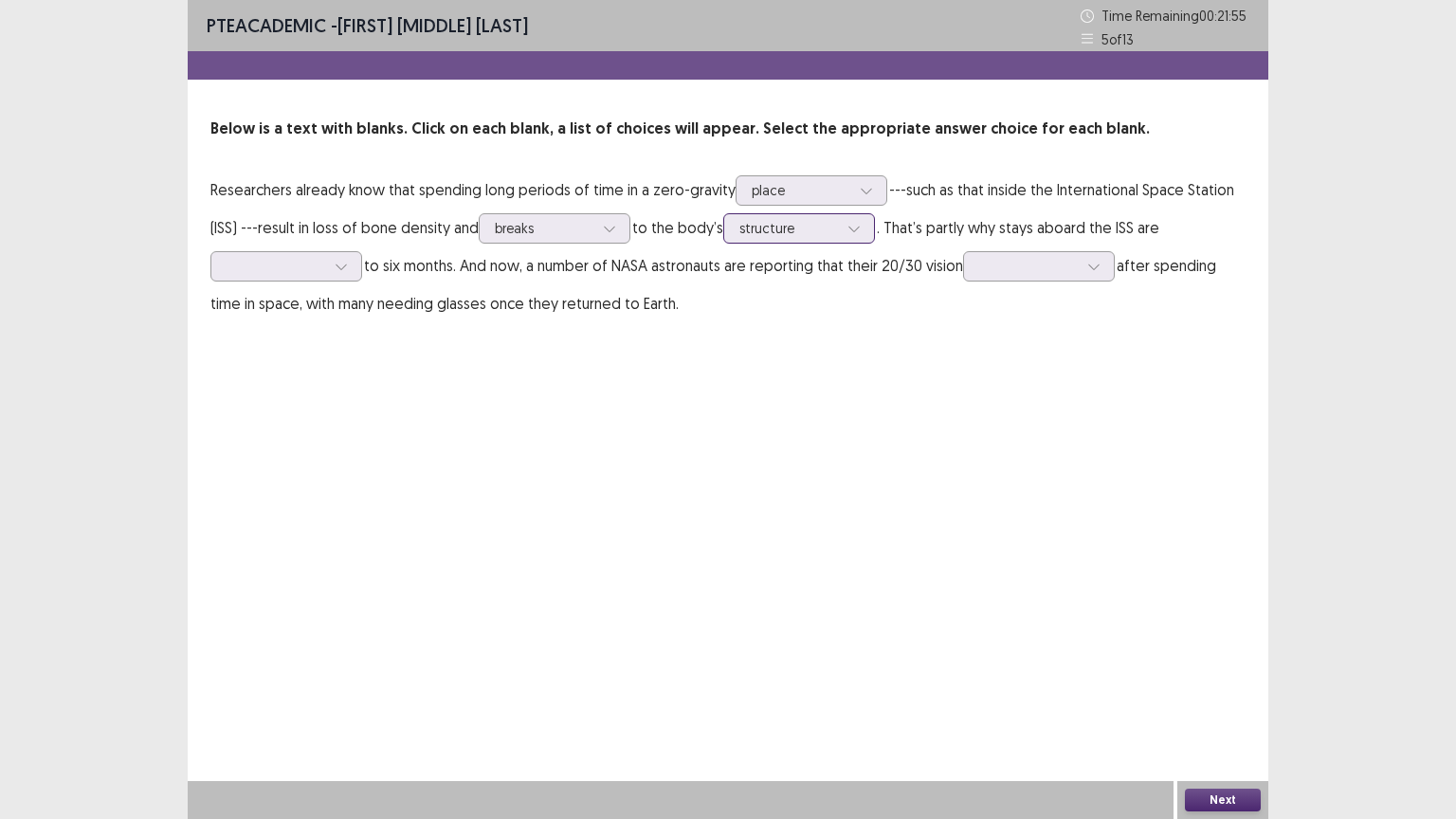 click at bounding box center [789, 228] 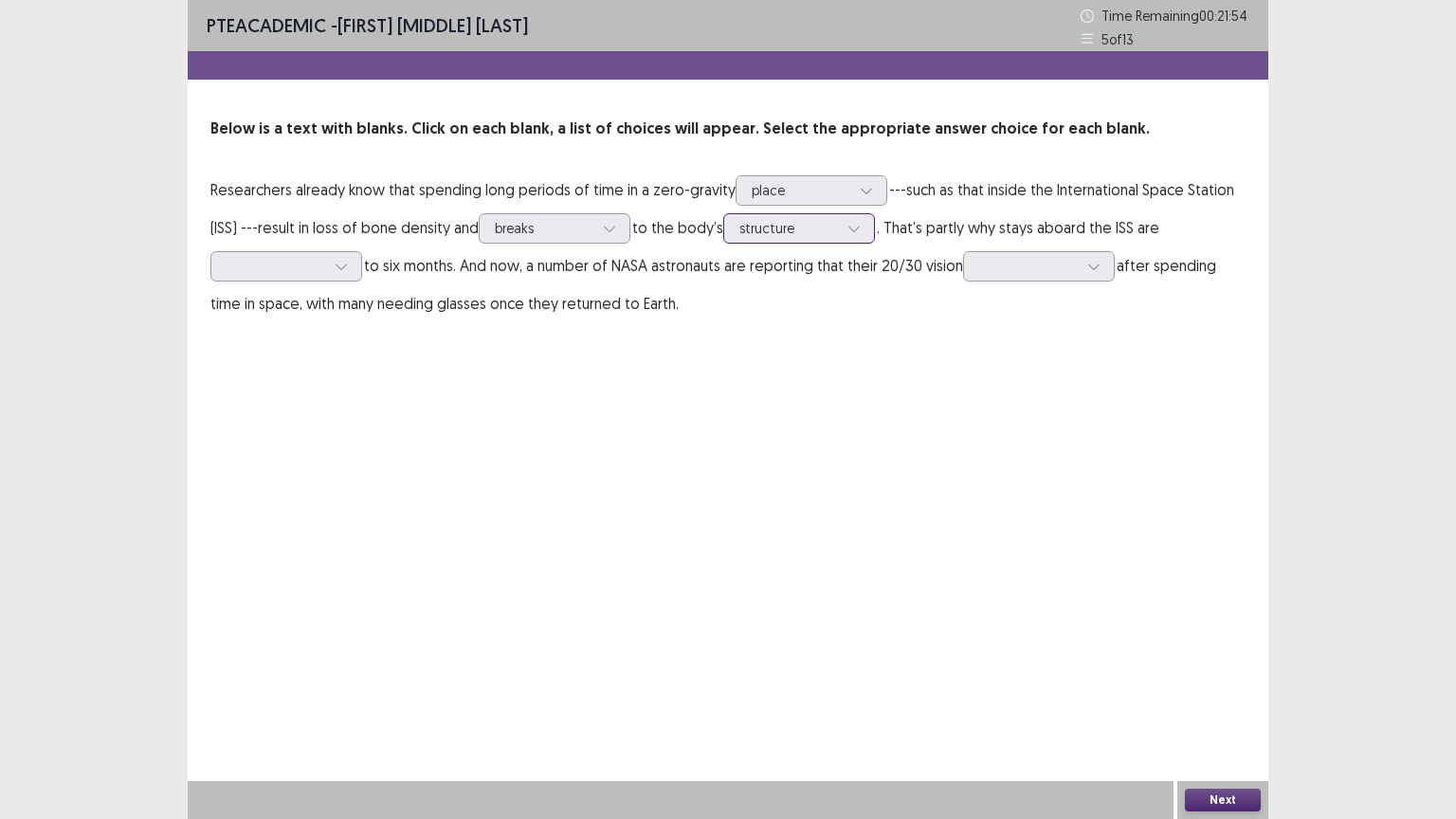 click at bounding box center [789, 228] 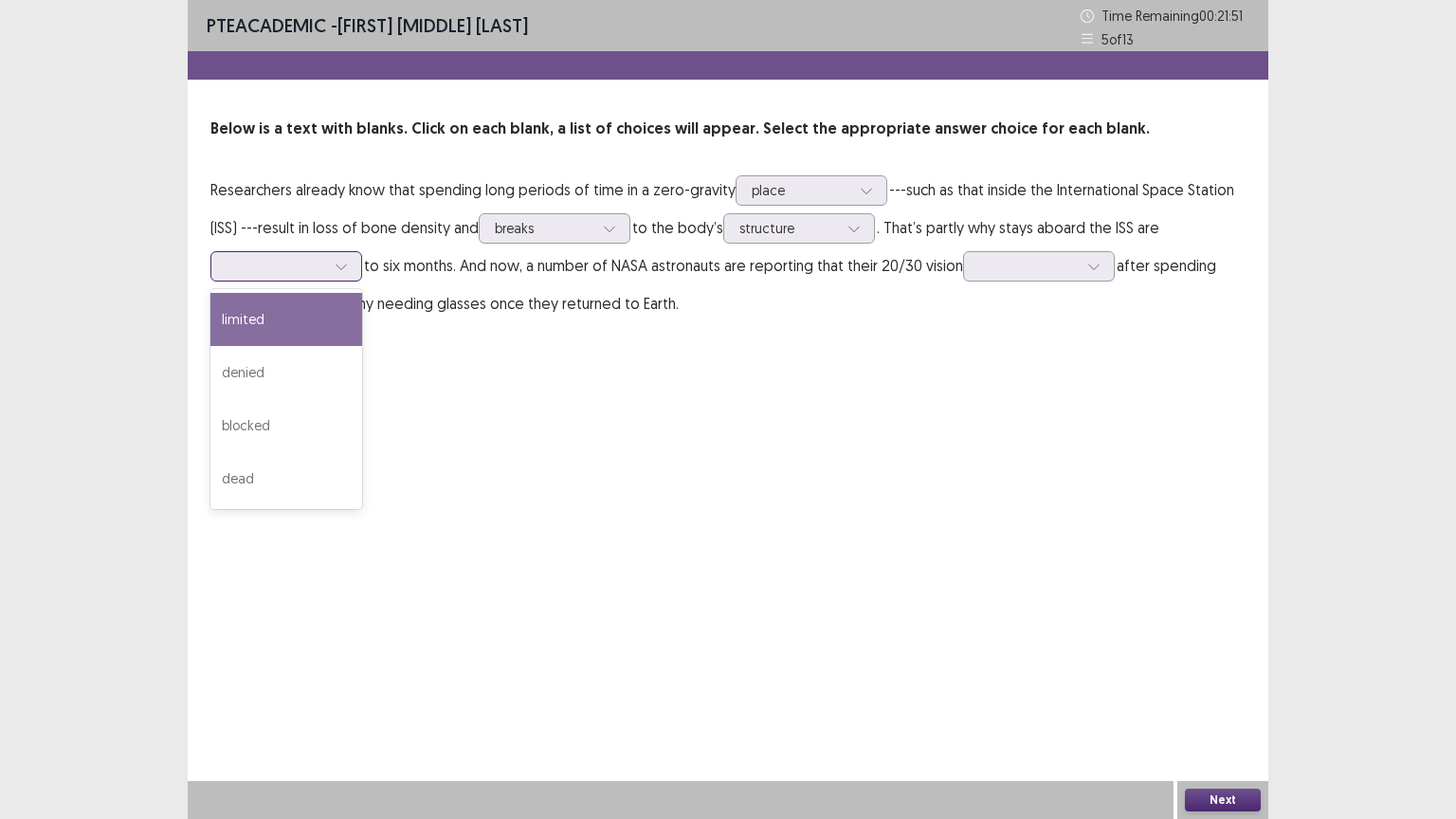 click 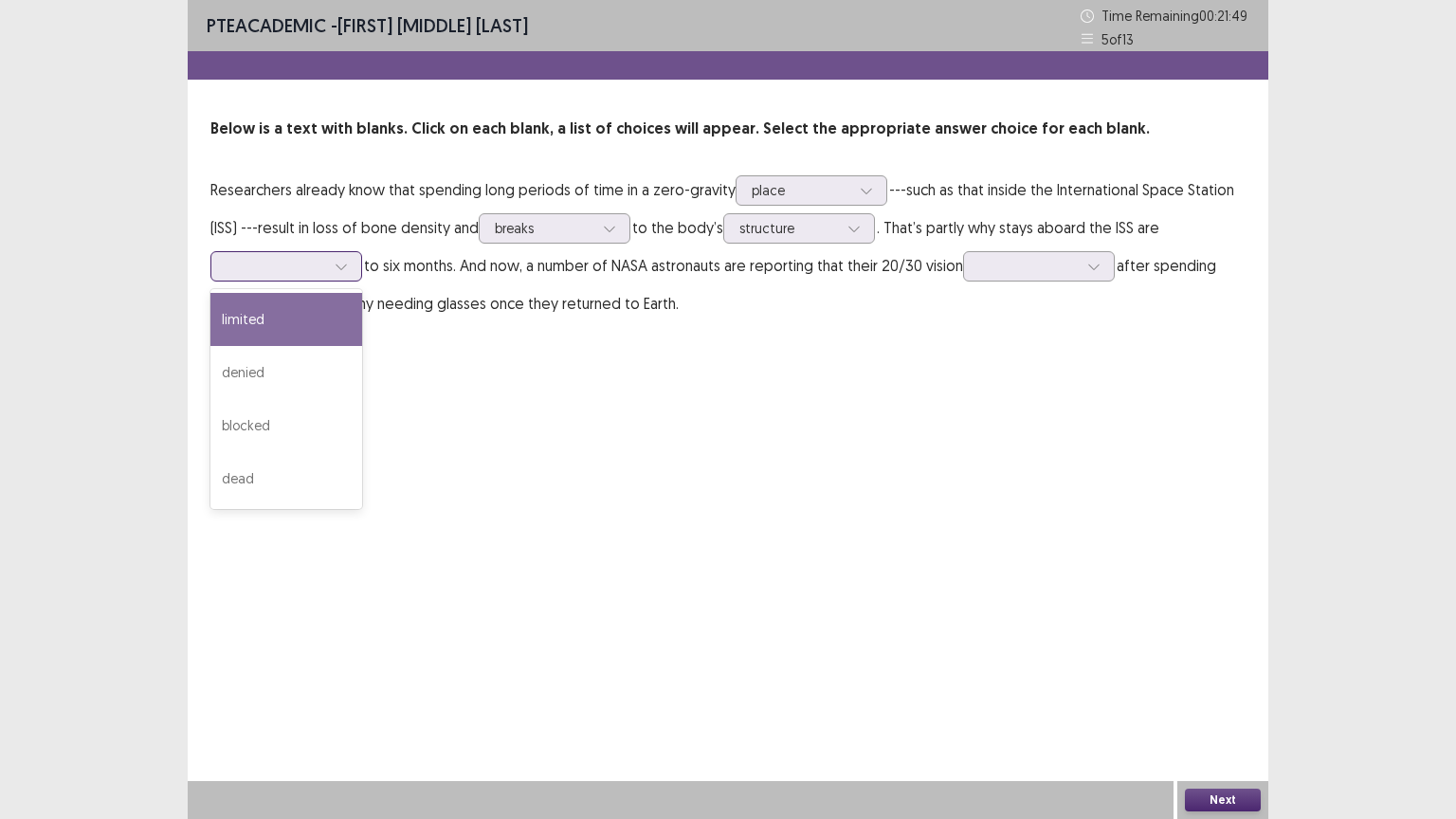 click on "limited" at bounding box center [286, 319] 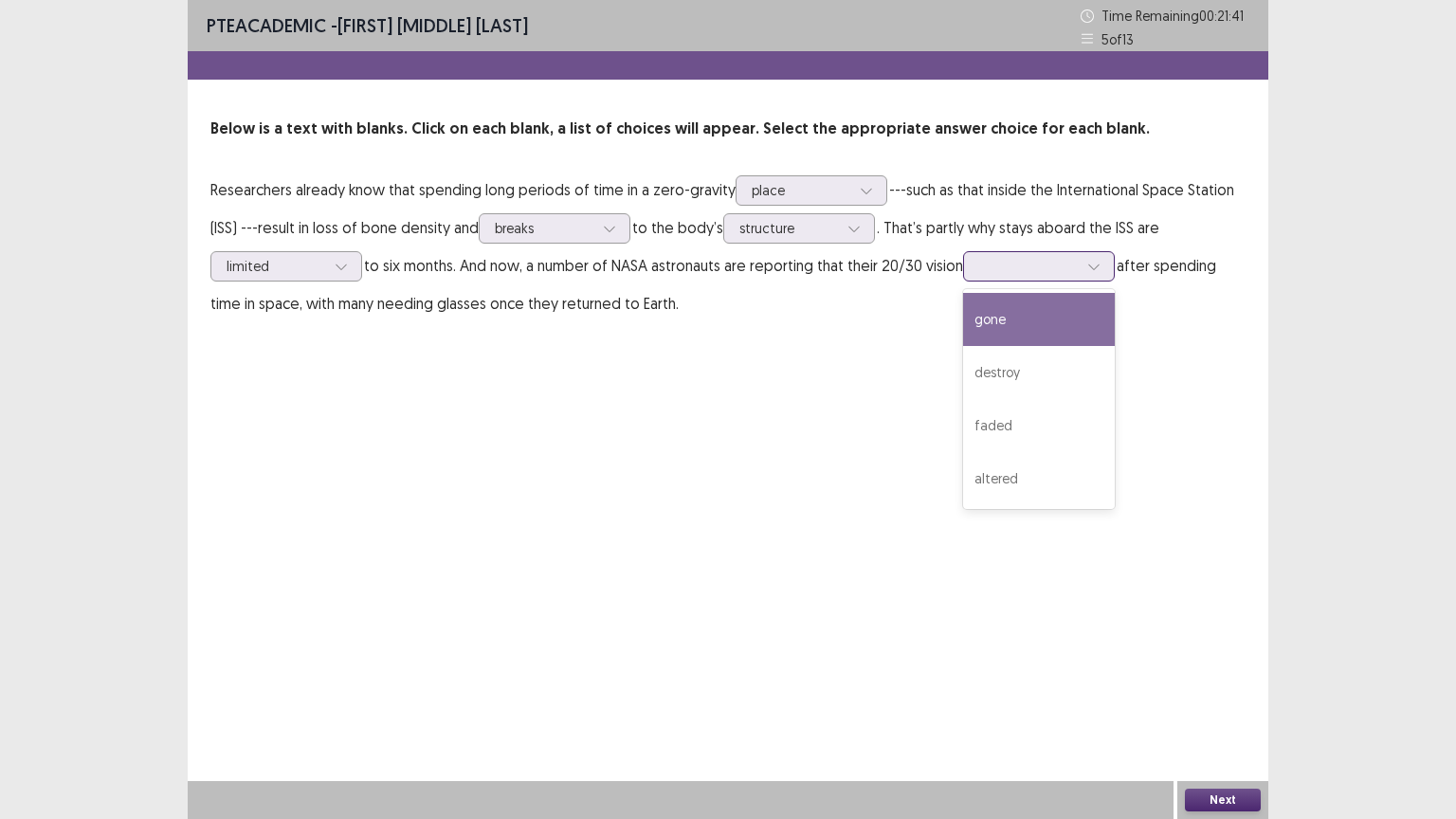 click at bounding box center [1028, 265] 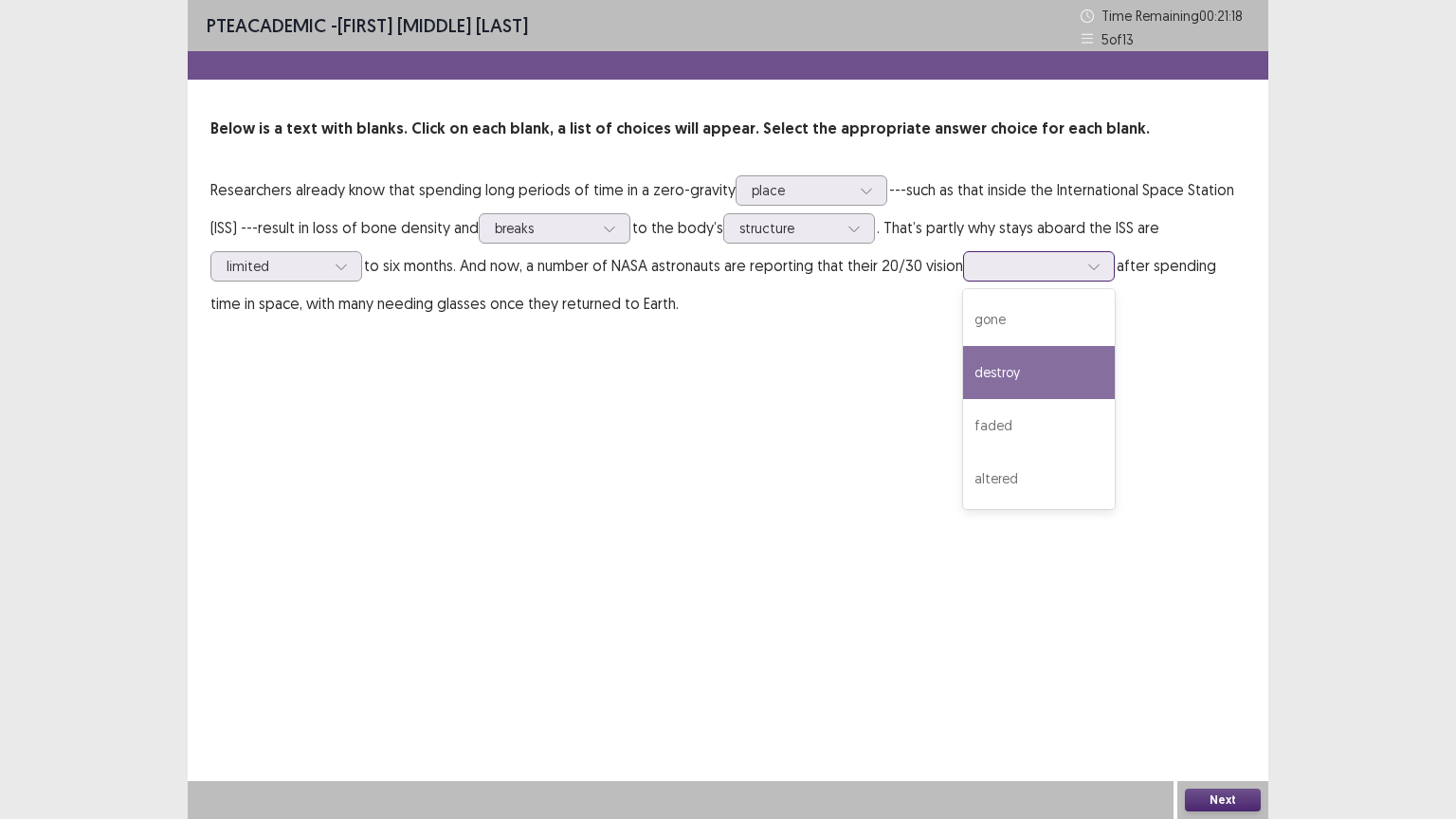 click on "destroy" at bounding box center [1039, 373] 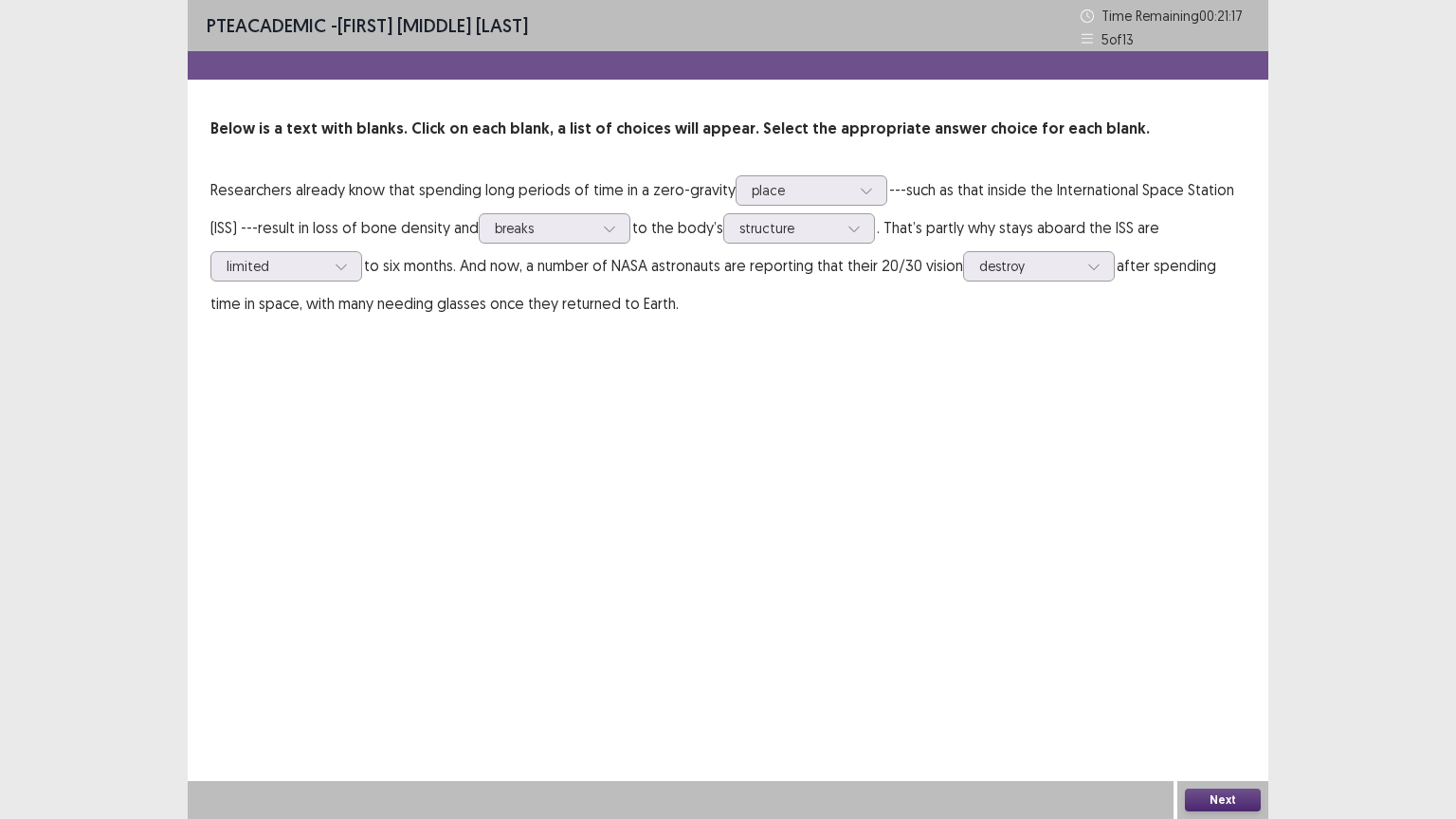 click on "Next" at bounding box center [1223, 800] 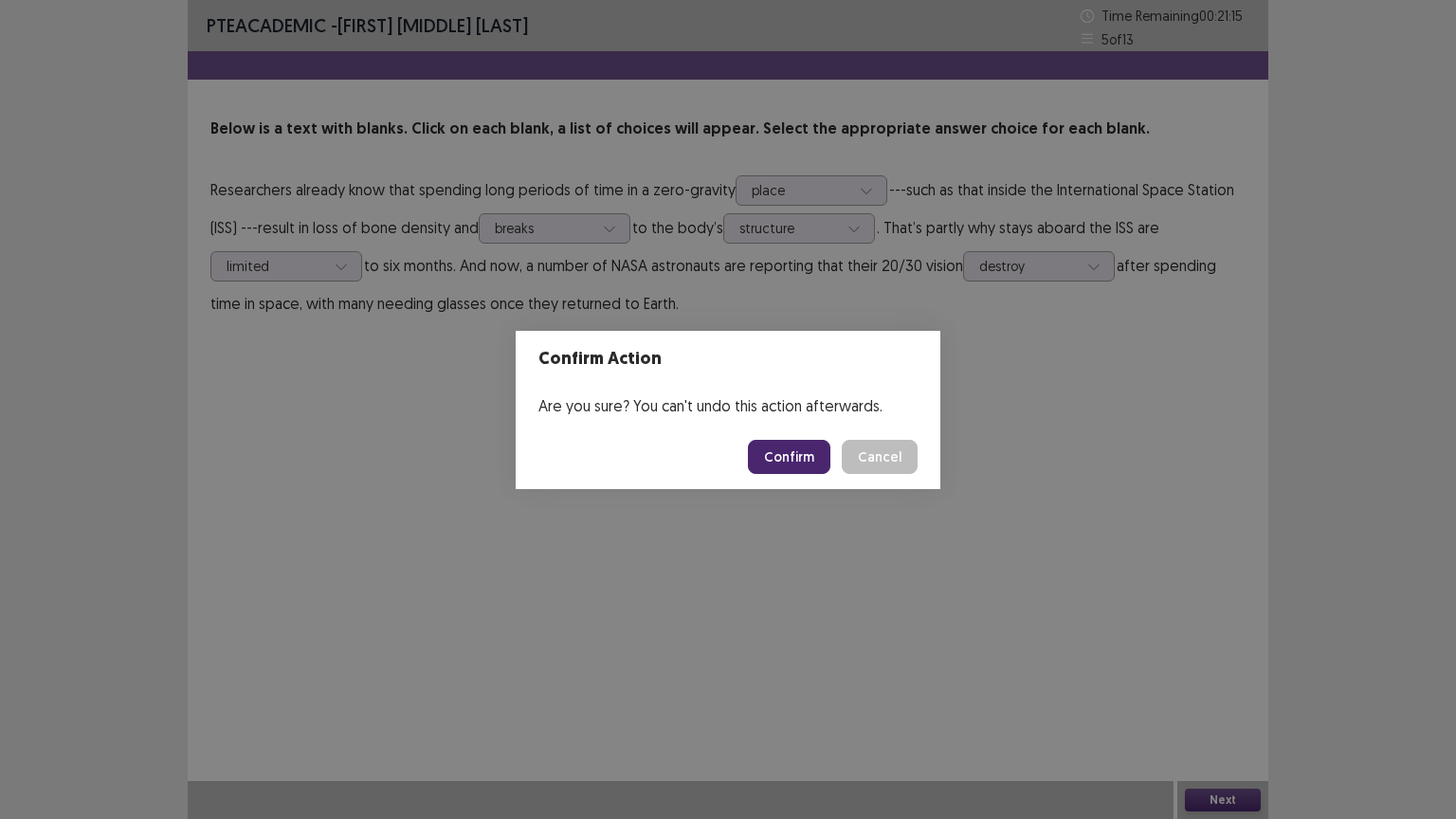 click on "Confirm" at bounding box center [789, 457] 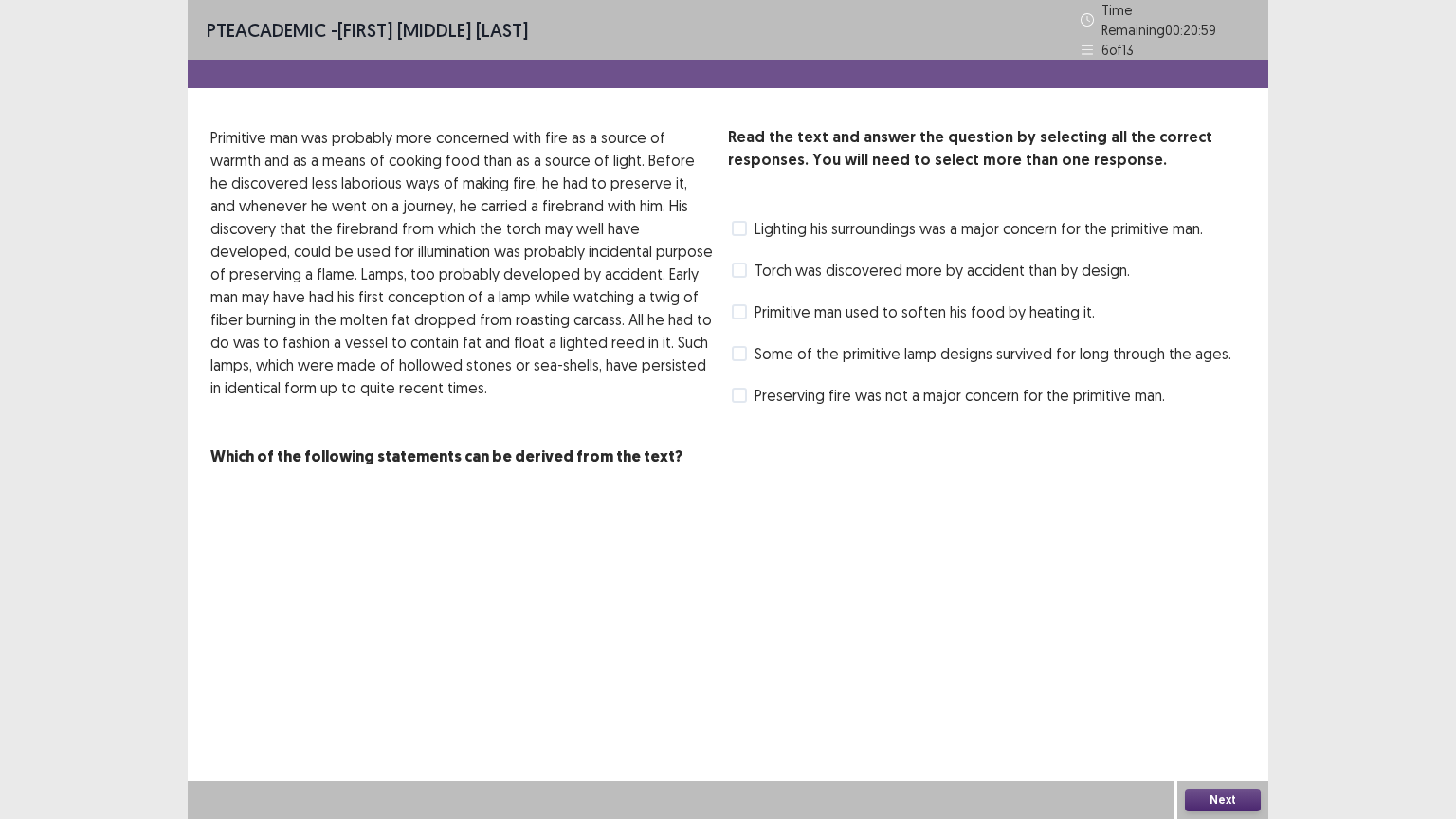click on "Torch was discovered more by accident than by design." at bounding box center (931, 270) 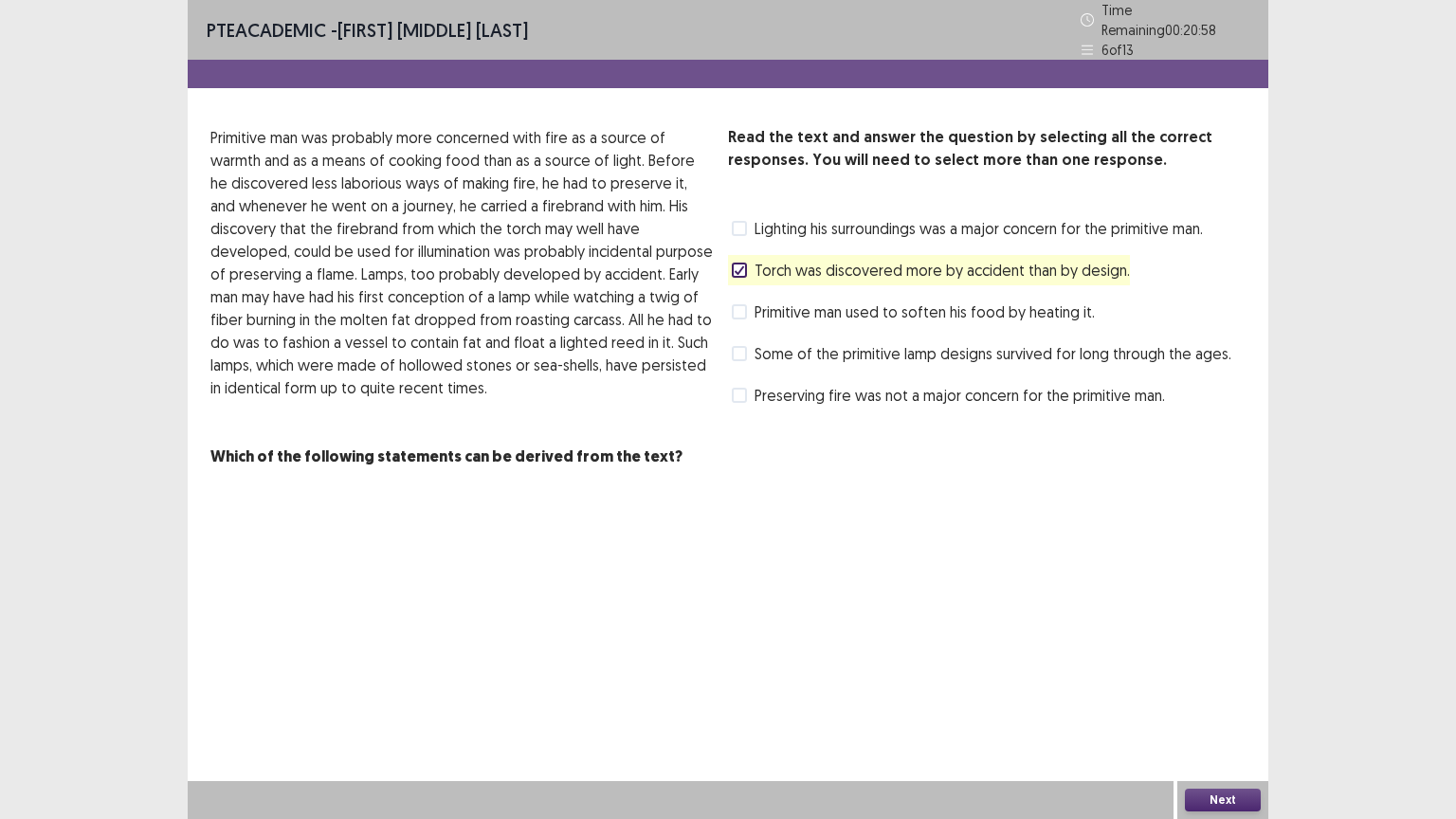 click on "Next" at bounding box center (1223, 800) 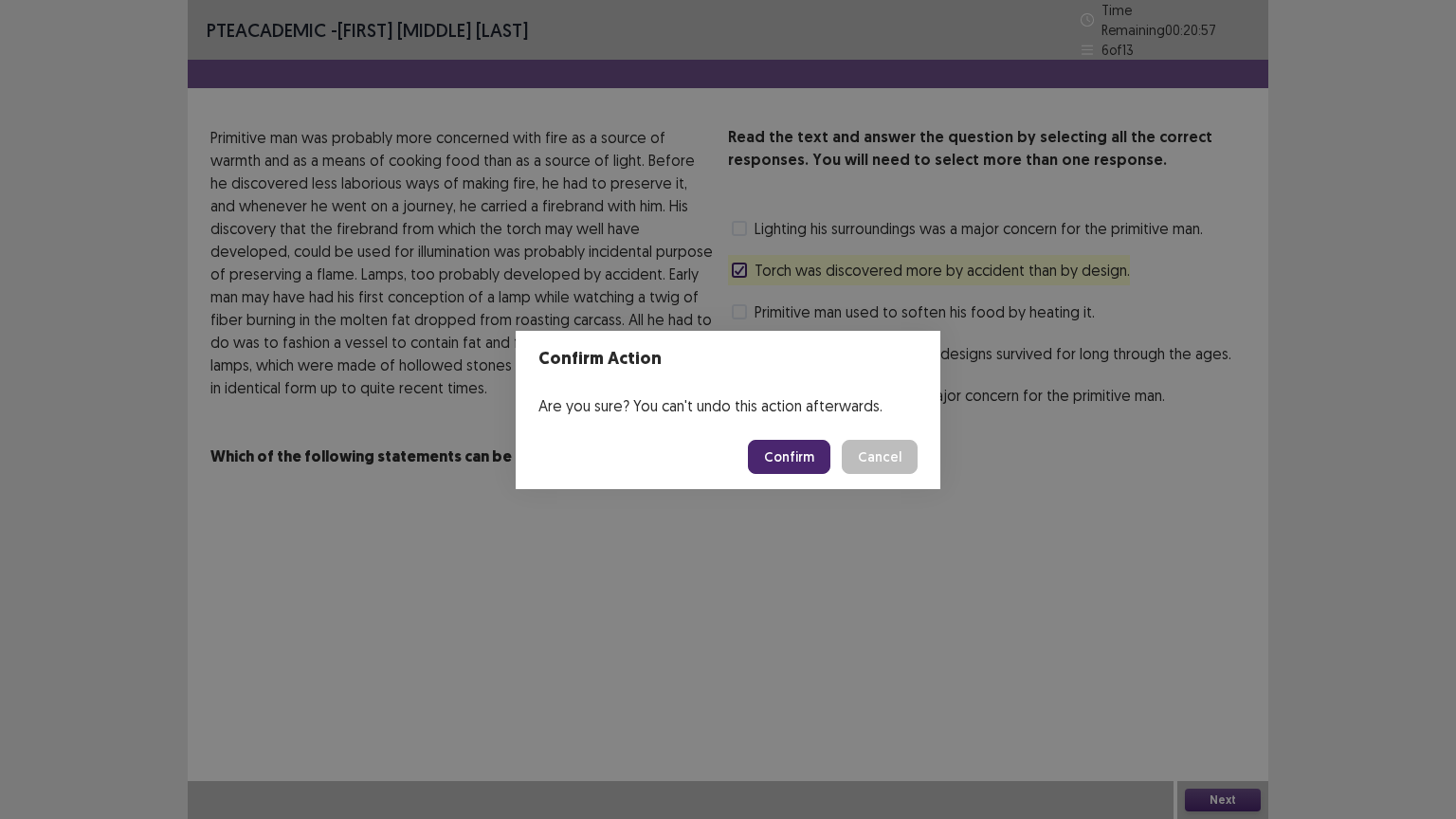 click on "Confirm" at bounding box center (789, 457) 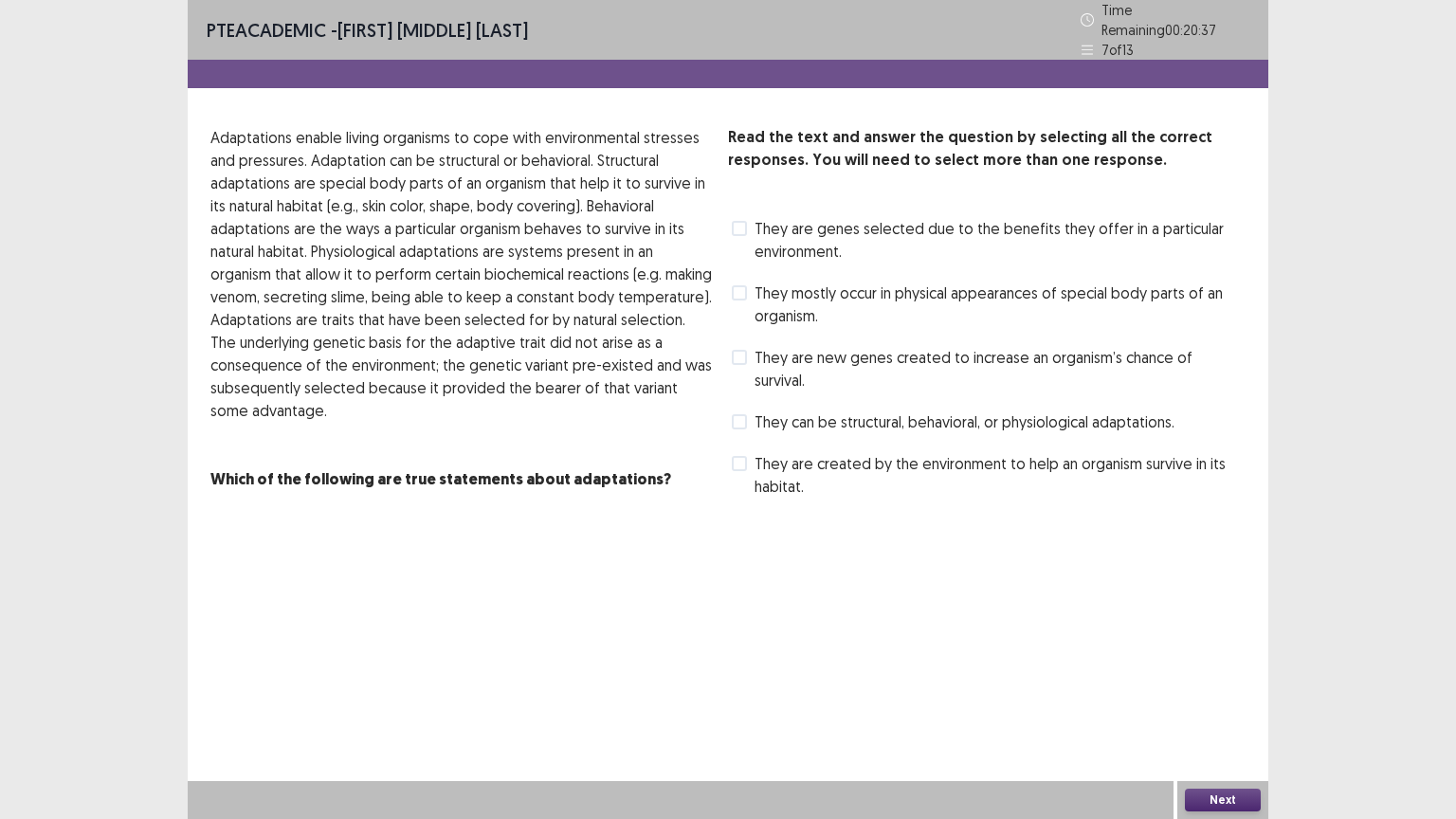 click on "They are created by the environment to help an organism survive in its habitat." at bounding box center (989, 475) 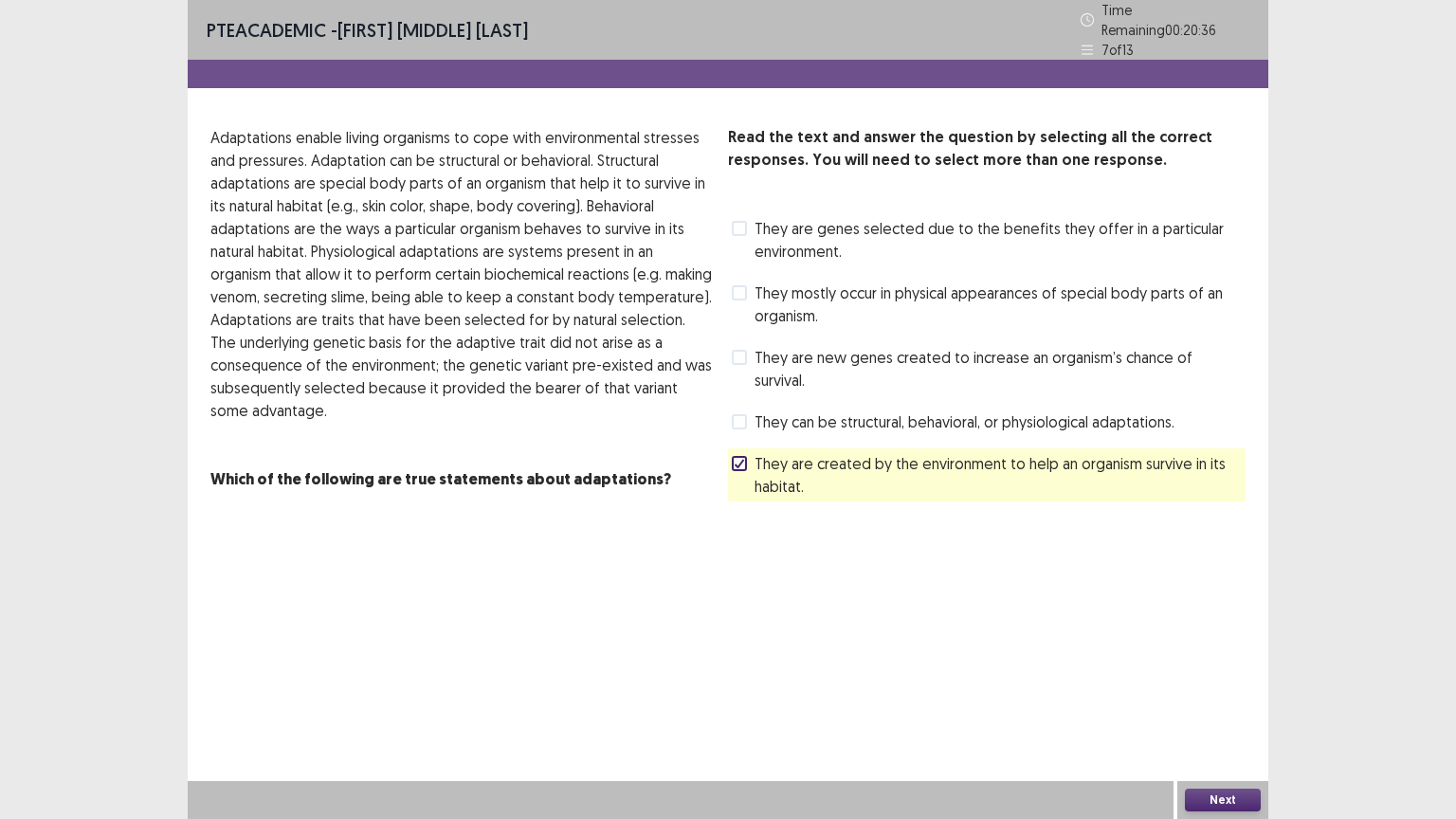 click on "Next" at bounding box center (1223, 800) 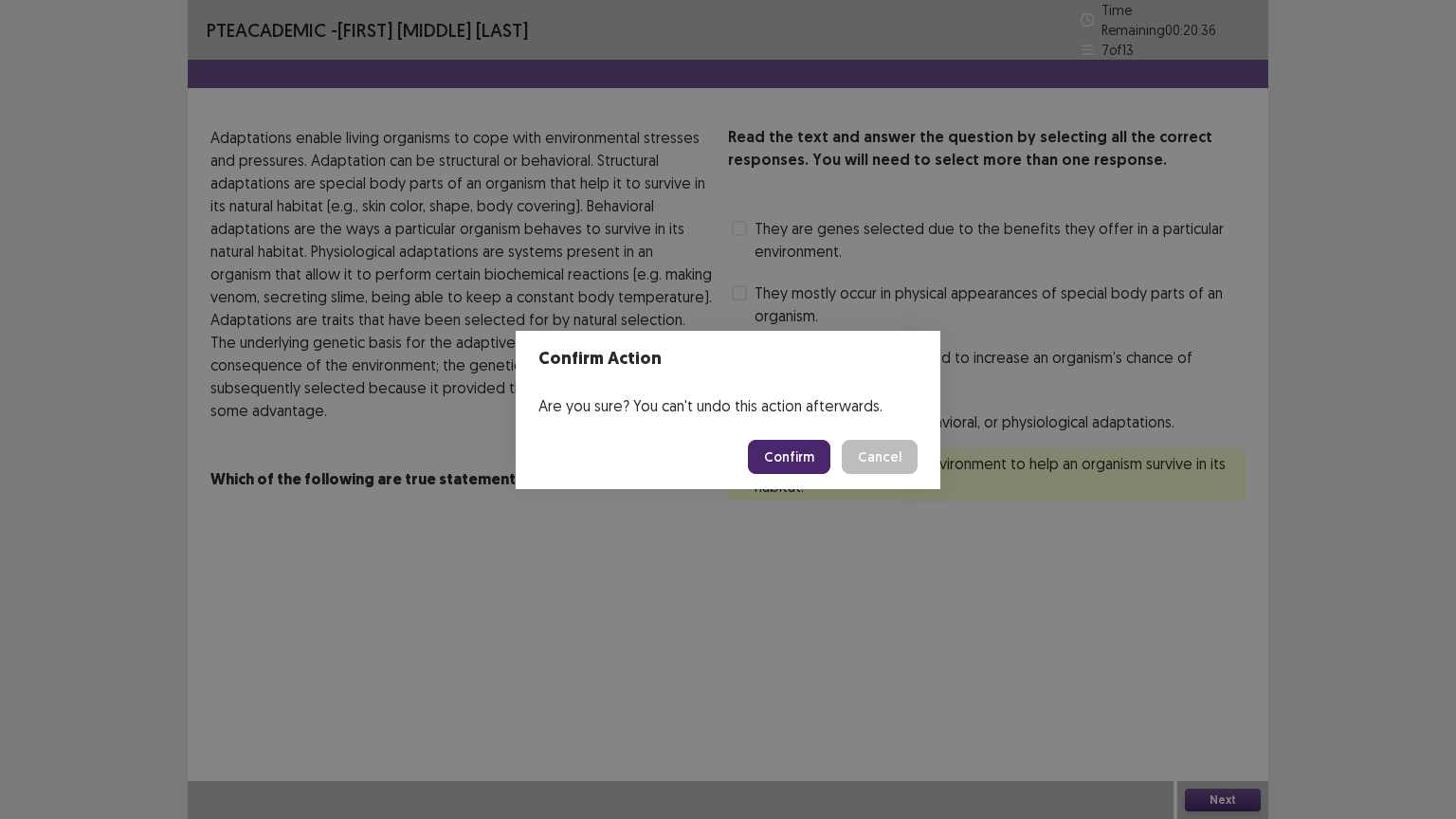 click on "Confirm" at bounding box center (789, 457) 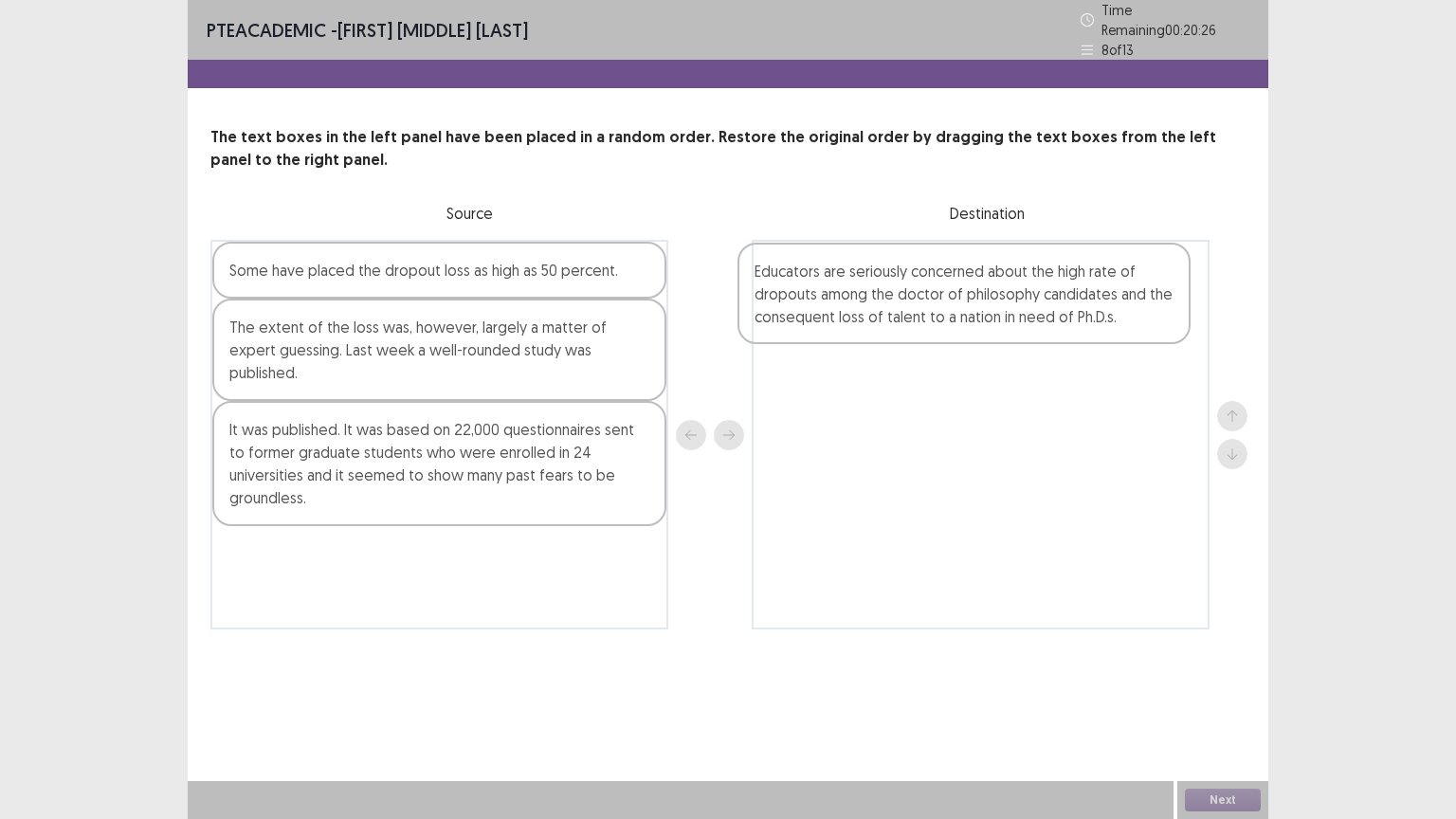 drag, startPoint x: 378, startPoint y: 285, endPoint x: 919, endPoint y: 292, distance: 541.0453 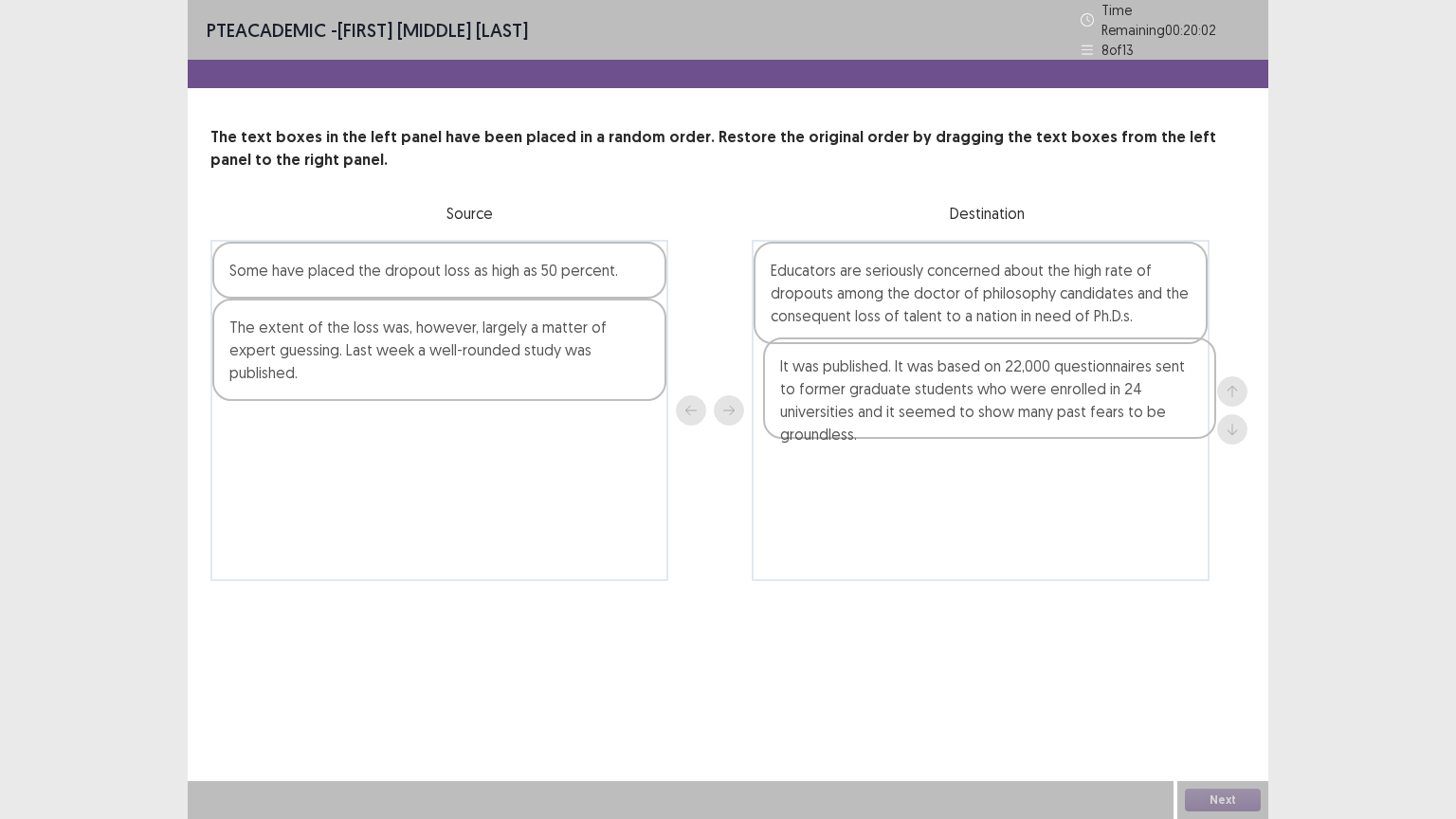 drag, startPoint x: 493, startPoint y: 442, endPoint x: 1046, endPoint y: 407, distance: 554.1065 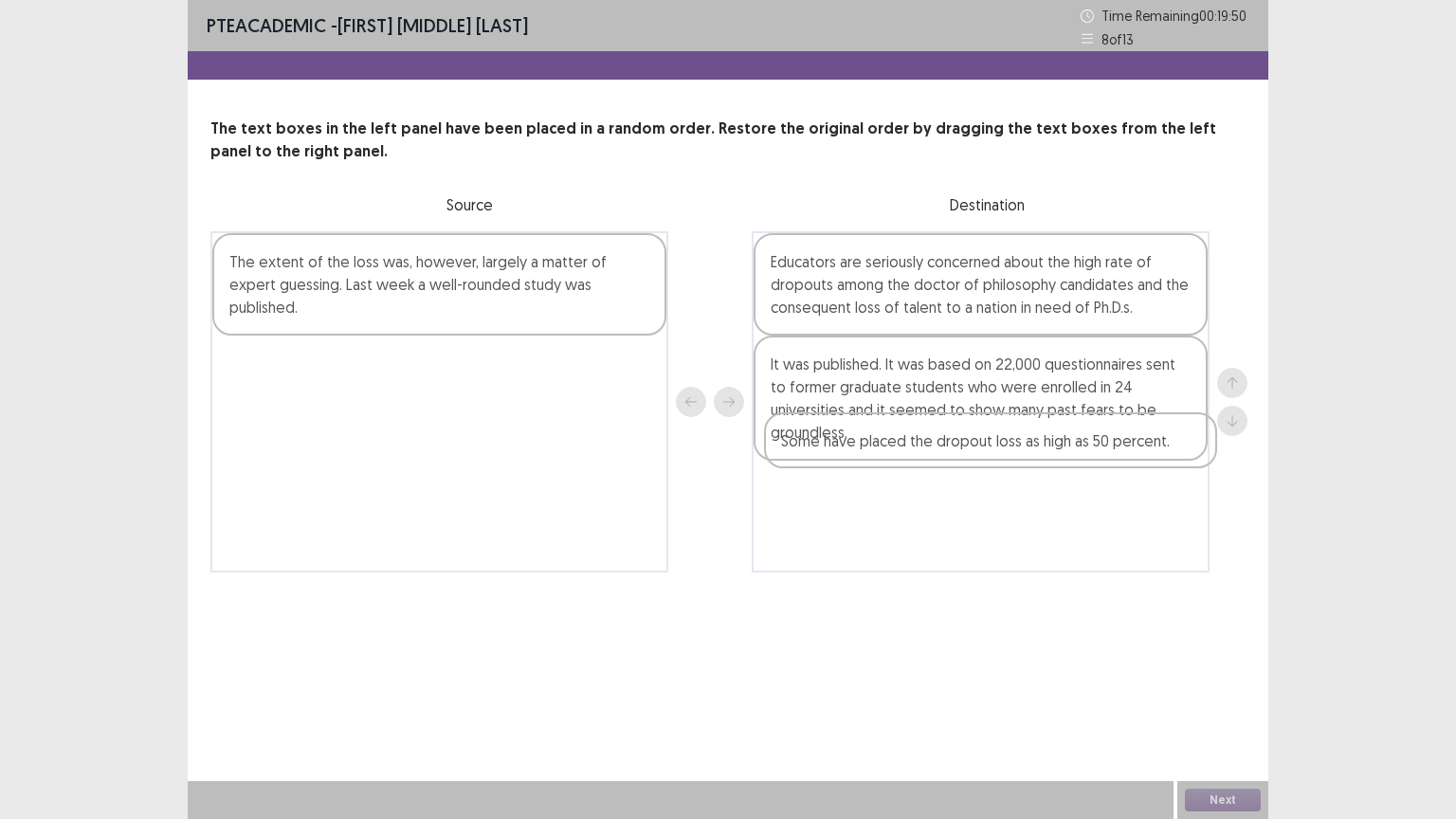 drag, startPoint x: 550, startPoint y: 254, endPoint x: 1116, endPoint y: 436, distance: 594.5418 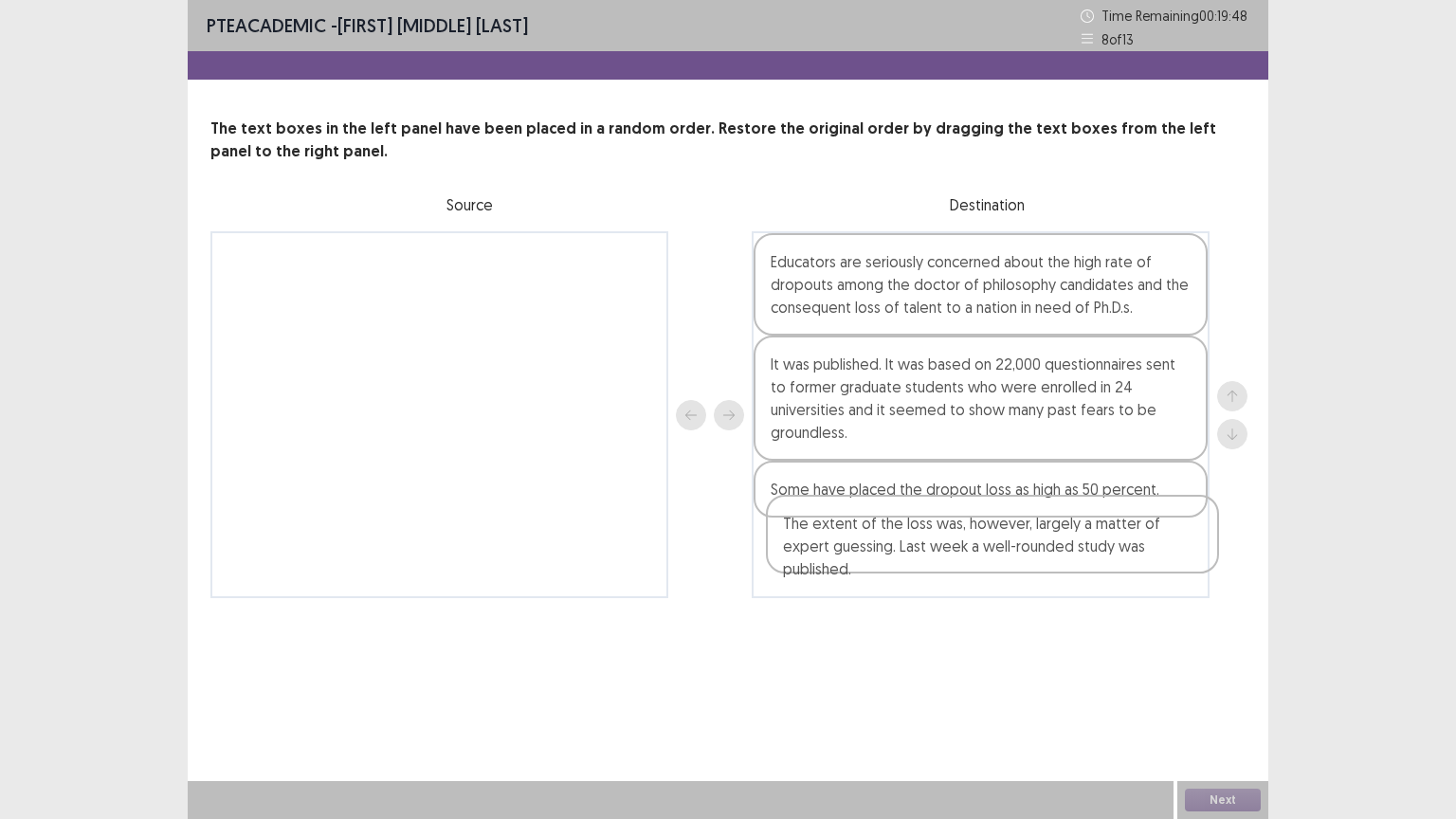 drag, startPoint x: 552, startPoint y: 279, endPoint x: 1115, endPoint y: 545, distance: 622.6757 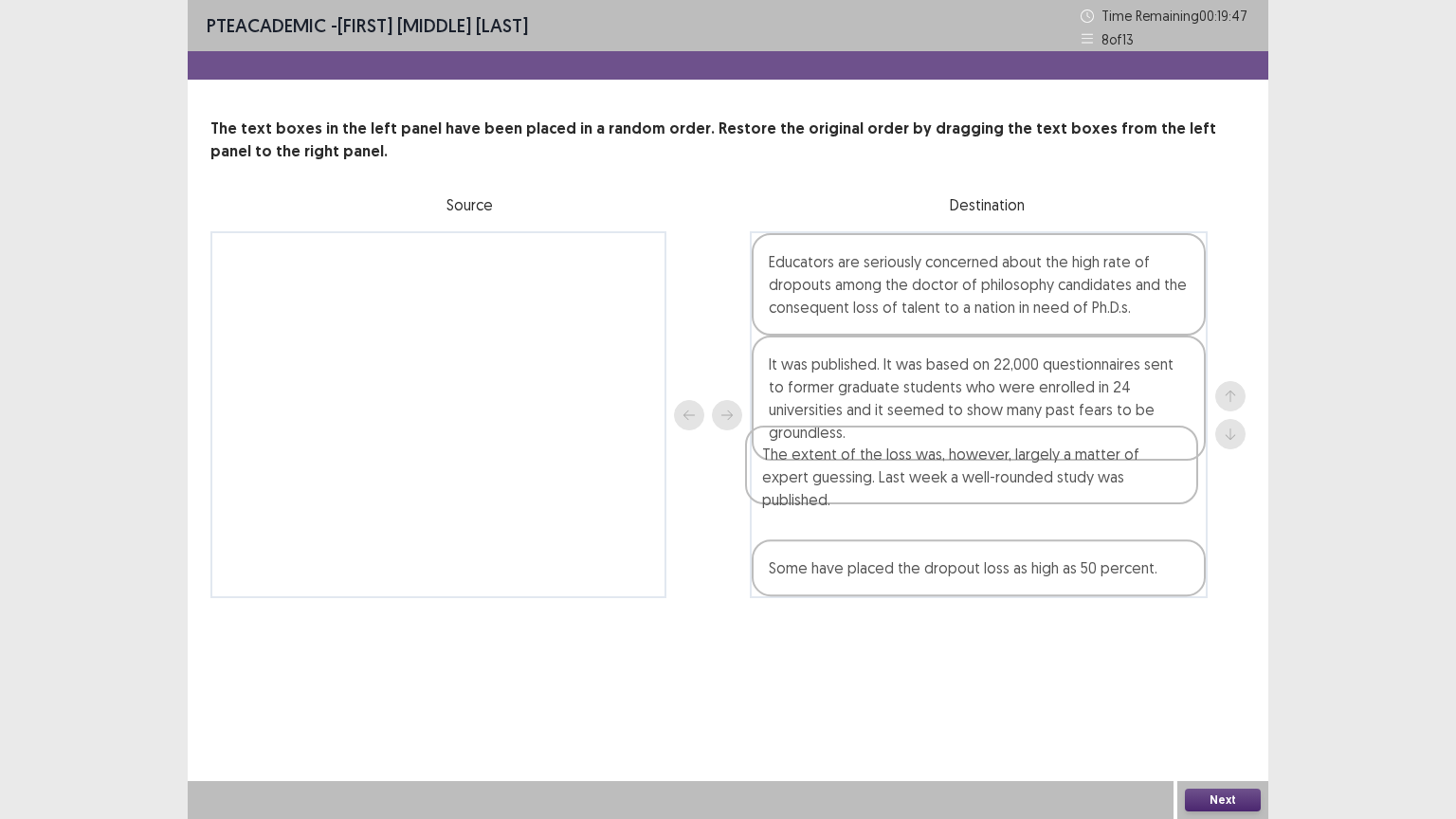 drag, startPoint x: 1066, startPoint y: 539, endPoint x: 1059, endPoint y: 468, distance: 71.34424 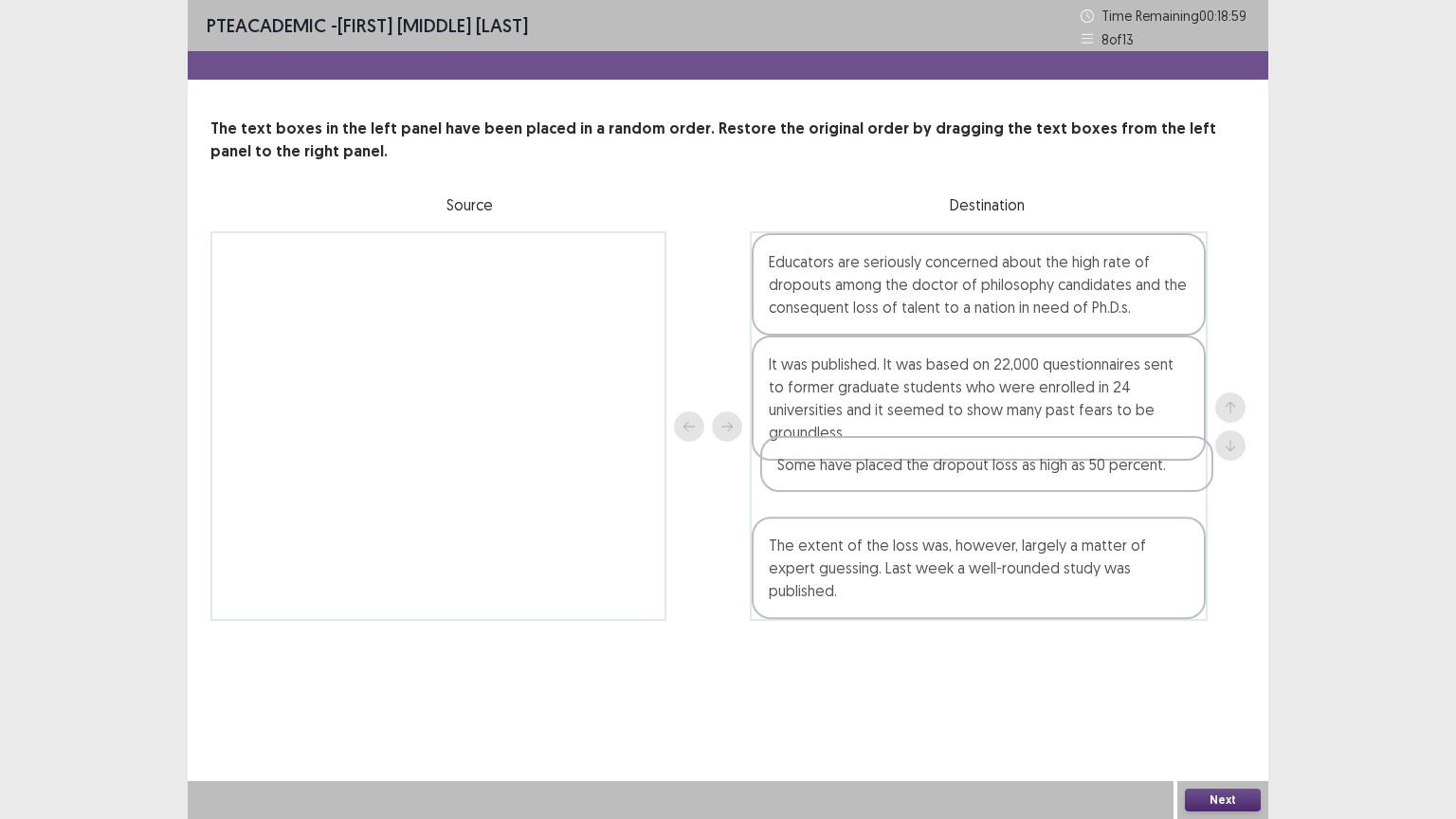 drag, startPoint x: 972, startPoint y: 555, endPoint x: 981, endPoint y: 471, distance: 84.480767 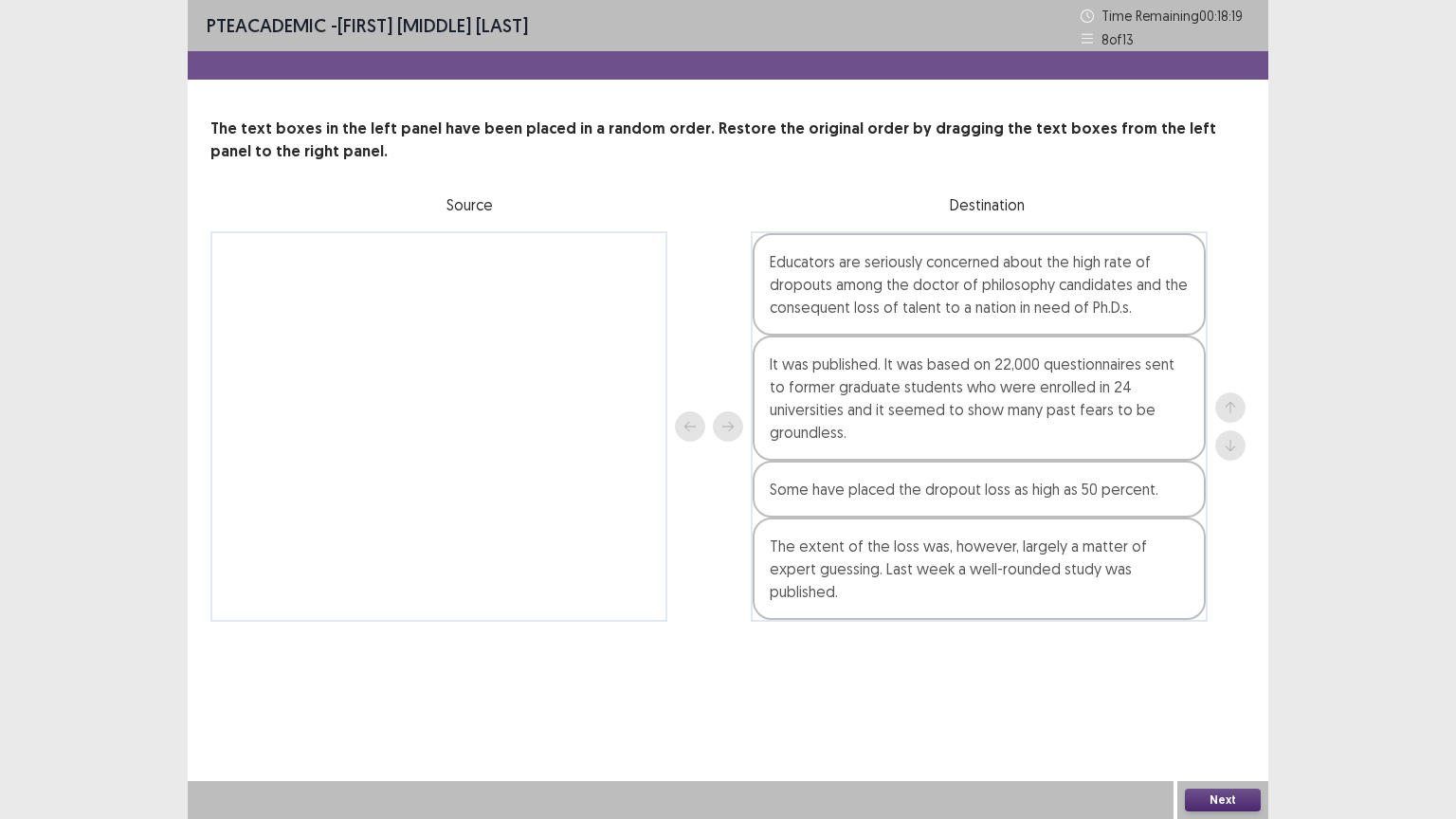 click on "Next" at bounding box center (1223, 800) 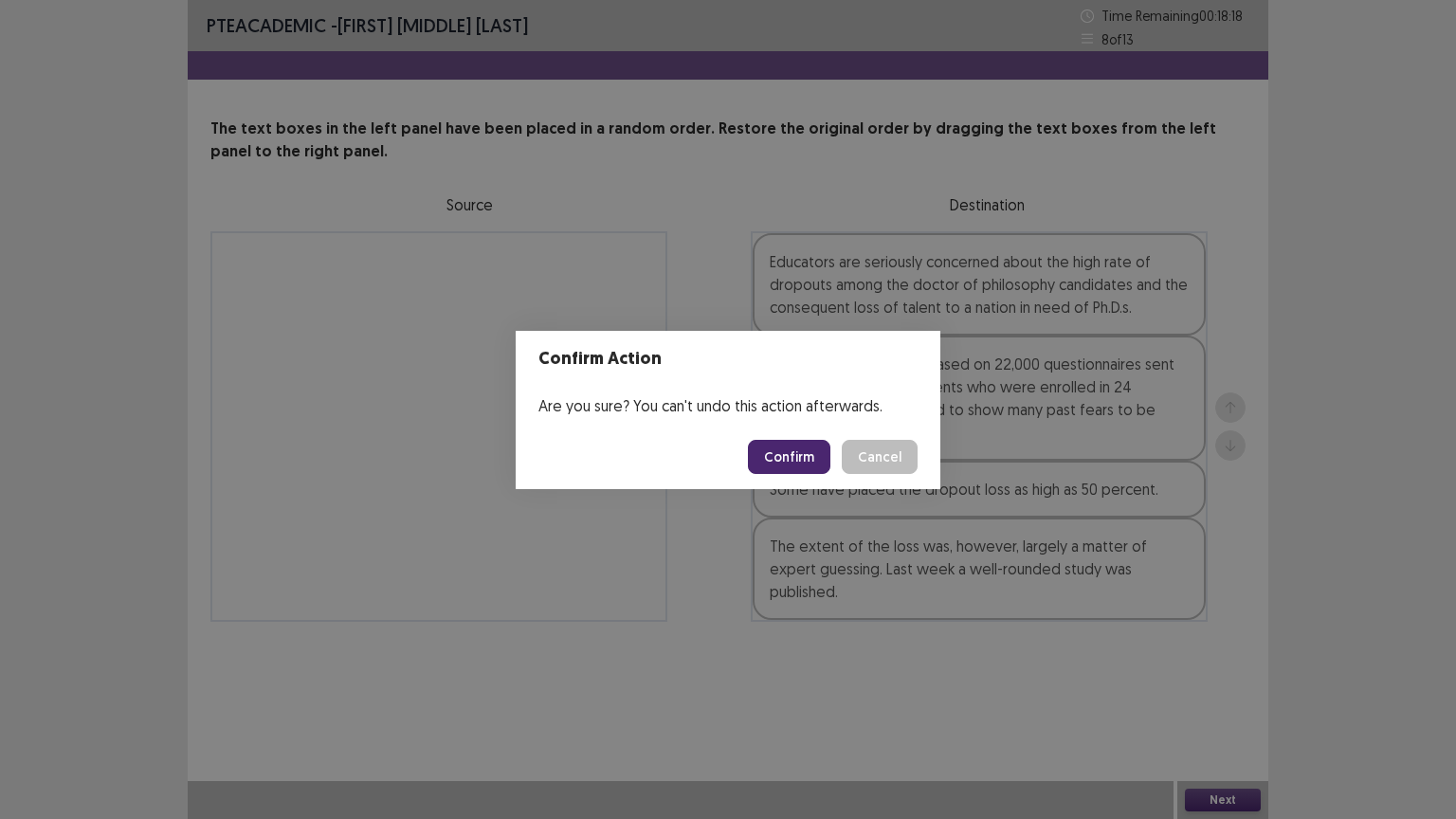 click on "Confirm" at bounding box center [789, 457] 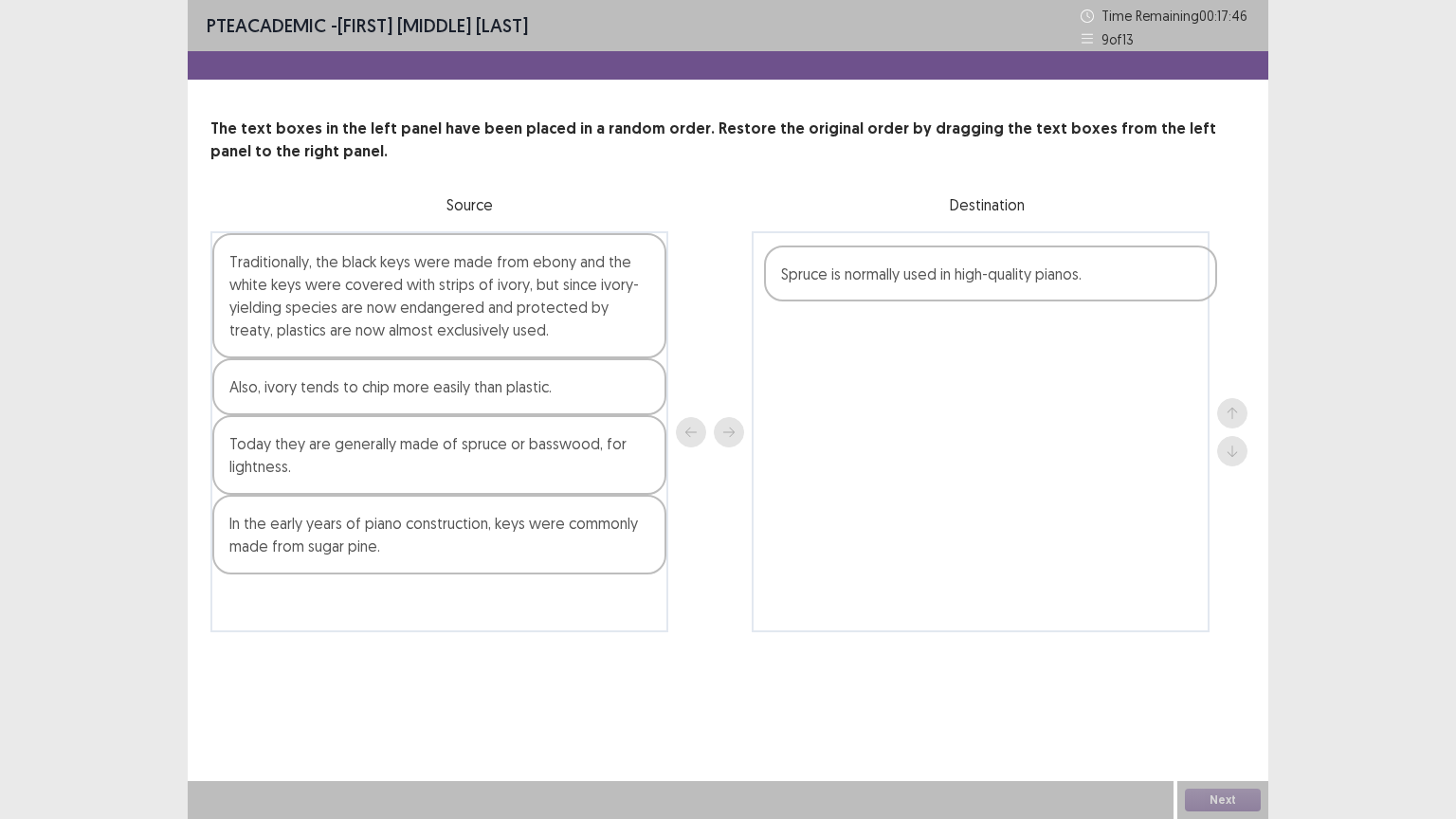 drag, startPoint x: 468, startPoint y: 444, endPoint x: 1035, endPoint y: 272, distance: 592.514 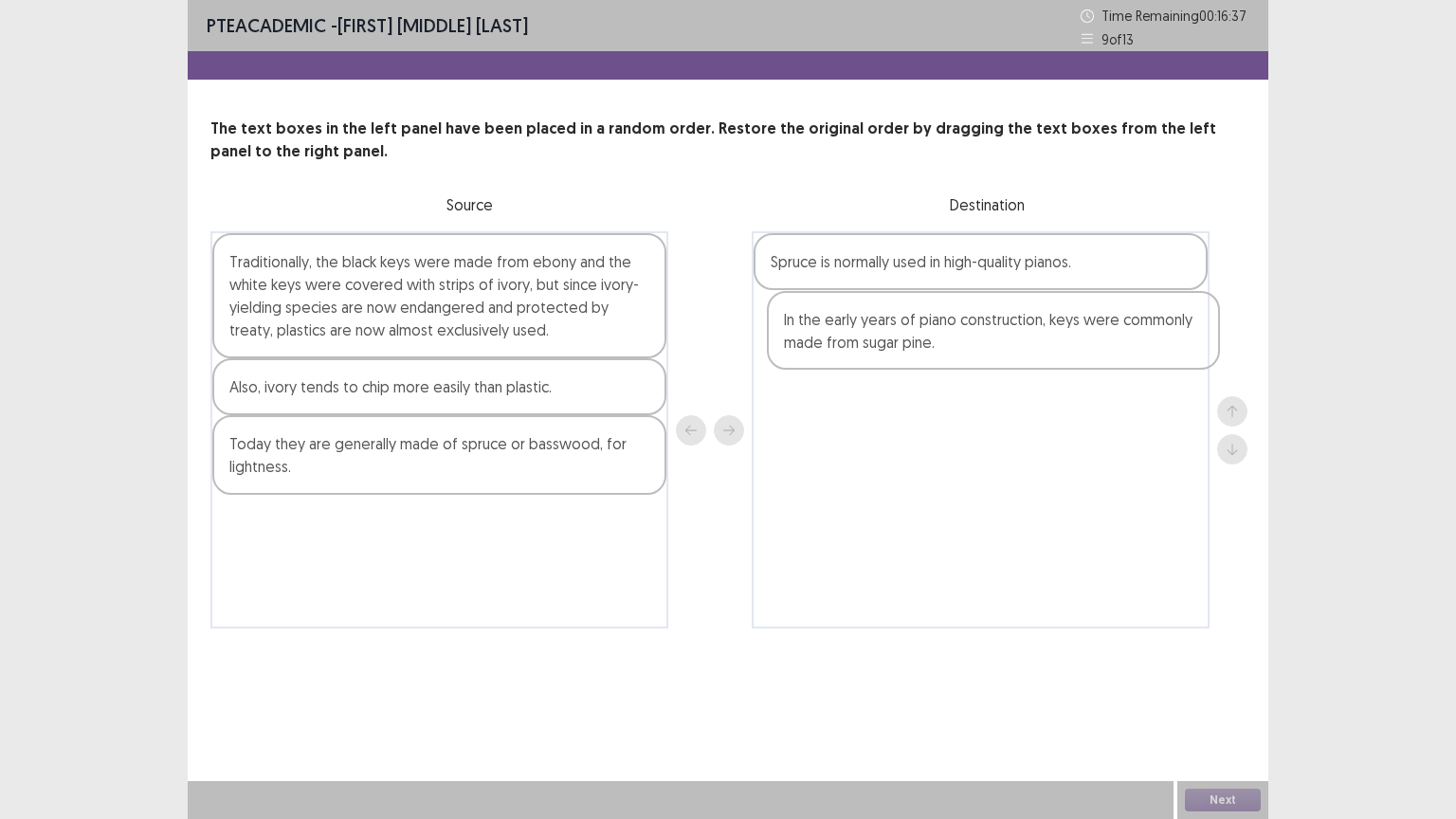 drag, startPoint x: 419, startPoint y: 549, endPoint x: 967, endPoint y: 344, distance: 585.0889 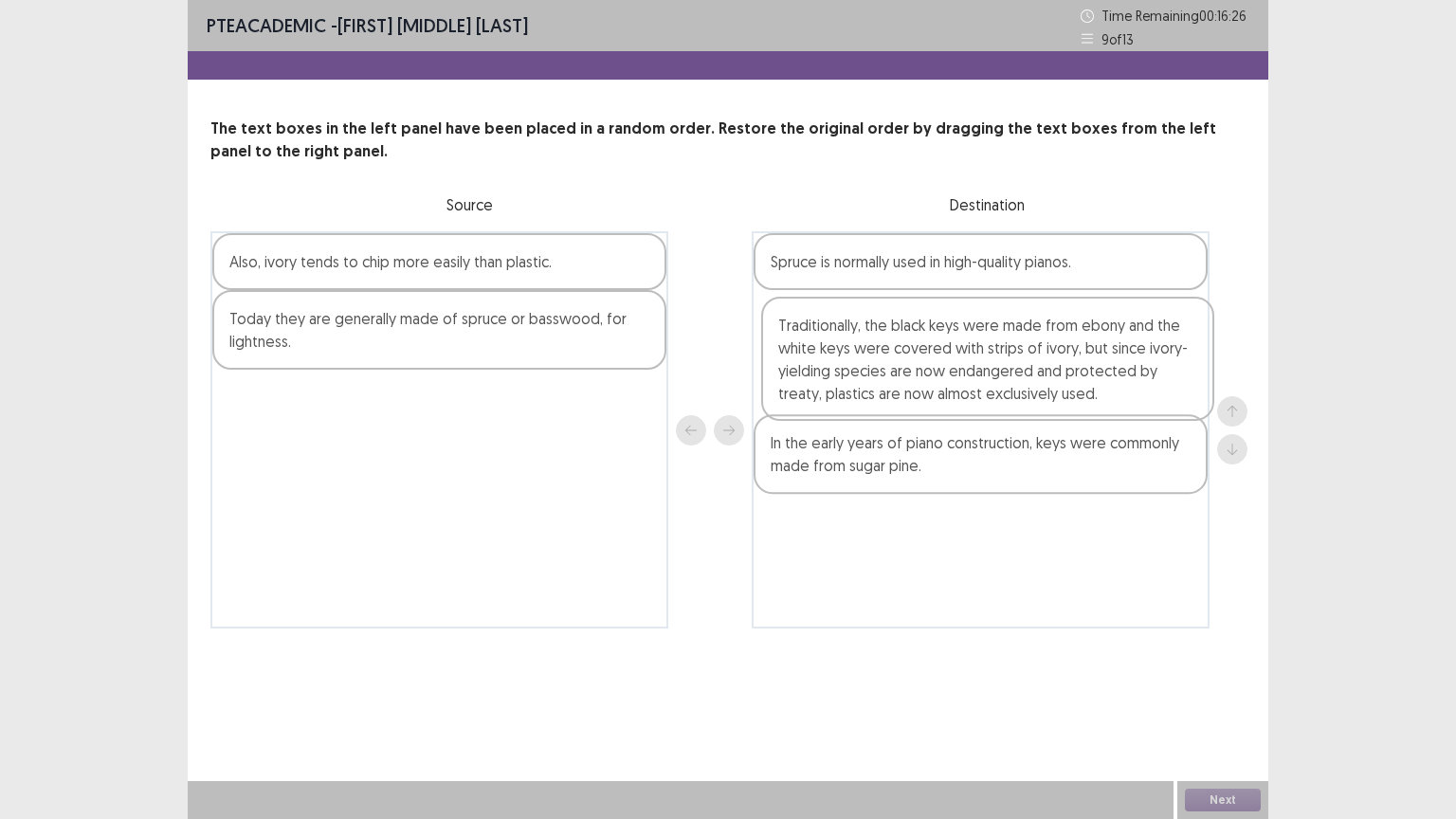 drag, startPoint x: 532, startPoint y: 285, endPoint x: 1083, endPoint y: 345, distance: 554.2572 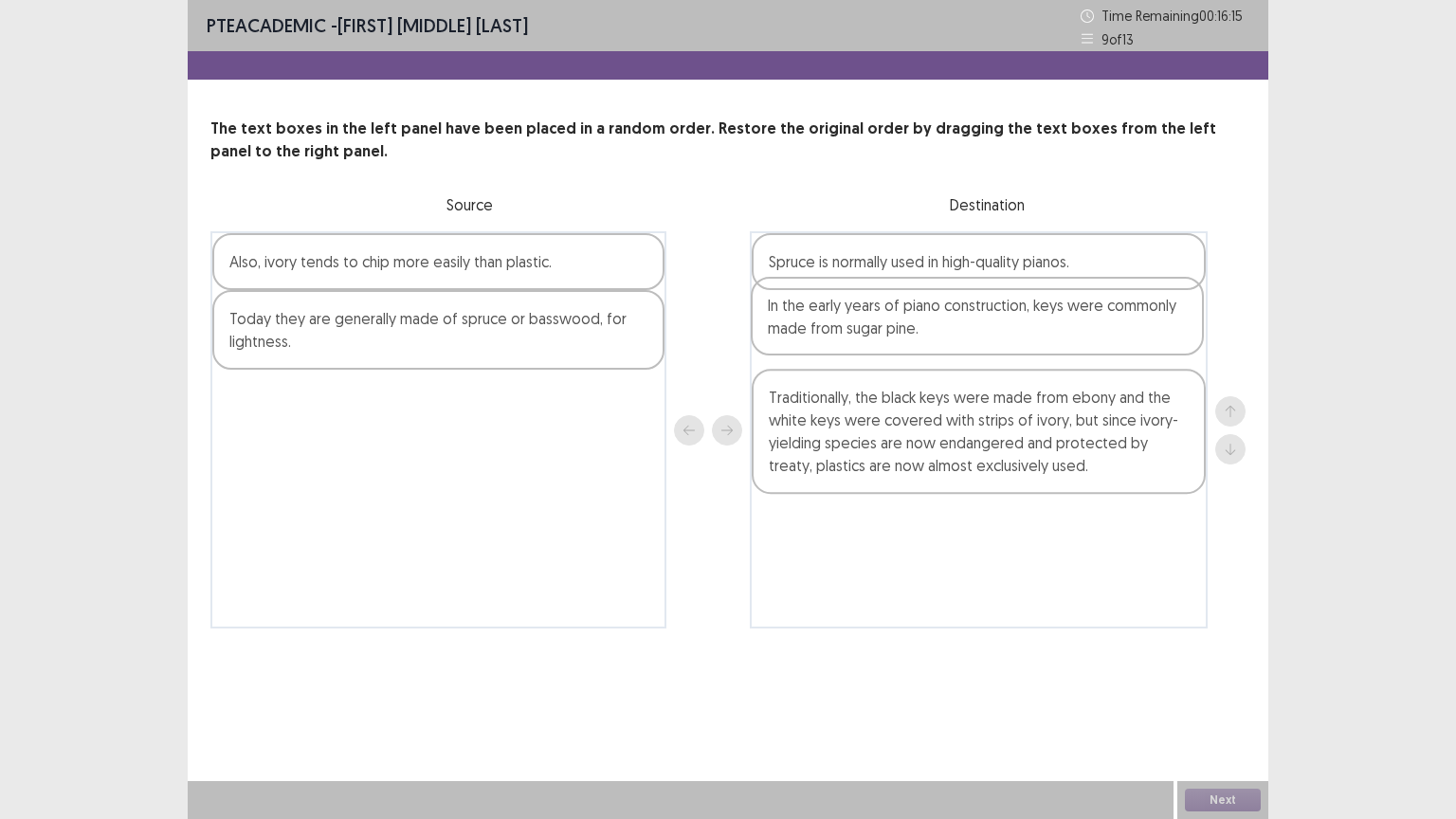 drag, startPoint x: 910, startPoint y: 475, endPoint x: 908, endPoint y: 331, distance: 144.01389 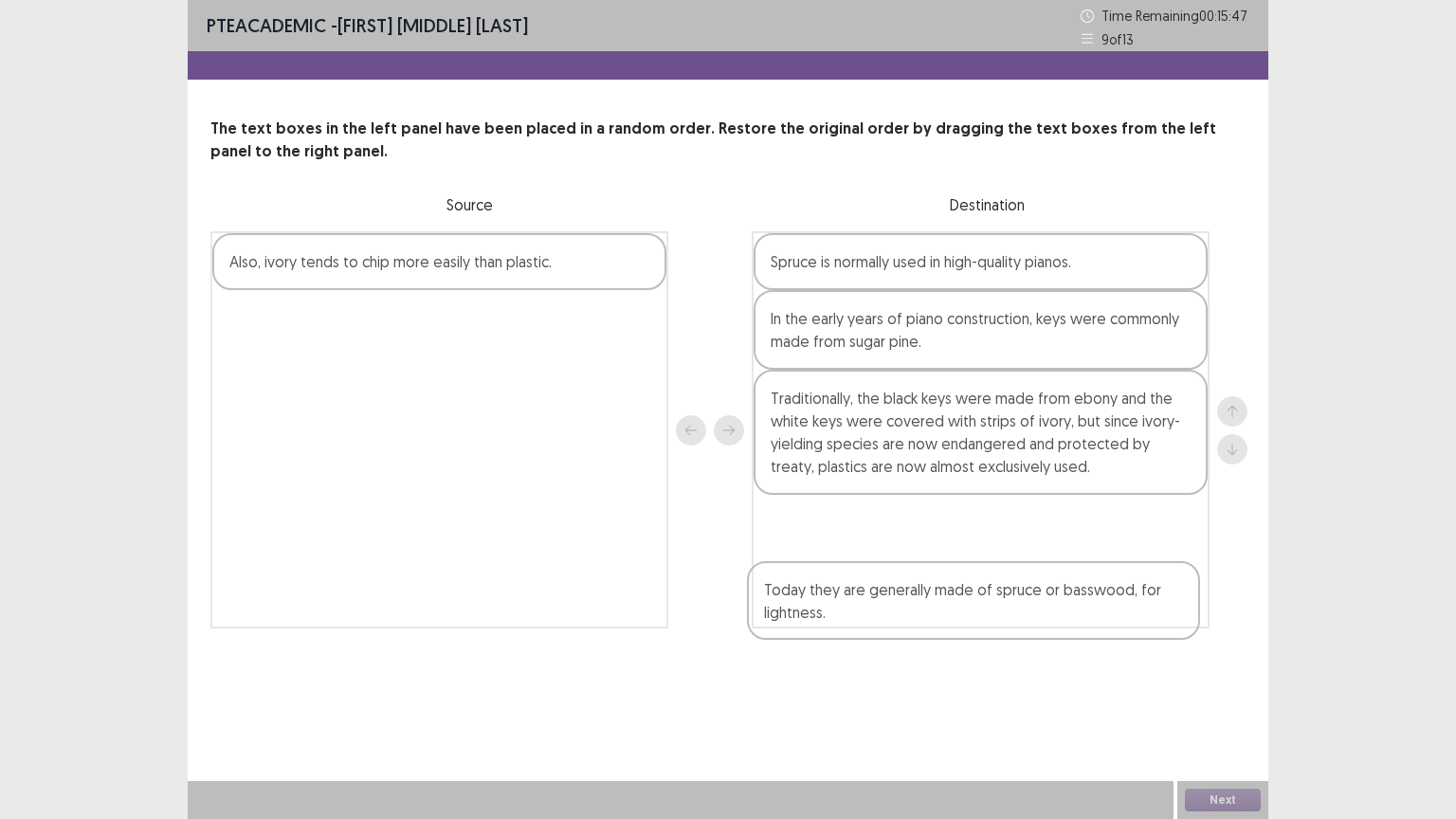 drag, startPoint x: 612, startPoint y: 340, endPoint x: 1171, endPoint y: 591, distance: 612.76586 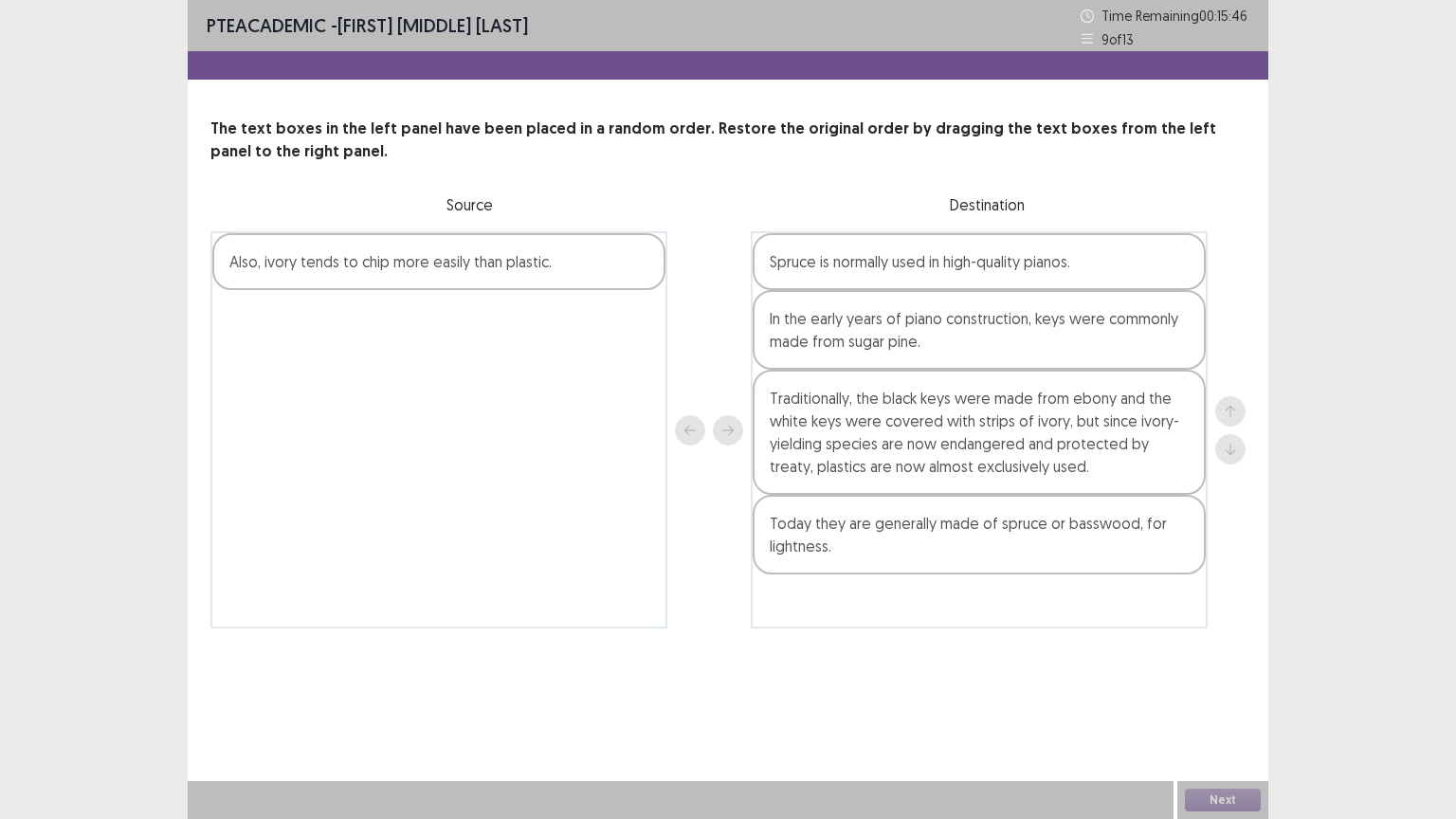 click on "Also, ivory tends to chip more easily than plastic." at bounding box center [439, 262] 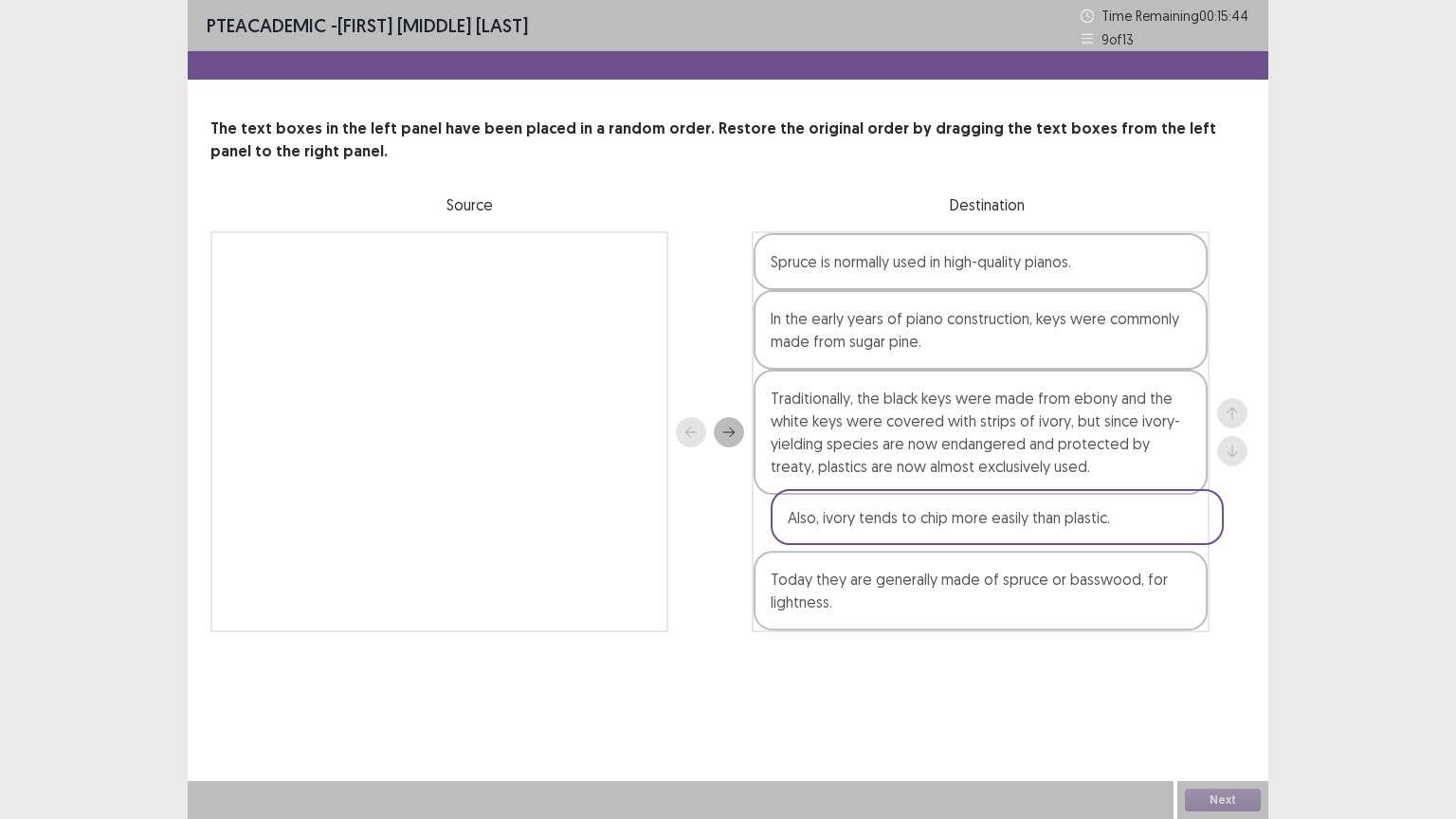 drag, startPoint x: 550, startPoint y: 252, endPoint x: 1099, endPoint y: 508, distance: 605.75325 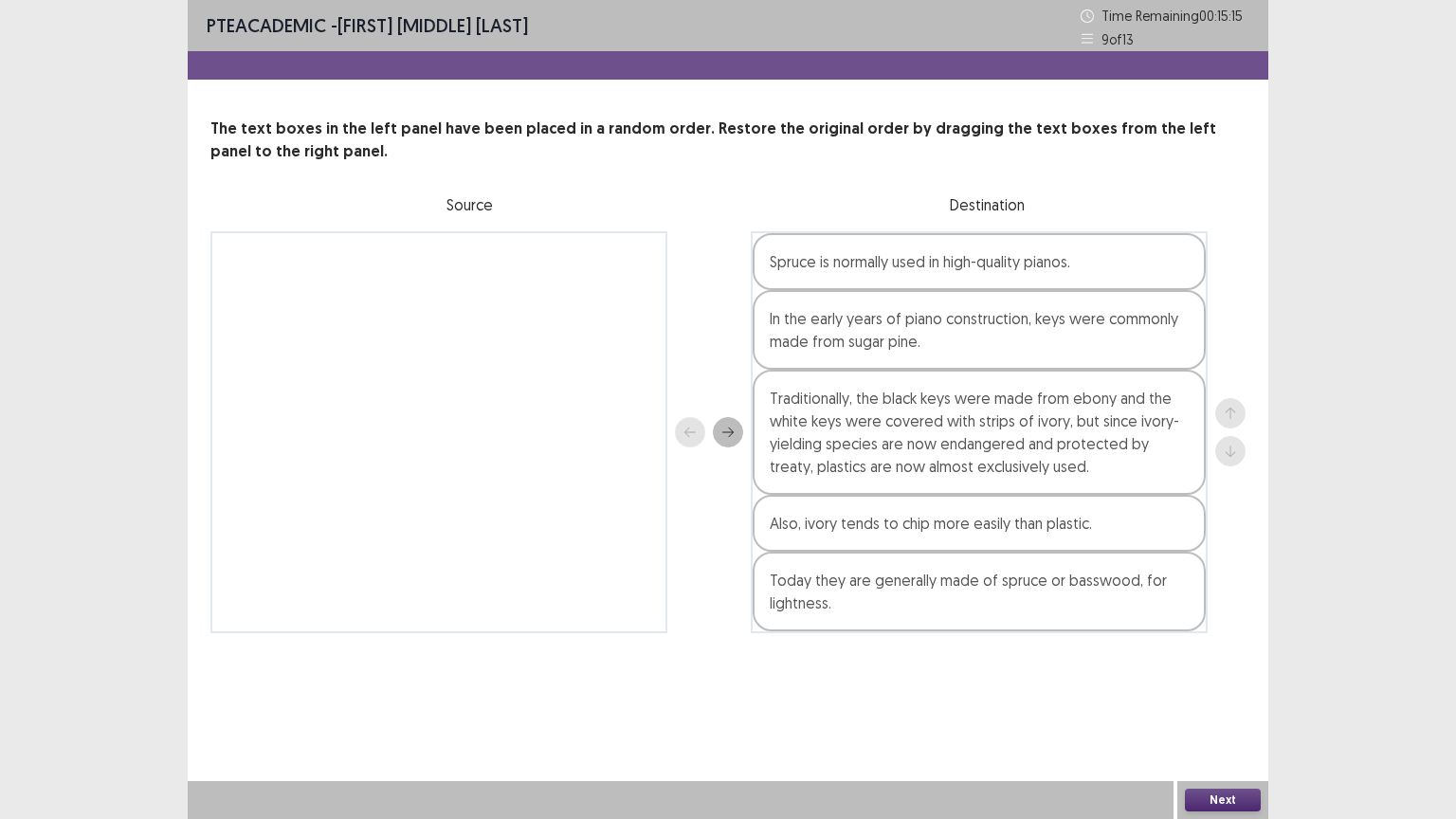 click on "Next" at bounding box center [1223, 800] 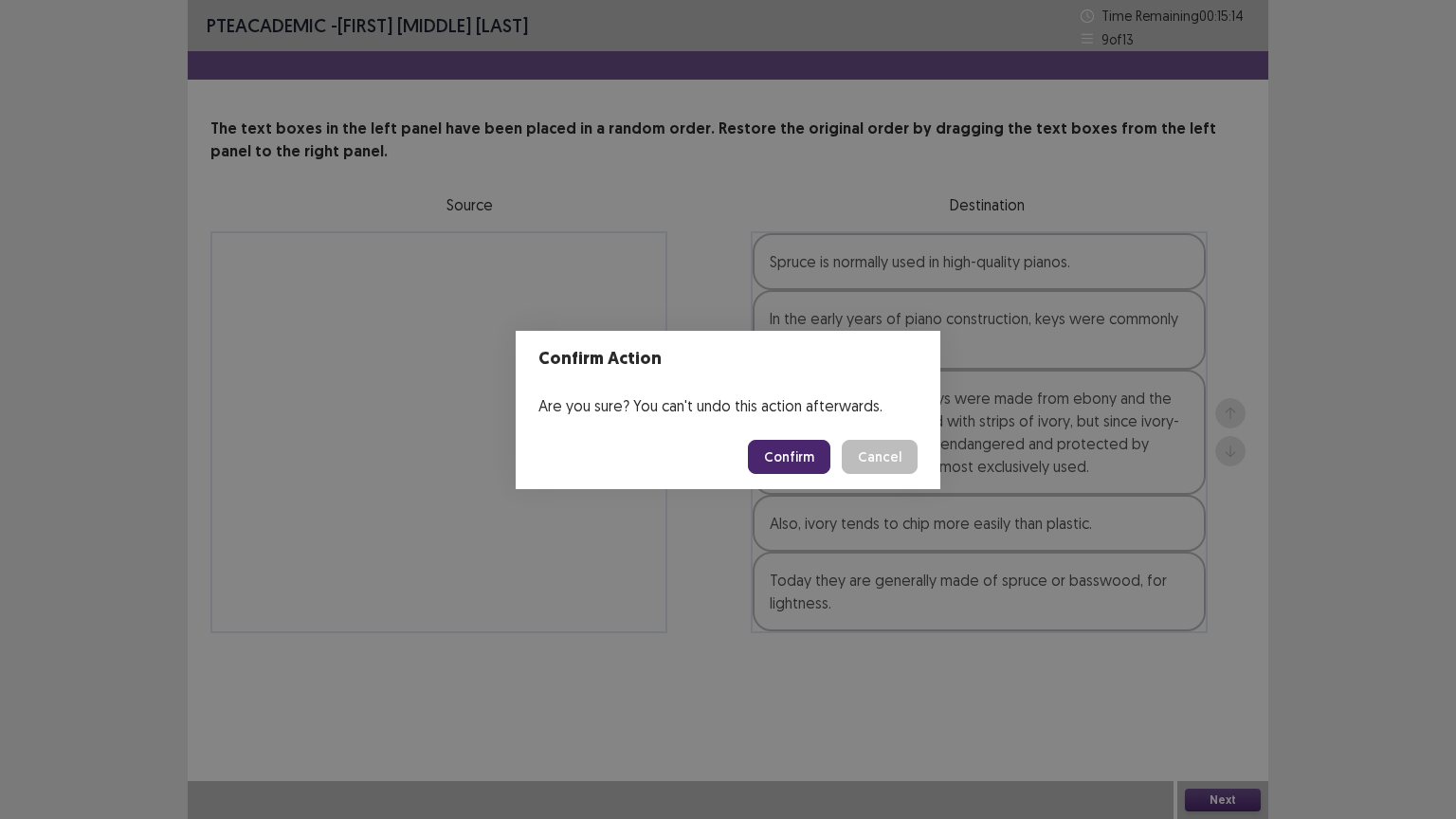 click on "Confirm" at bounding box center (789, 457) 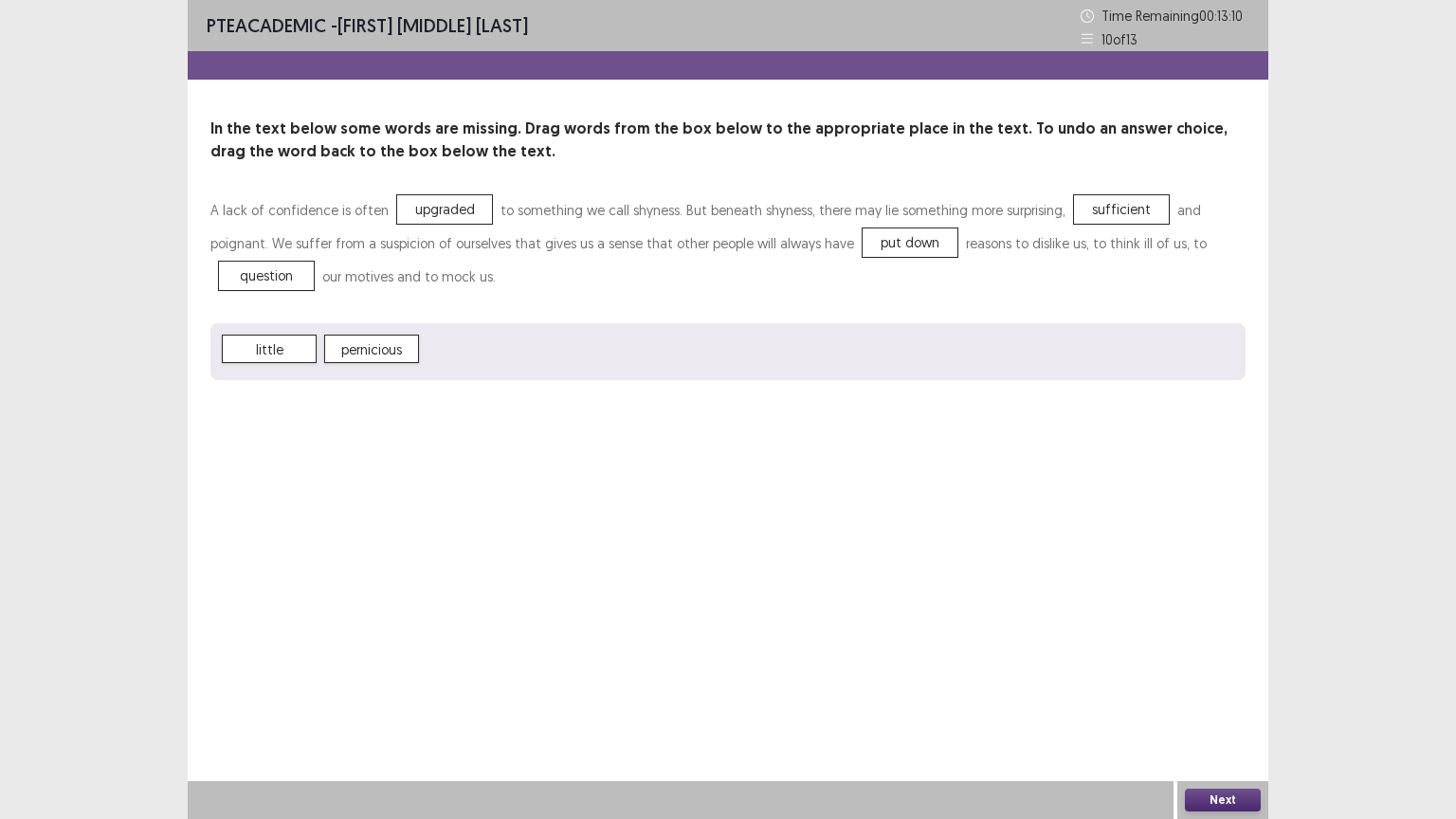 click on "Next" at bounding box center (1223, 800) 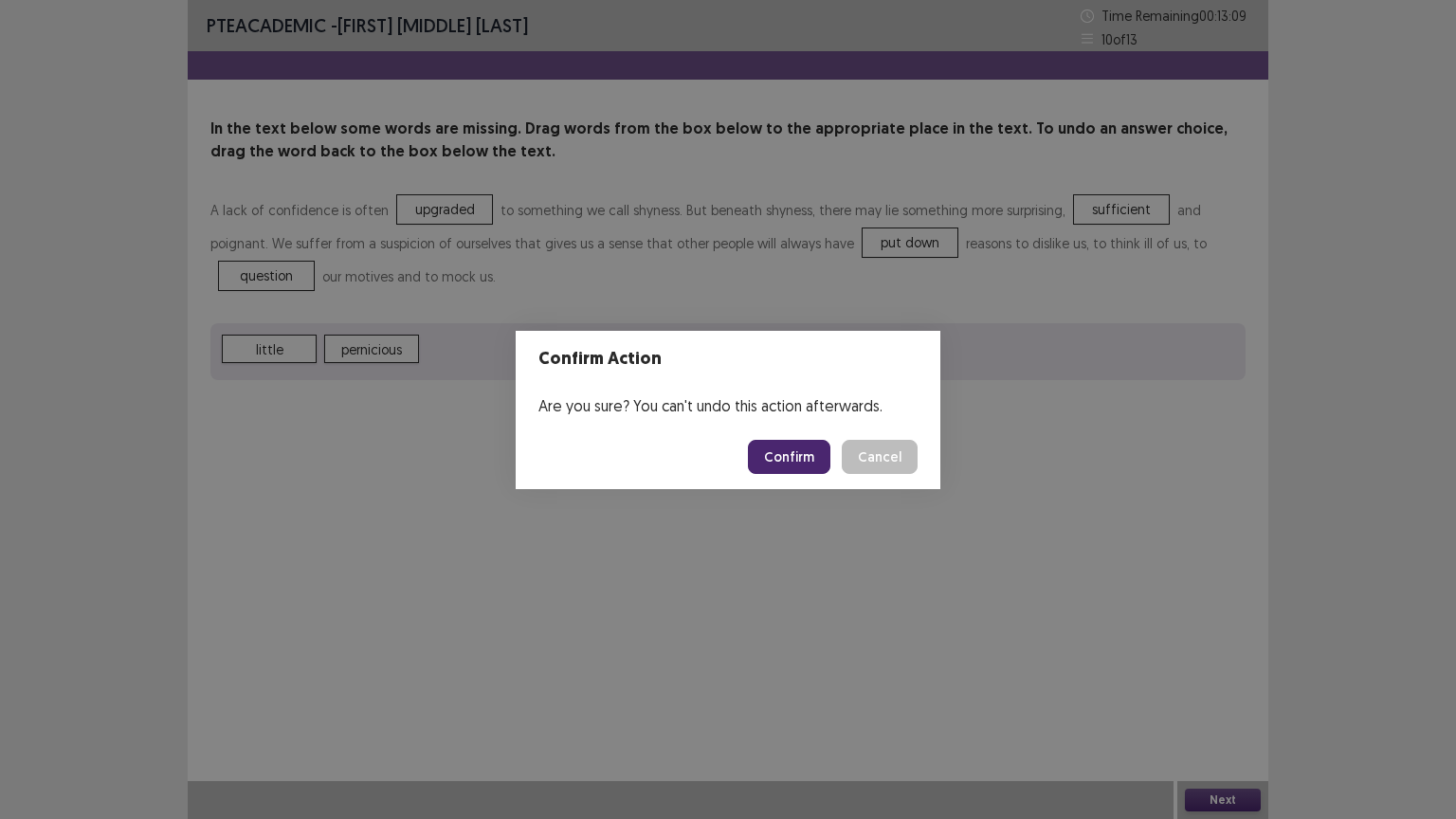 click on "Confirm" at bounding box center (789, 457) 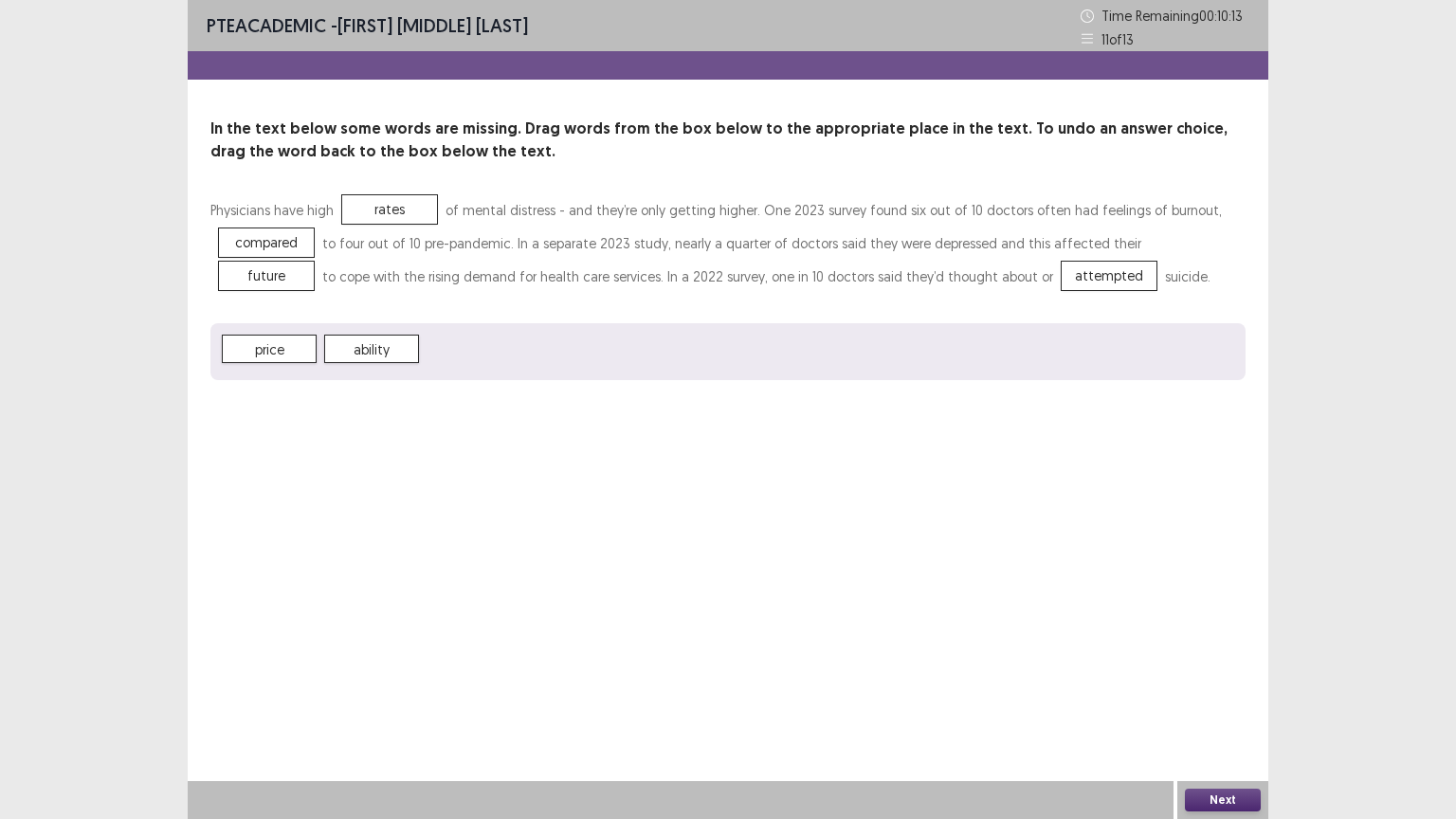 click on "Next" at bounding box center [1223, 800] 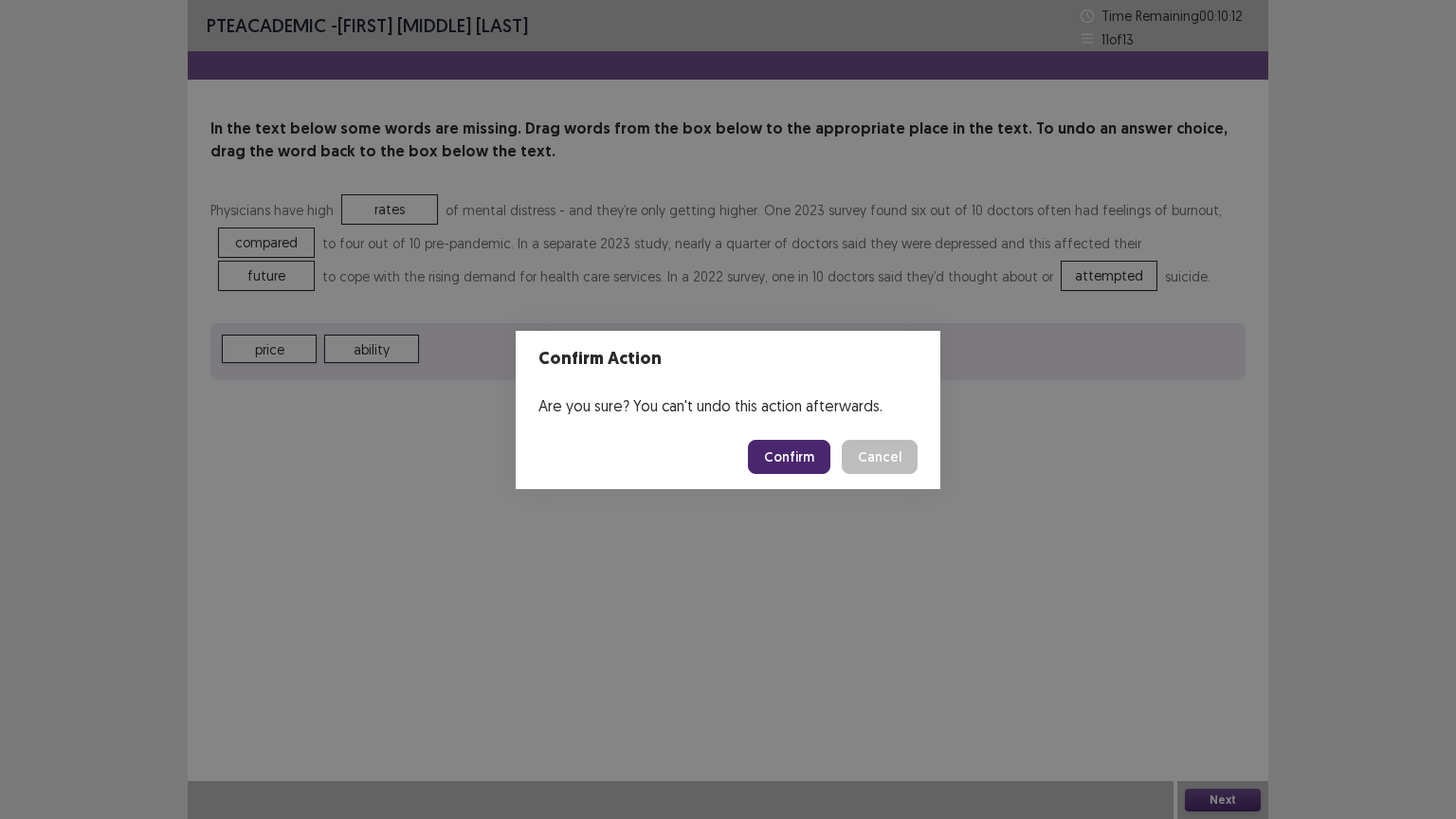 click on "Confirm" at bounding box center (789, 457) 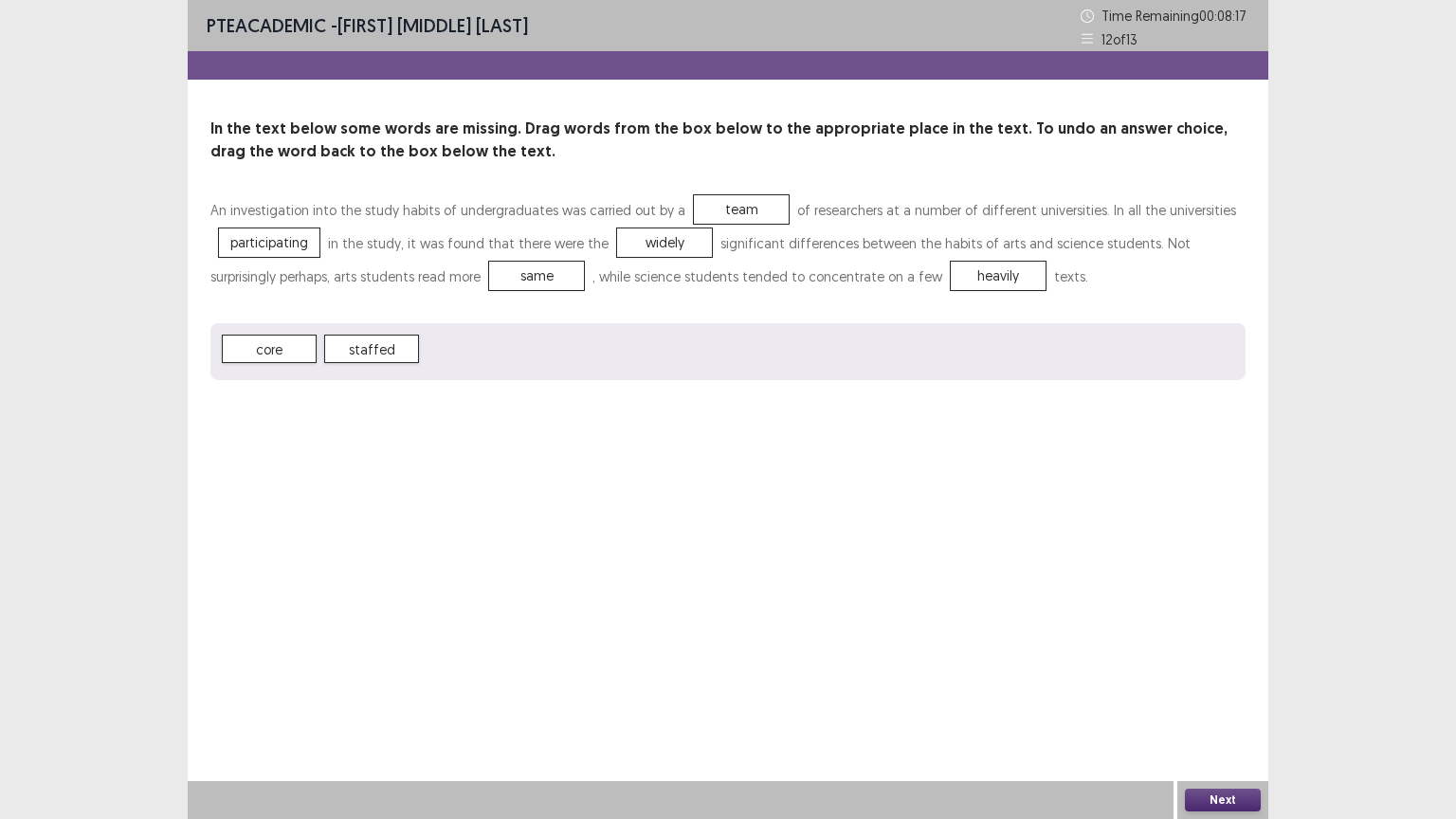 click on "Next" at bounding box center (1223, 800) 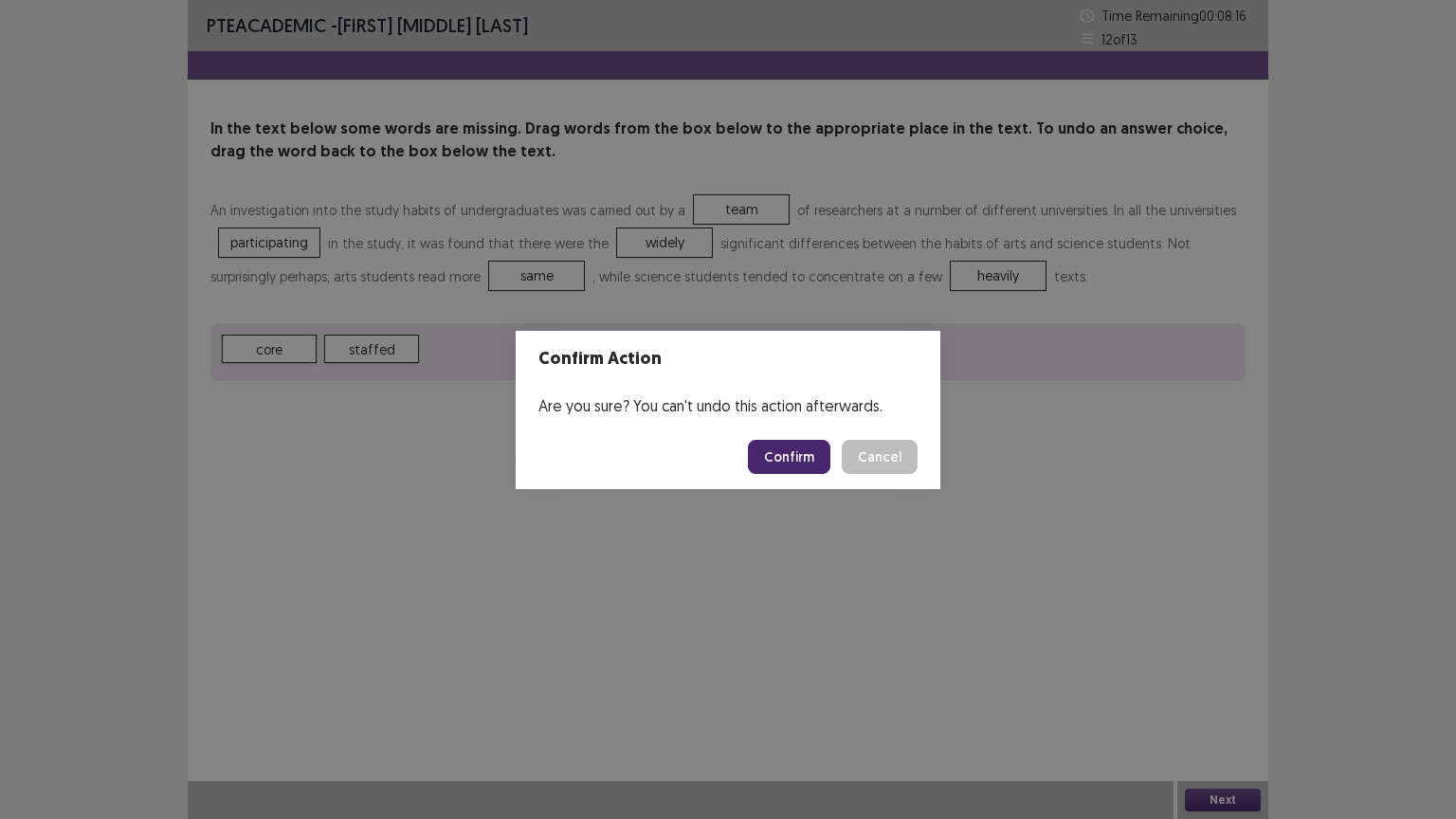 click on "Confirm" at bounding box center [789, 457] 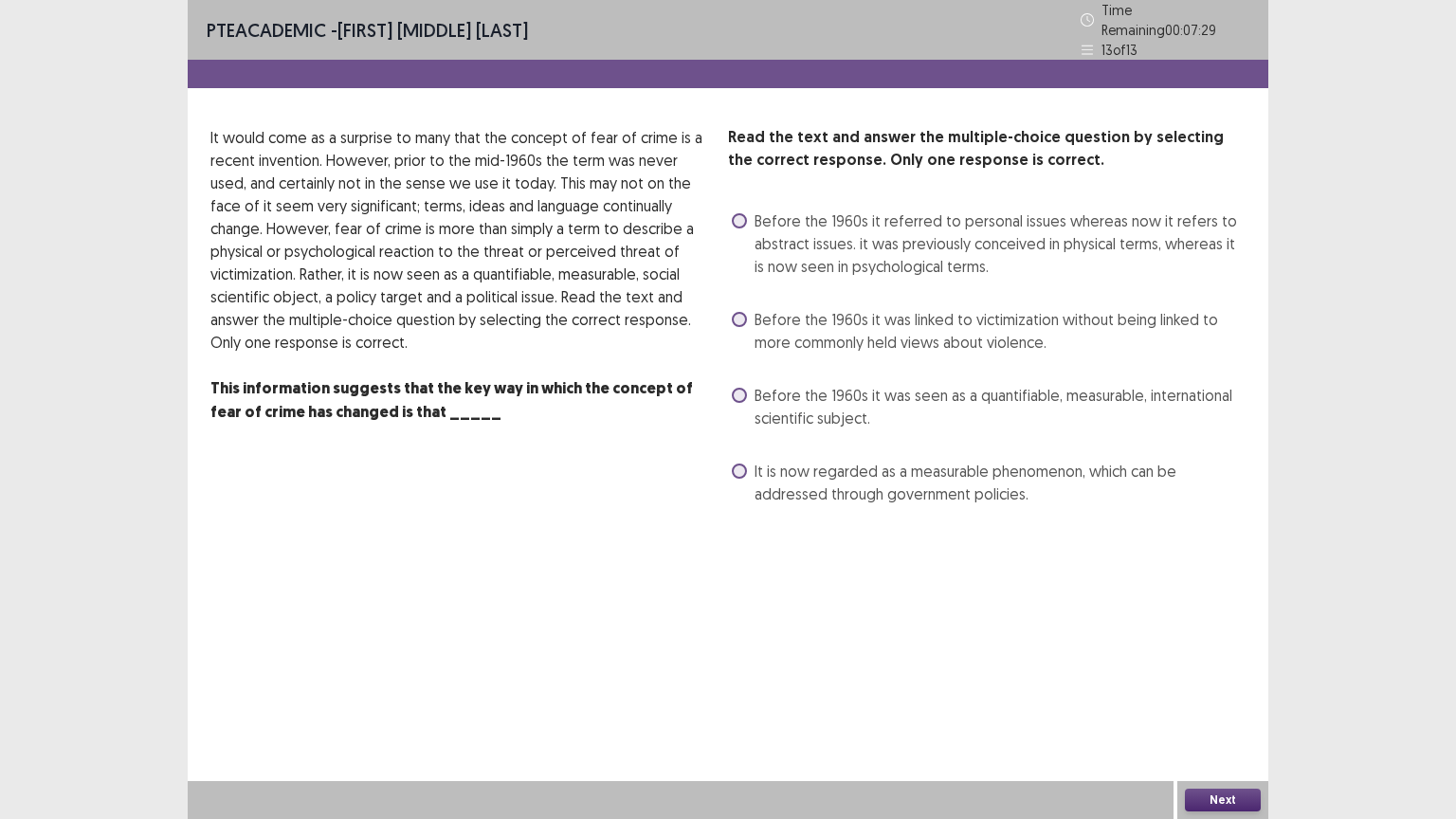 click on "Before the 1960s it was seen as a quantifiable, measurable, international scientific subject." at bounding box center (1000, 407) 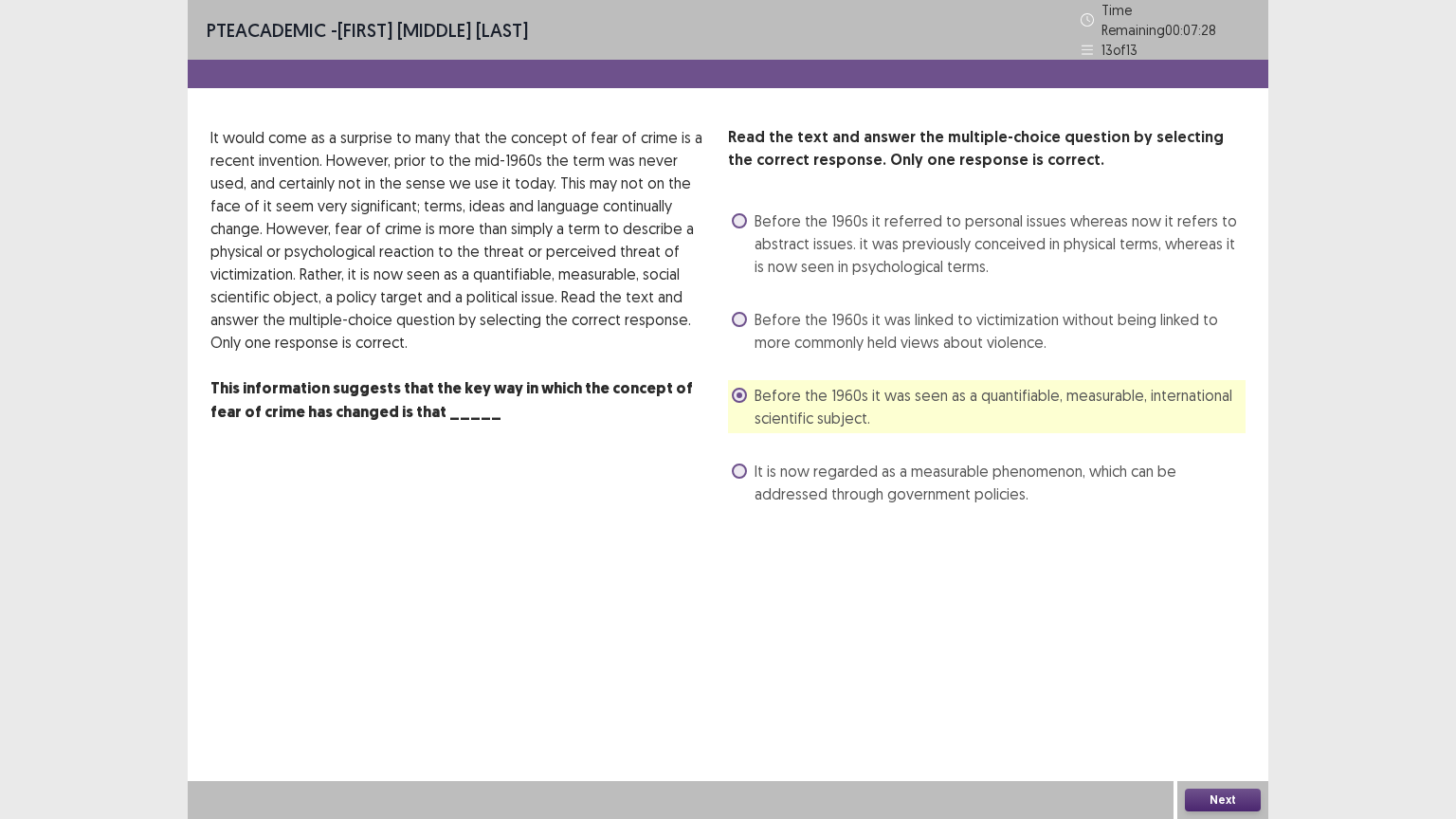click on "Next" at bounding box center [1223, 800] 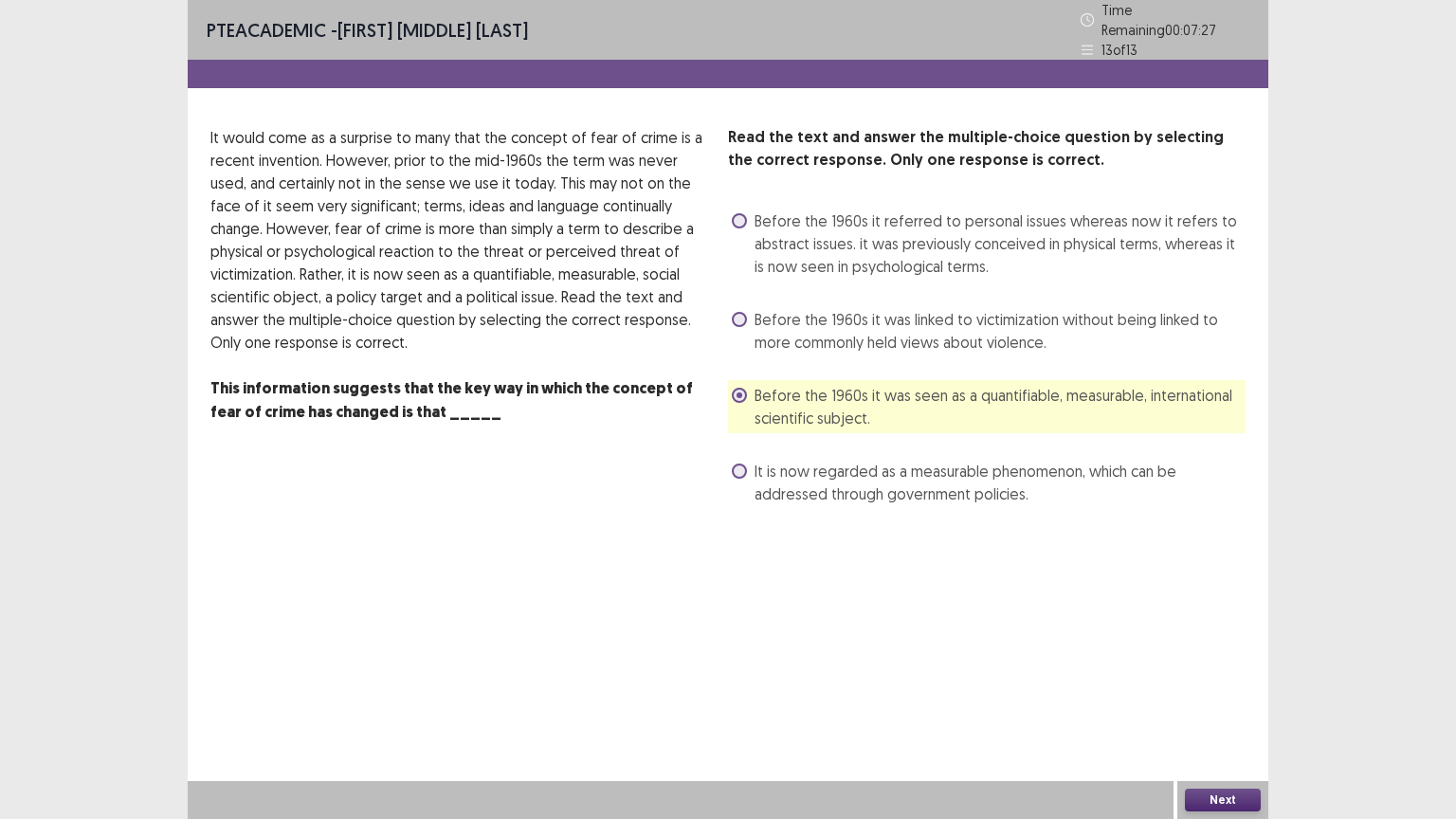 click on "Next" at bounding box center (1223, 800) 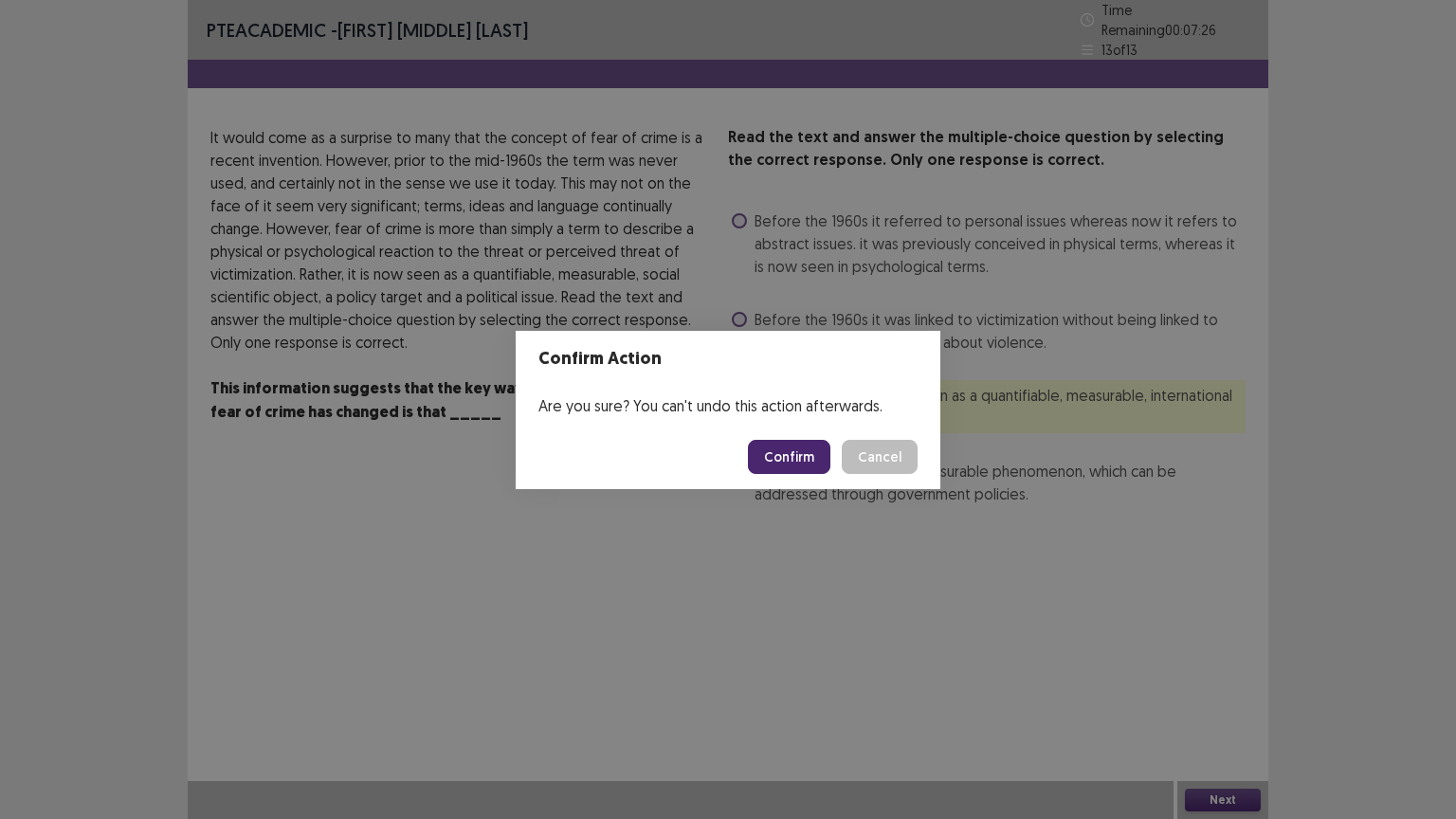 click on "Confirm" at bounding box center (789, 457) 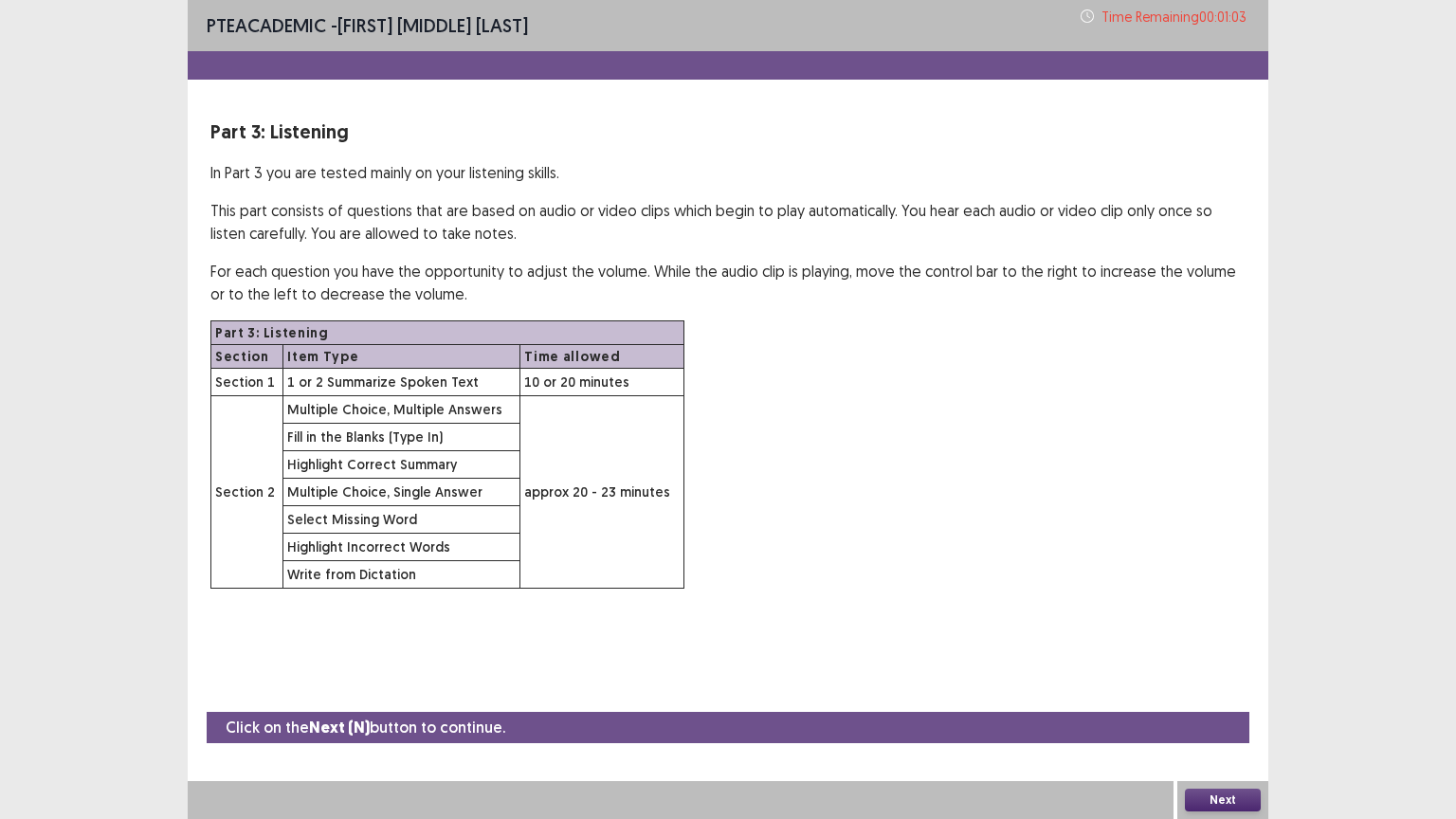 click on "Next" at bounding box center (1223, 800) 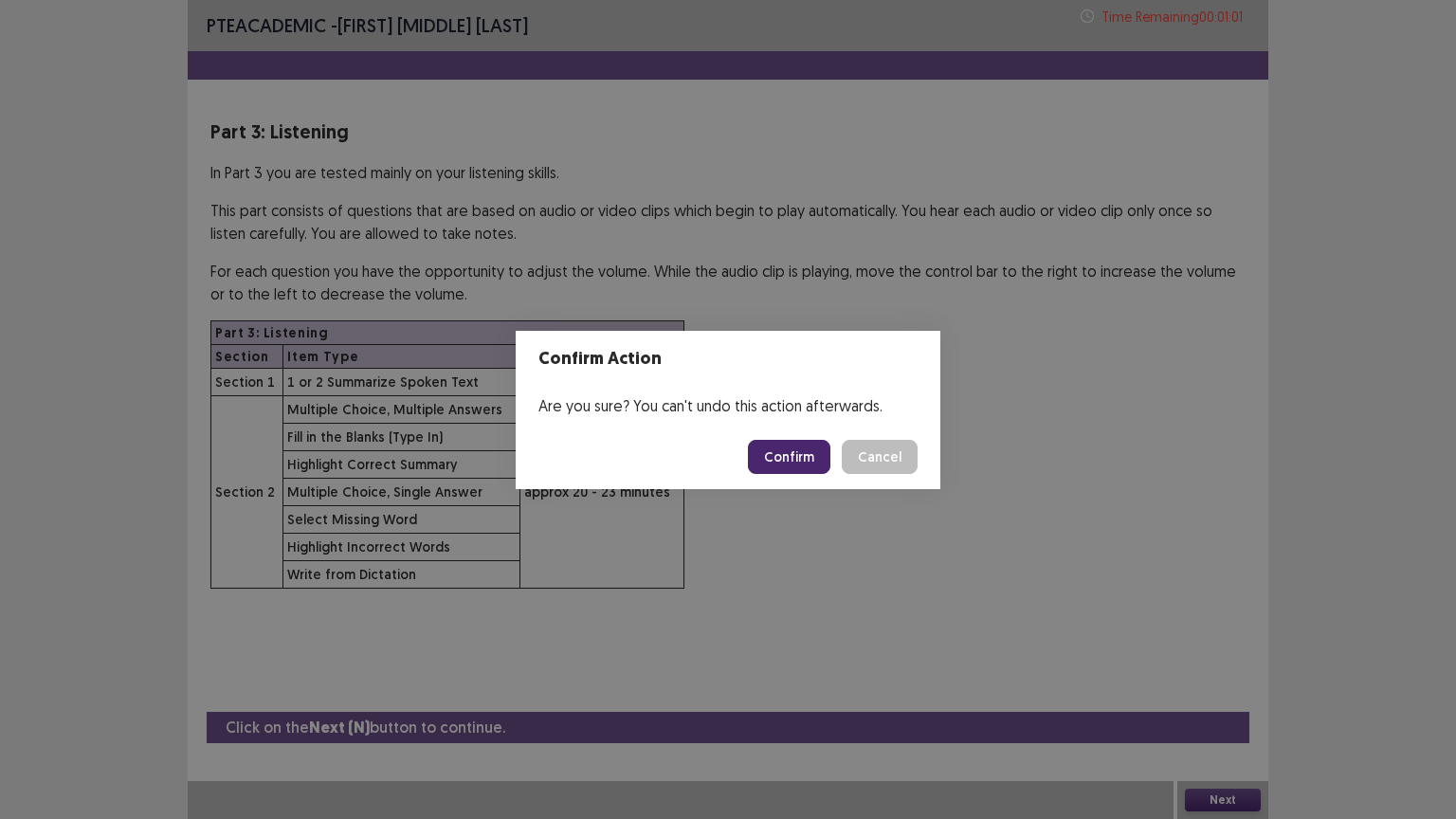 click on "Confirm" at bounding box center [789, 457] 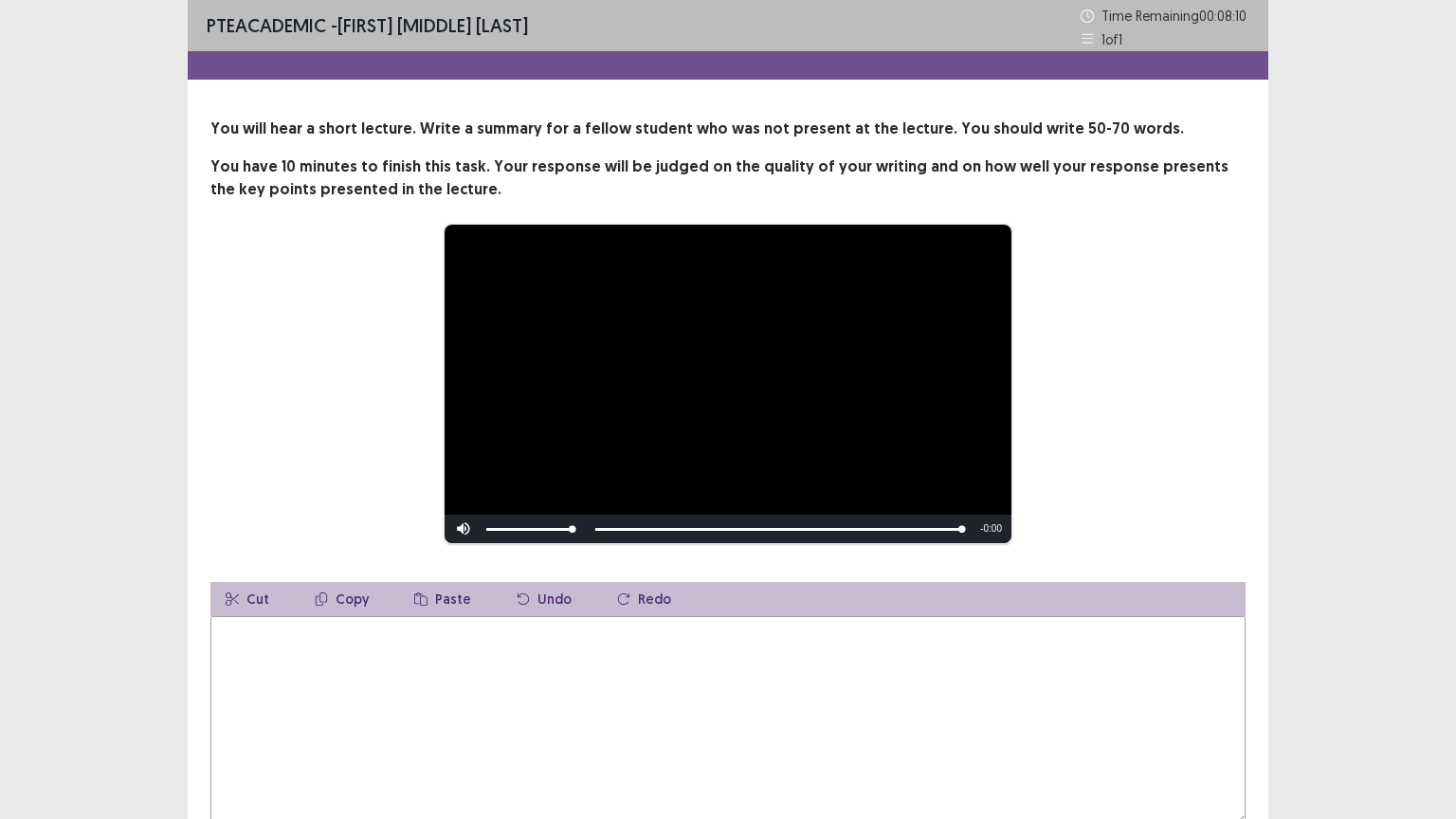 click at bounding box center [728, 720] 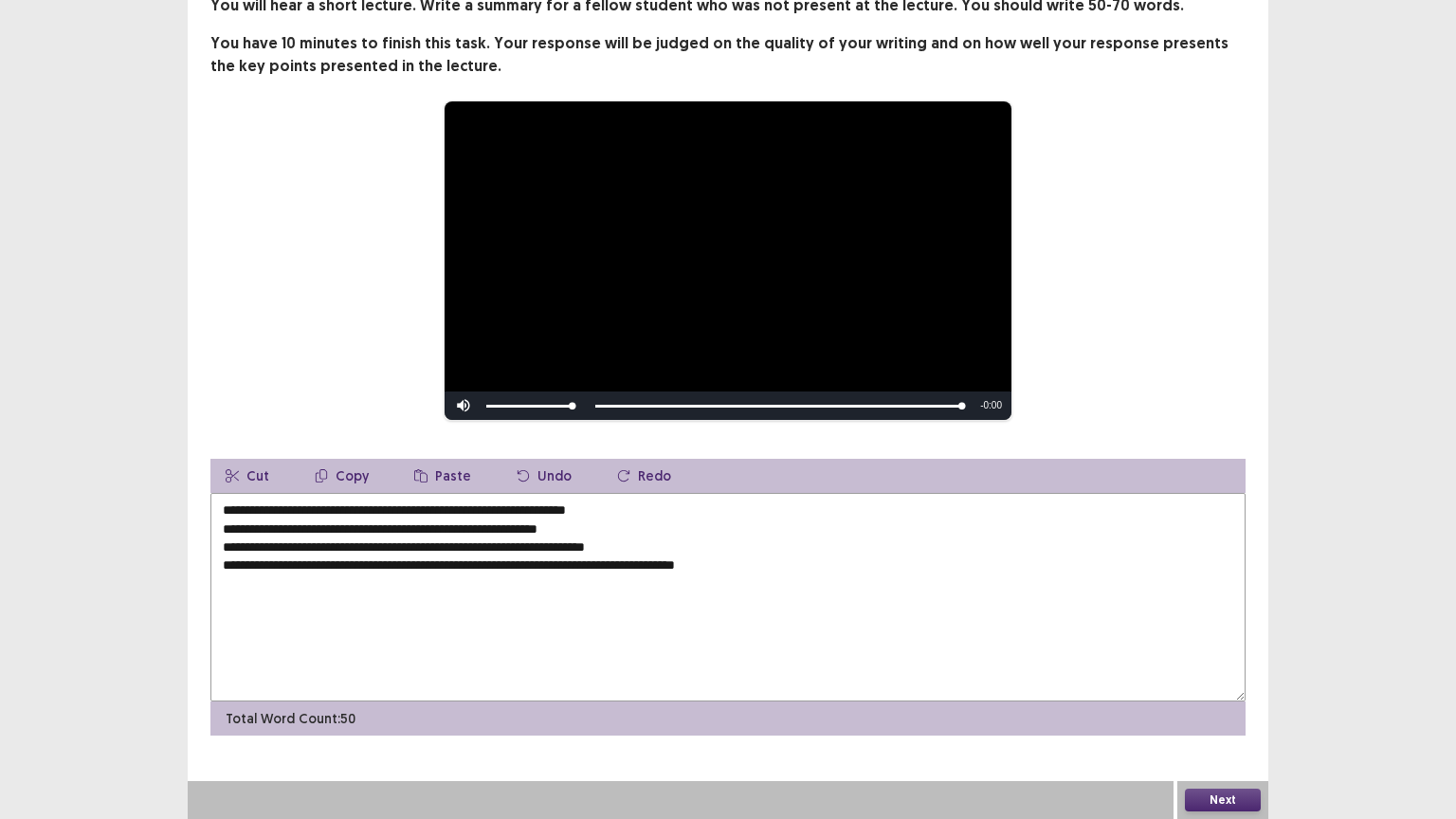 scroll, scrollTop: 118, scrollLeft: 0, axis: vertical 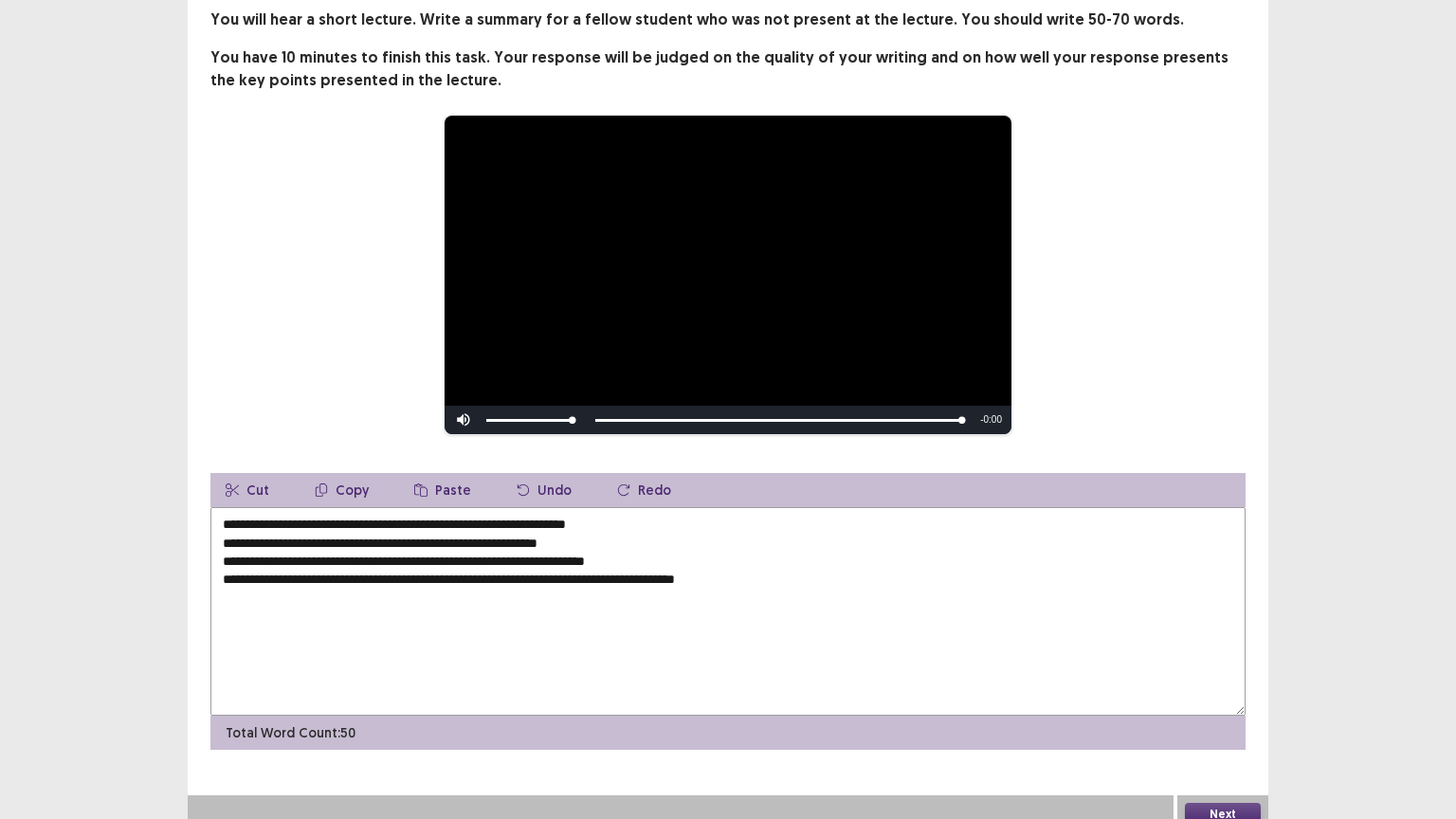 type on "**********" 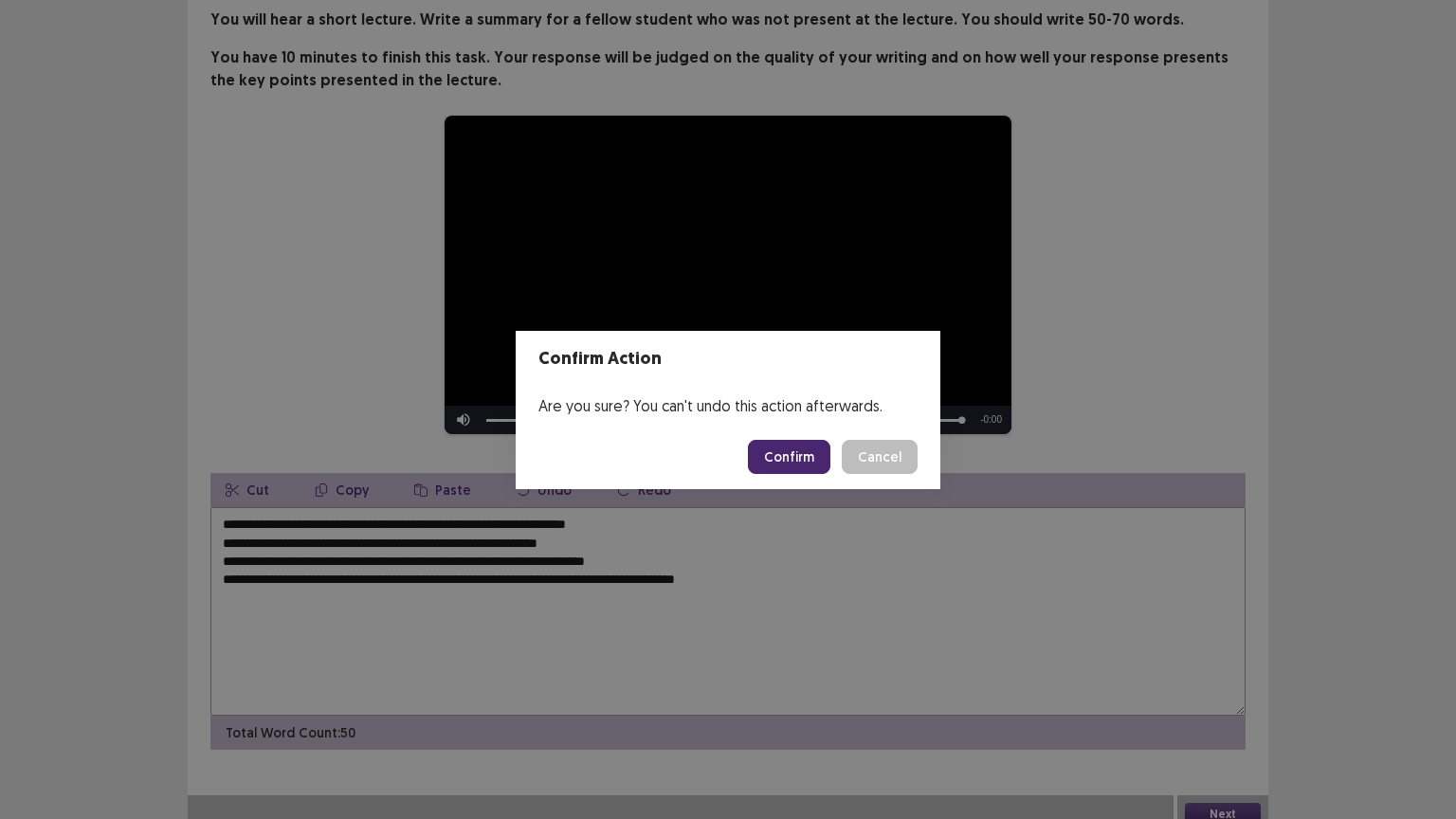 click on "Confirm" at bounding box center (789, 457) 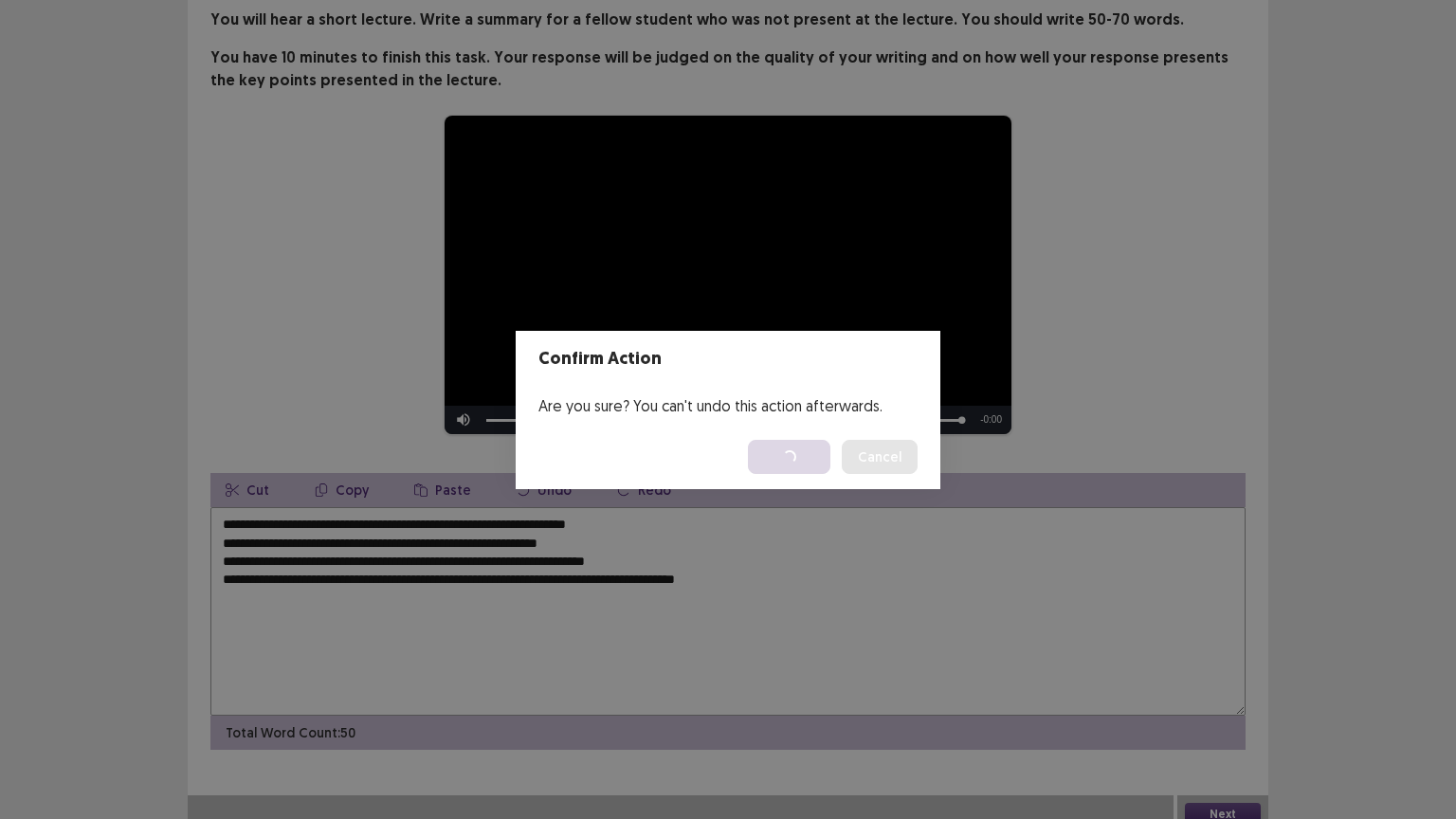 scroll, scrollTop: 0, scrollLeft: 0, axis: both 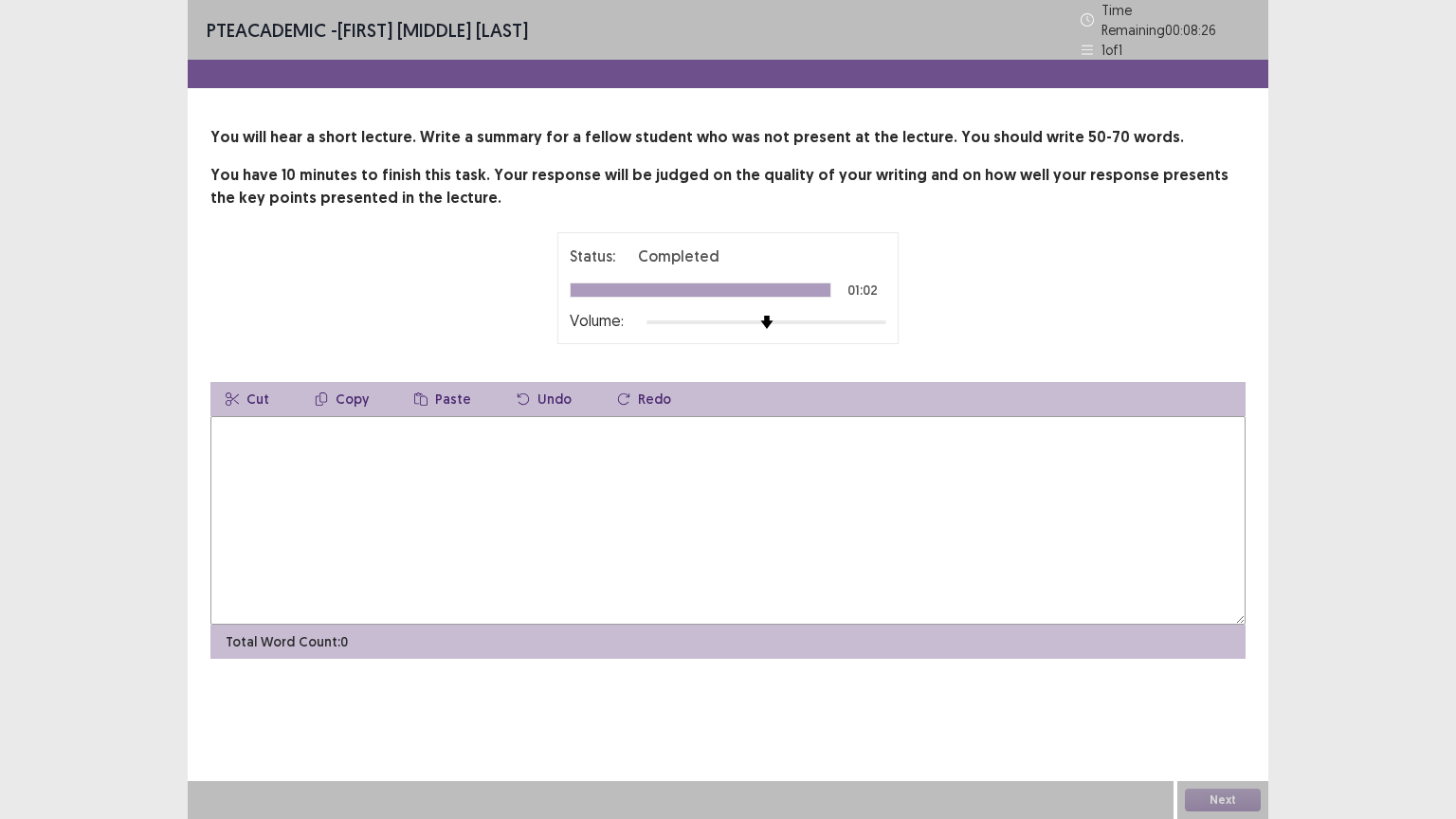 click at bounding box center (728, 520) 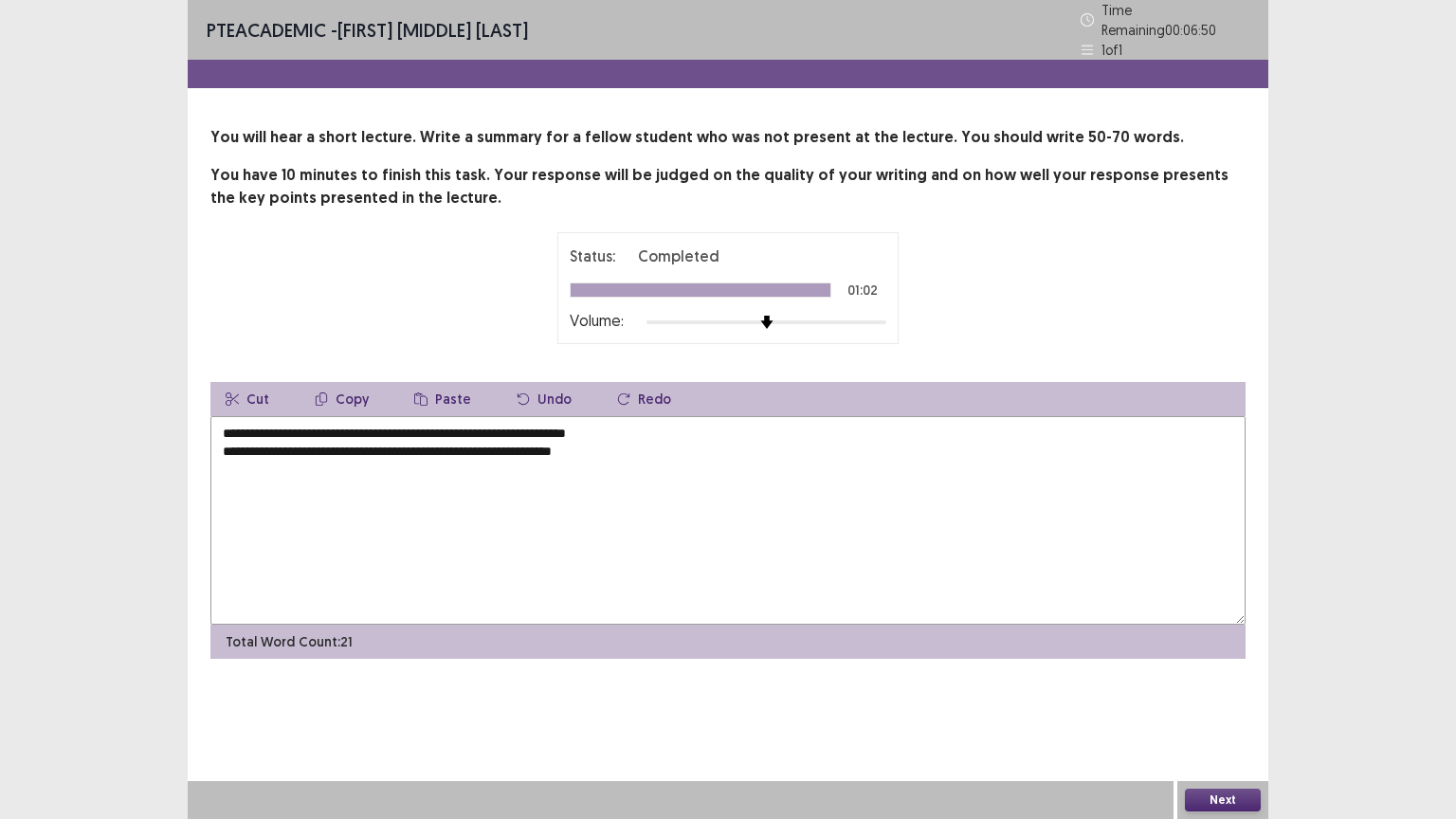 click on "**********" at bounding box center [728, 520] 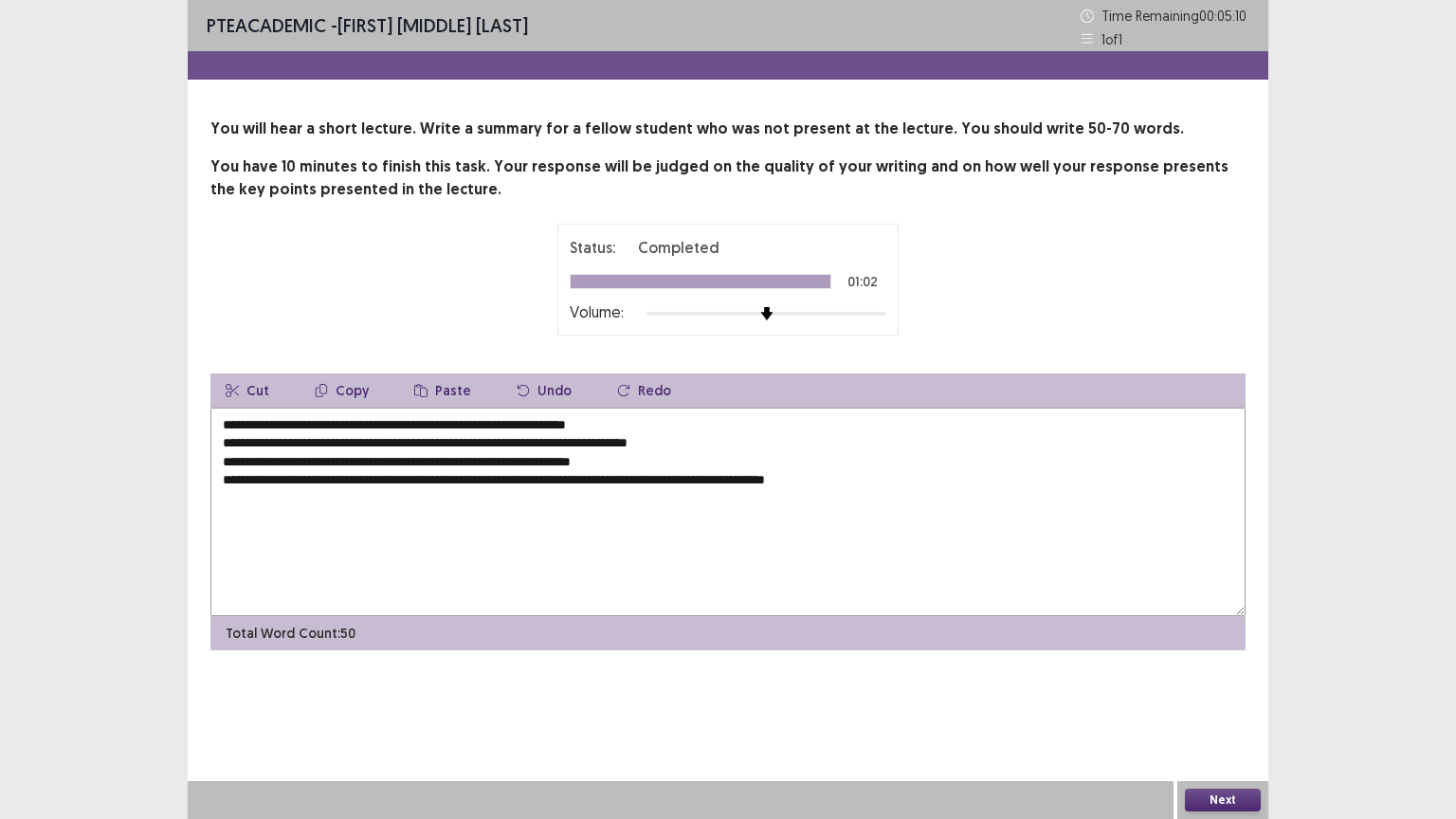 click on "**********" at bounding box center [728, 512] 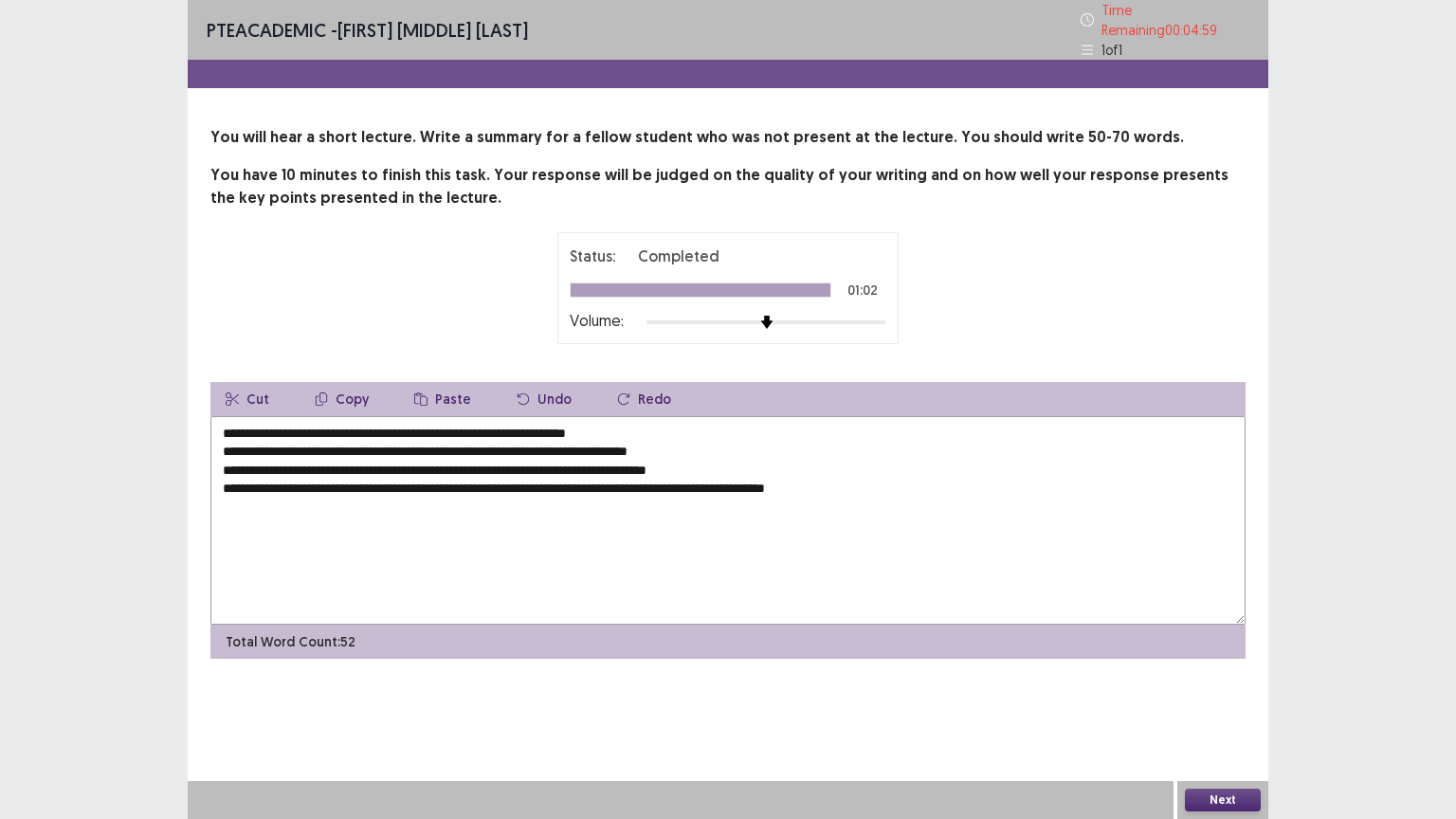 type on "**********" 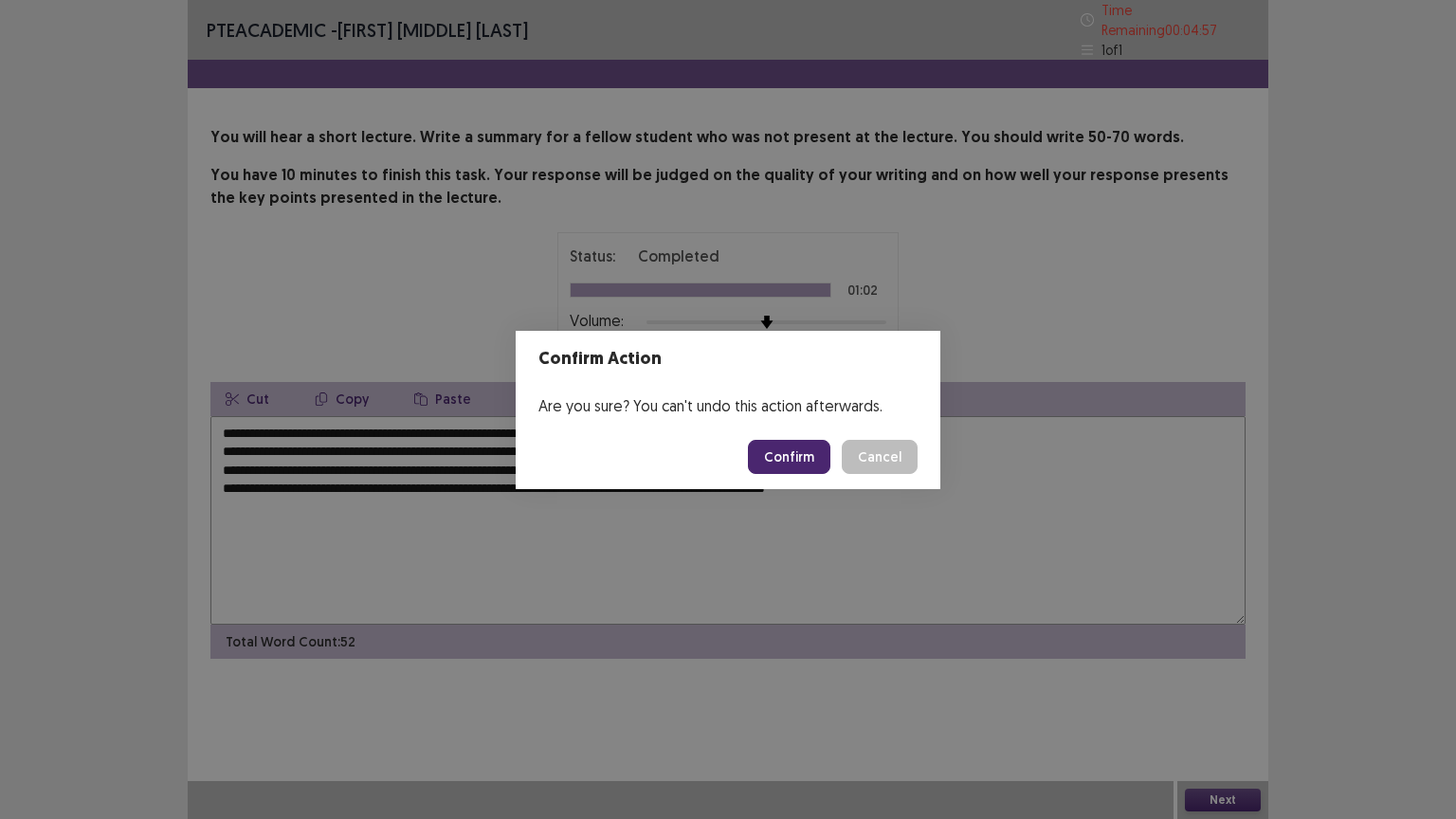 click on "Confirm" at bounding box center (789, 457) 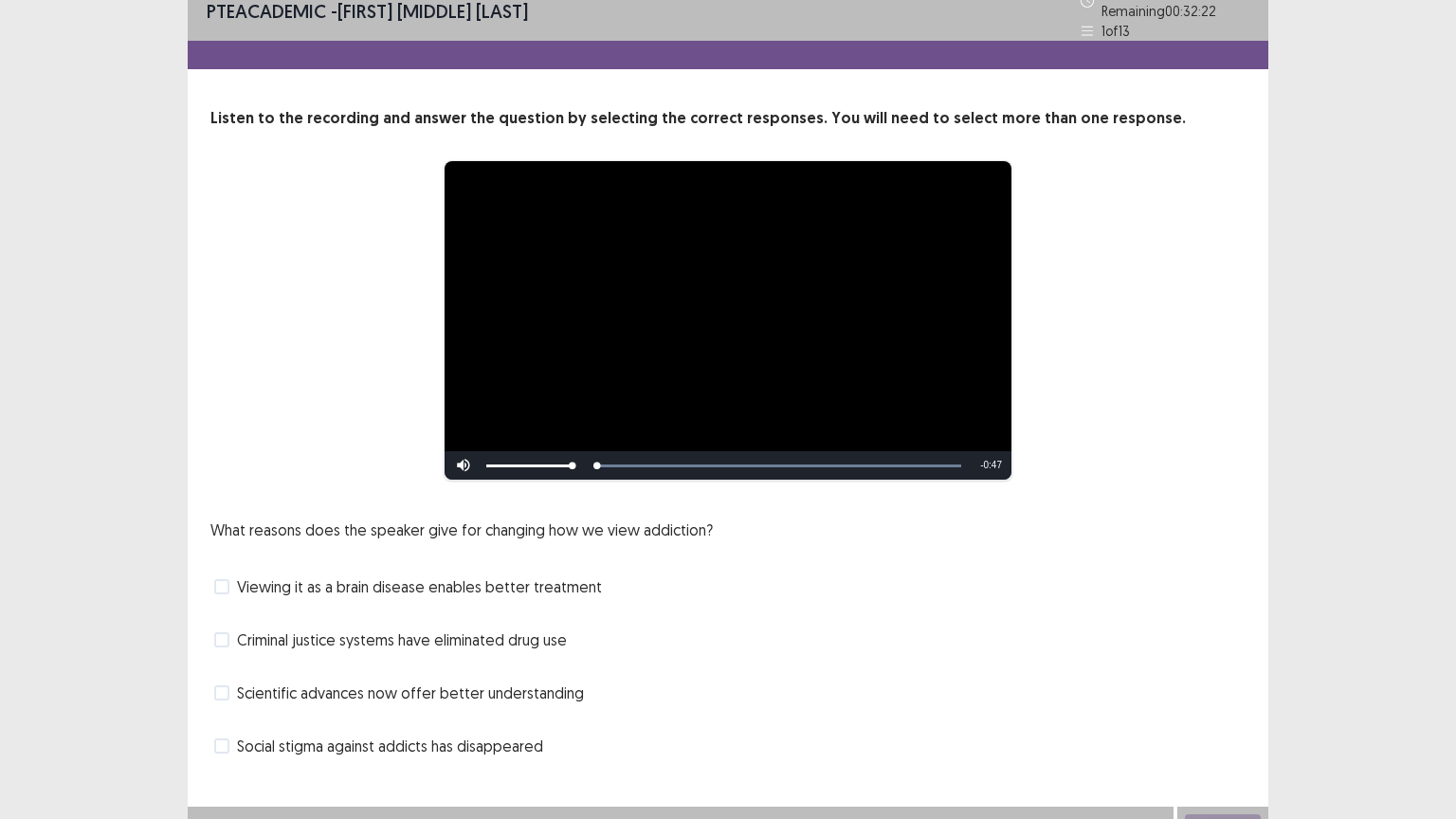 scroll, scrollTop: 36, scrollLeft: 0, axis: vertical 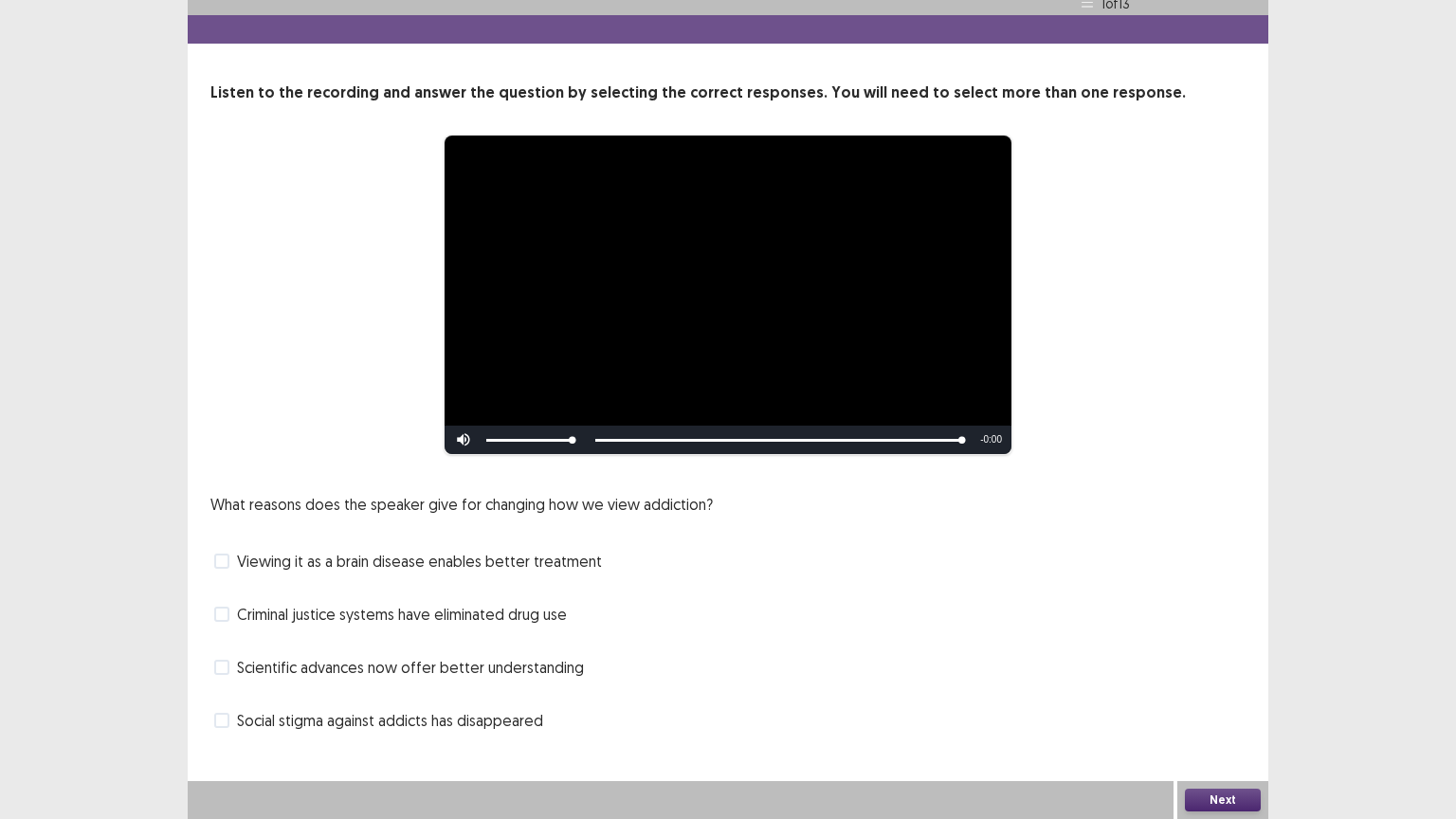 click at bounding box center [222, 561] 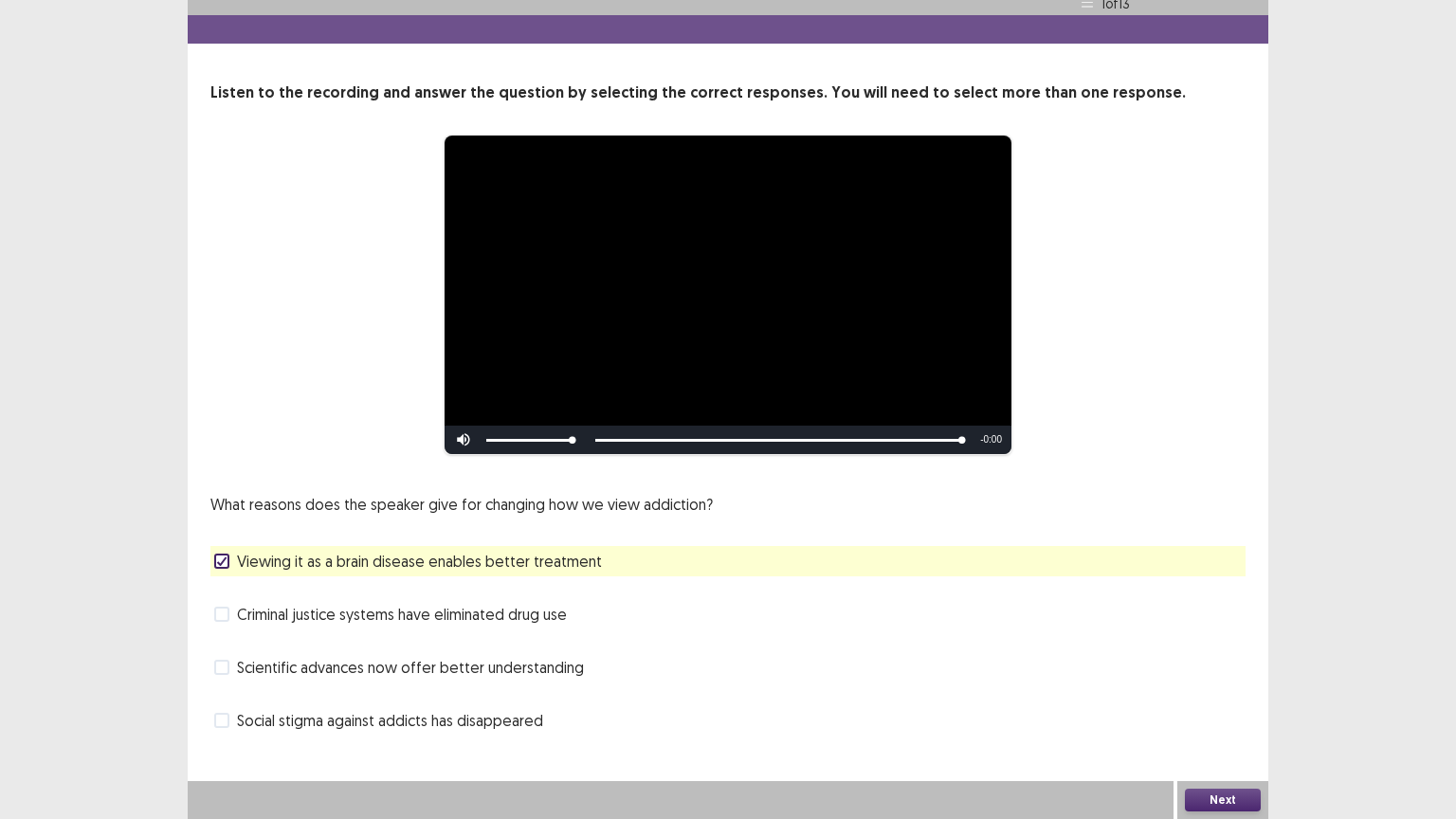 click on "Next" at bounding box center (1223, 800) 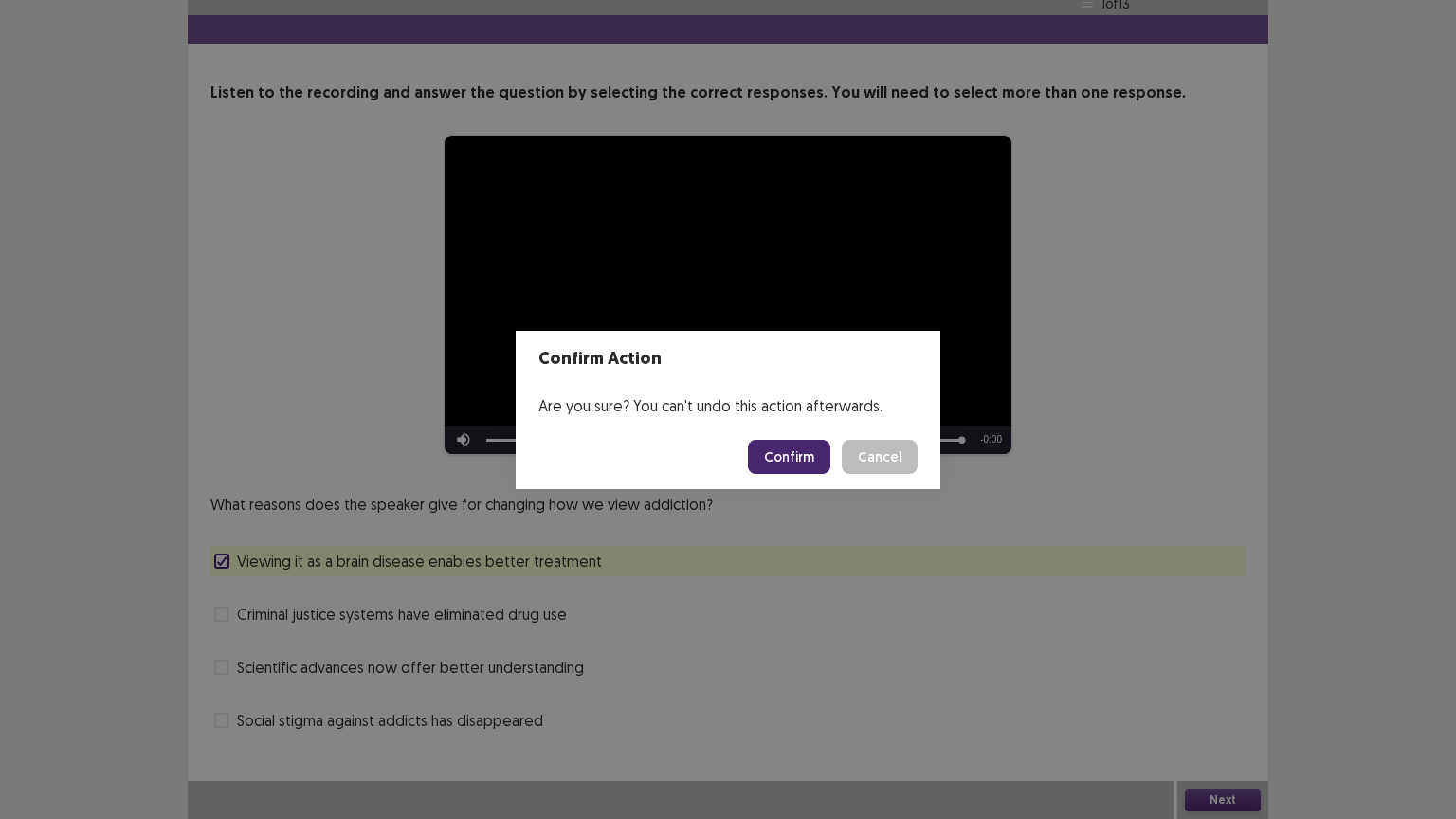 click on "Confirm" at bounding box center (789, 457) 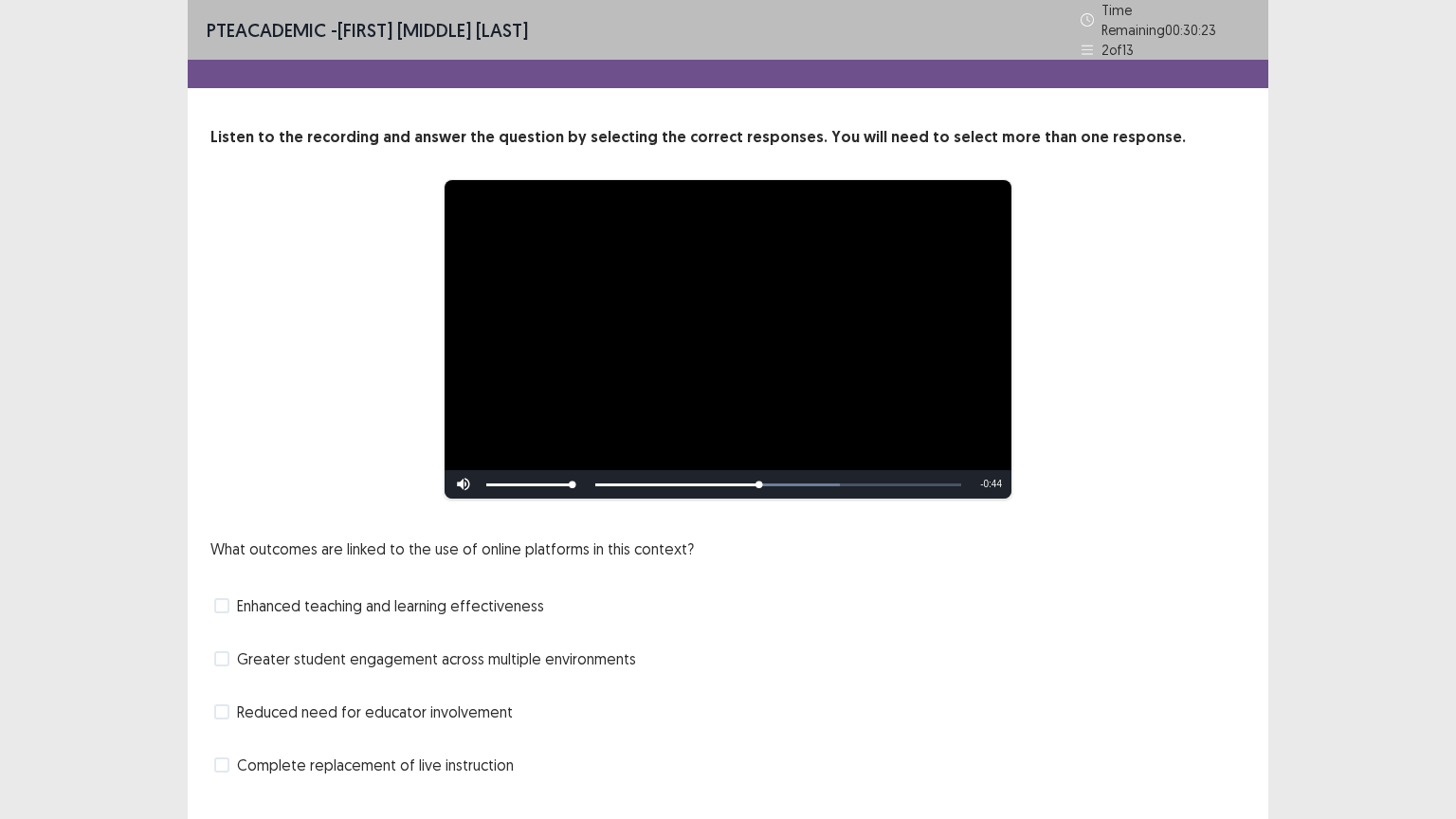 scroll, scrollTop: 36, scrollLeft: 0, axis: vertical 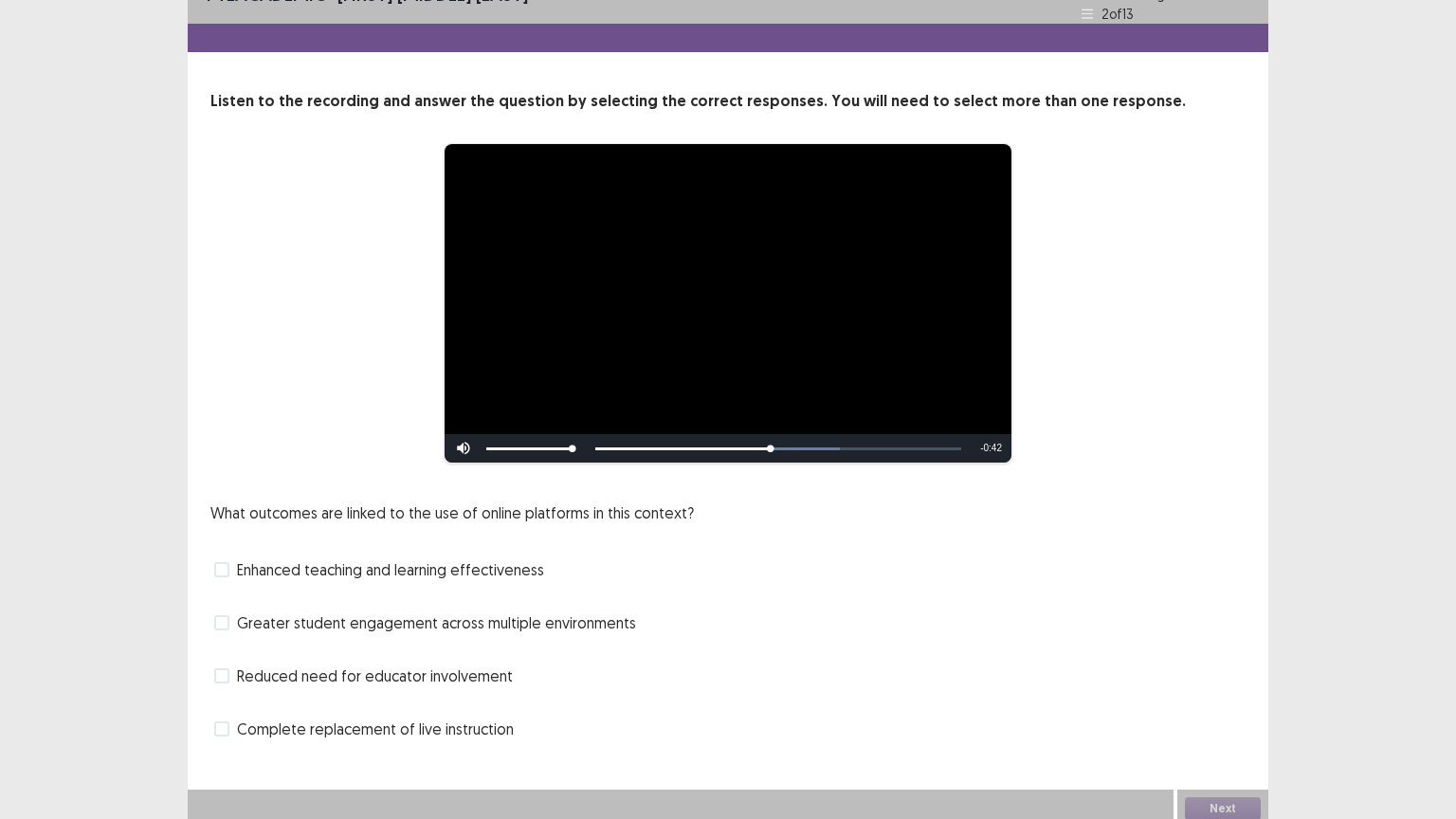 click on "Enhanced teaching and learning effectiveness" at bounding box center (391, 570) 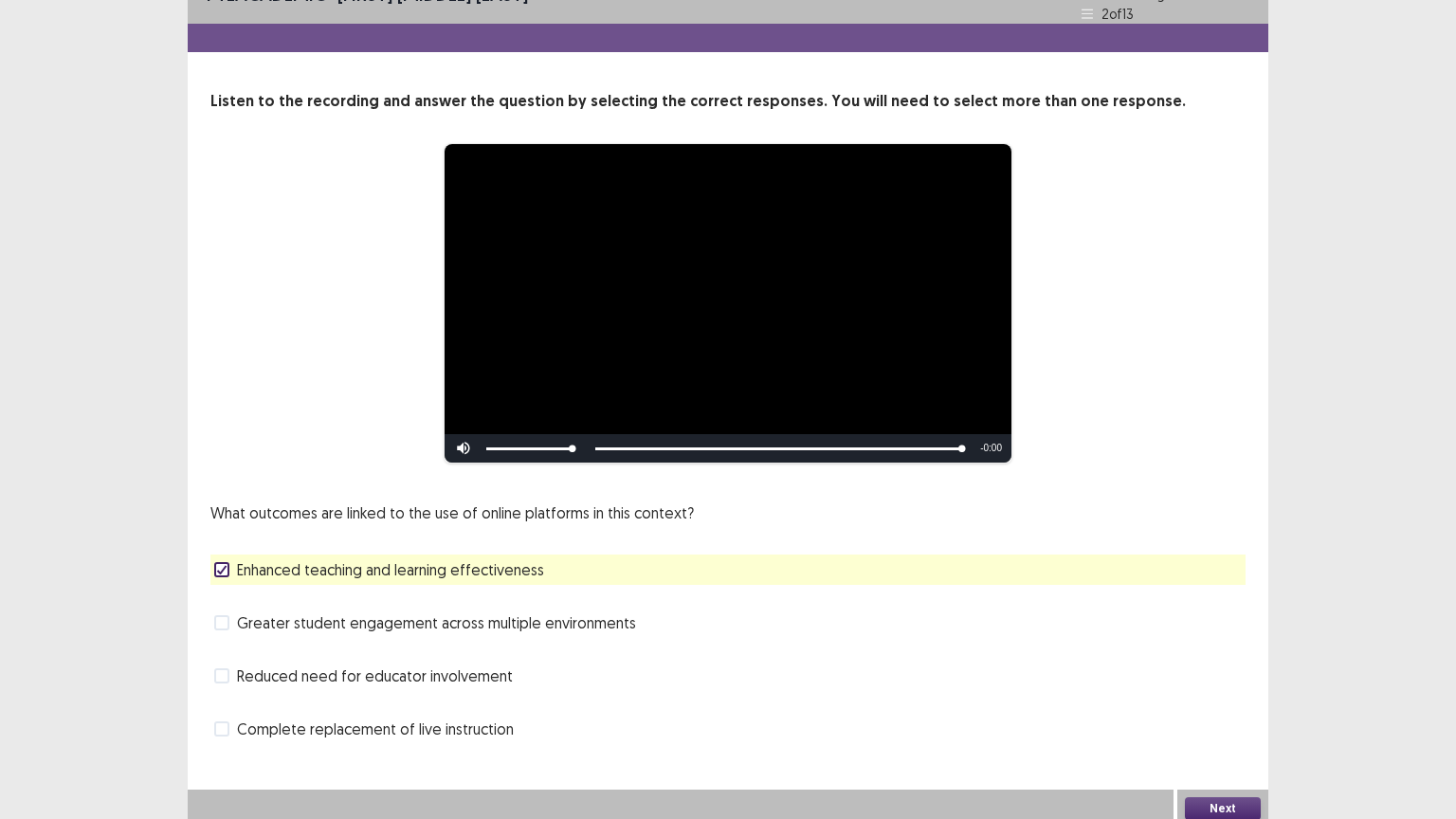 click on "Greater student engagement across multiple environments" at bounding box center (436, 623) 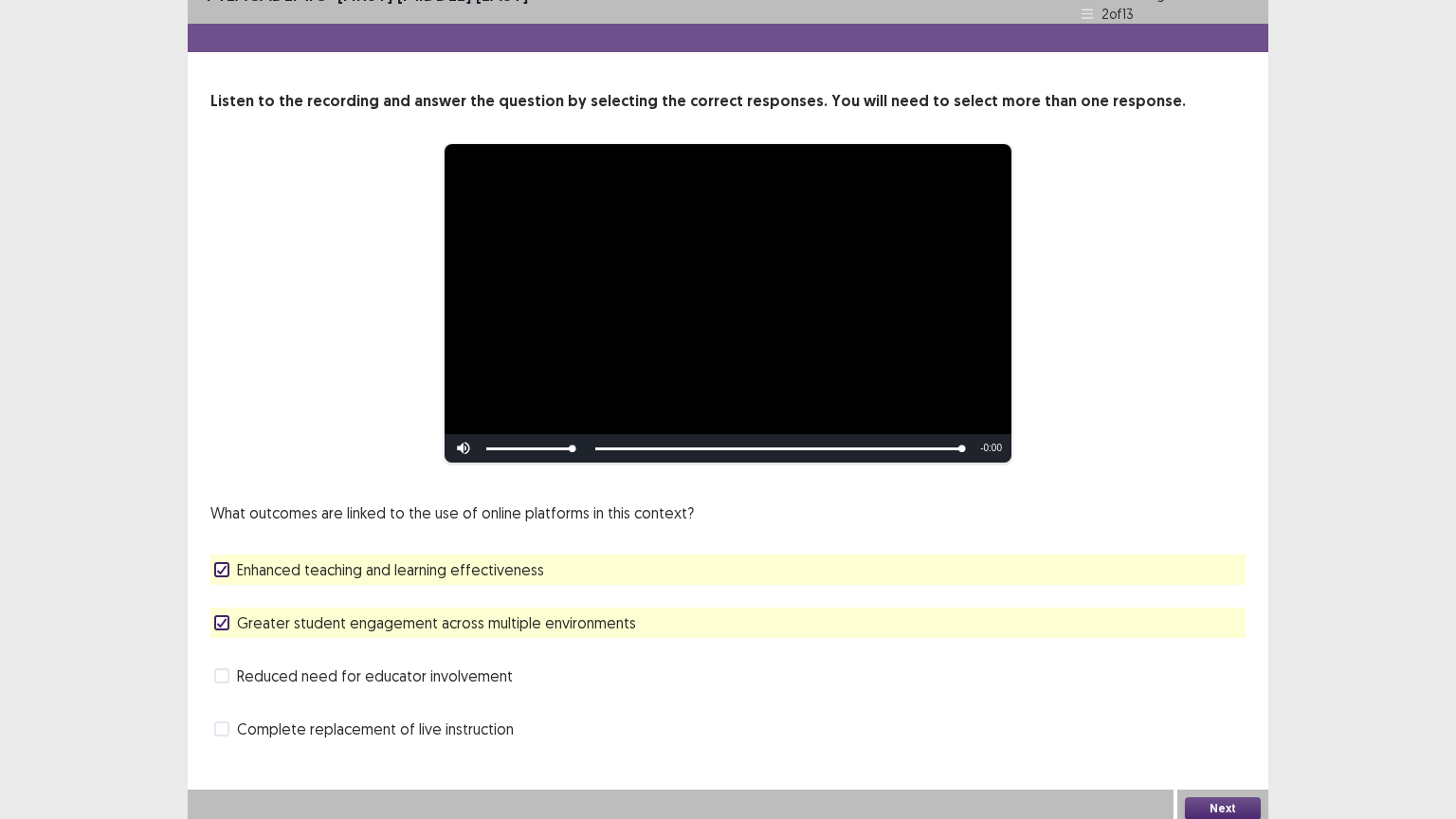 click on "**********" at bounding box center [728, 395] 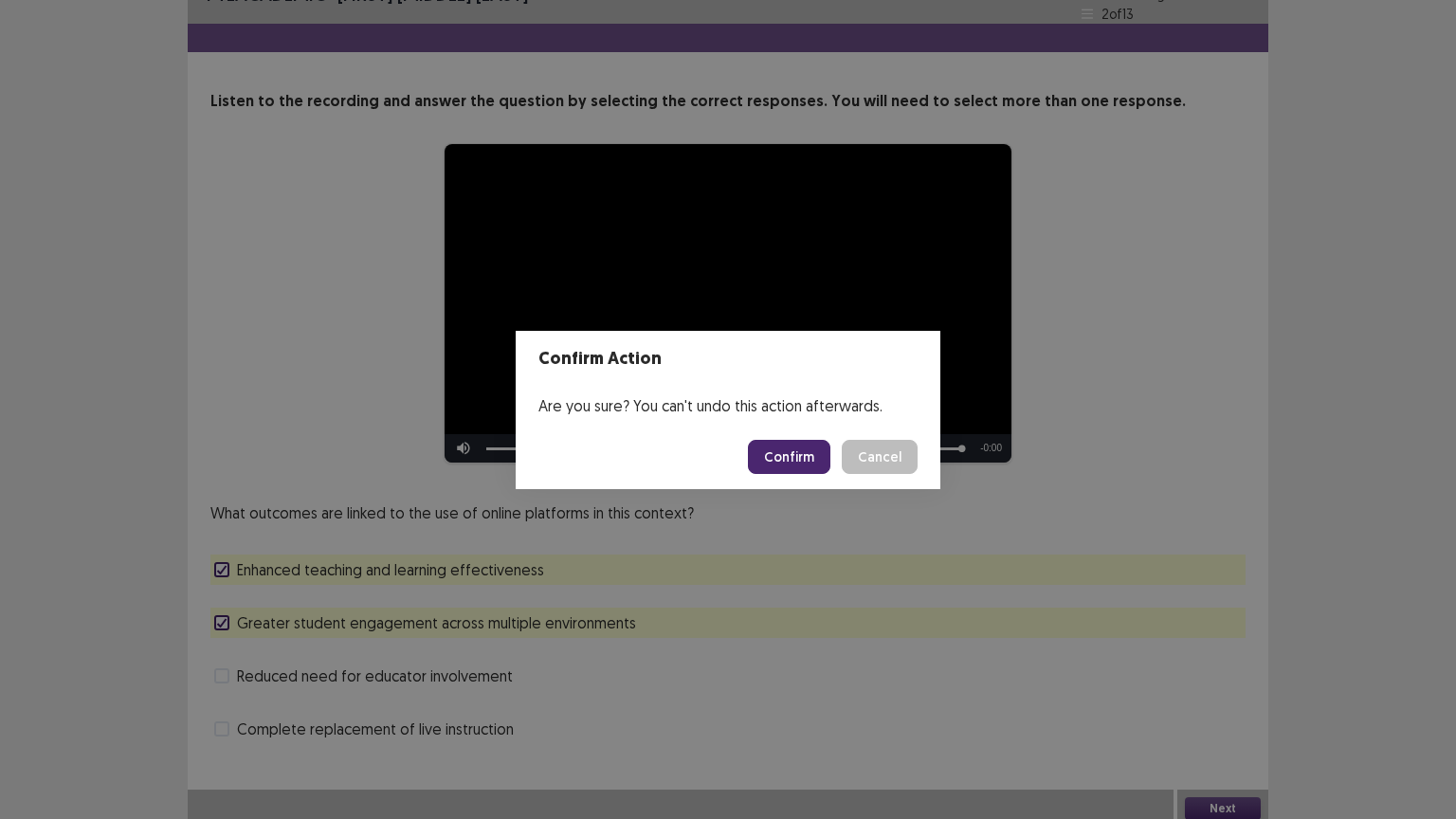 click on "Confirm" at bounding box center [789, 457] 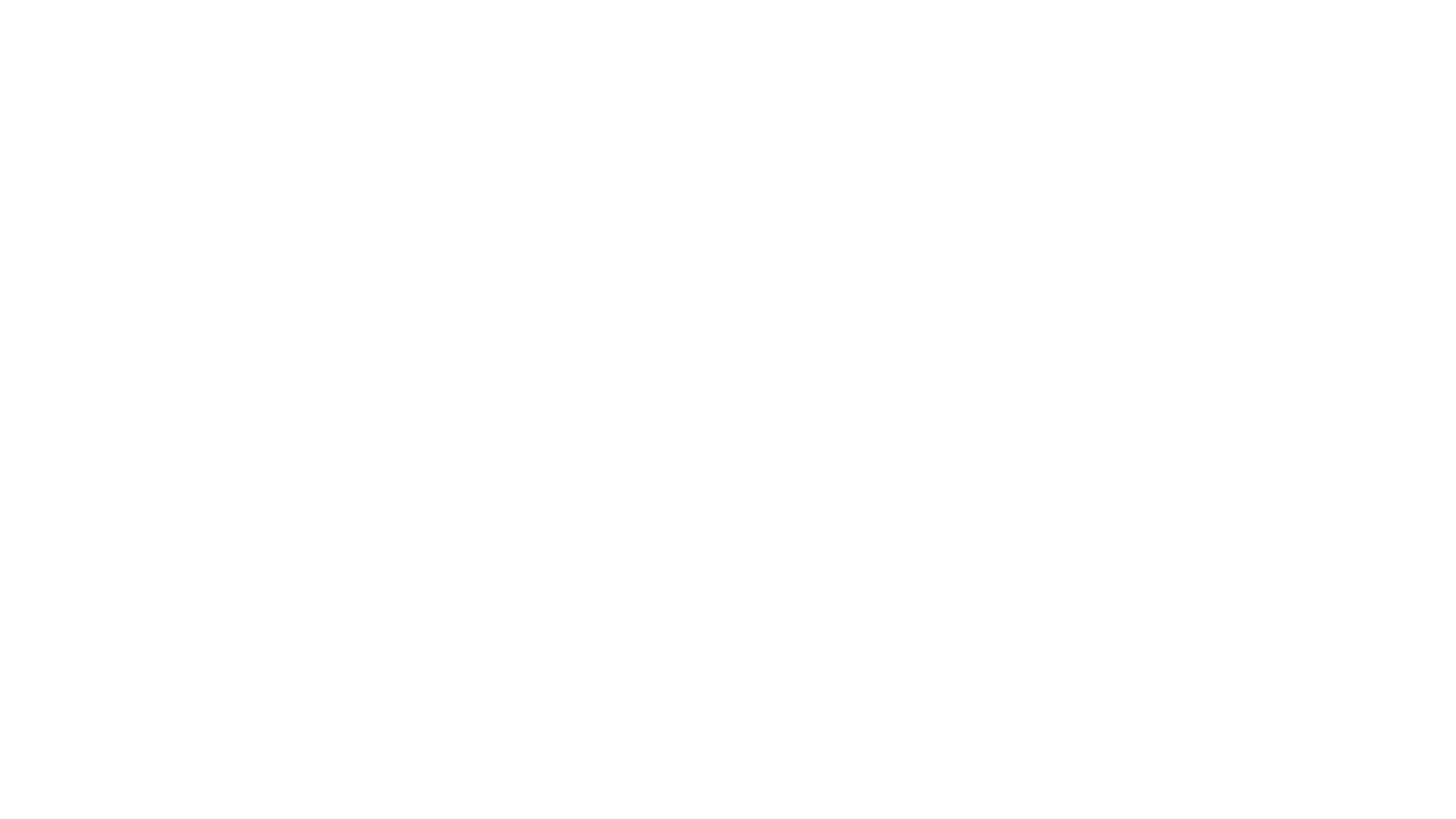 scroll, scrollTop: 0, scrollLeft: 0, axis: both 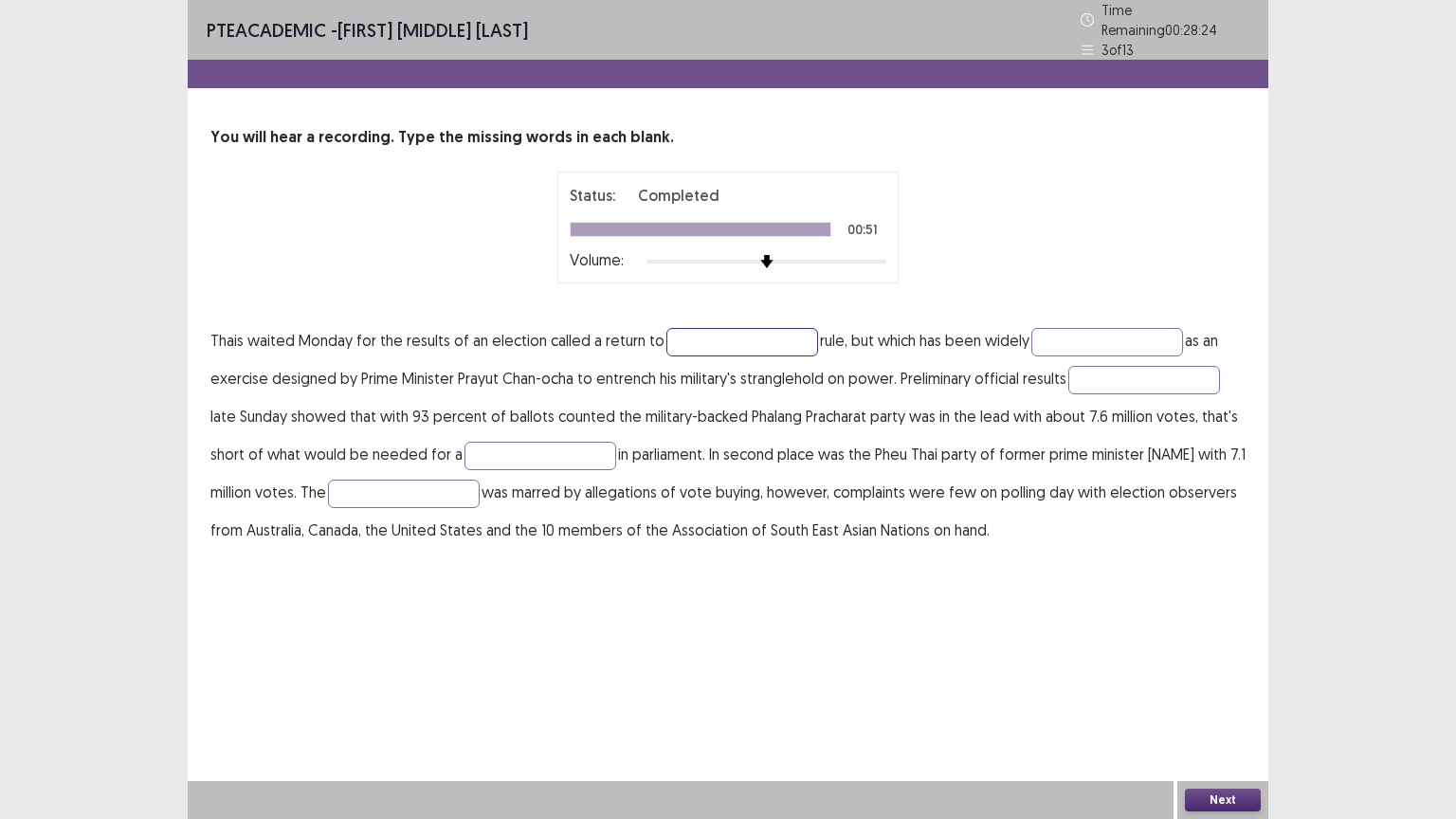 click at bounding box center (742, 342) 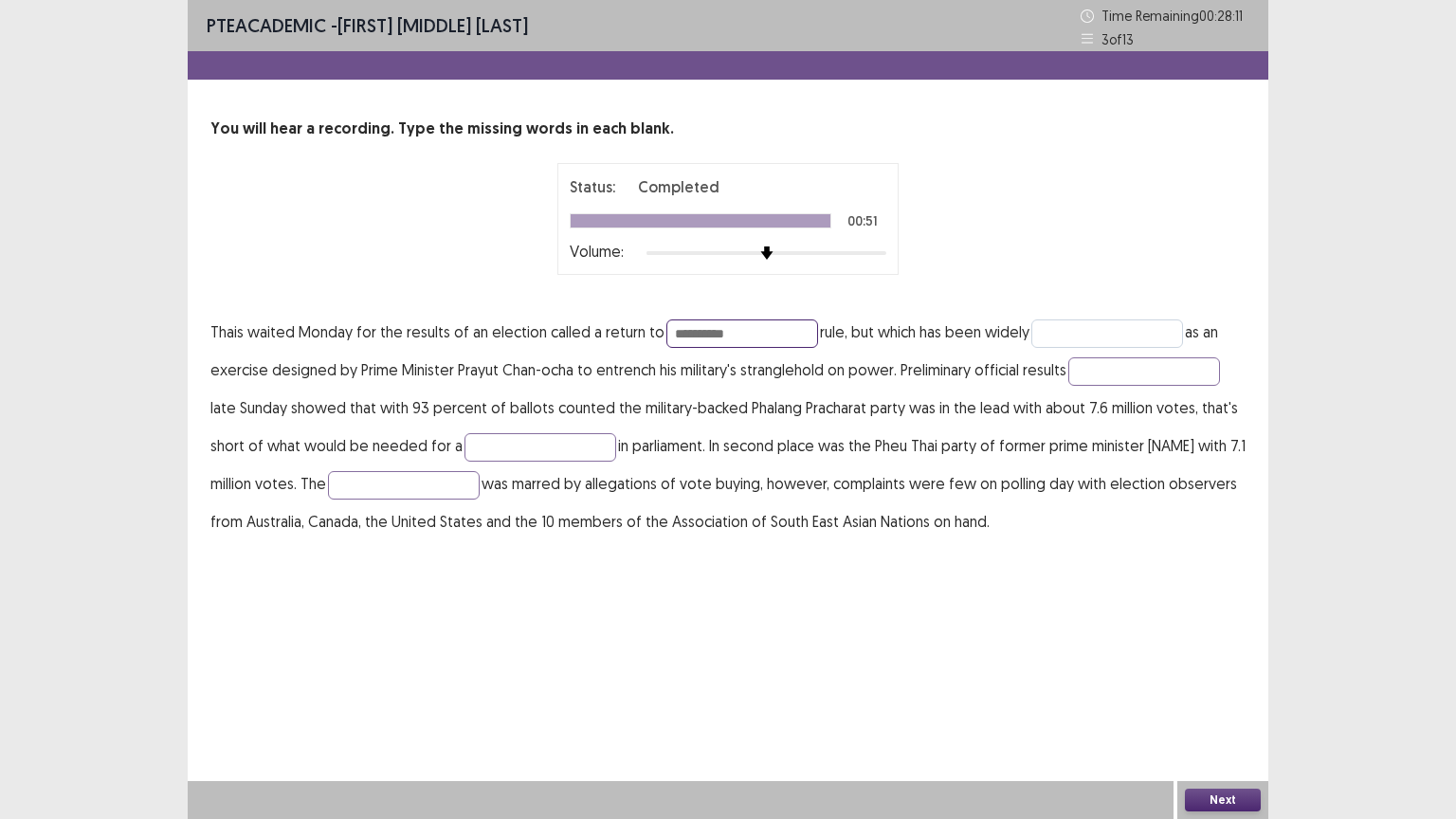 type on "**********" 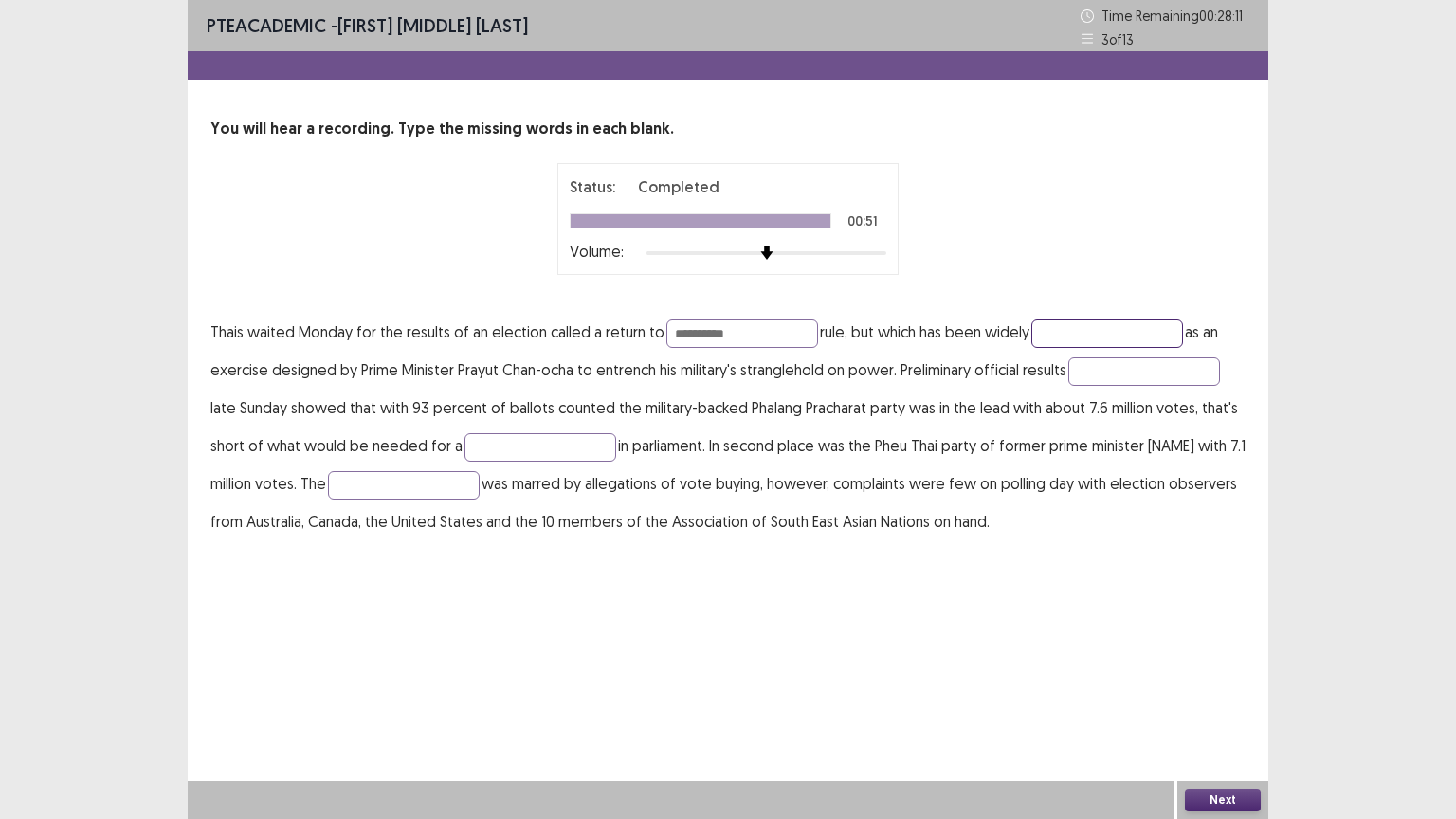 click at bounding box center [1107, 334] 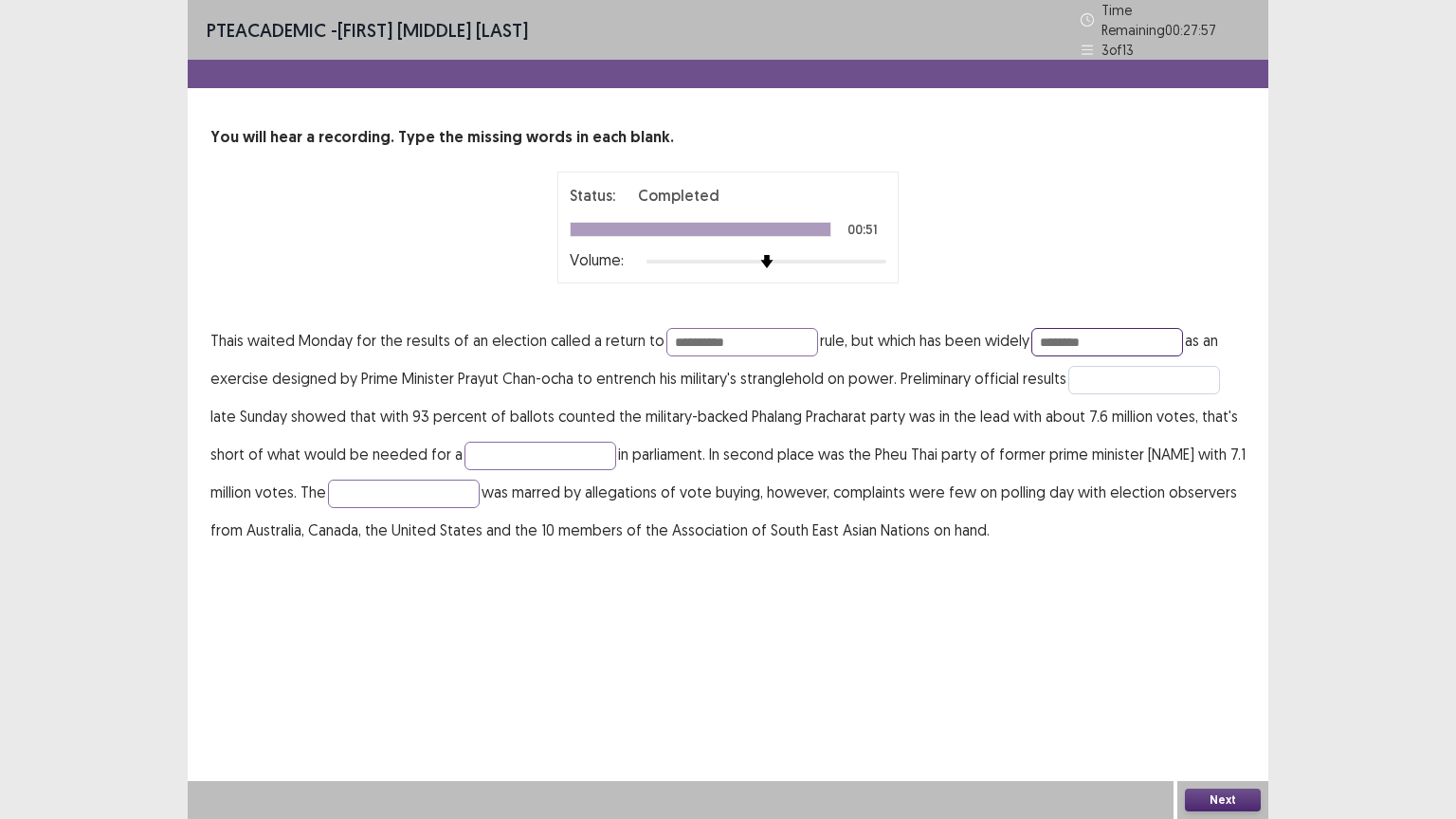 type on "********" 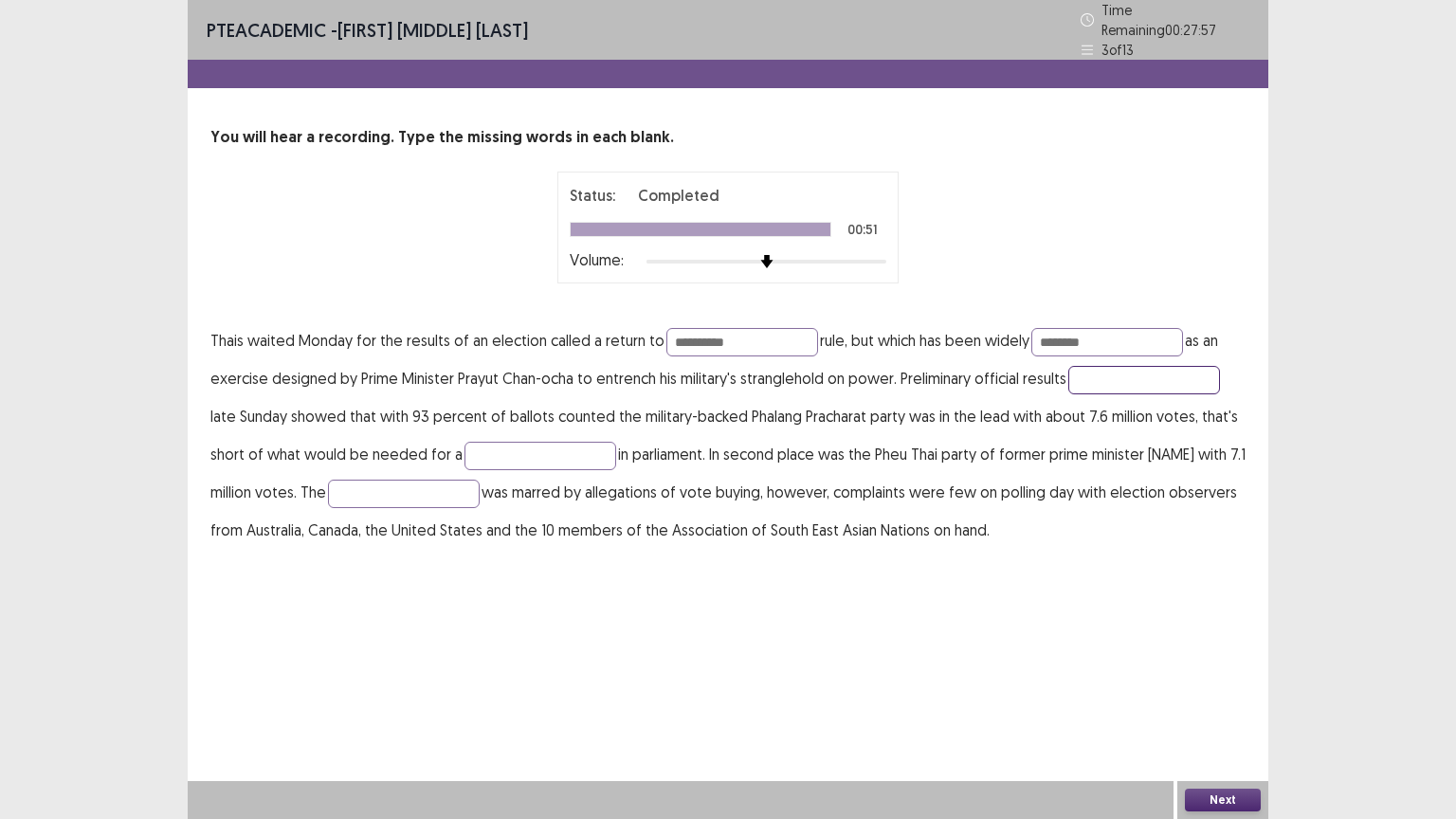 click at bounding box center (1144, 380) 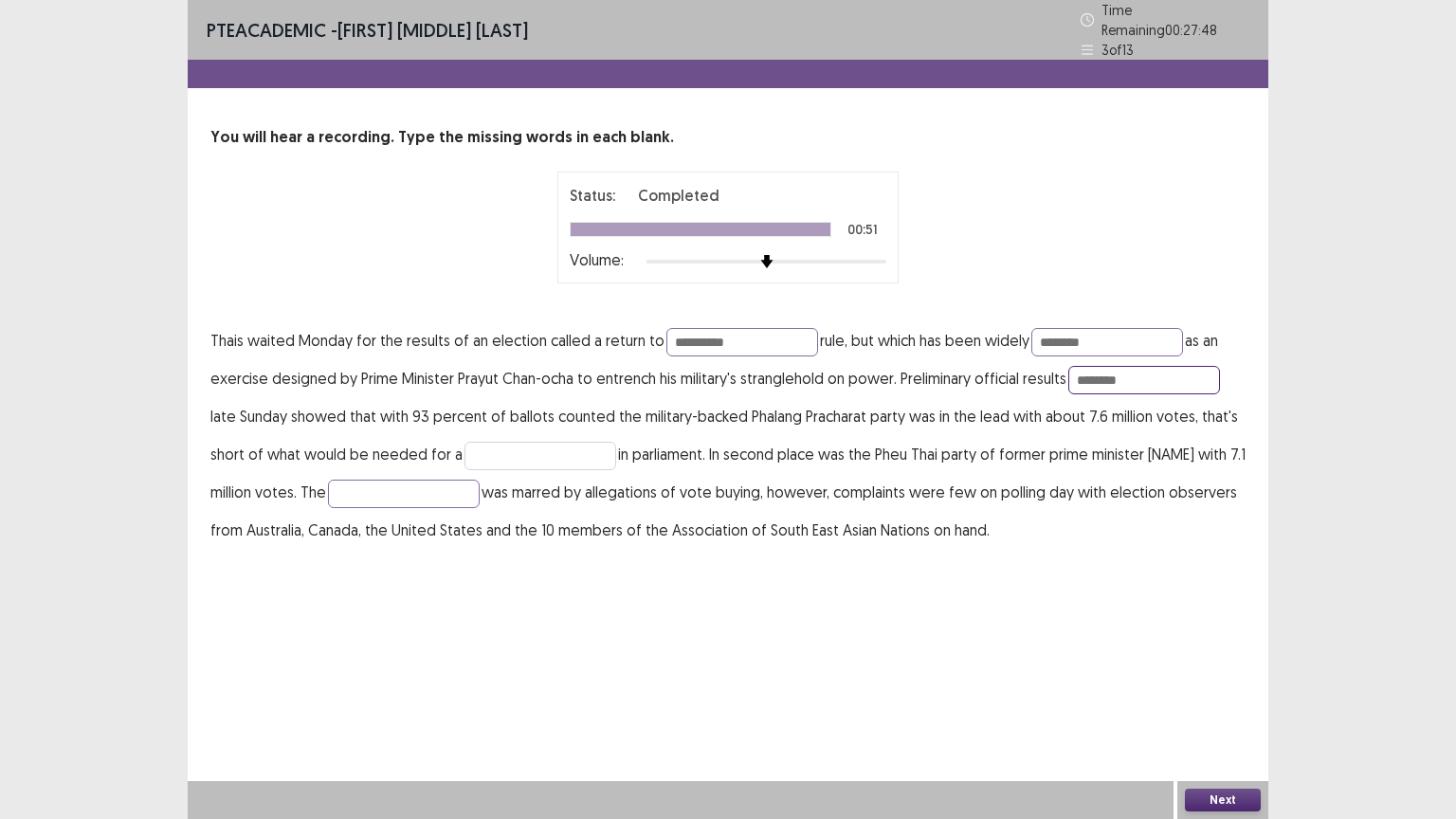 type on "********" 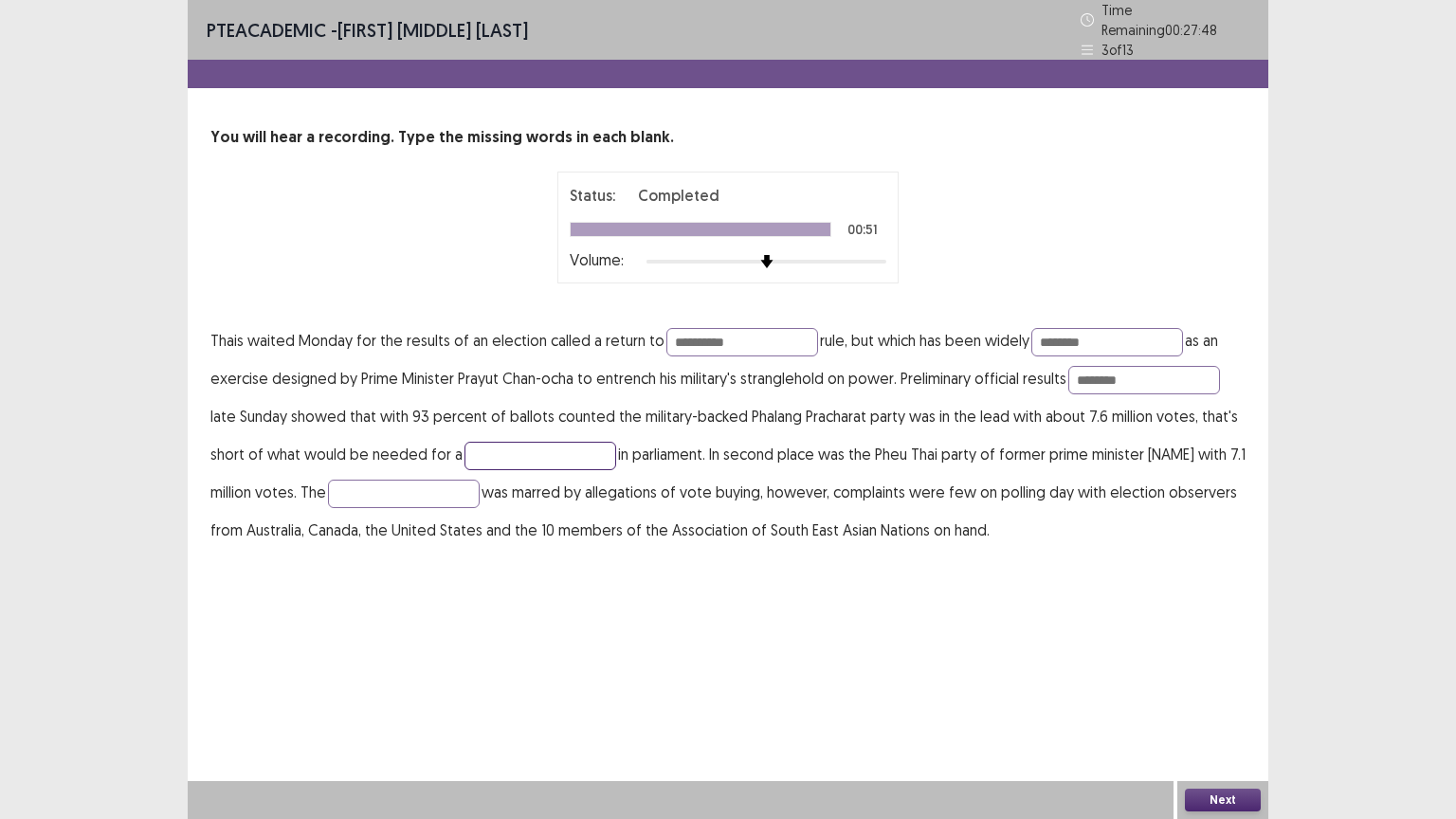 click at bounding box center [540, 456] 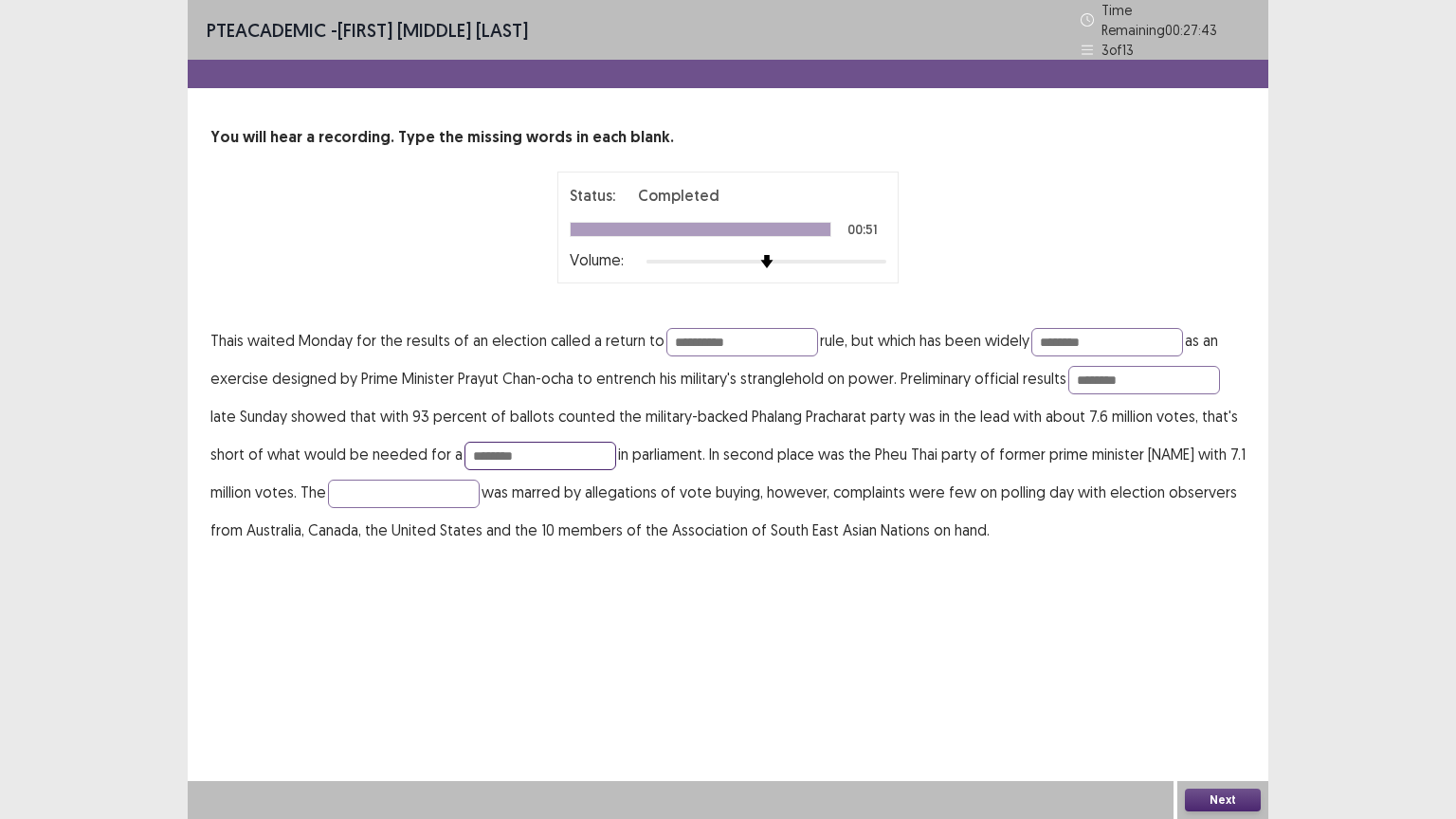 type on "********" 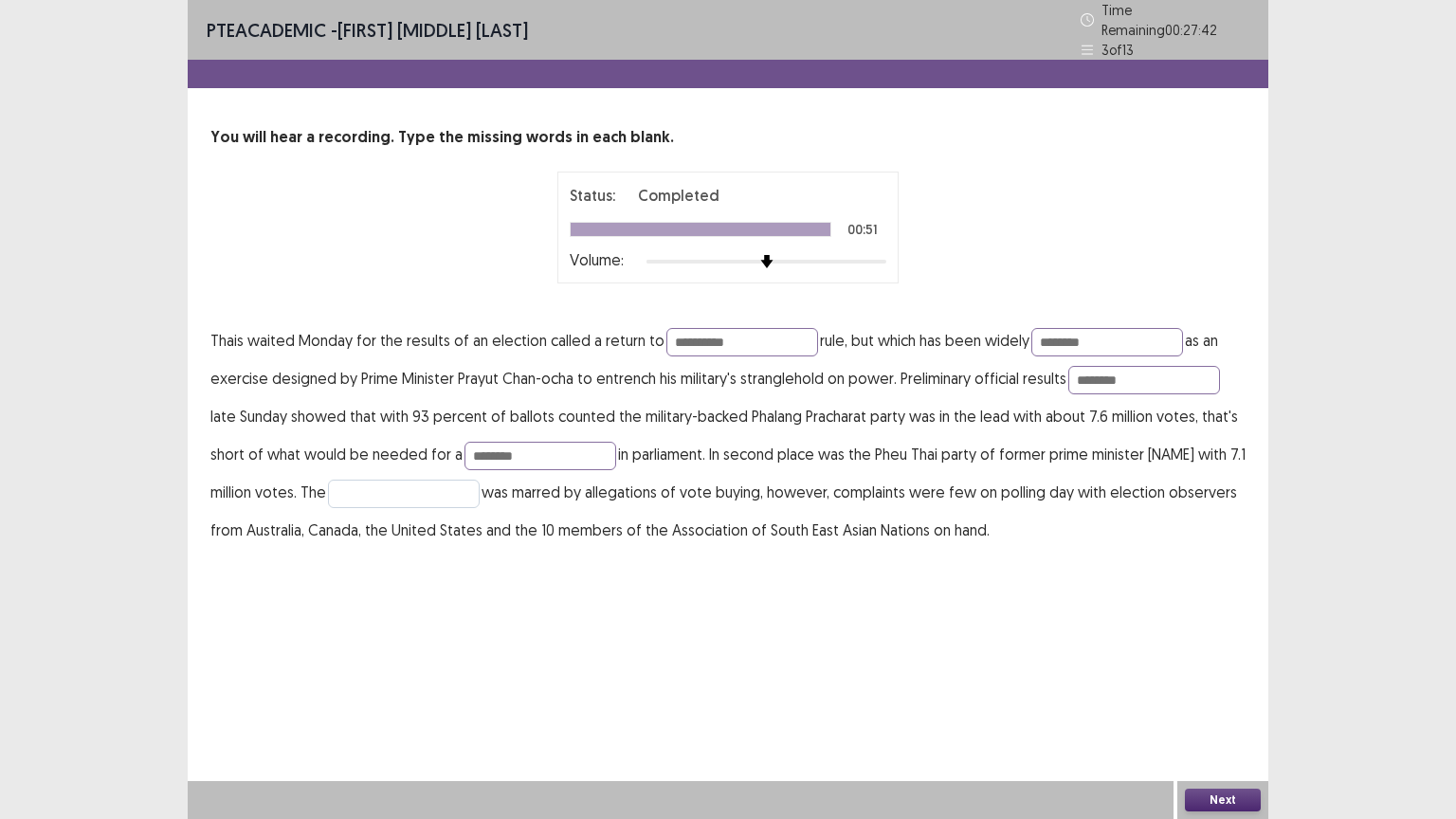 drag, startPoint x: 665, startPoint y: 516, endPoint x: 446, endPoint y: 484, distance: 221.32555 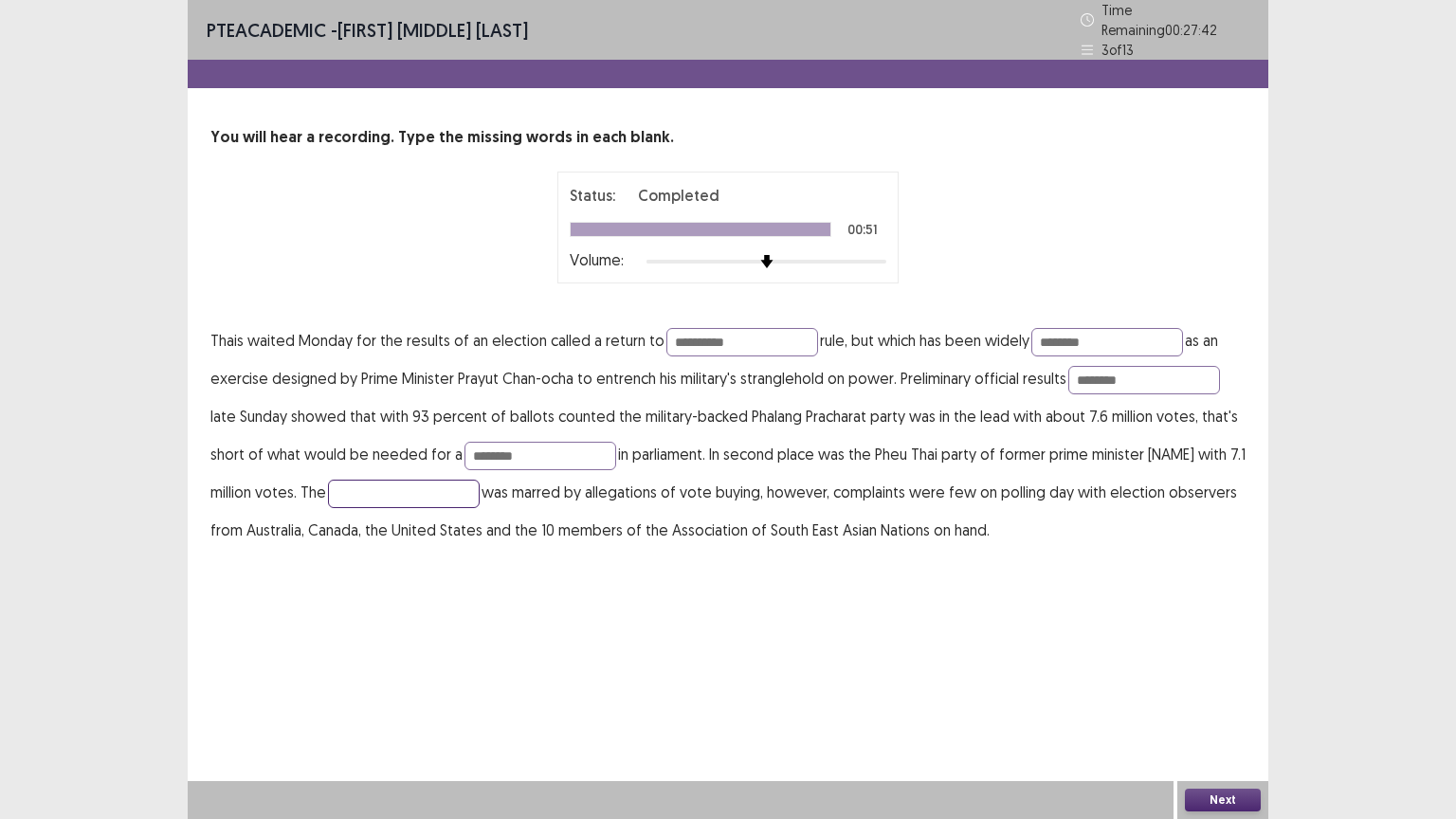 click at bounding box center (404, 494) 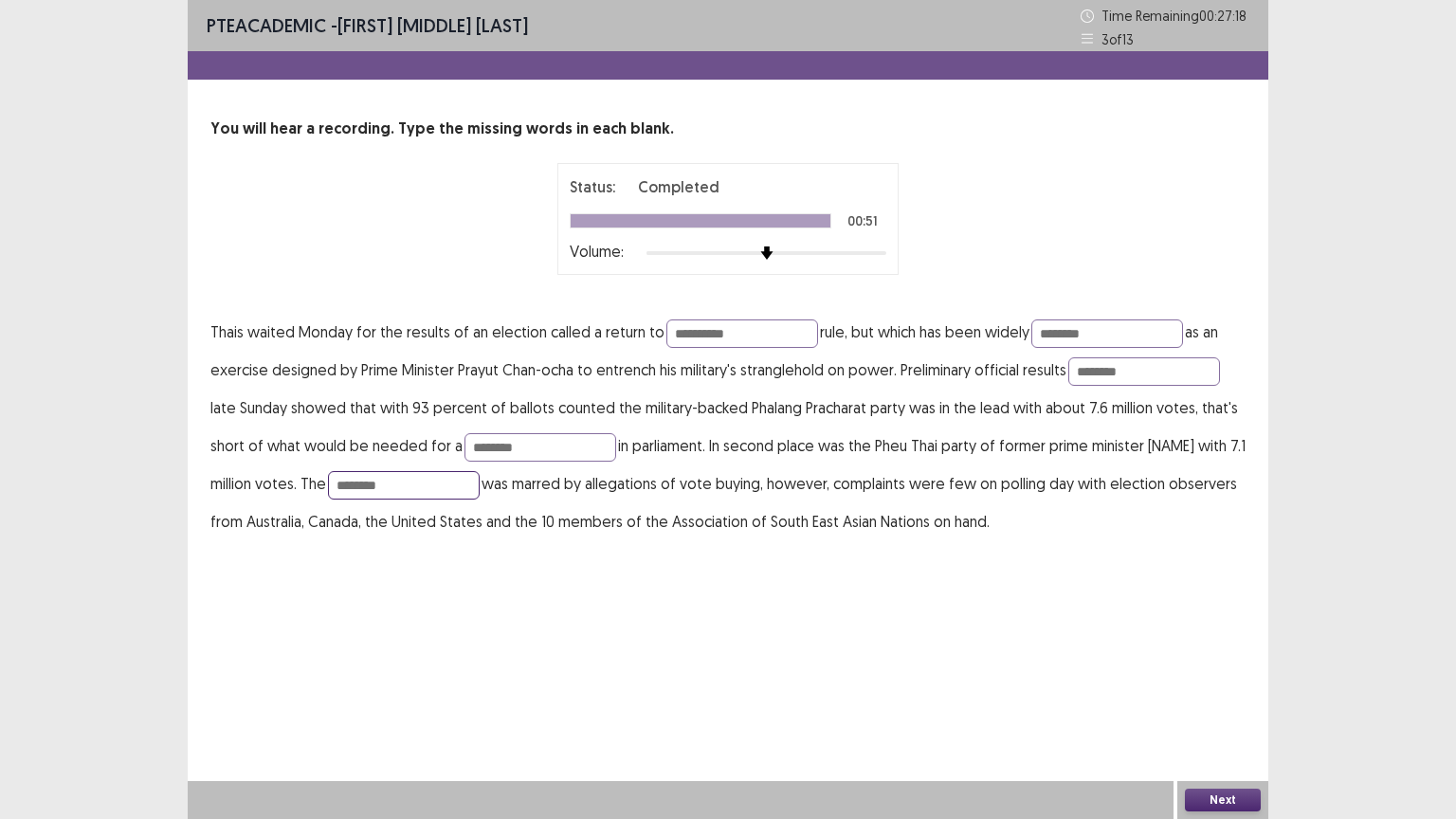 type on "********" 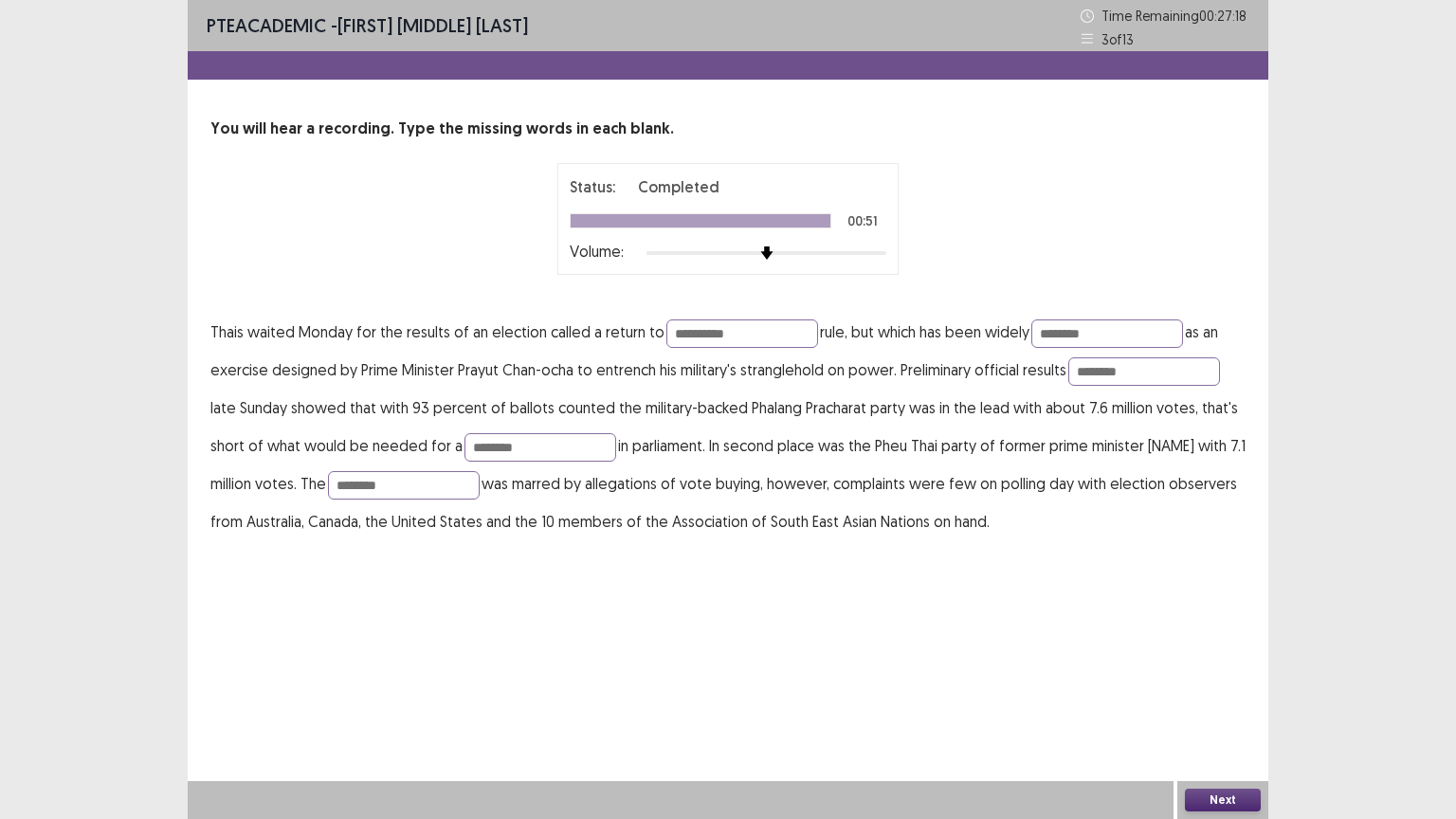 click on "Next" at bounding box center [1223, 800] 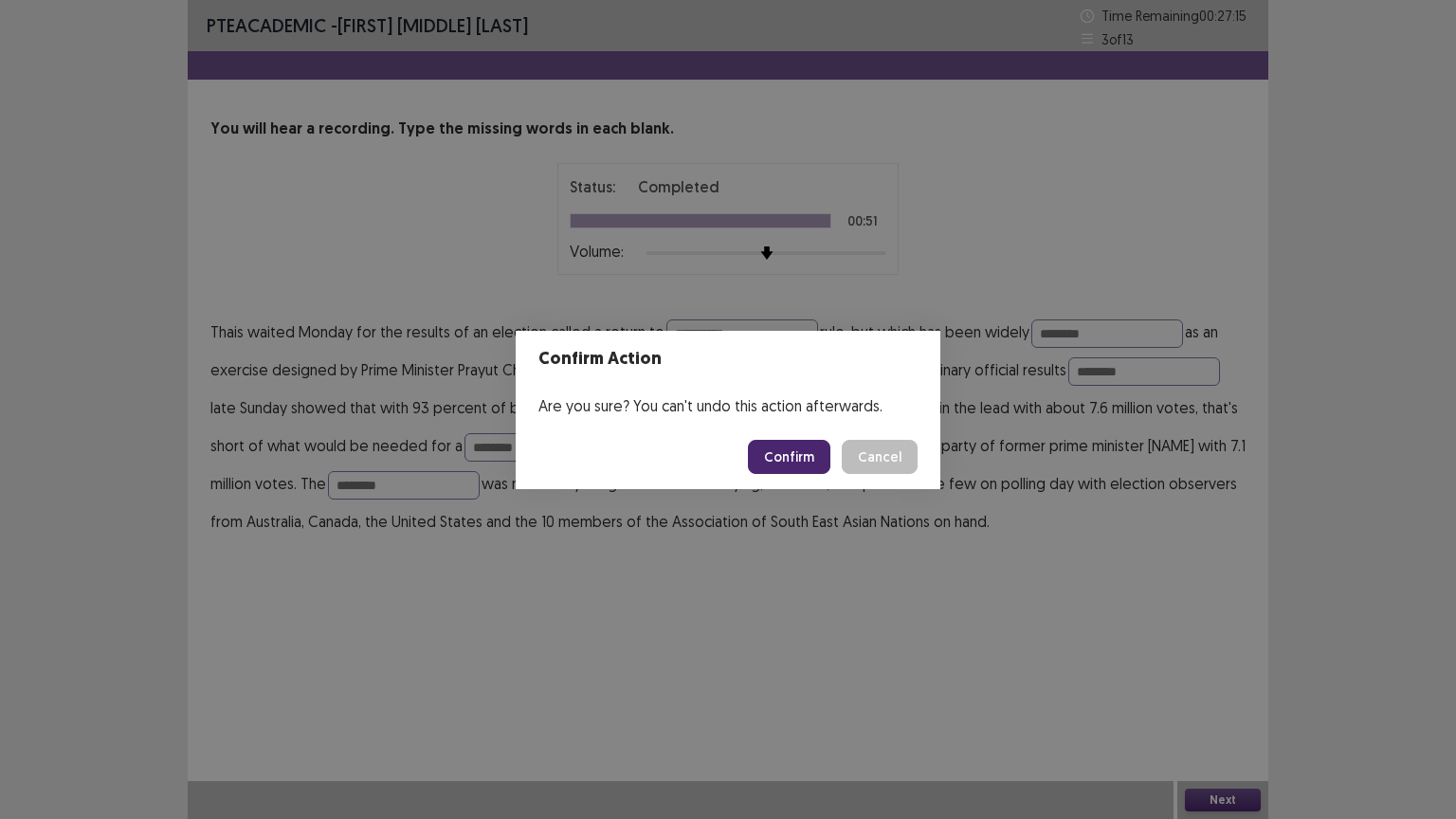 click on "Confirm Cancel" at bounding box center [728, 457] 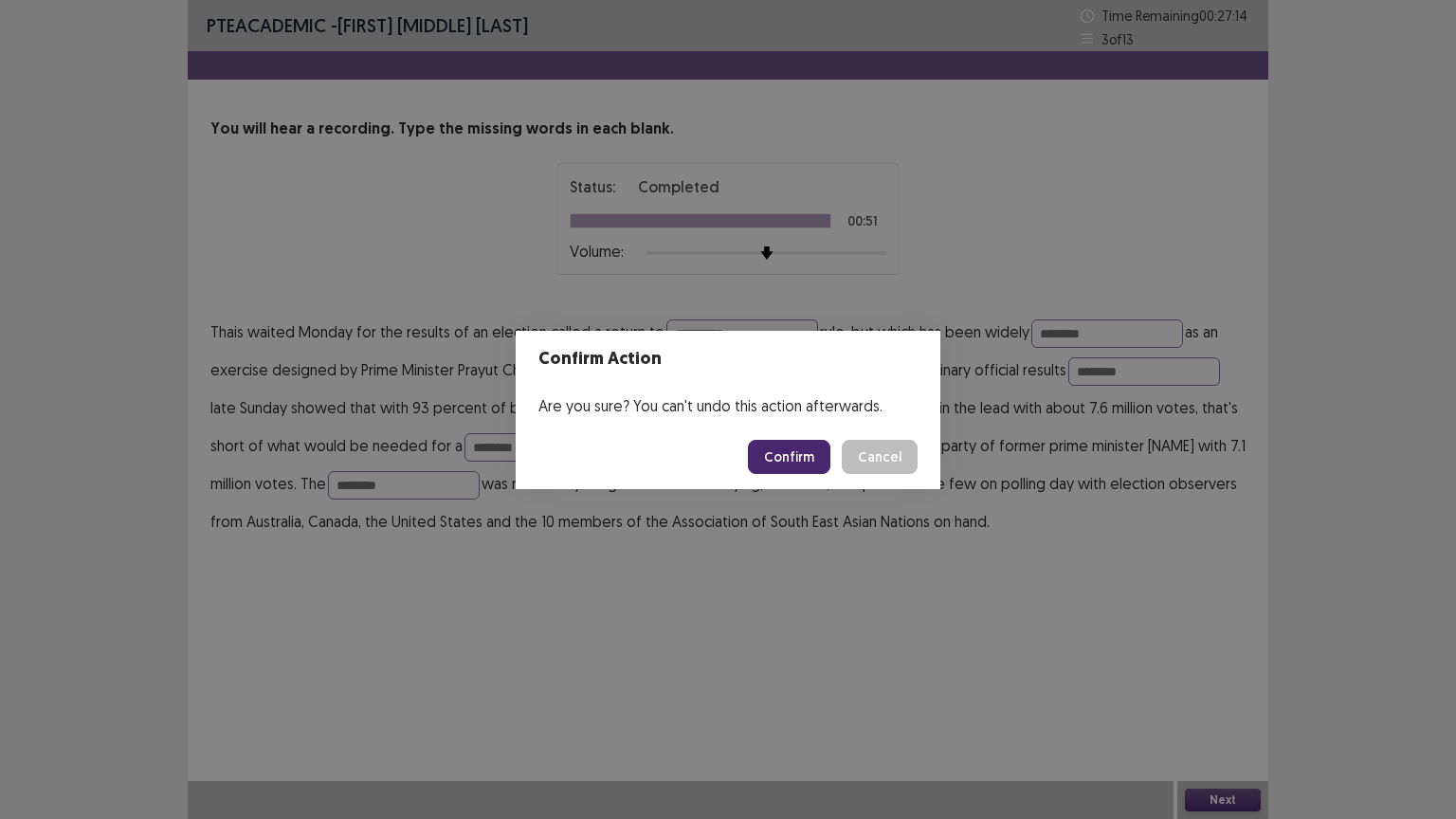 click on "Confirm" at bounding box center (789, 457) 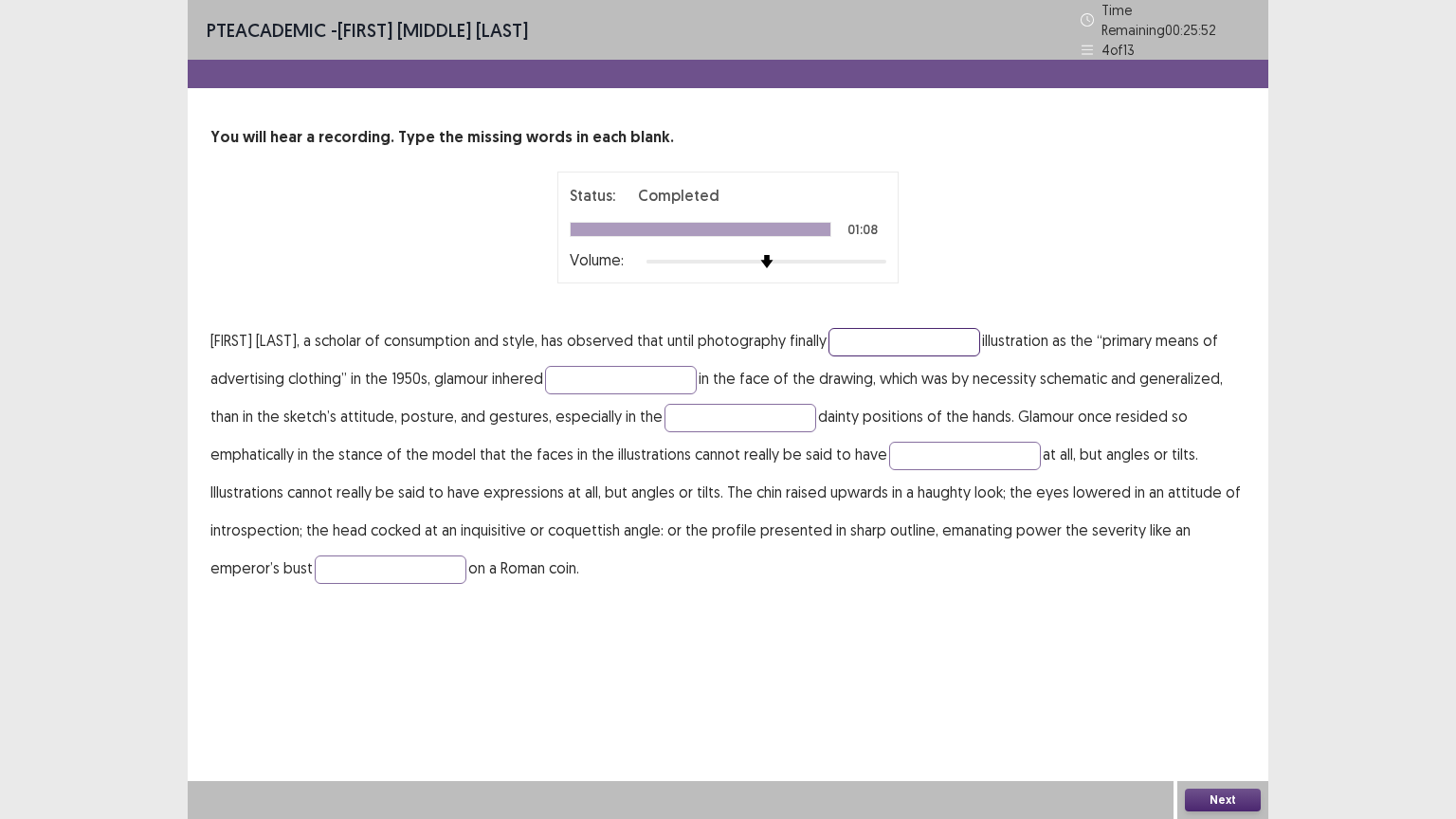 click at bounding box center [904, 342] 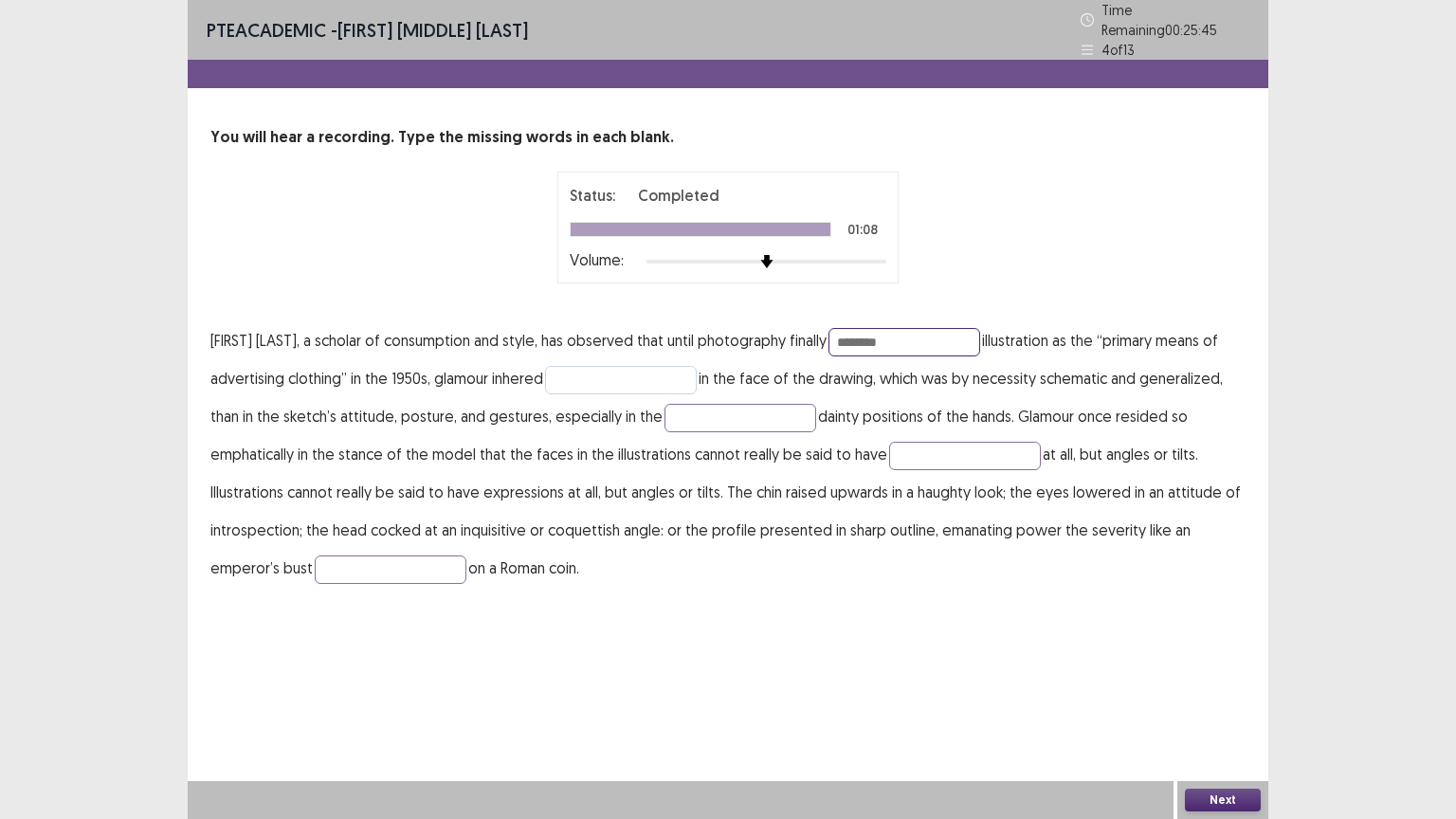 type on "********" 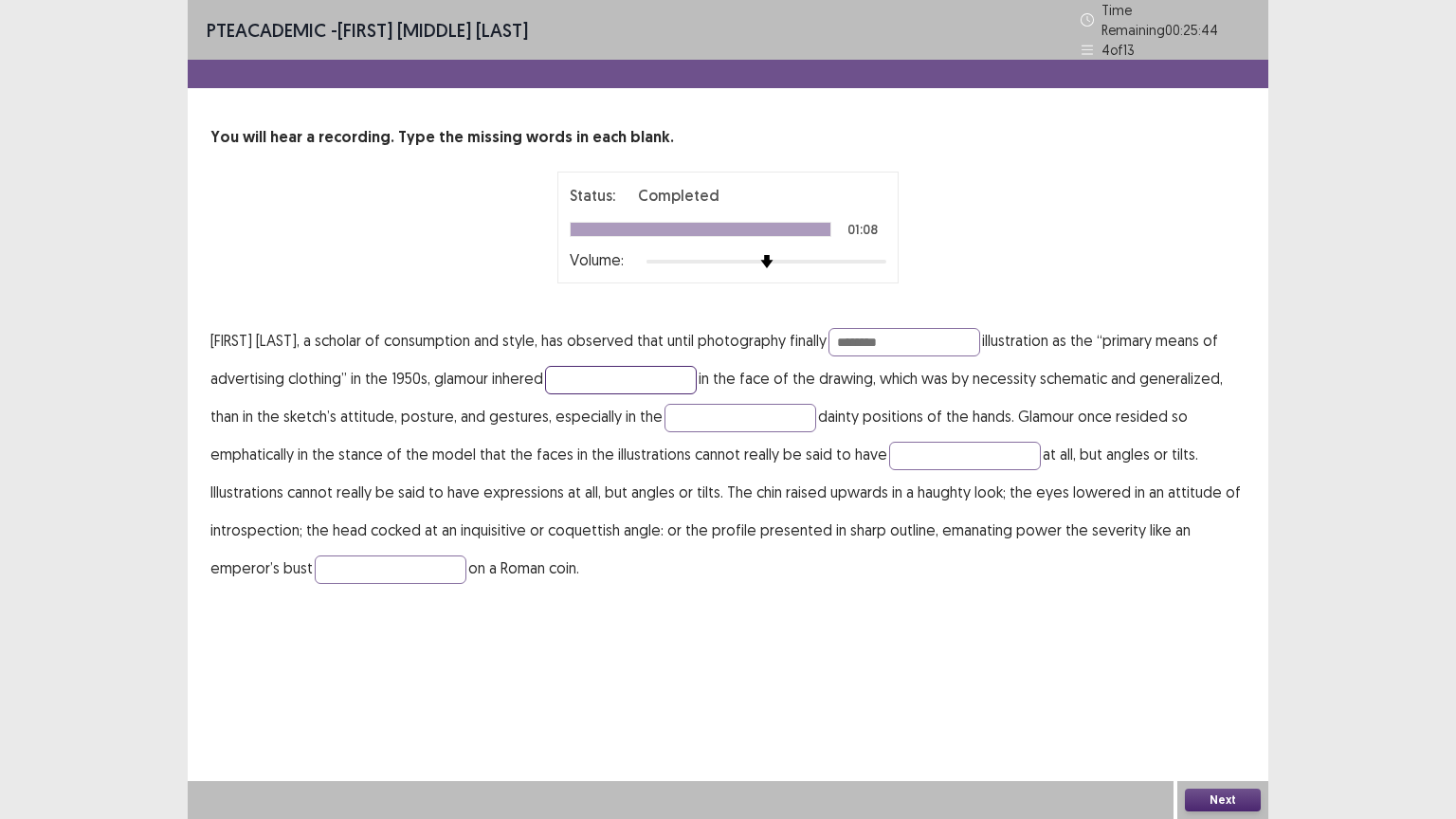 click at bounding box center (621, 380) 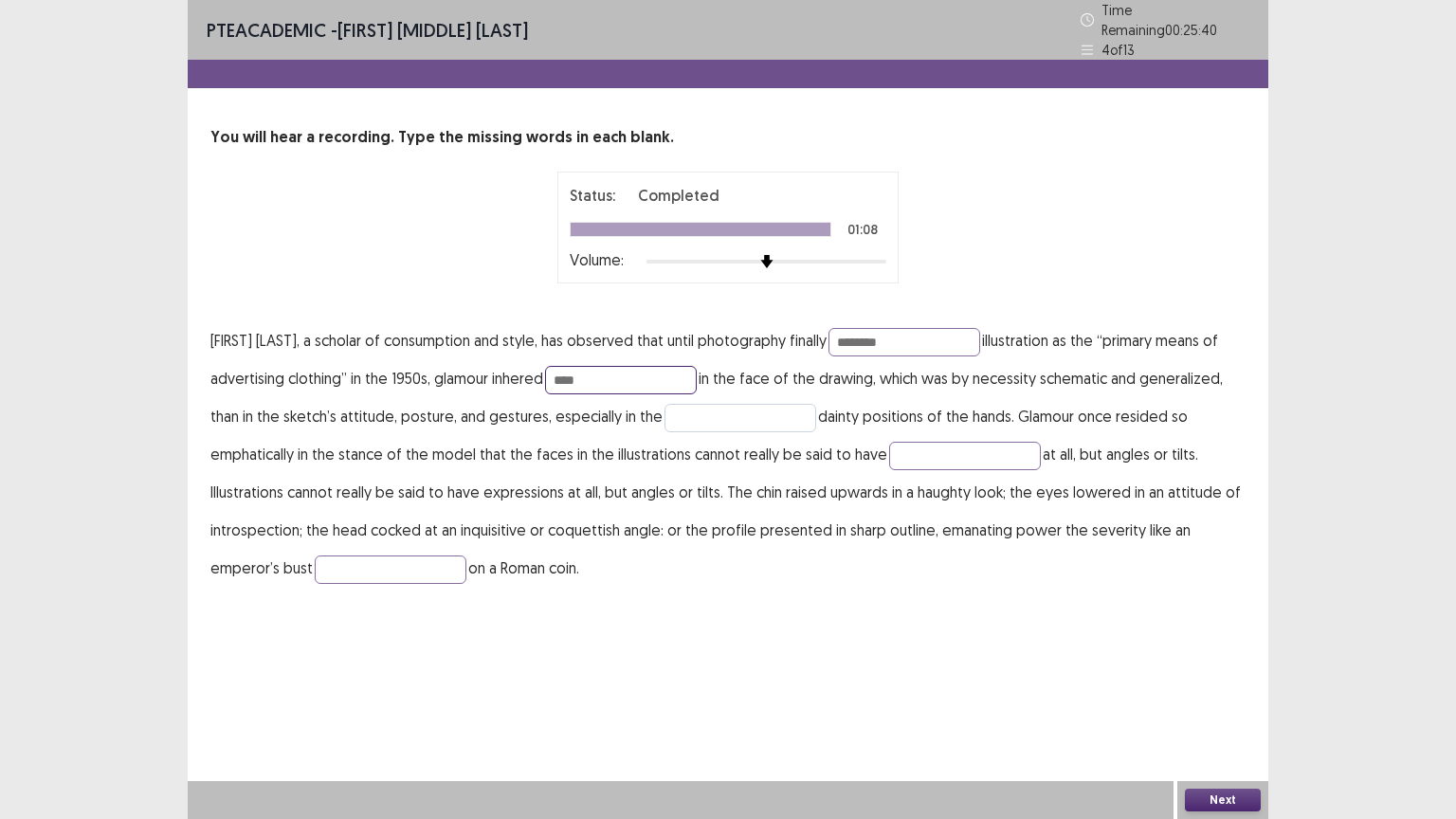 type on "****" 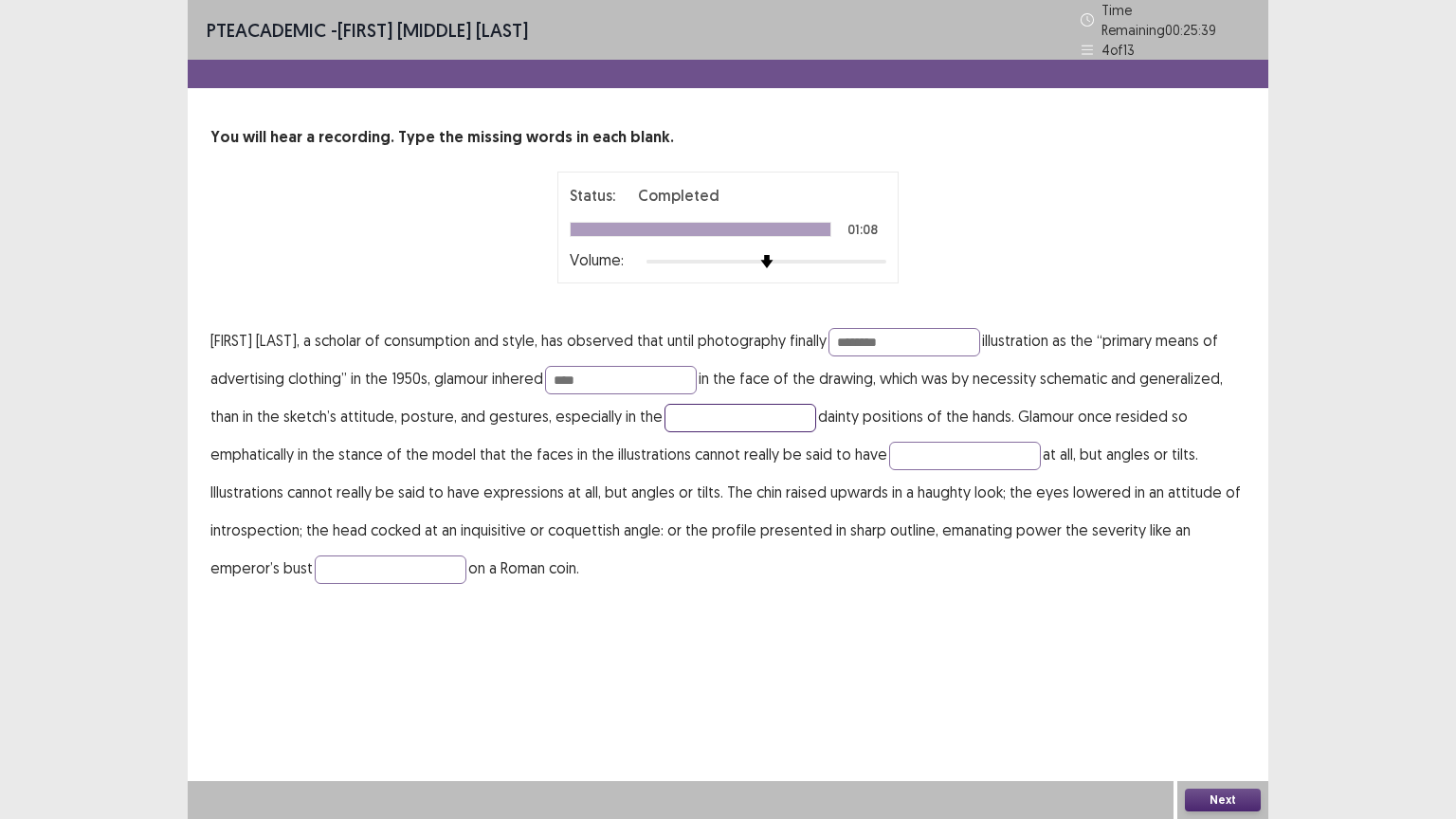 click at bounding box center [740, 418] 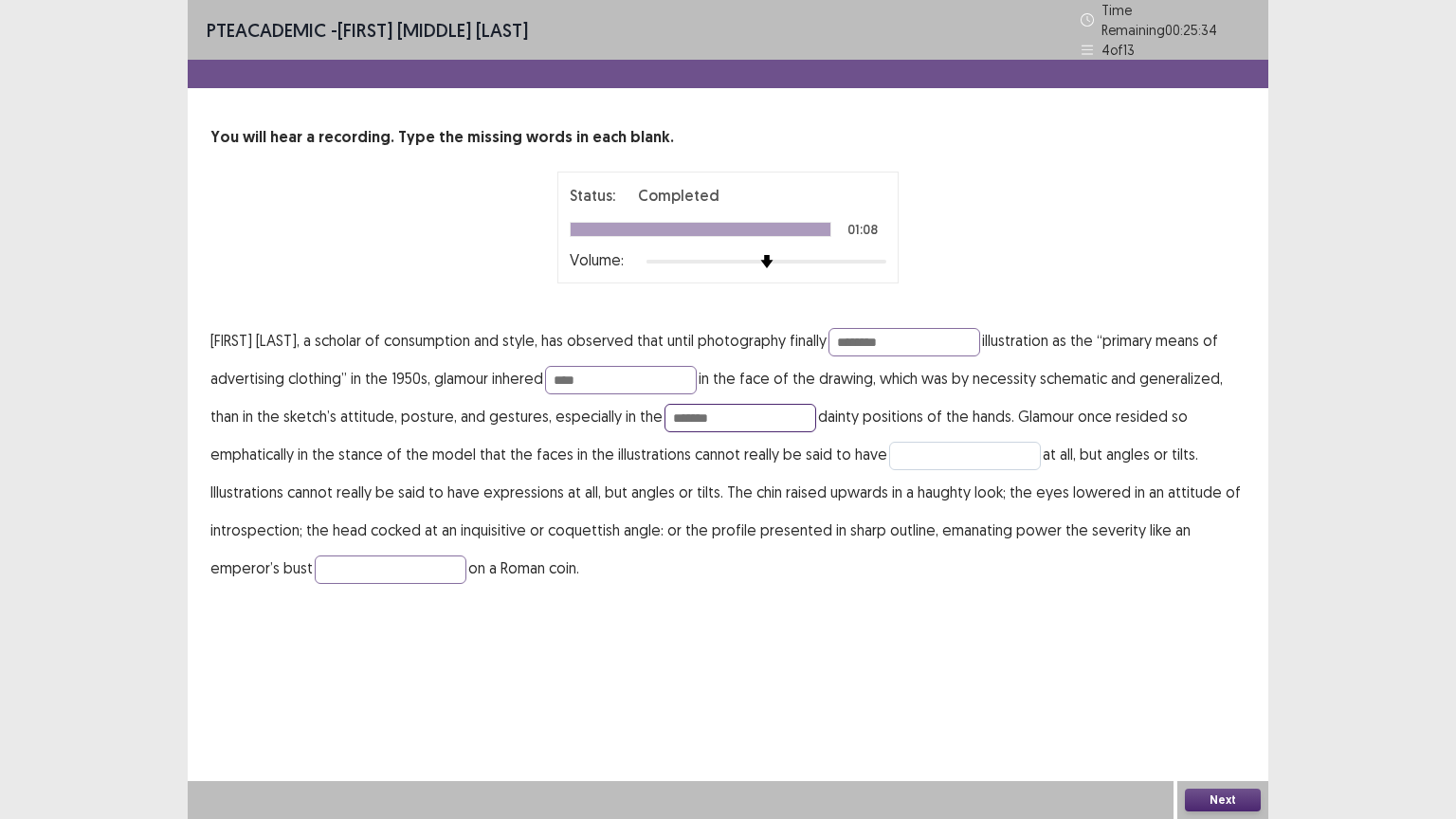 type on "*******" 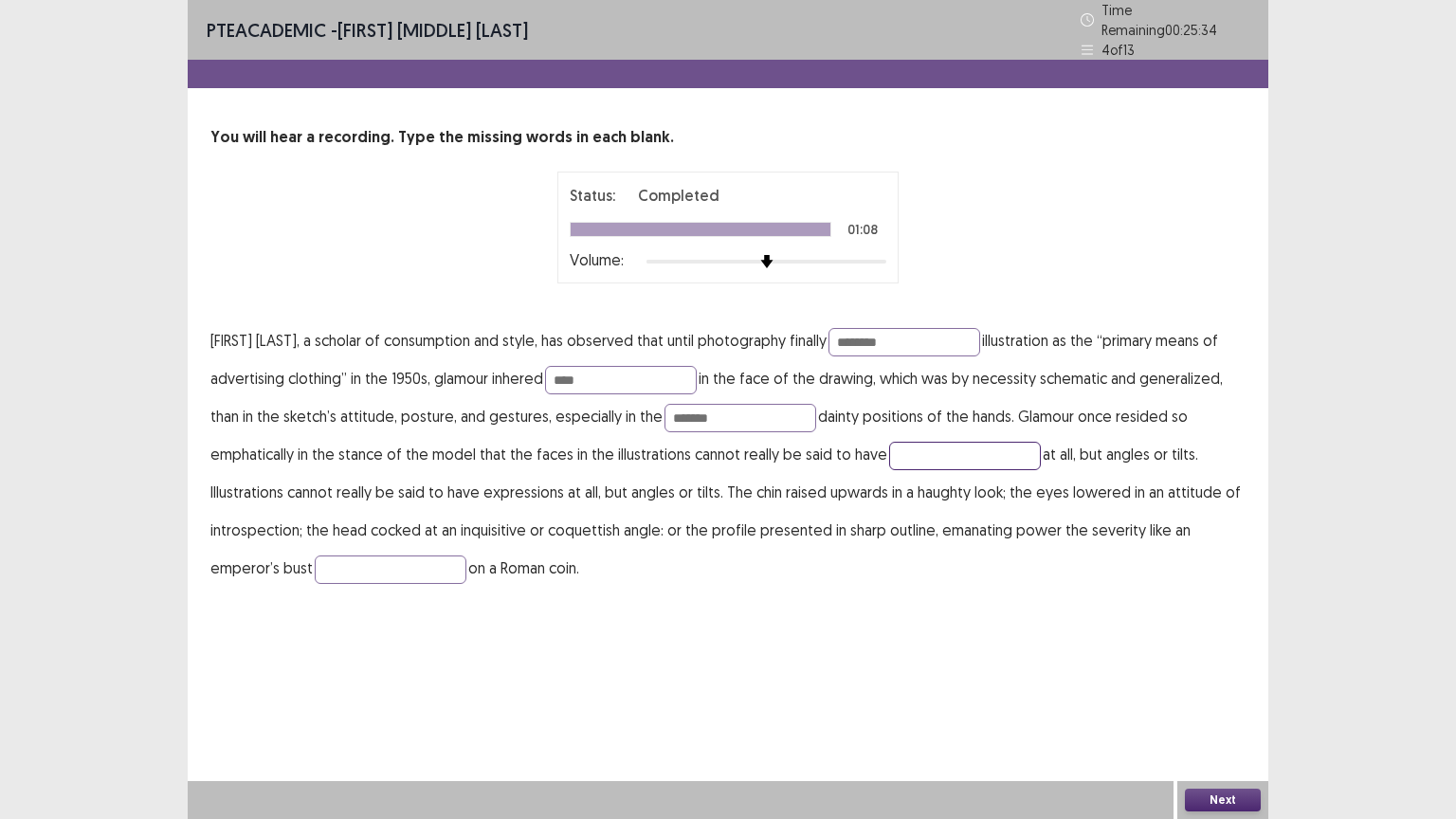 click at bounding box center (965, 456) 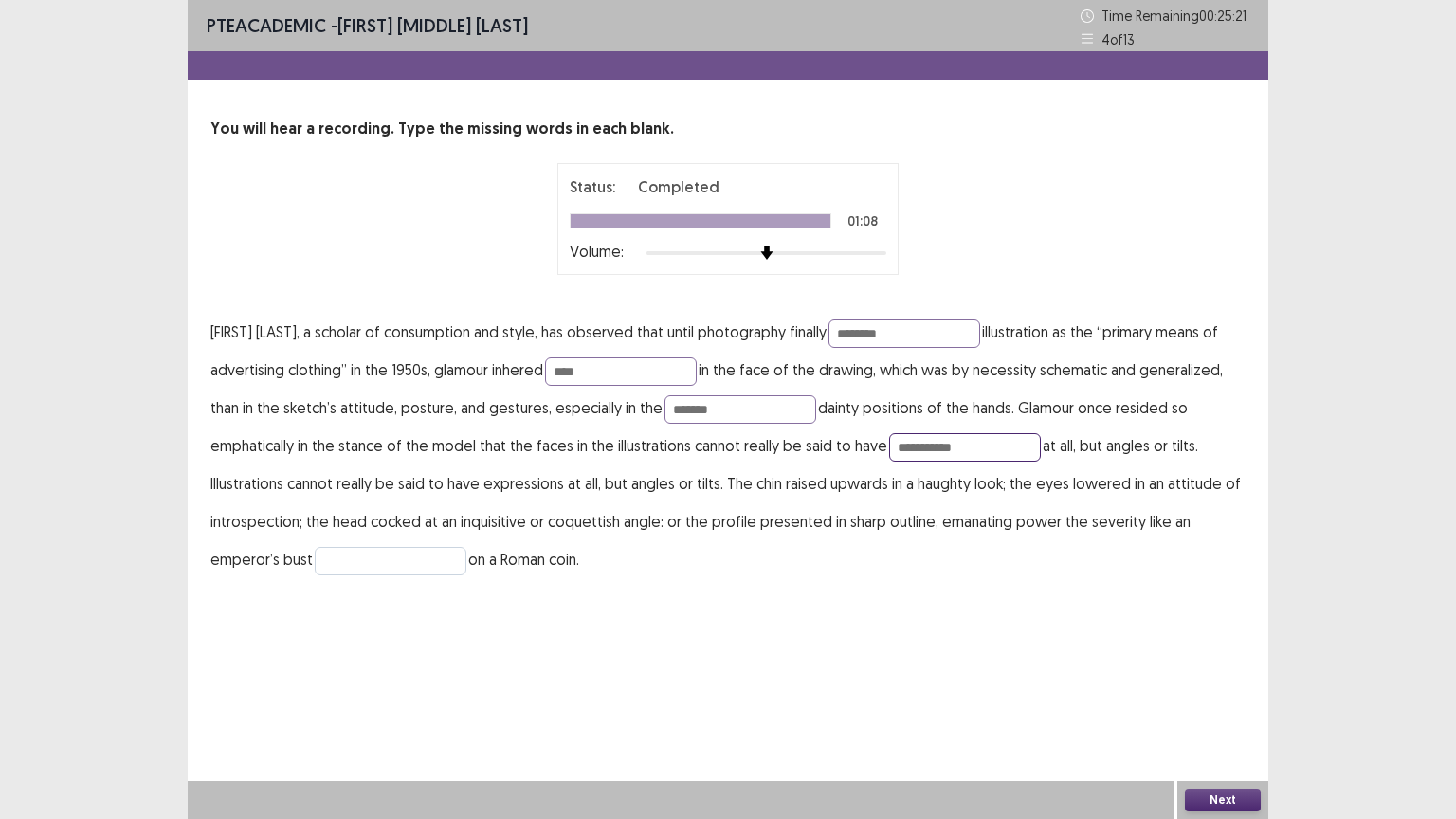 type on "**********" 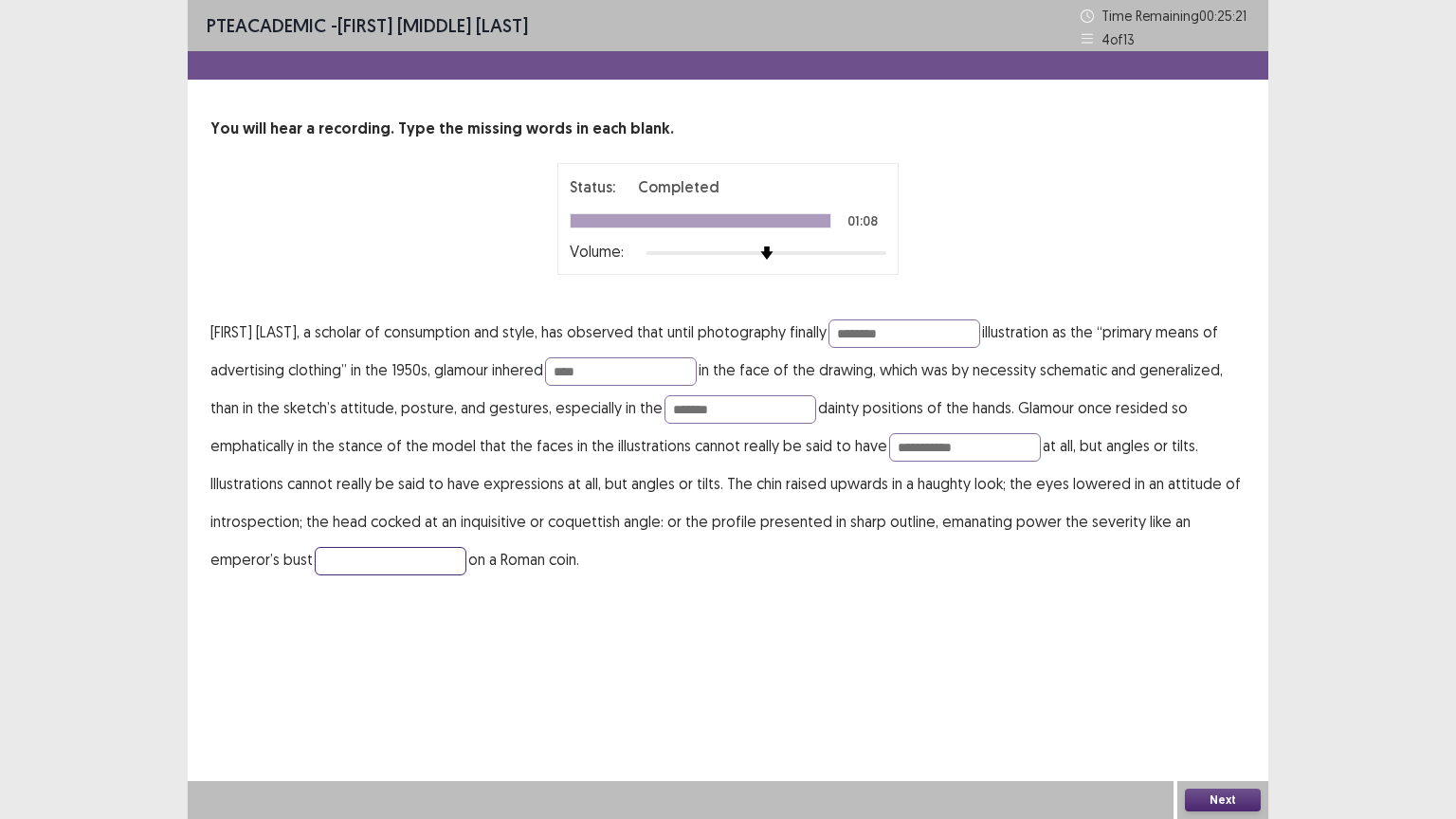 click at bounding box center (391, 561) 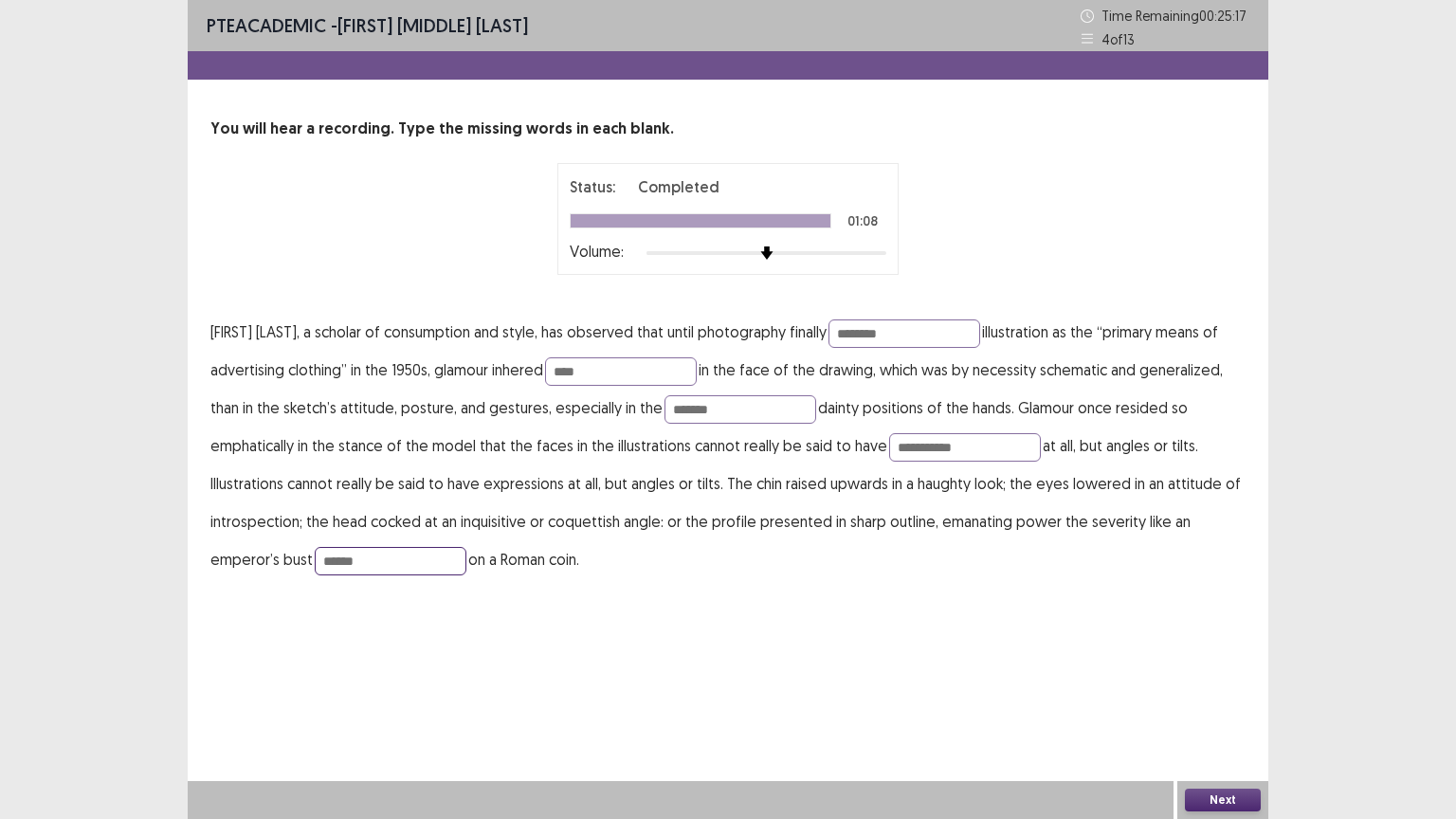 type on "******" 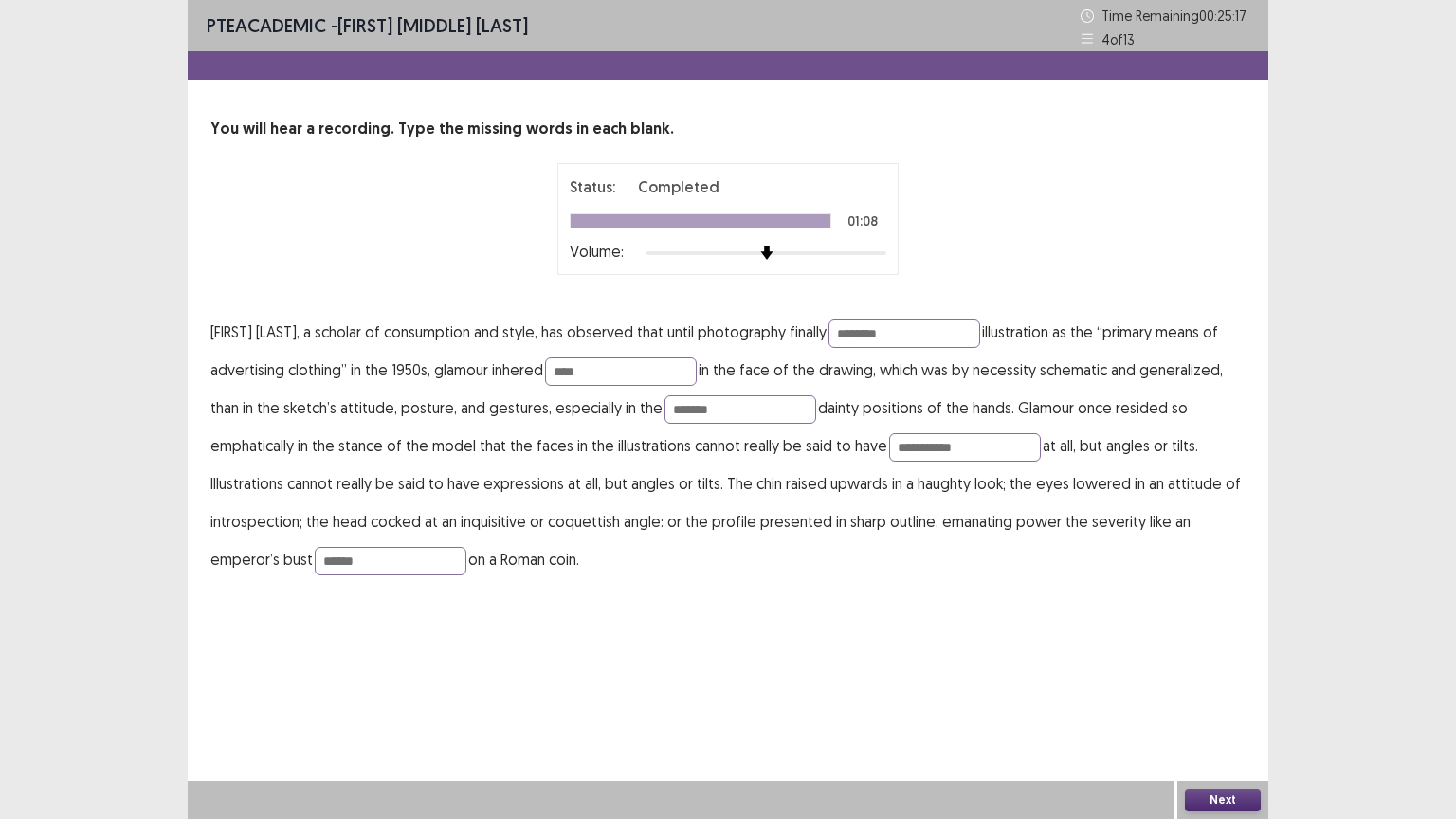 click on "Next" at bounding box center (1223, 800) 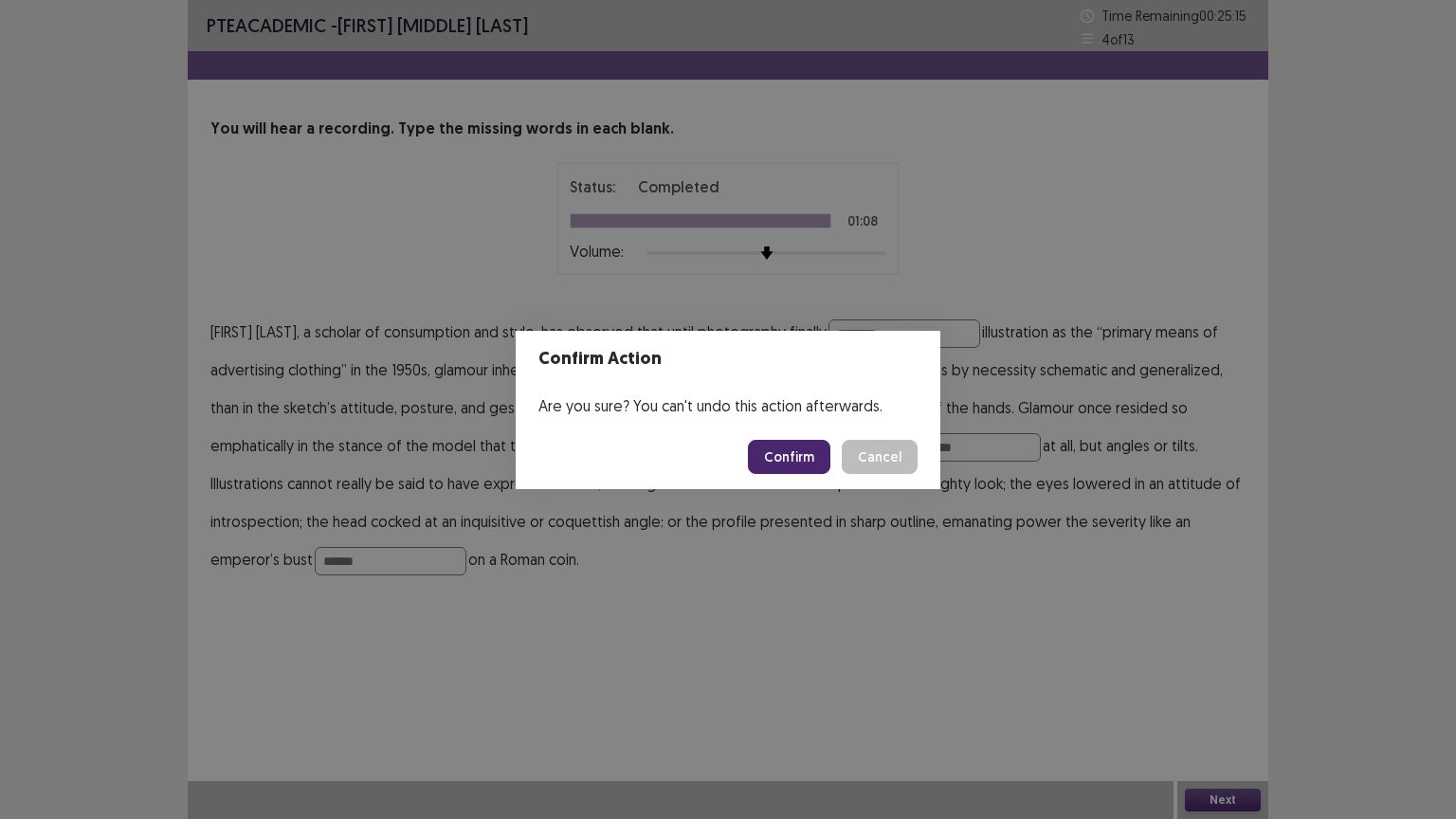 click on "Confirm" at bounding box center (789, 457) 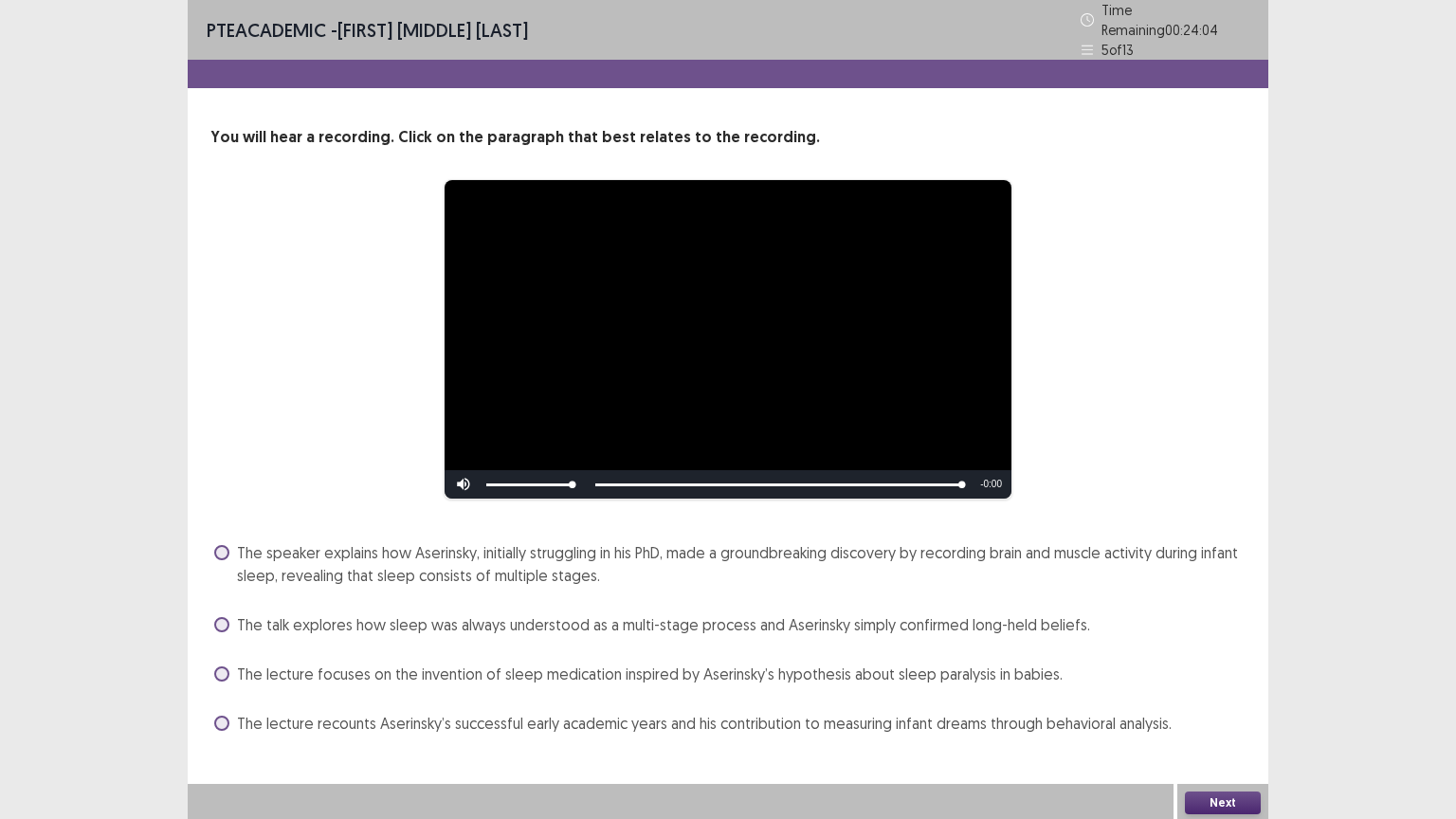 click on "The speaker explains how Aserinsky, initially struggling in his PhD, made a groundbreaking discovery by recording brain and muscle activity during infant sleep, revealing that sleep consists of multiple stages." at bounding box center [741, 564] 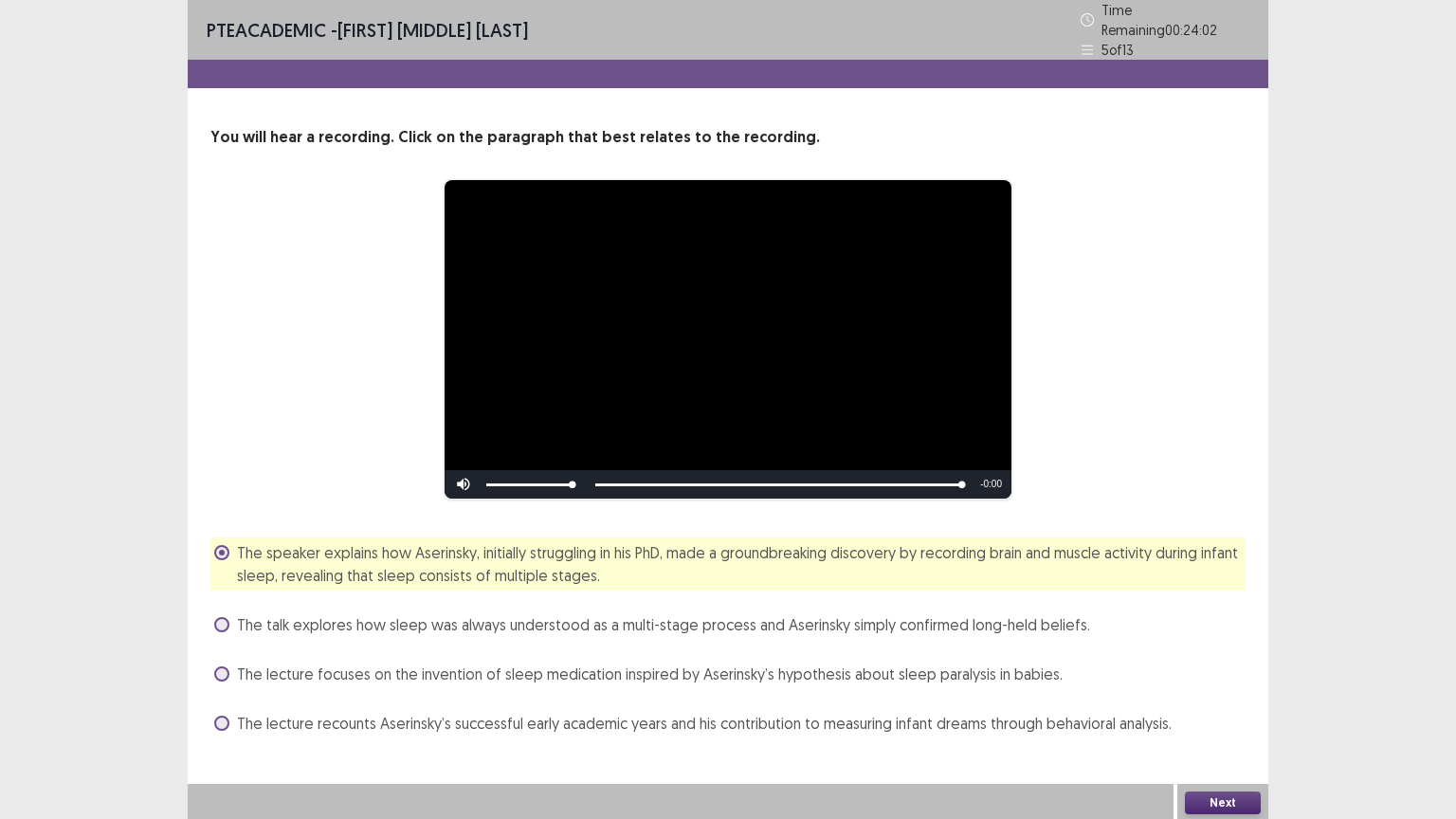 click on "Next" at bounding box center (1223, 803) 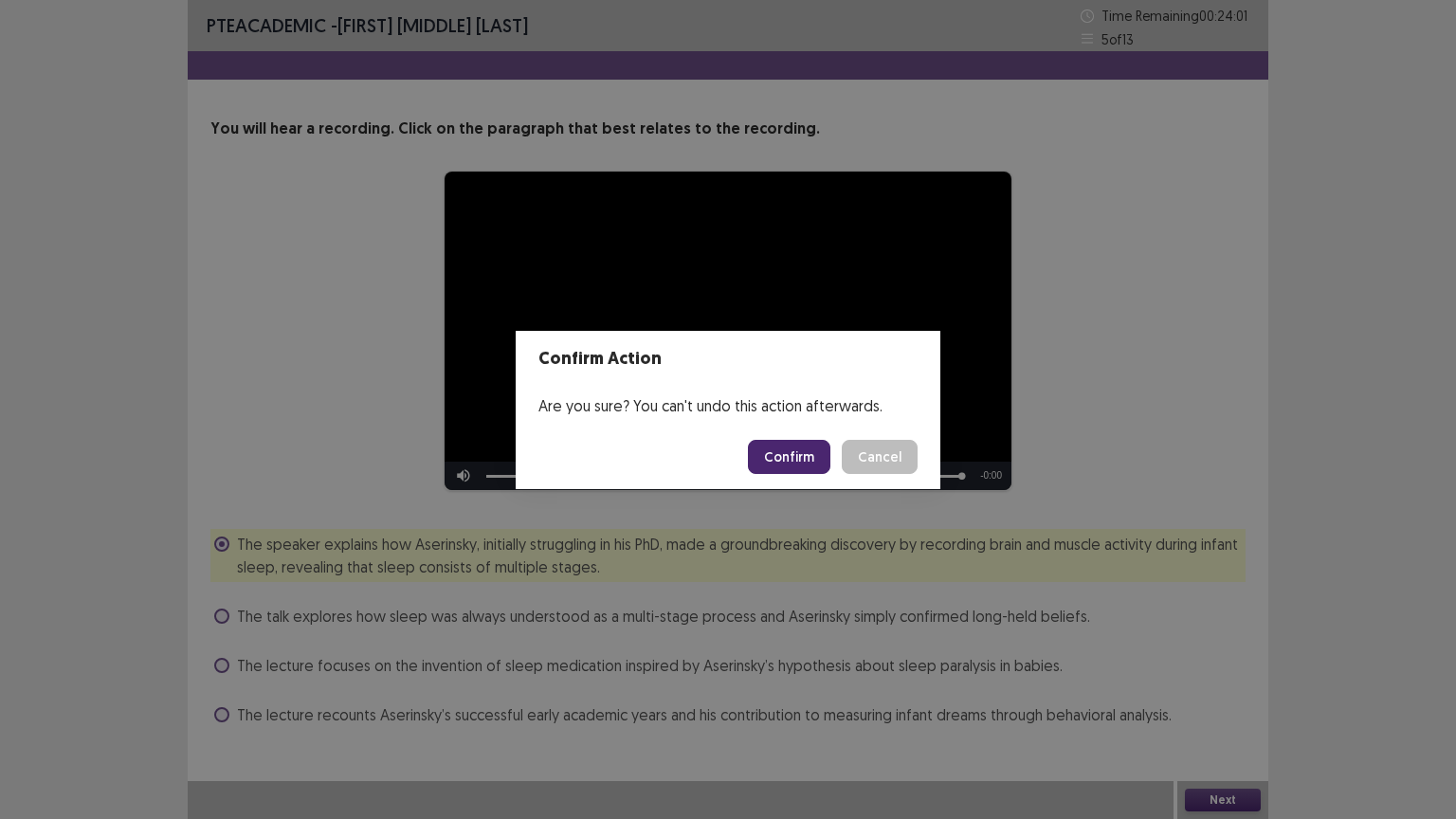 click on "Confirm" at bounding box center [789, 457] 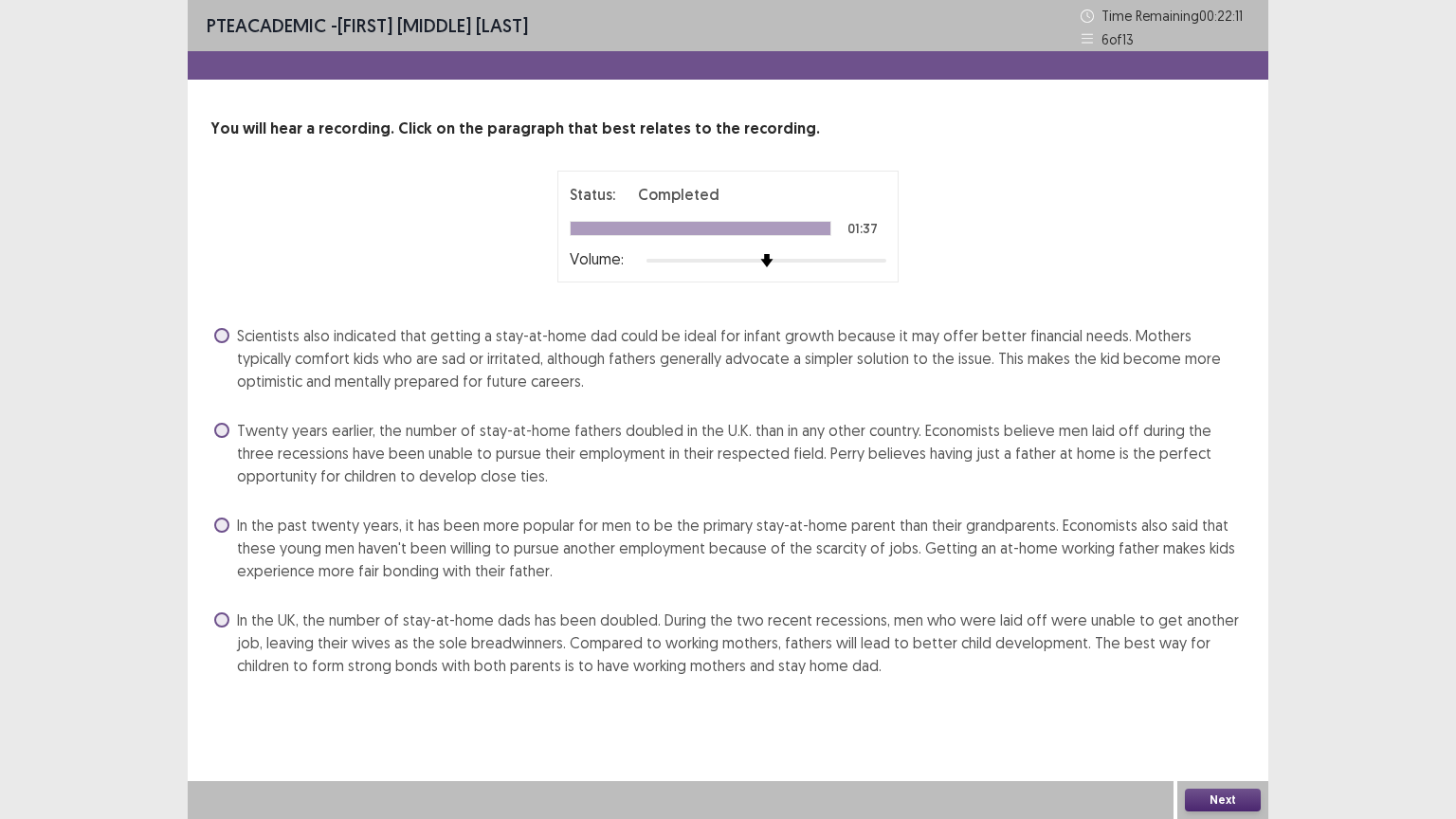 click on "In the UK, the number of stay-at-home dads has been doubled. During the two recent recessions, men who were laid off were unable to get another job, leaving their wives as the sole breadwinners. Compared to working mothers, fathers will lead to better child development. The best way for children to form strong bonds with both parents is to have working mothers and stay home dad." at bounding box center [730, 643] 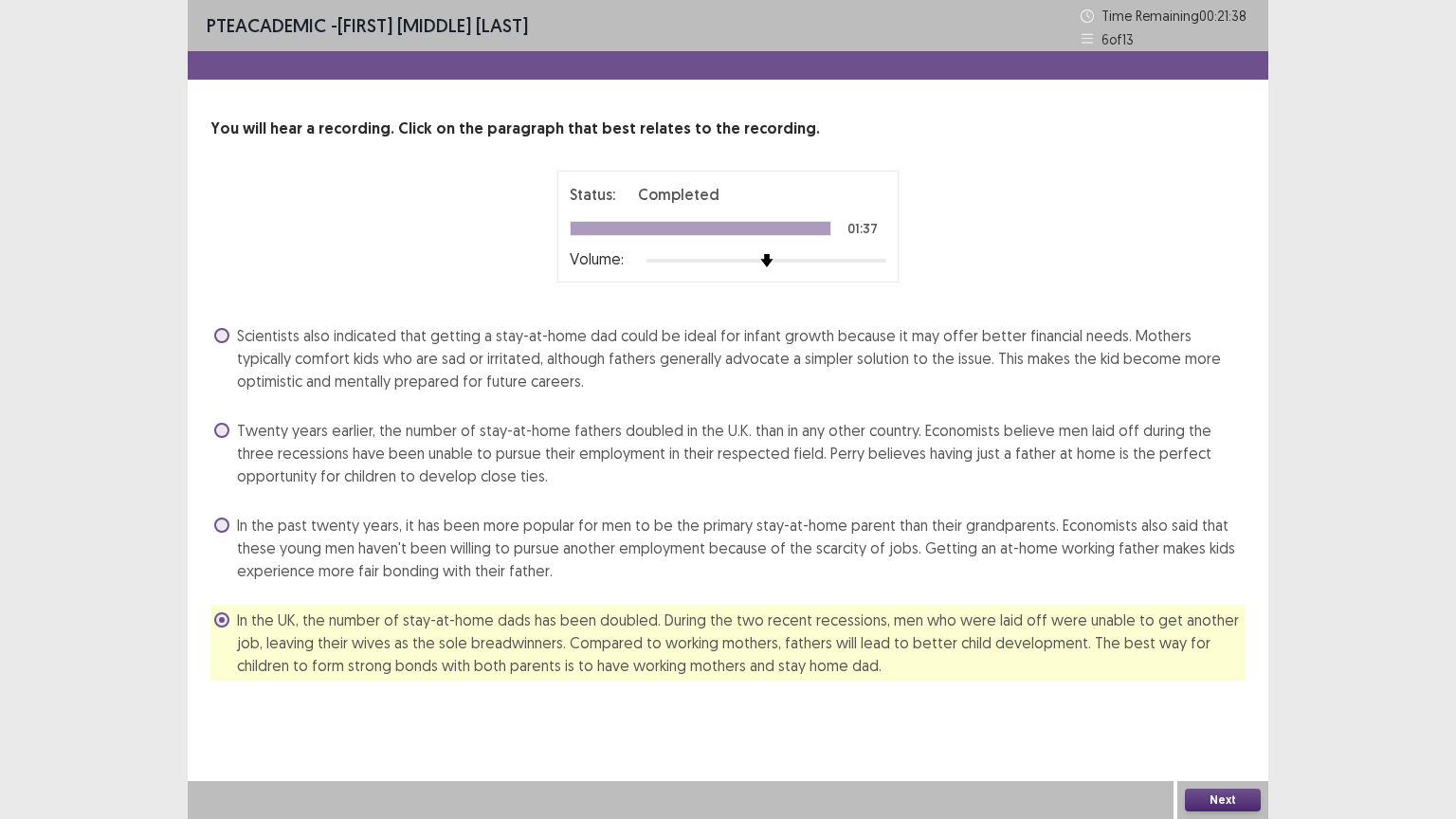 click on "Next" at bounding box center (1223, 800) 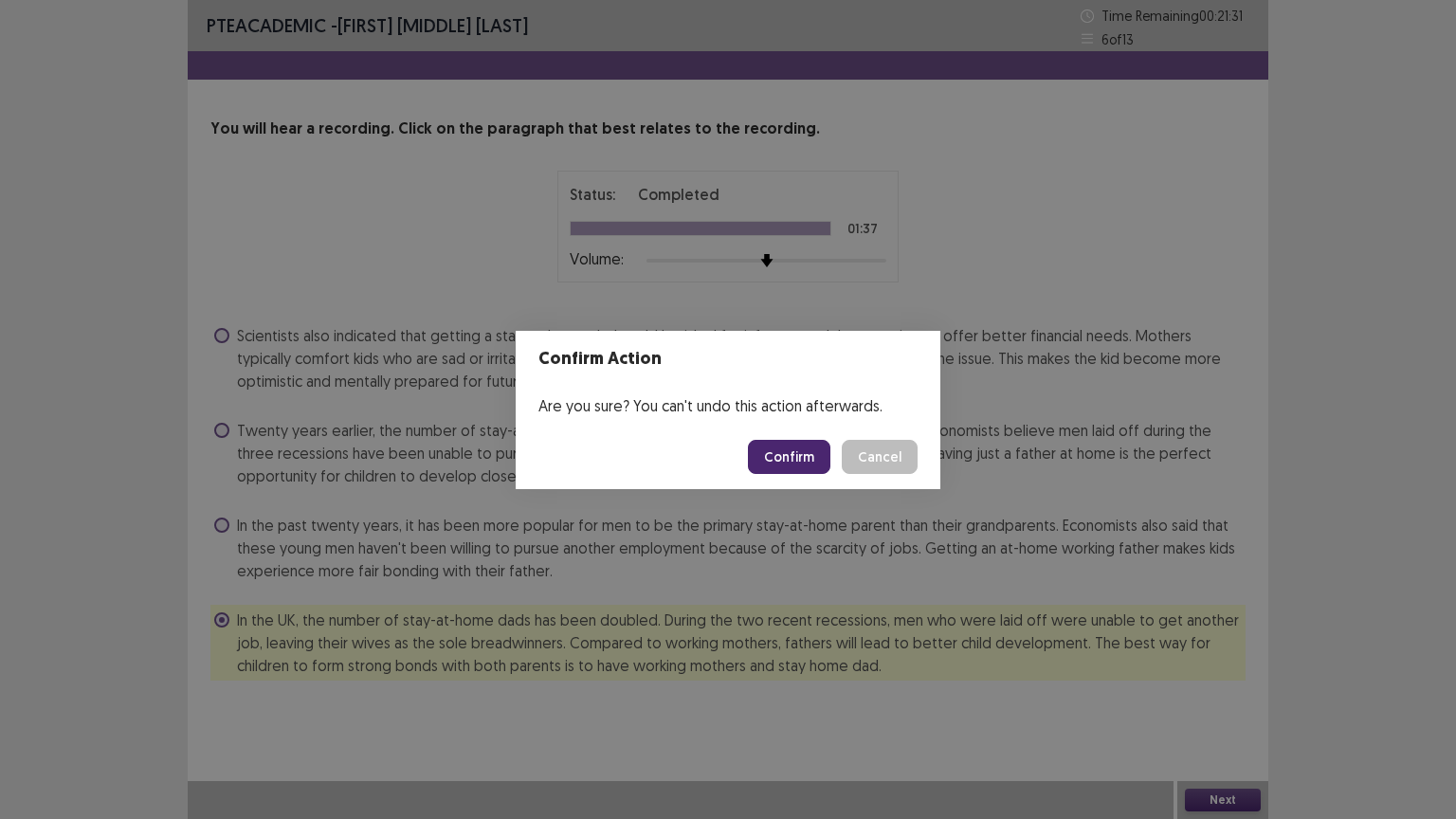 click on "Confirm" at bounding box center (789, 457) 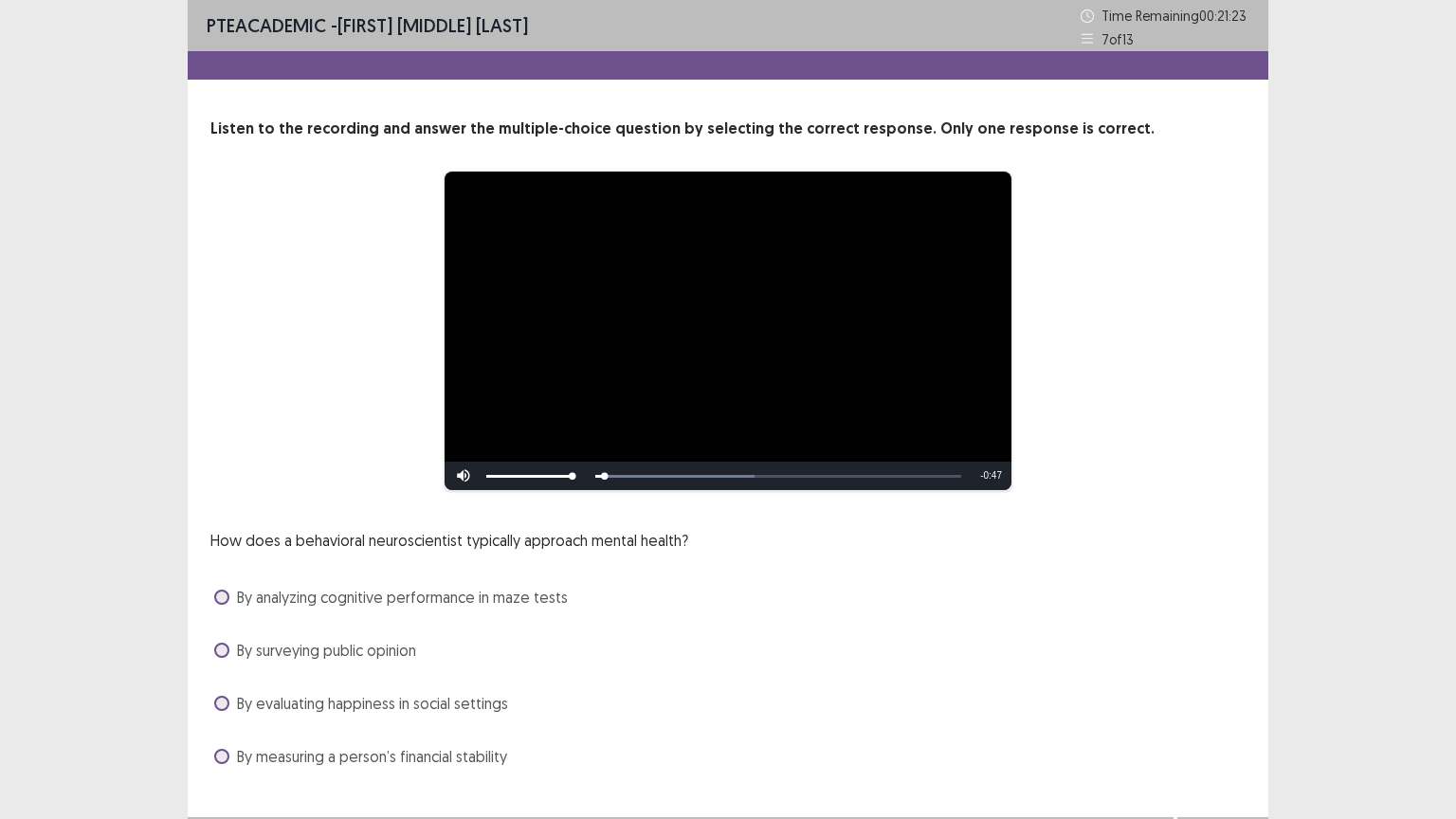 scroll, scrollTop: 36, scrollLeft: 0, axis: vertical 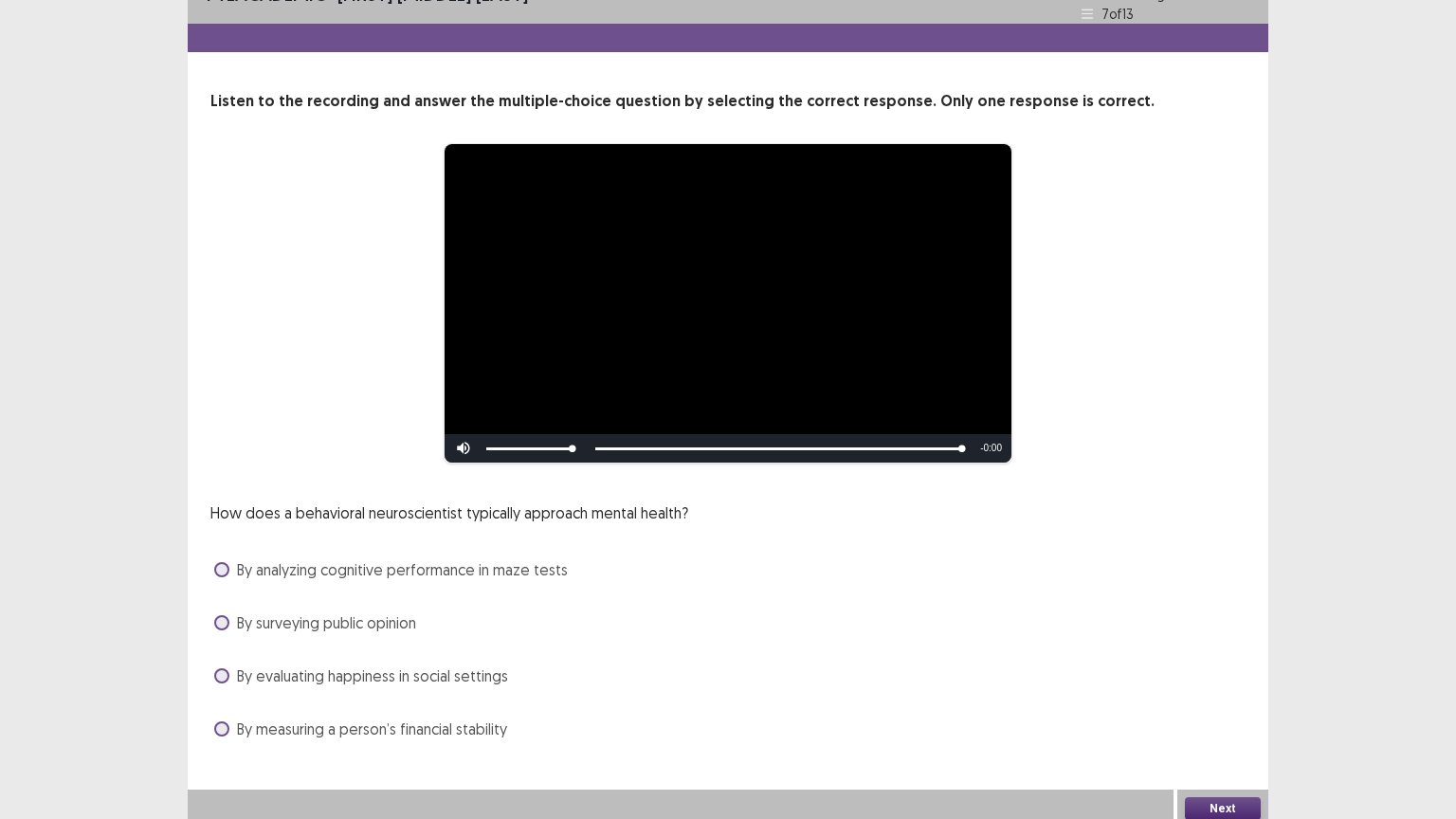 click on "By evaluating happiness in social settings" at bounding box center [373, 676] 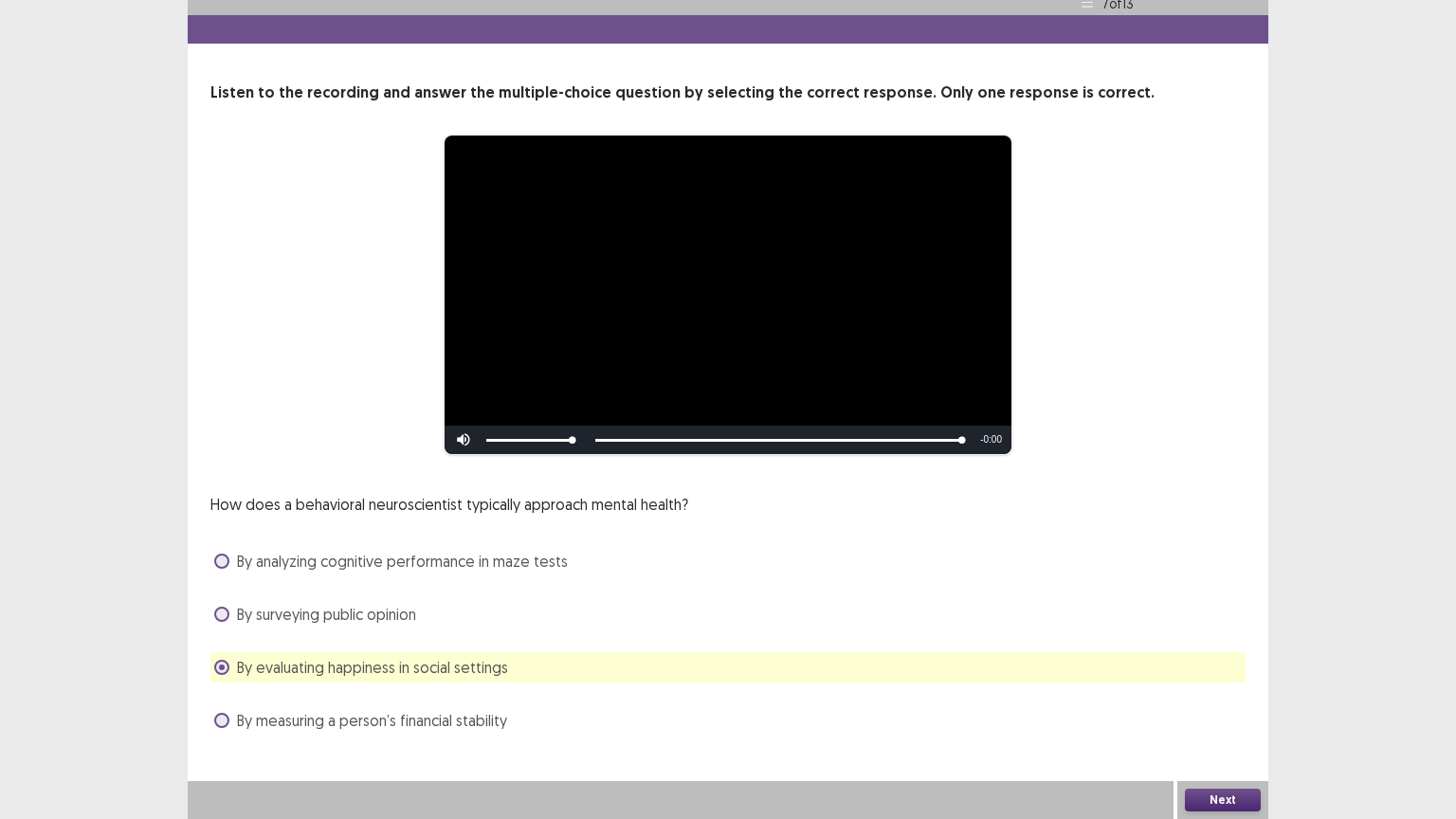 click on "Next" at bounding box center (1223, 800) 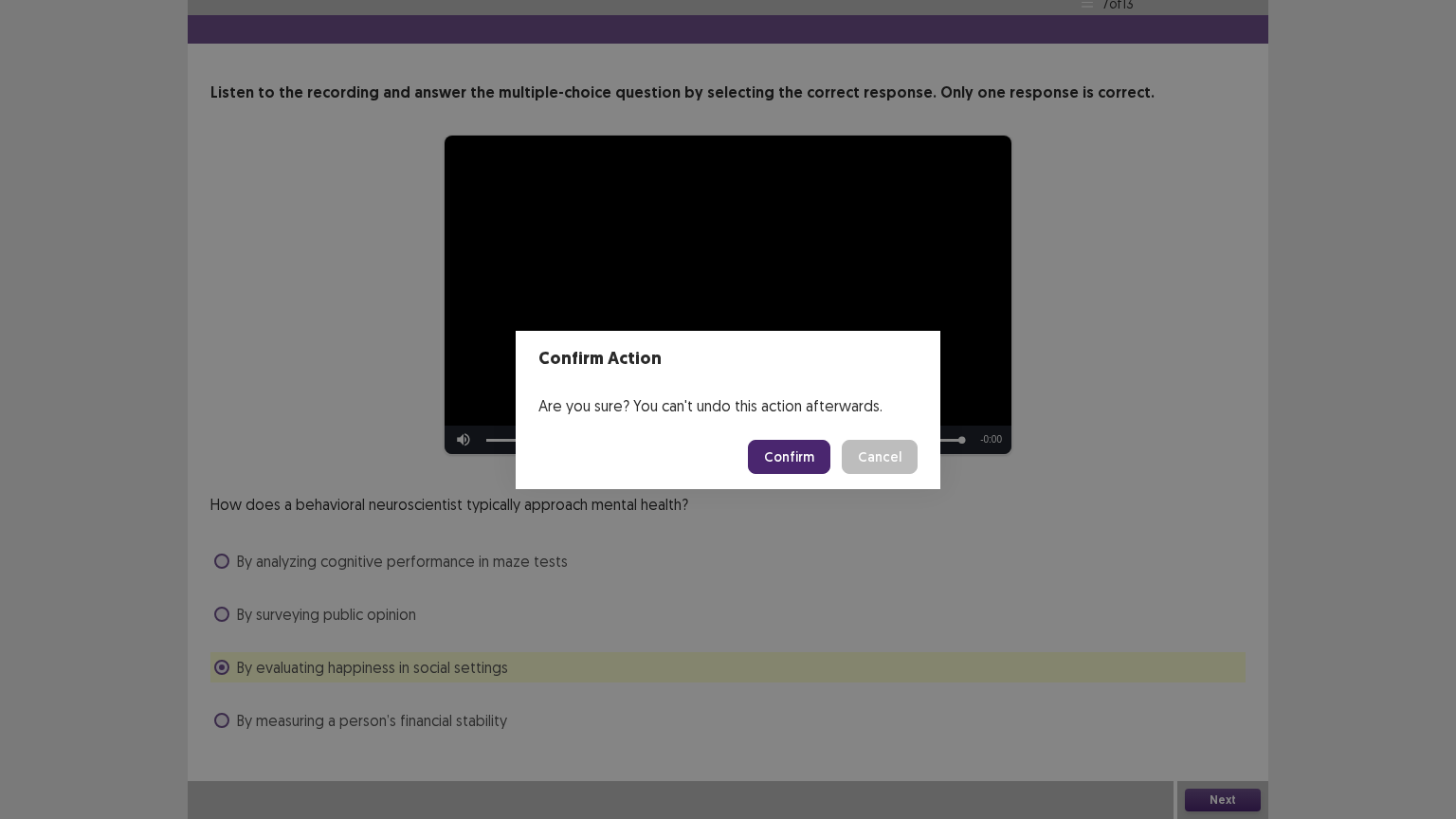 click on "Confirm Cancel" at bounding box center (728, 457) 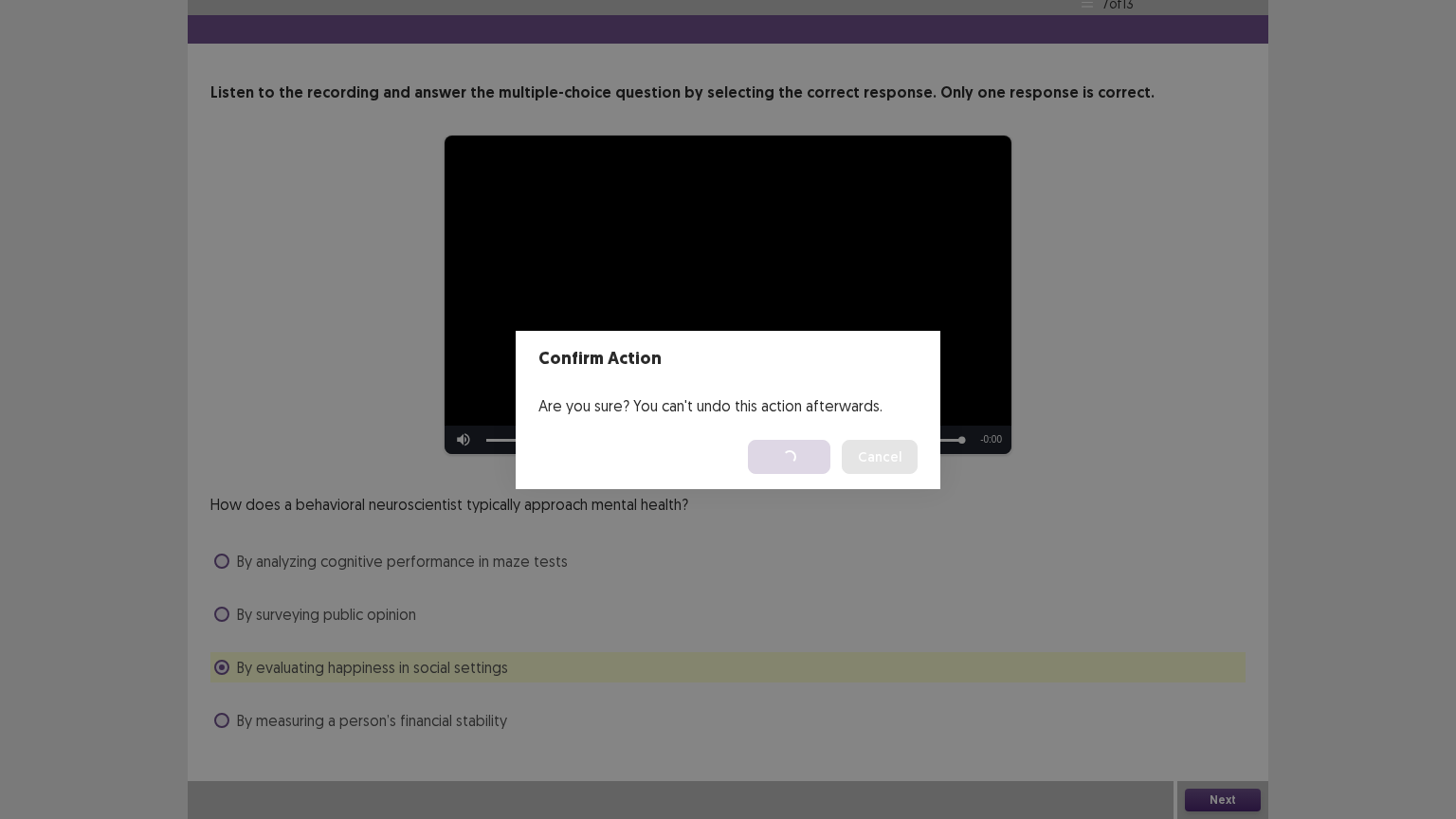 scroll, scrollTop: 0, scrollLeft: 0, axis: both 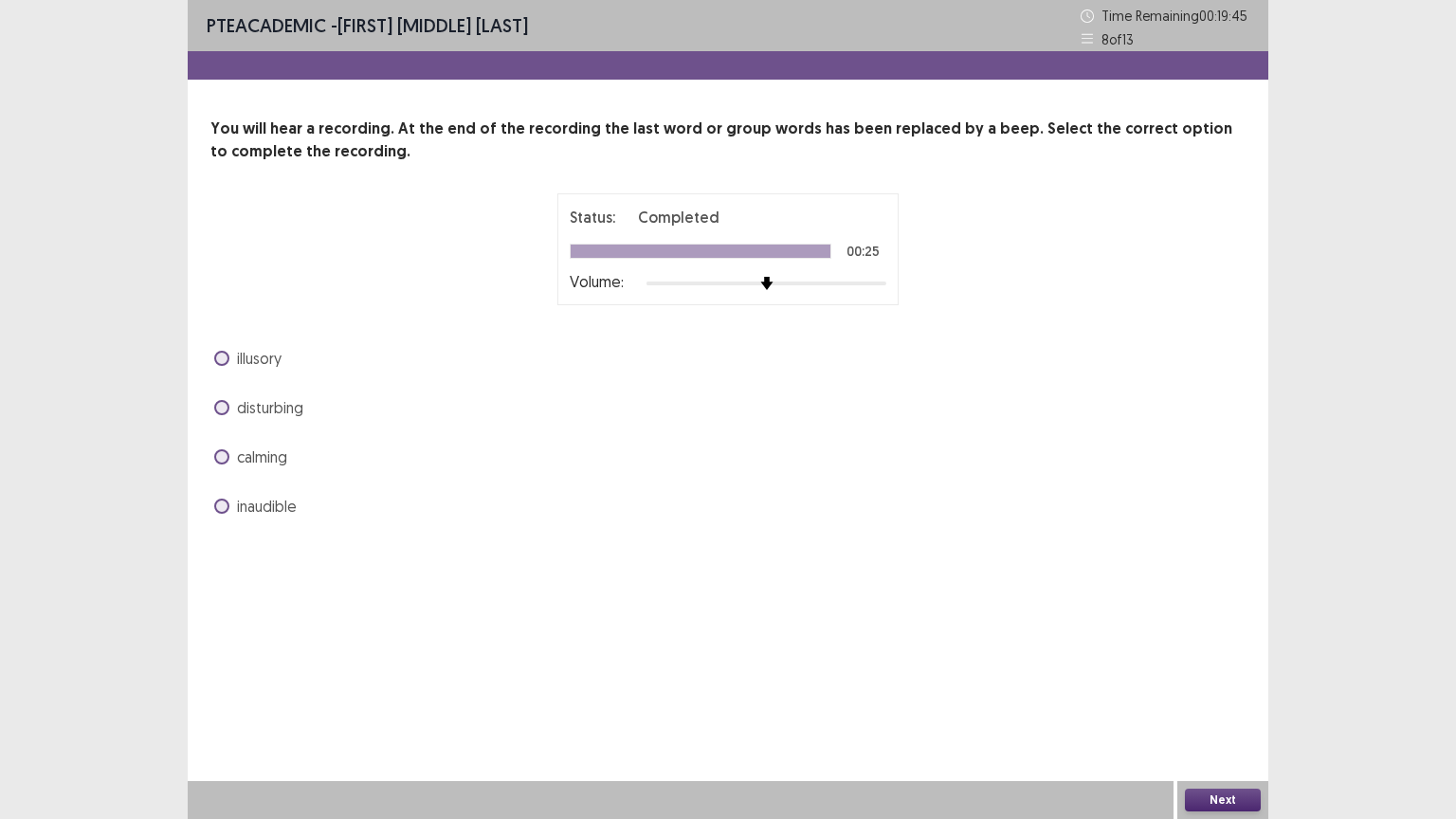 click on "calming" at bounding box center [262, 457] 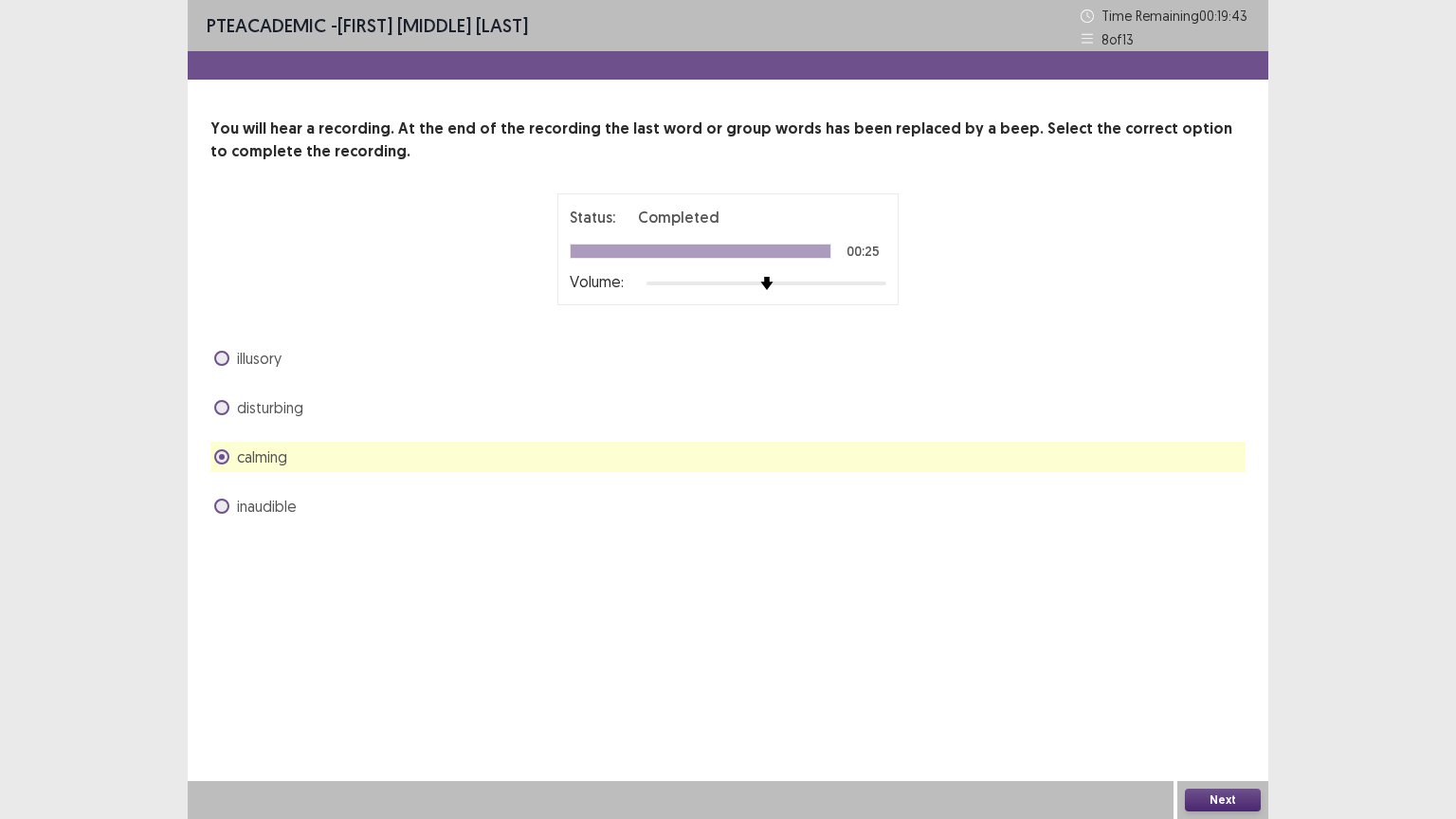 click on "Next" at bounding box center (1223, 800) 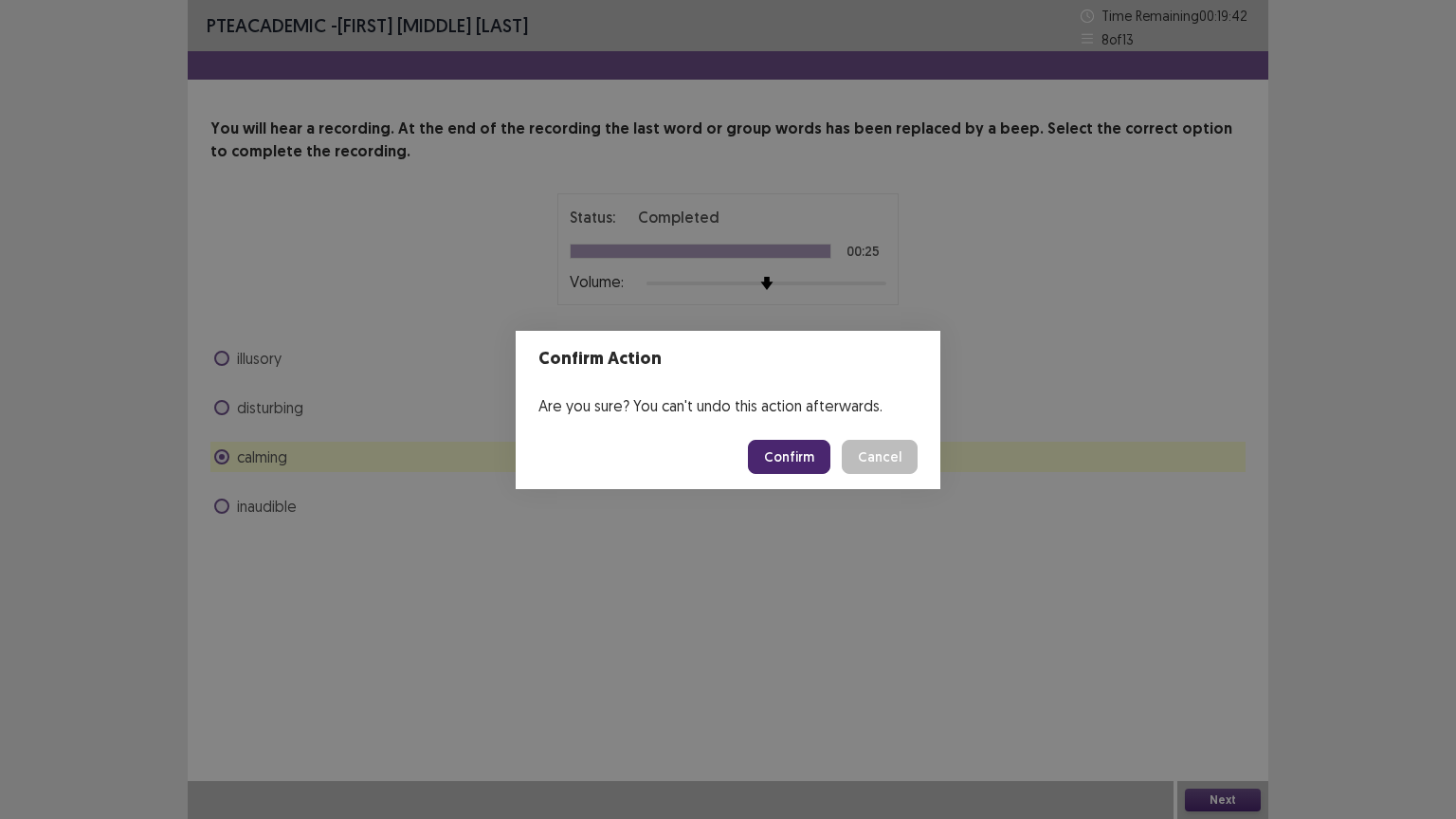 click on "Confirm" at bounding box center (789, 457) 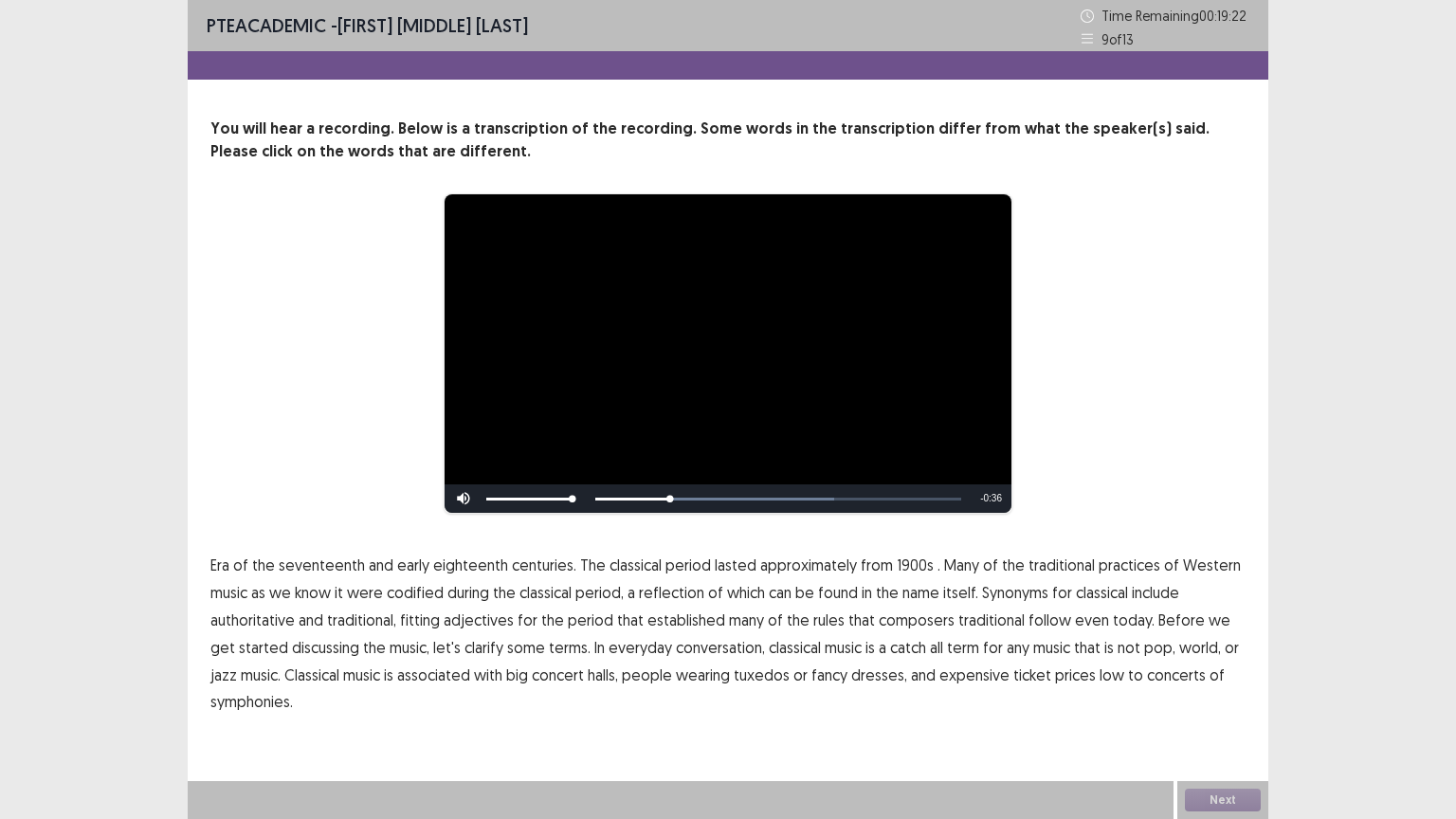 click on "1900s" at bounding box center (915, 565) 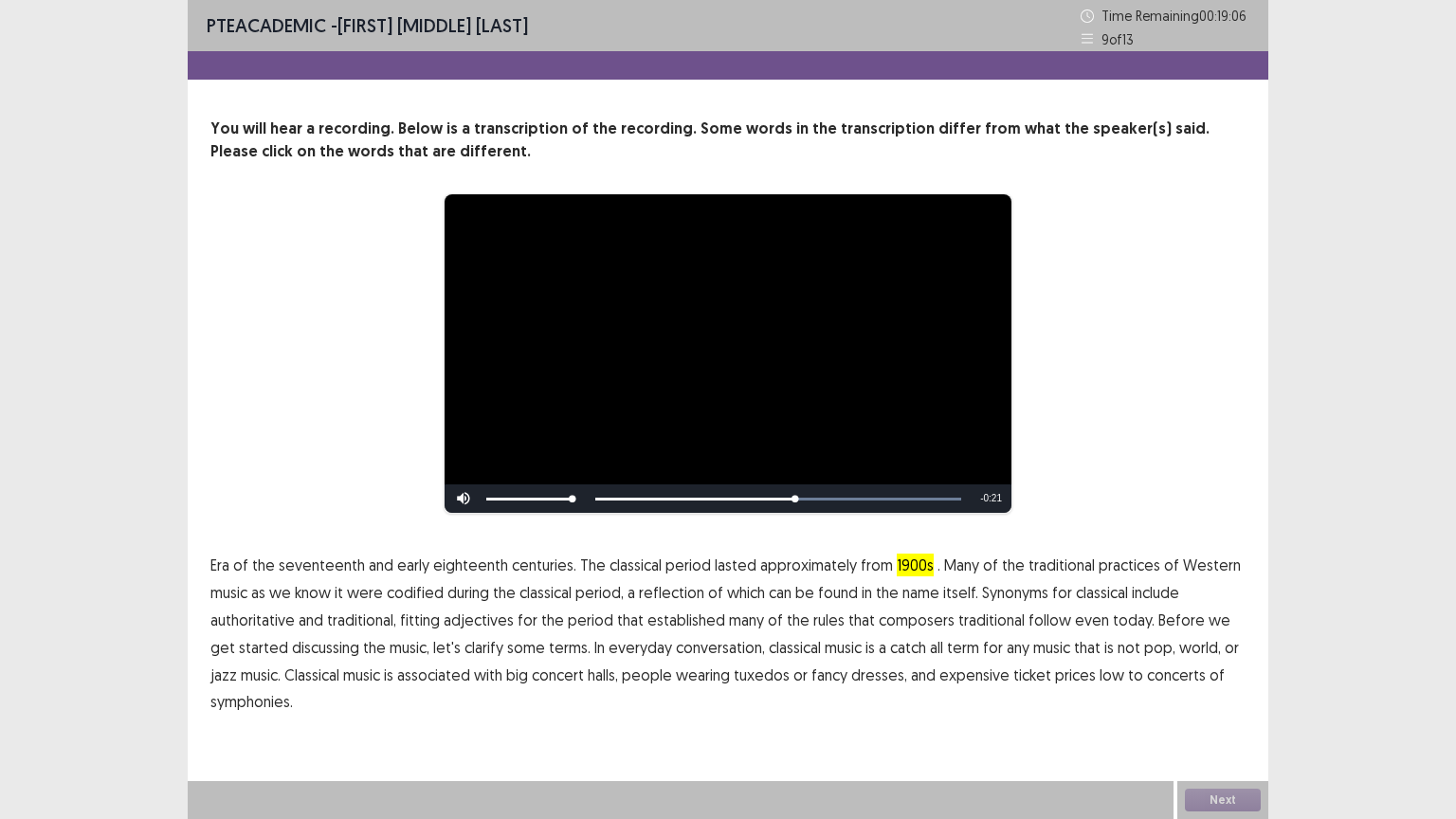 click on "traditional" at bounding box center (992, 620) 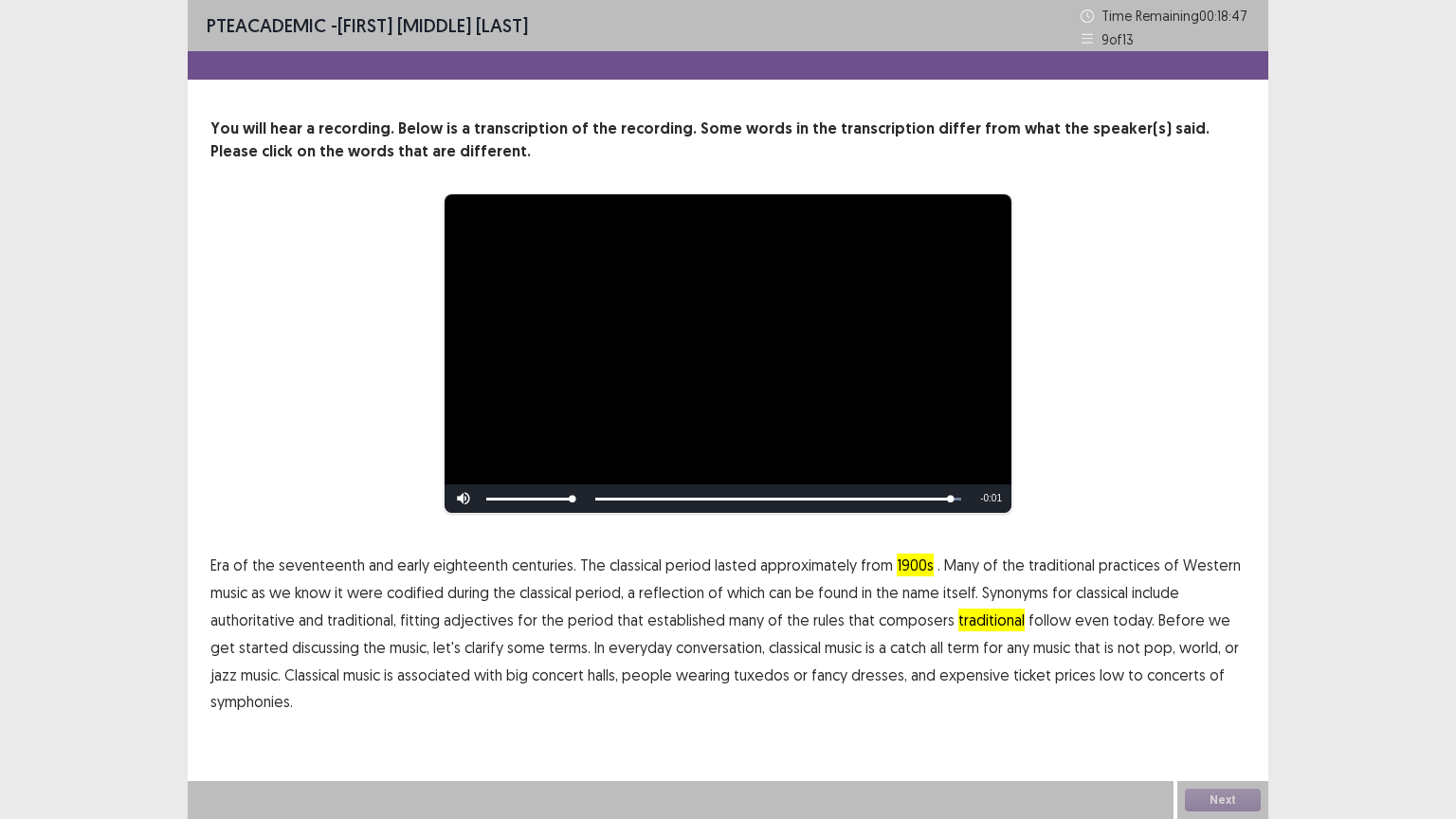 click on "low" at bounding box center [1112, 675] 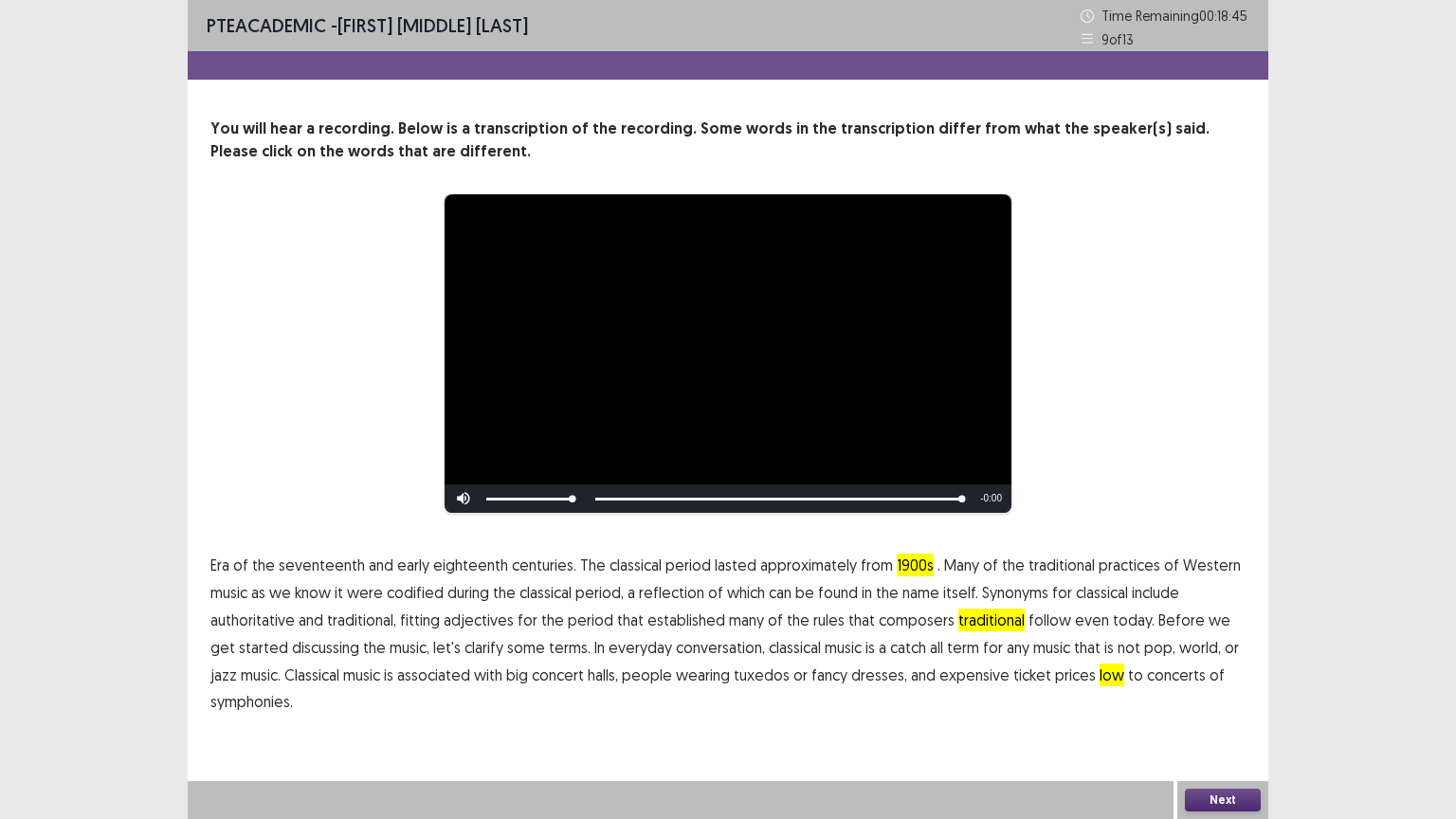click on "symphonies." at bounding box center (251, 701) 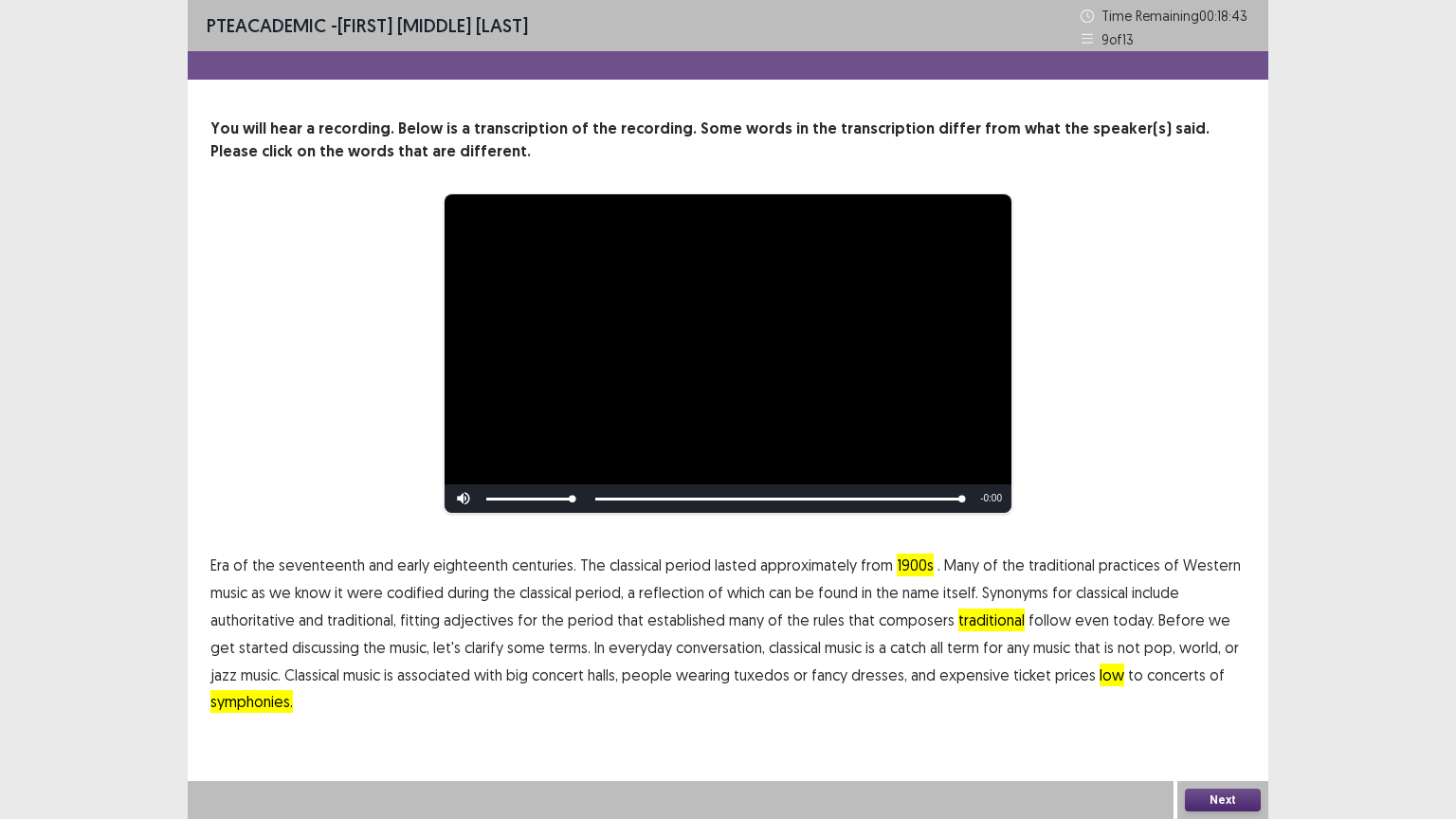 click on "Next" at bounding box center (1223, 800) 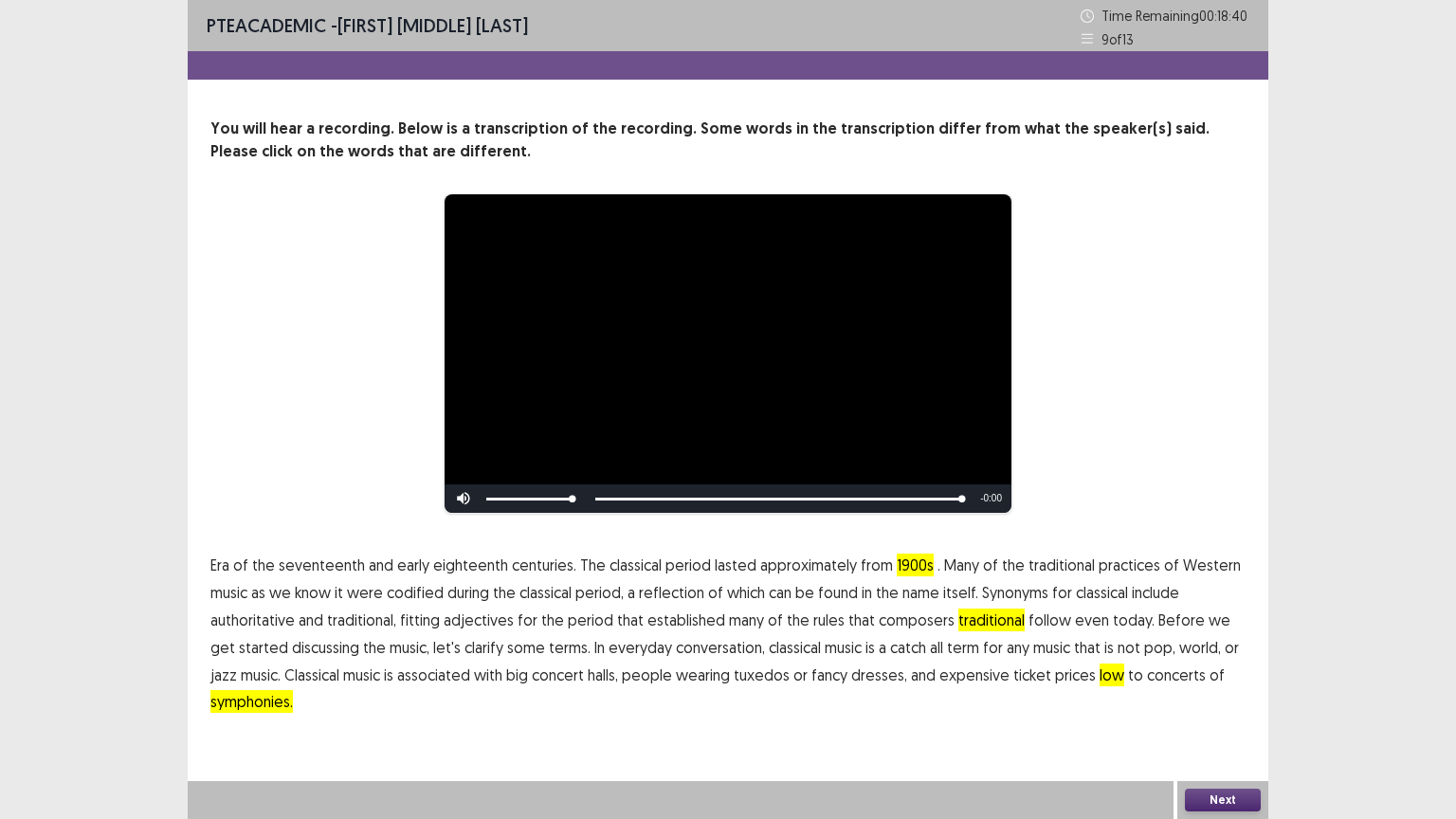 click on "Next" at bounding box center (1223, 800) 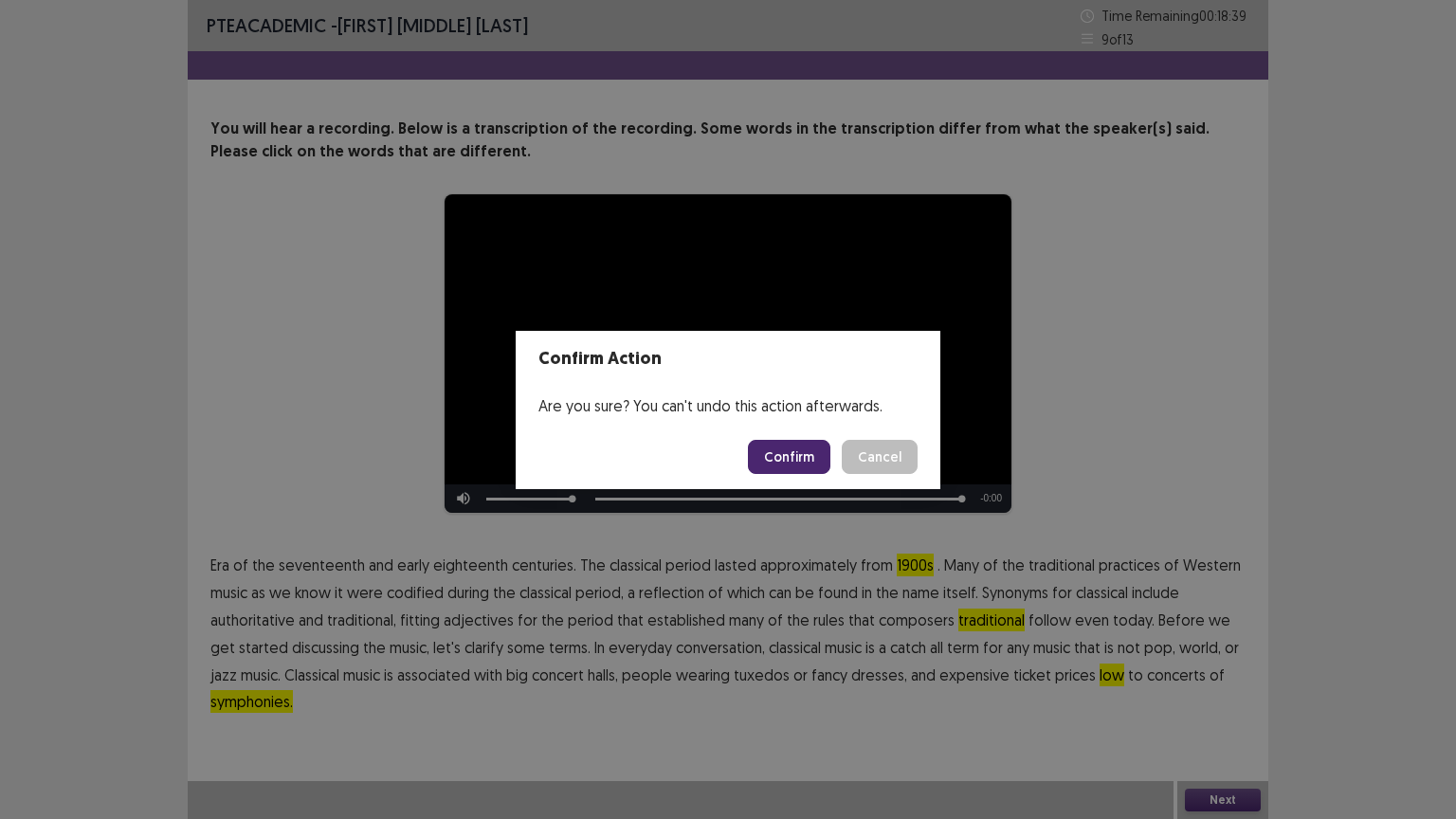 click on "Confirm" at bounding box center [789, 457] 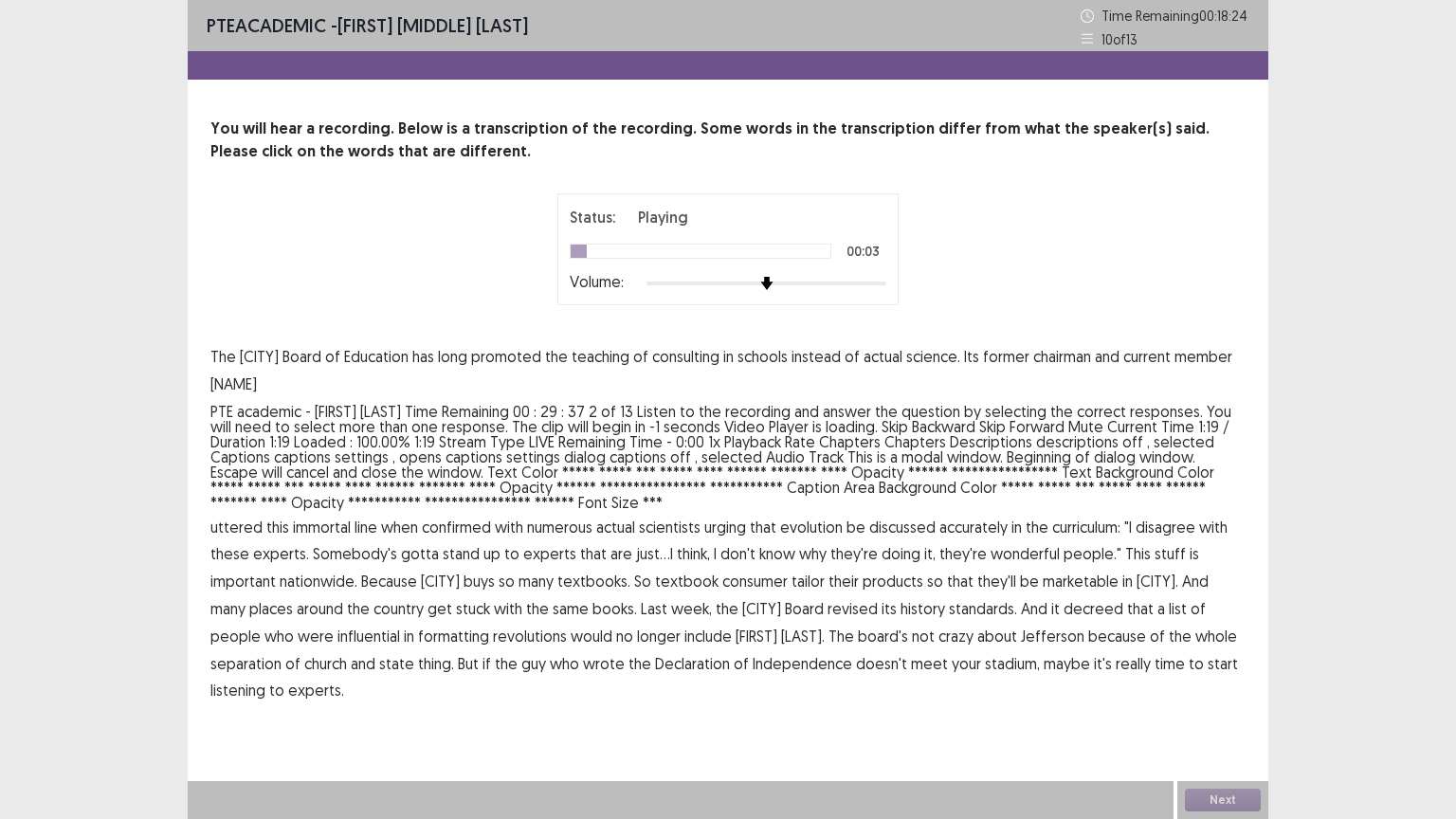 click on "consulting" at bounding box center [685, 356] 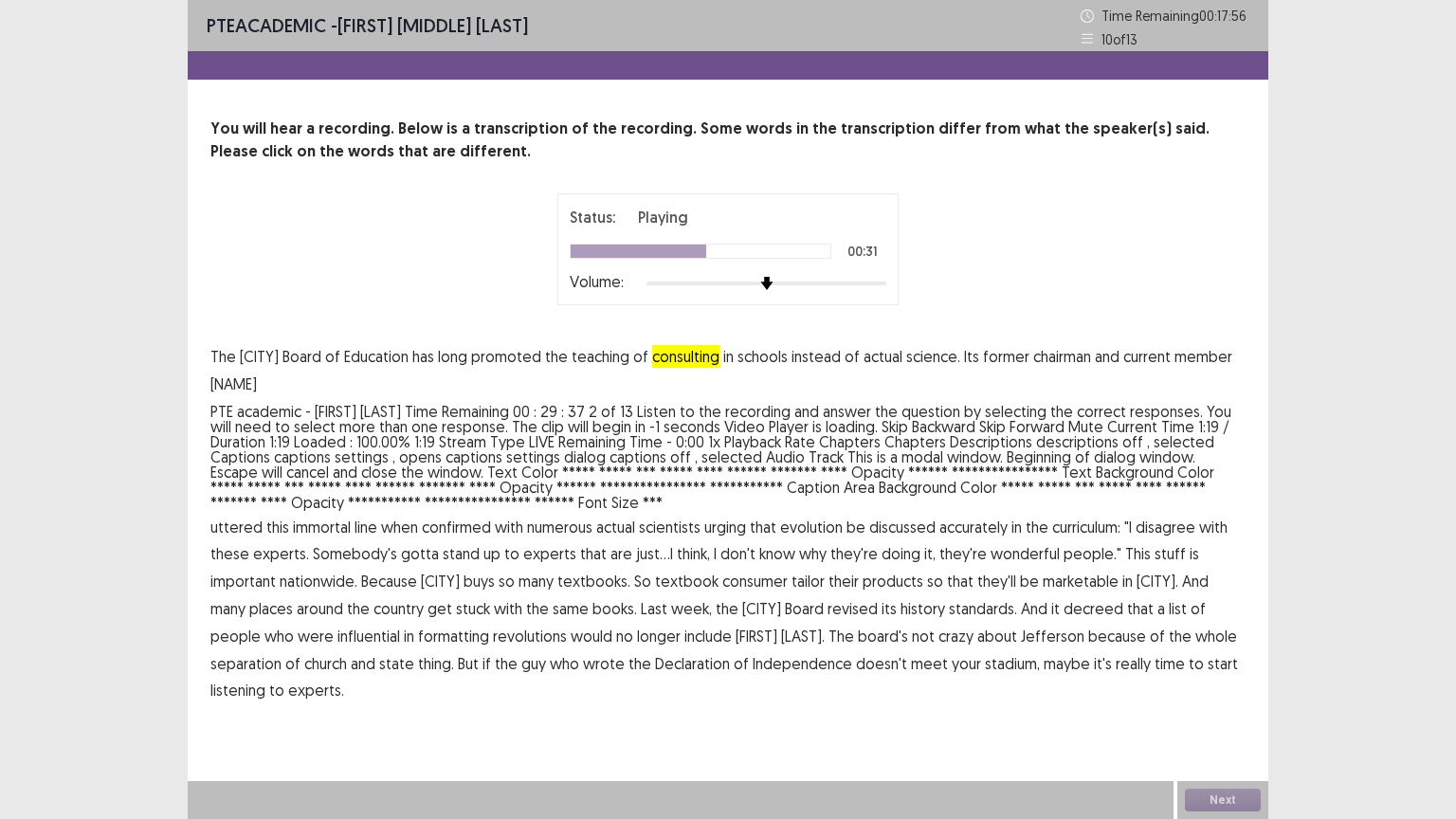 click on "consumer" at bounding box center (755, 581) 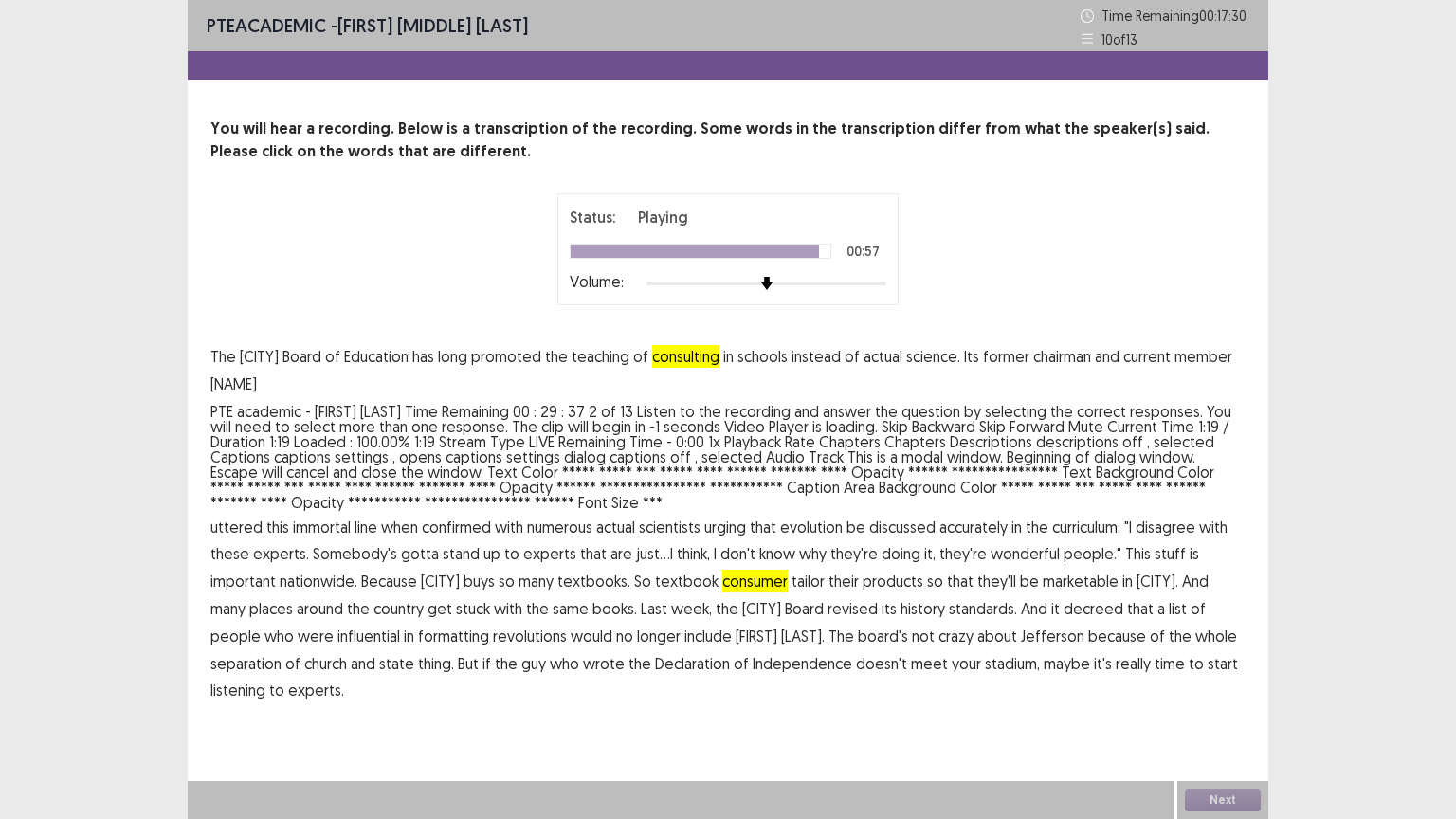 click on "stadium," at bounding box center (1012, 664) 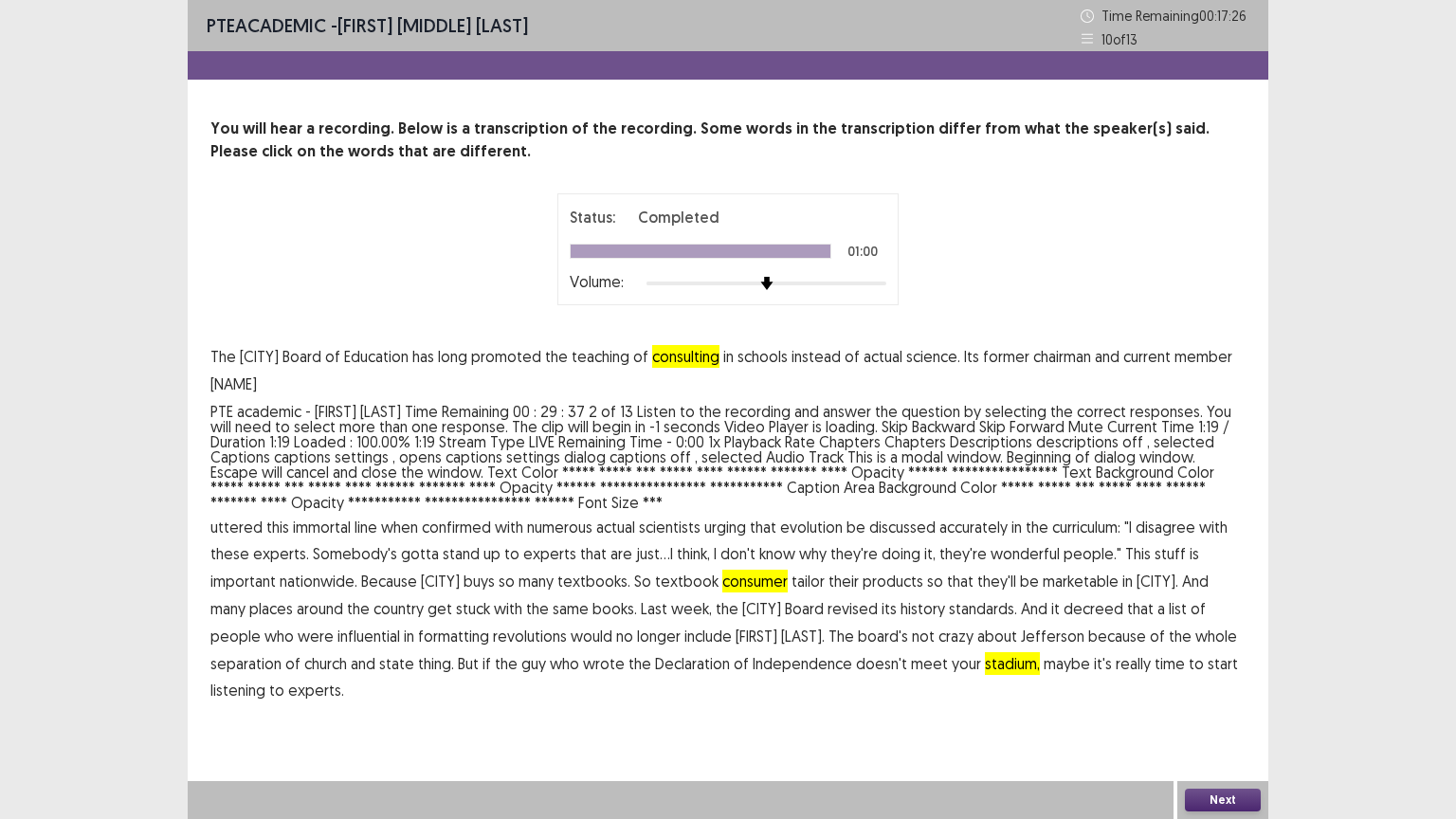 click on "Next" at bounding box center [1223, 800] 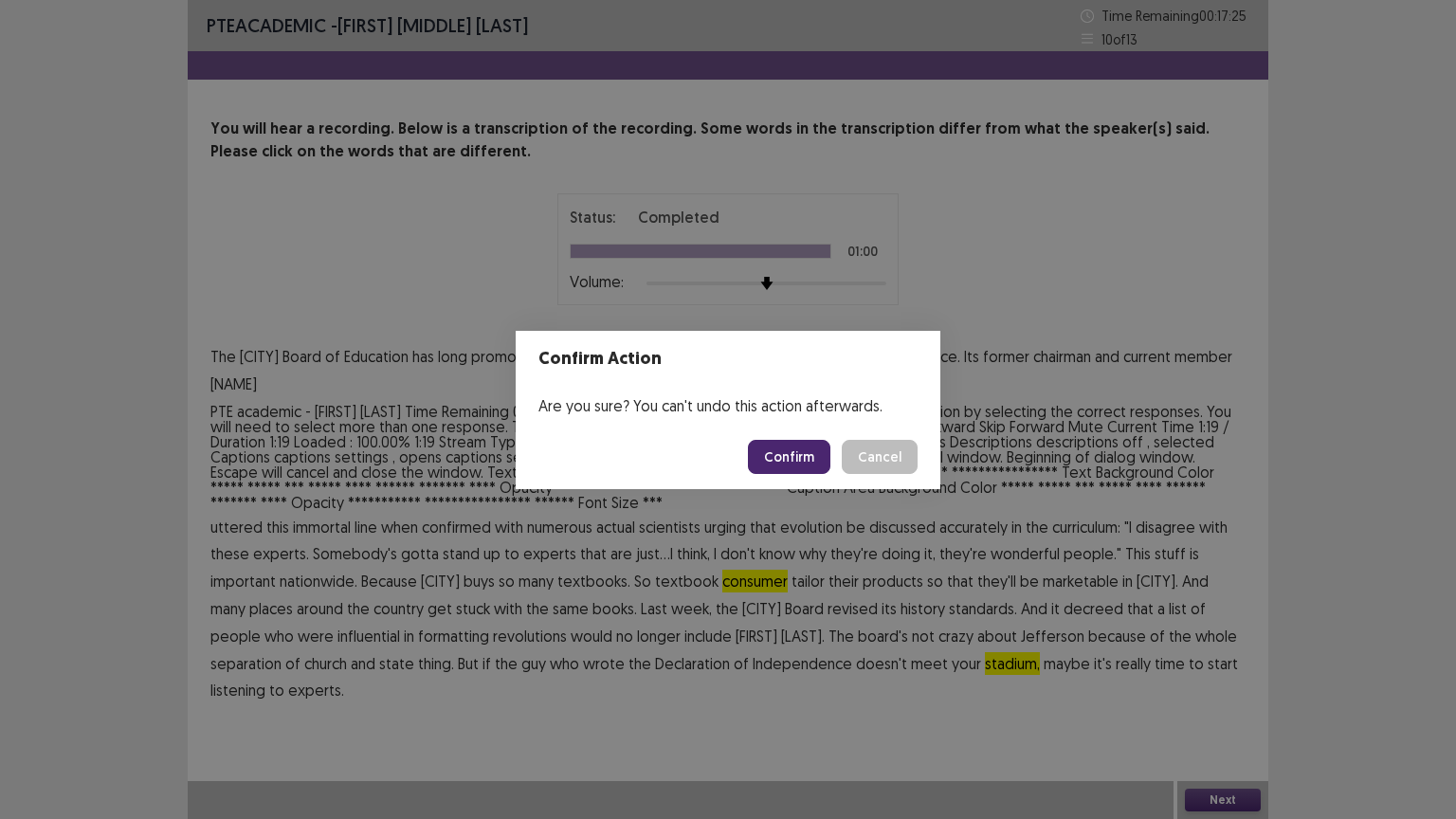 click on "Confirm" at bounding box center [789, 457] 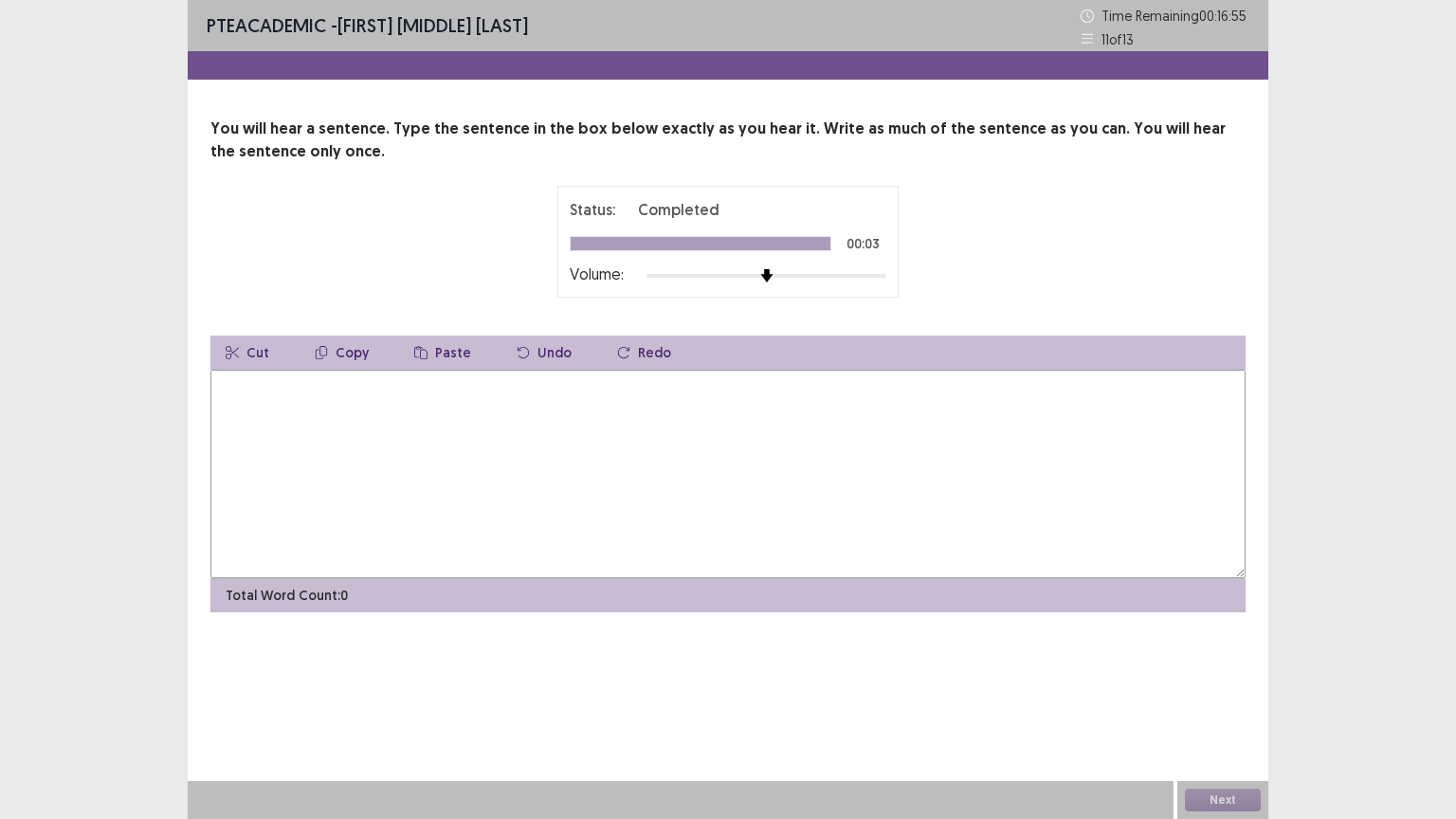 click at bounding box center (728, 474) 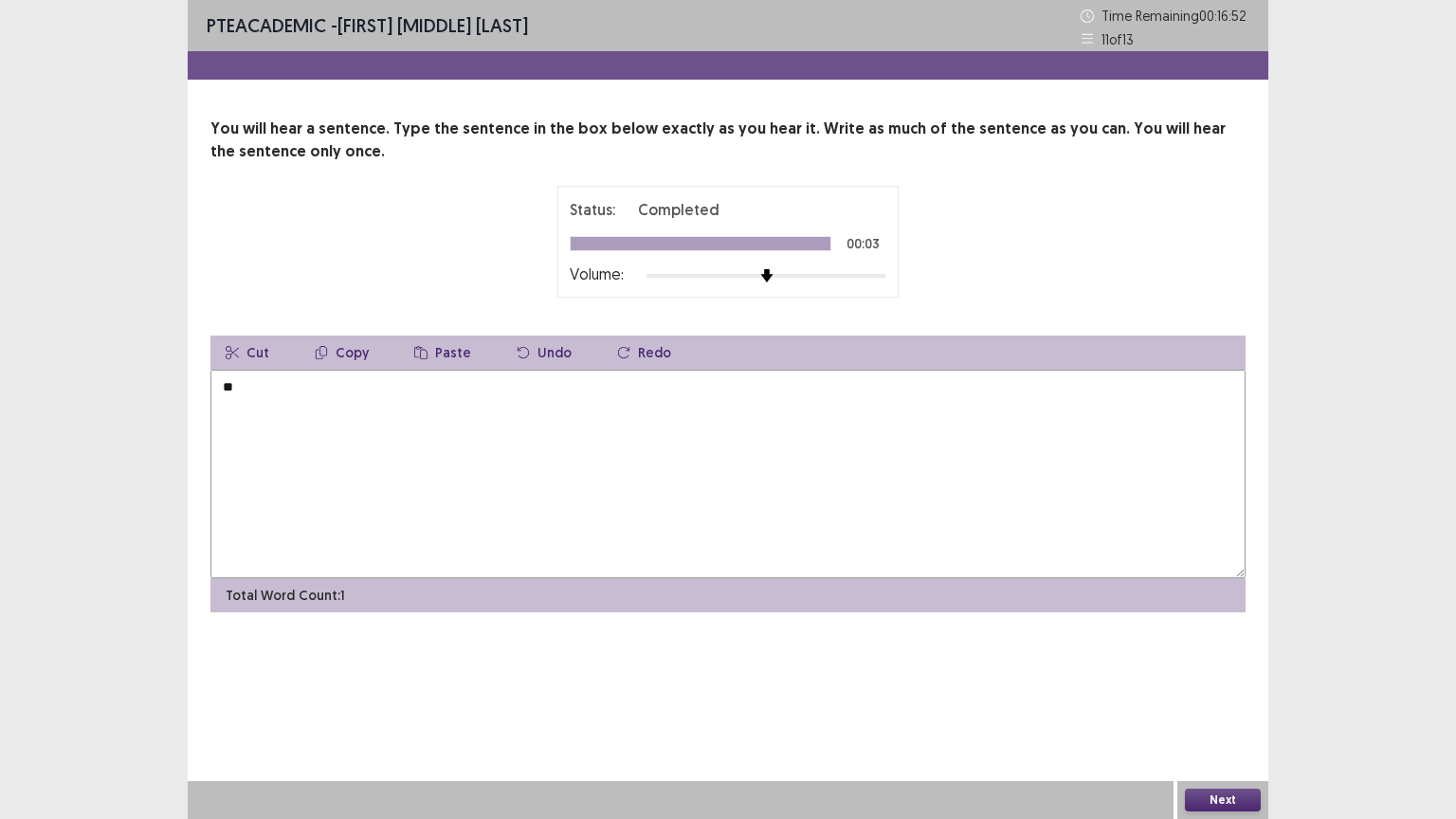 type on "*" 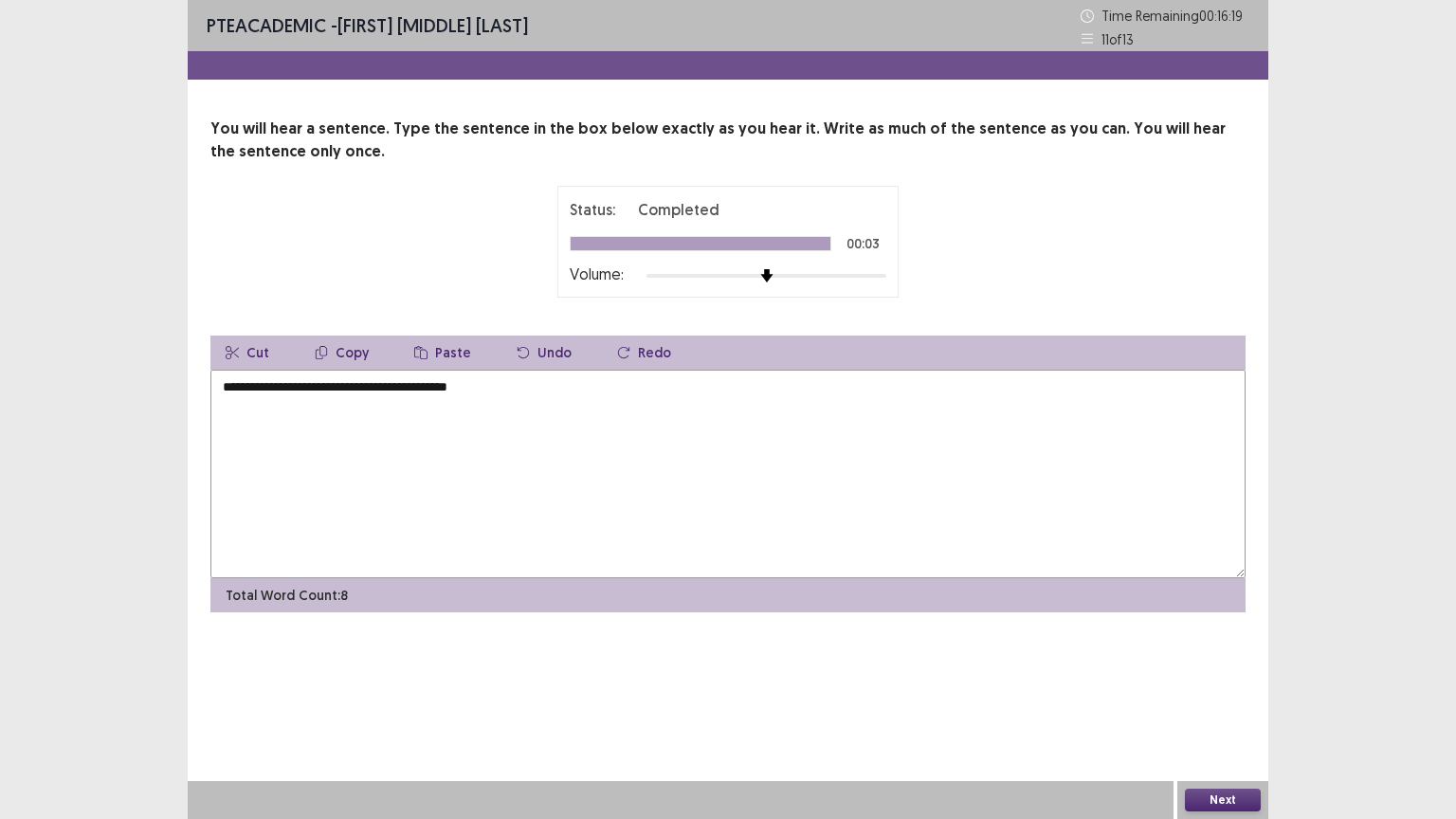 click on "**********" at bounding box center (728, 474) 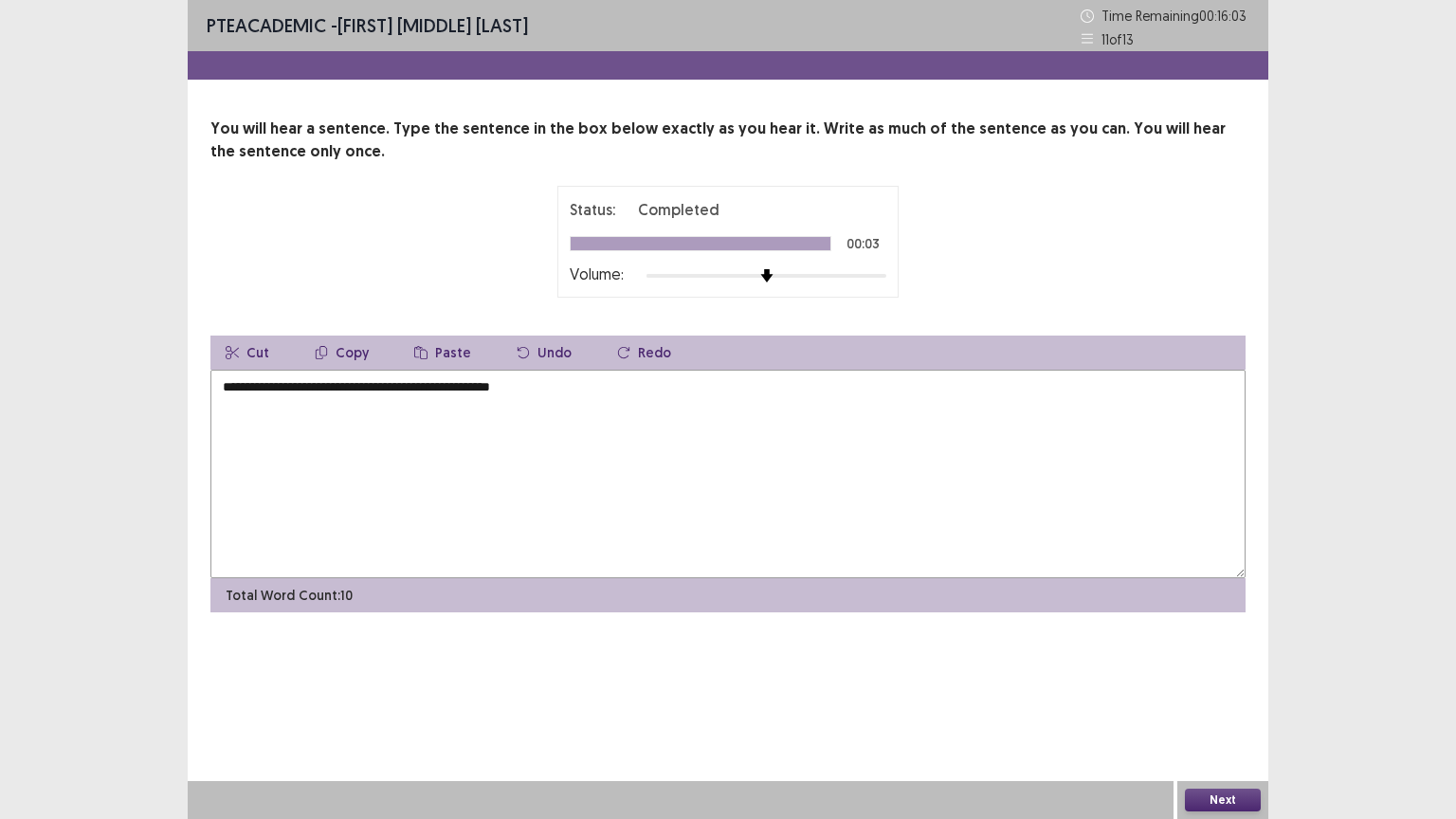 type on "**********" 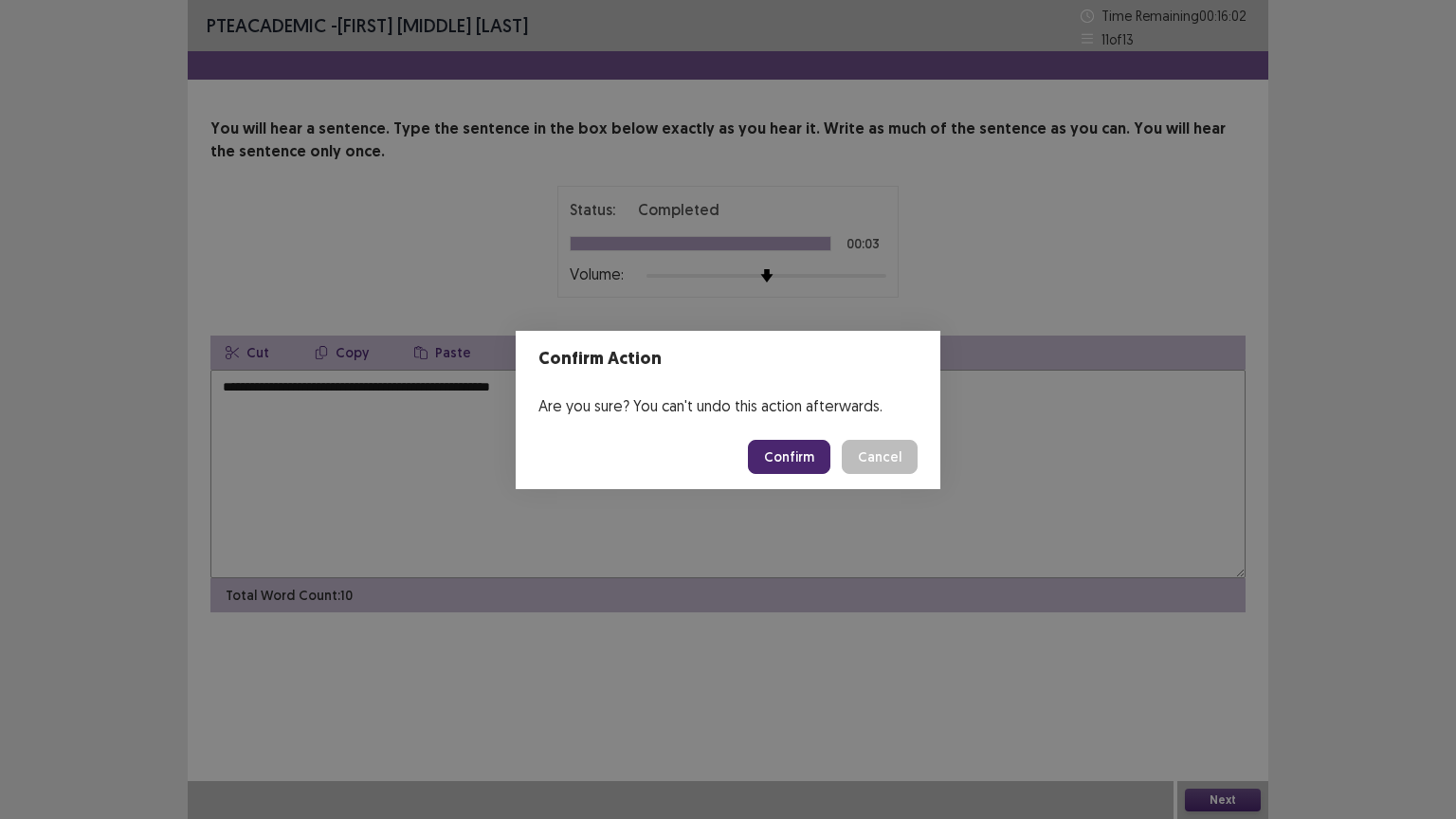 click on "Confirm Cancel" at bounding box center [728, 457] 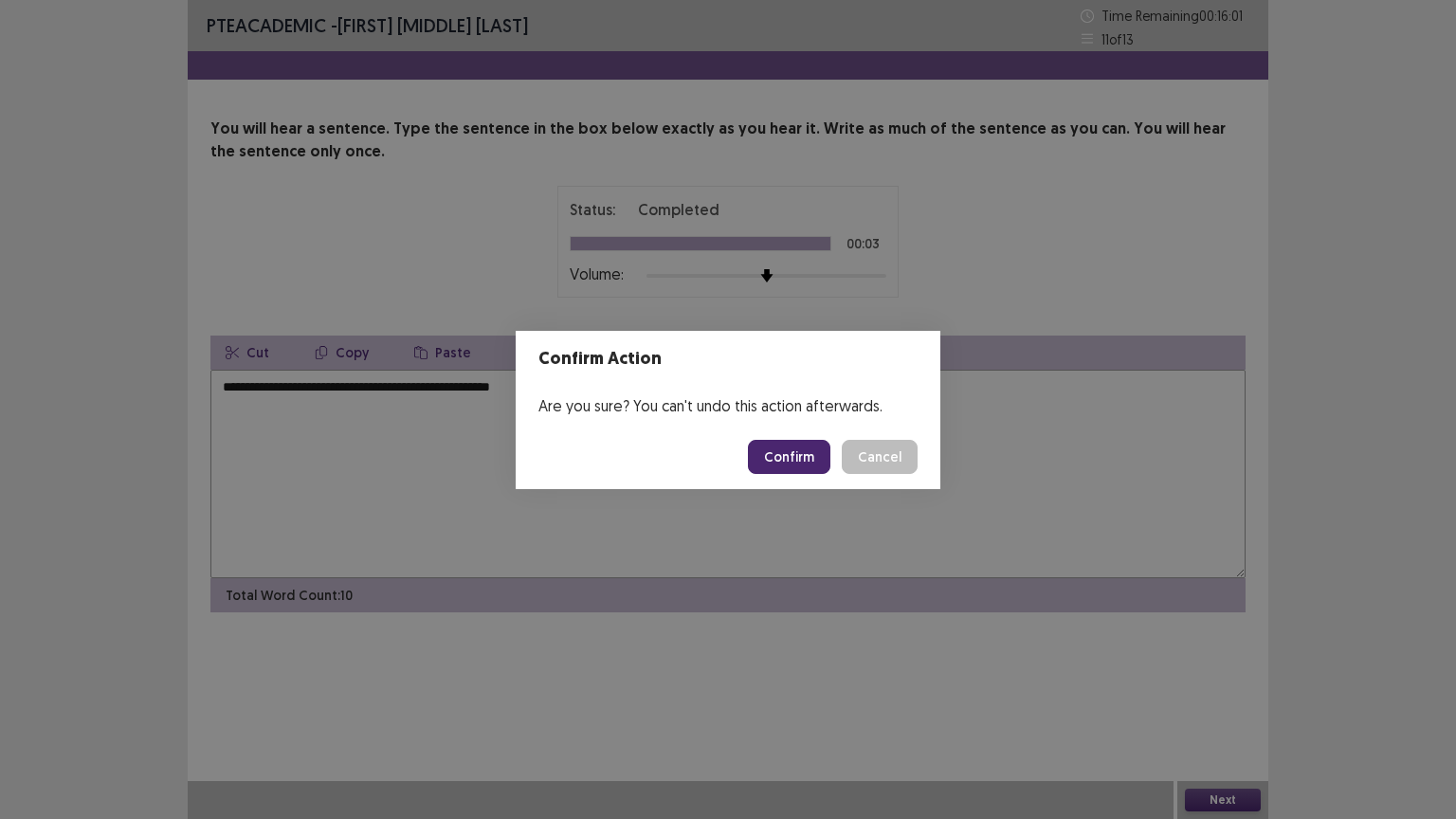 click on "Confirm" at bounding box center (789, 457) 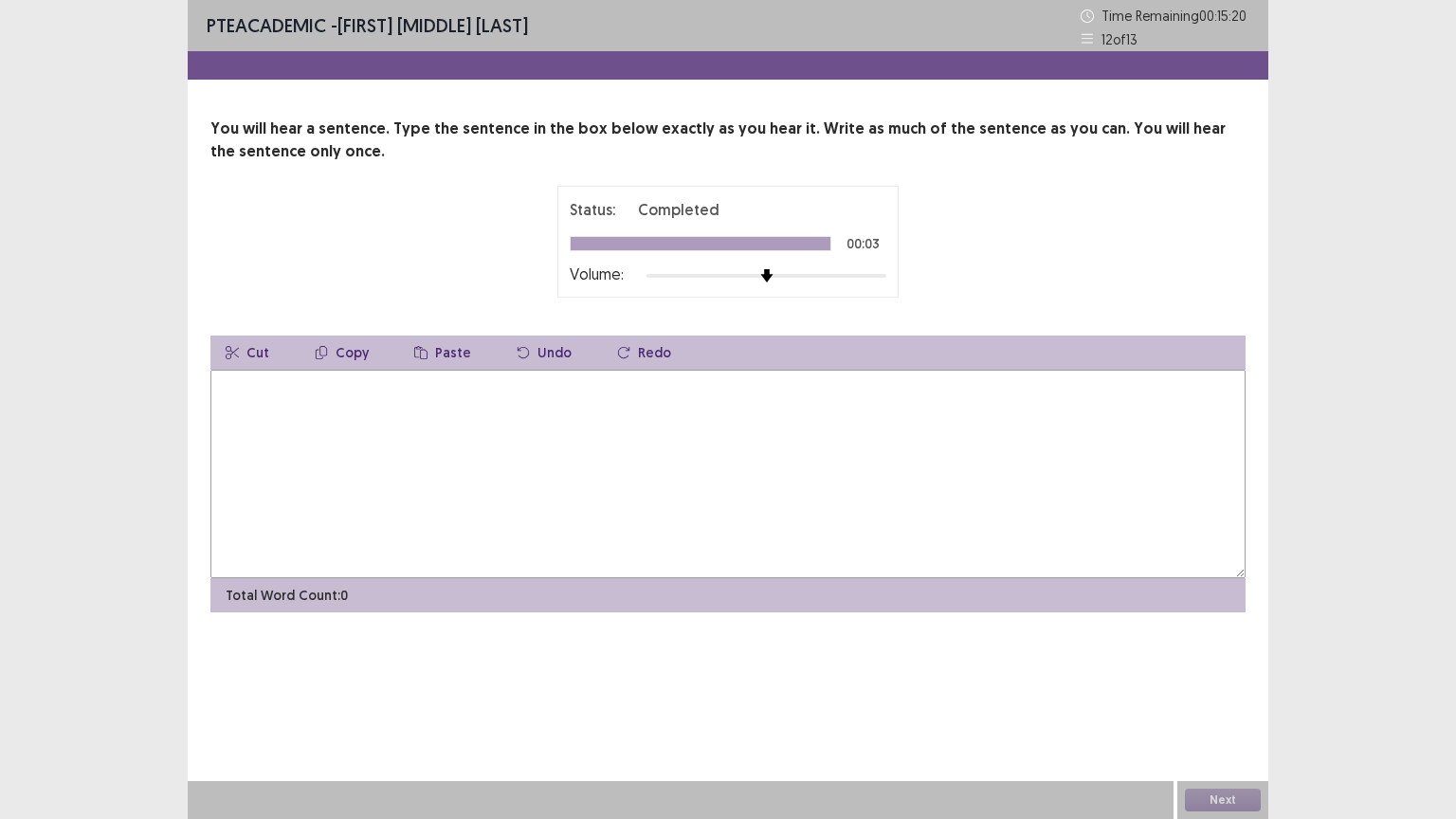 drag, startPoint x: 623, startPoint y: 360, endPoint x: 615, endPoint y: 415, distance: 55.578773 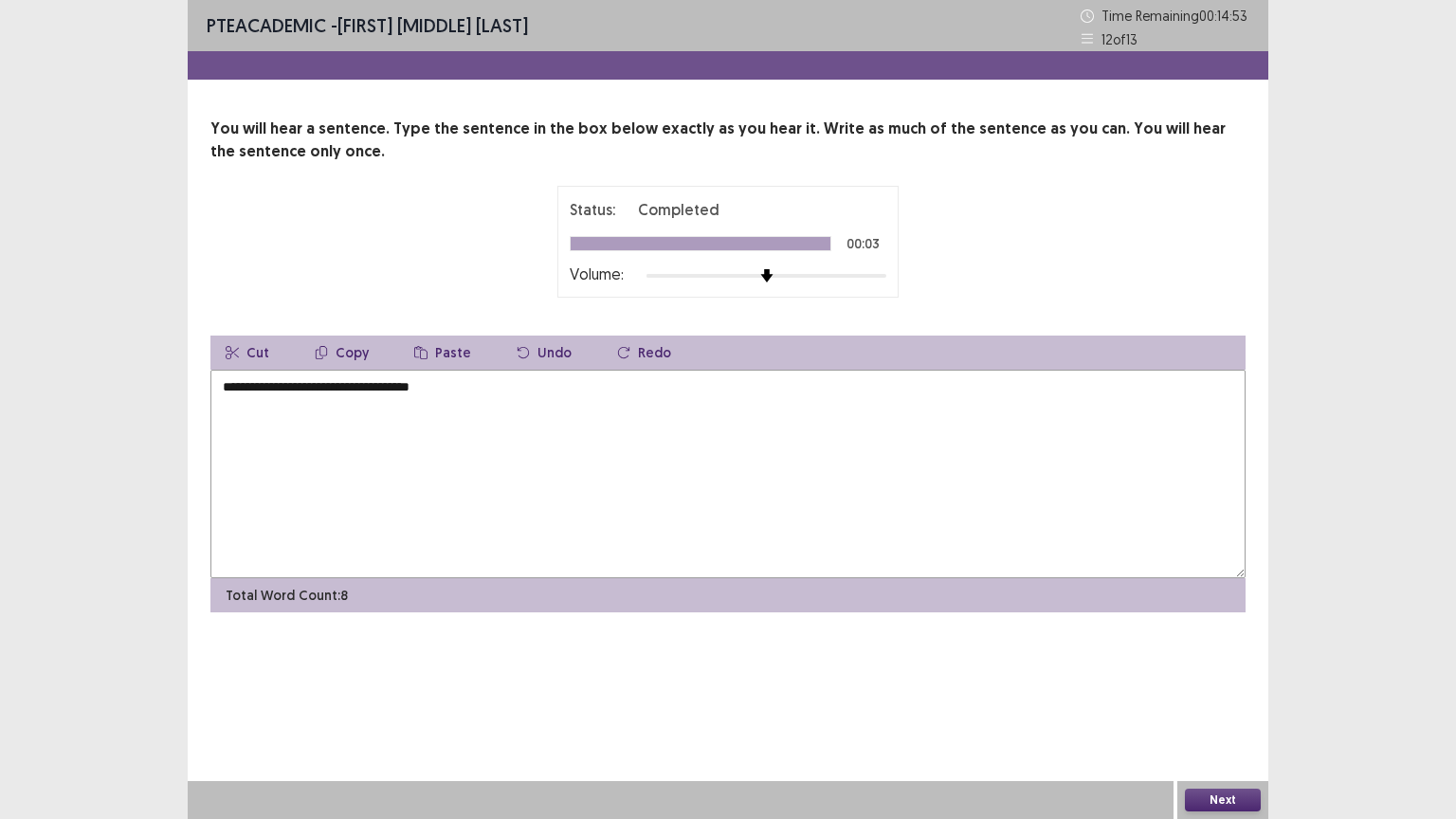 click on "Total Word Count:  8" at bounding box center (728, 595) 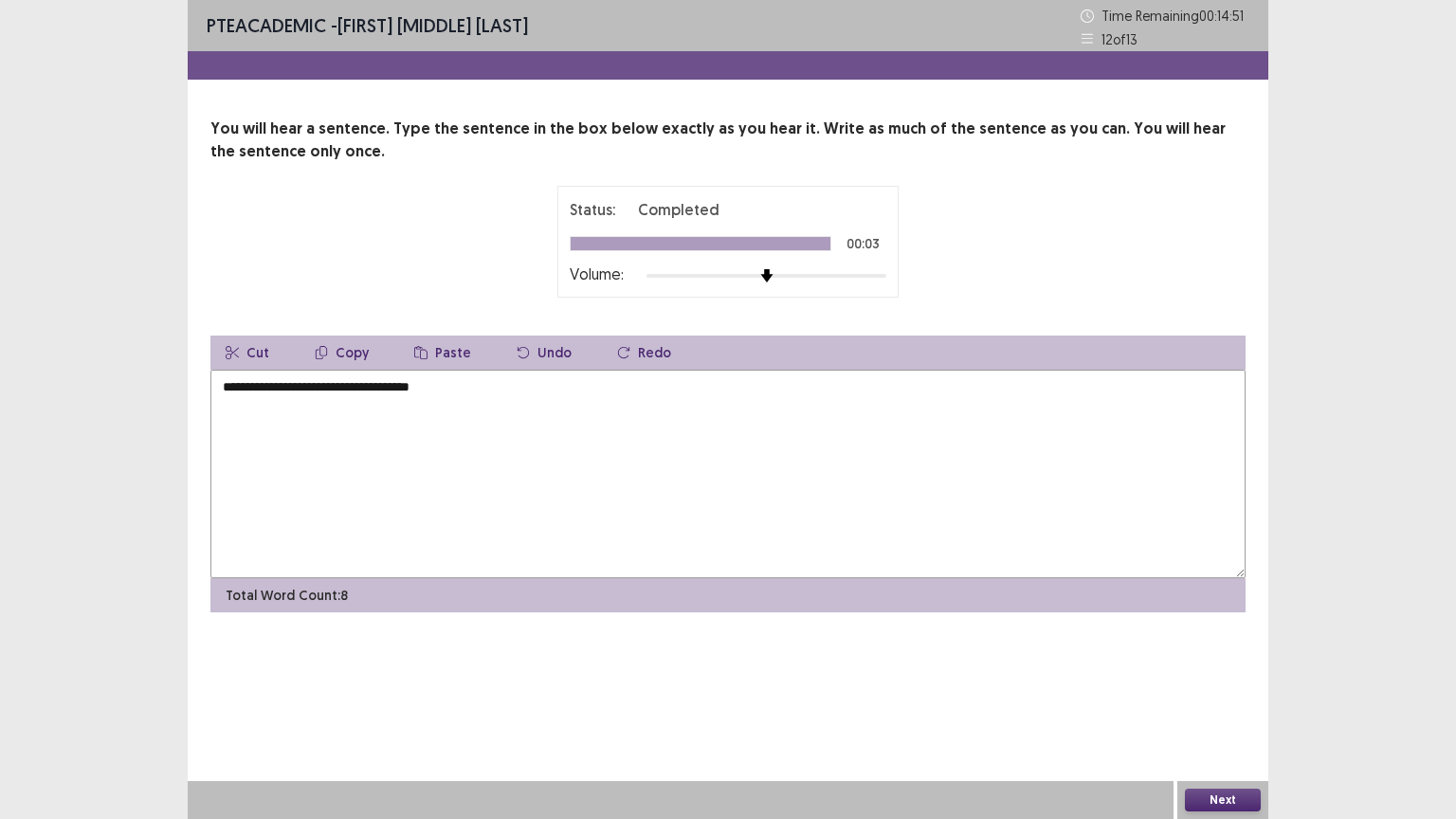 click on "**********" at bounding box center [728, 474] 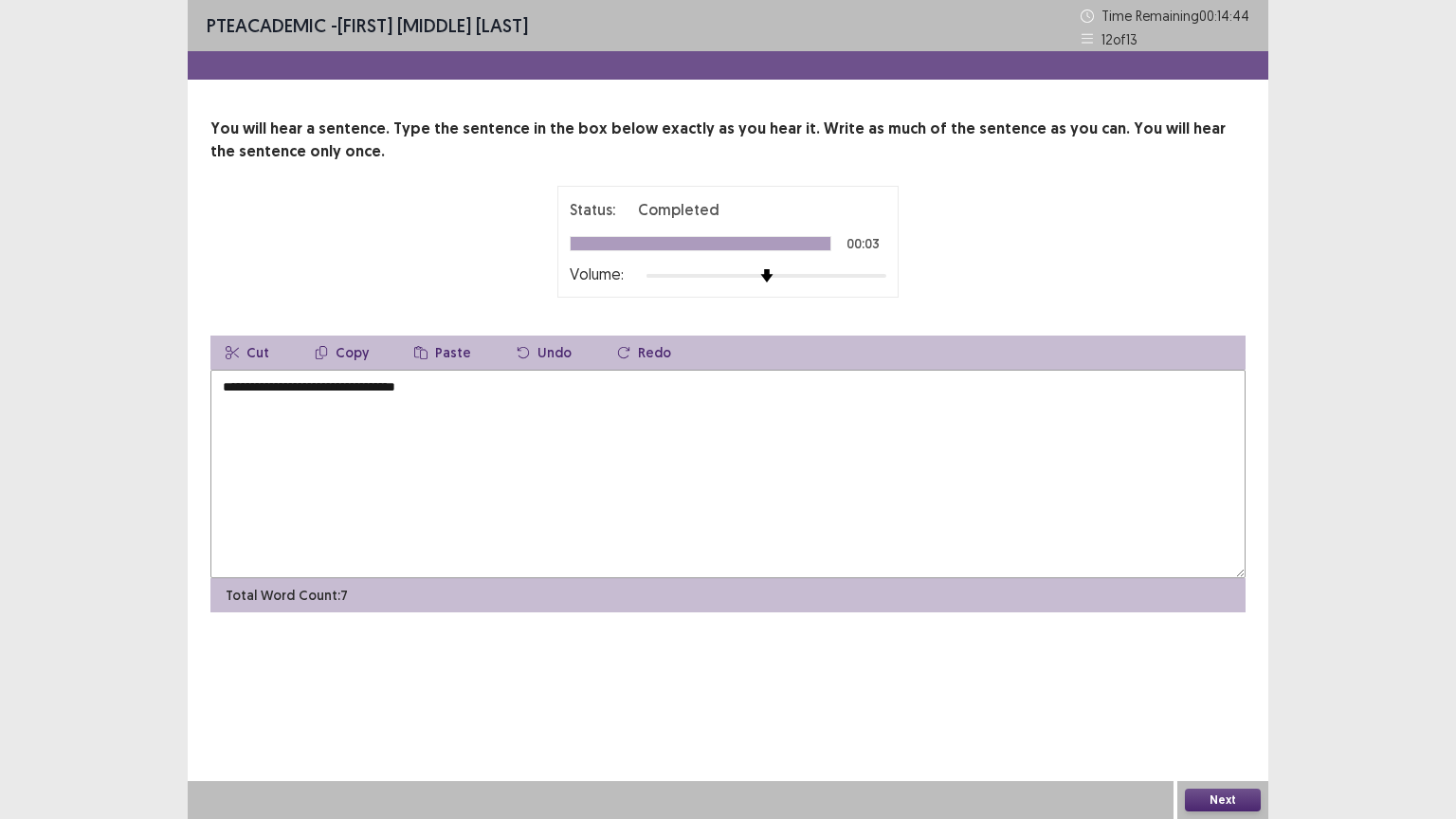 click on "**********" at bounding box center [728, 474] 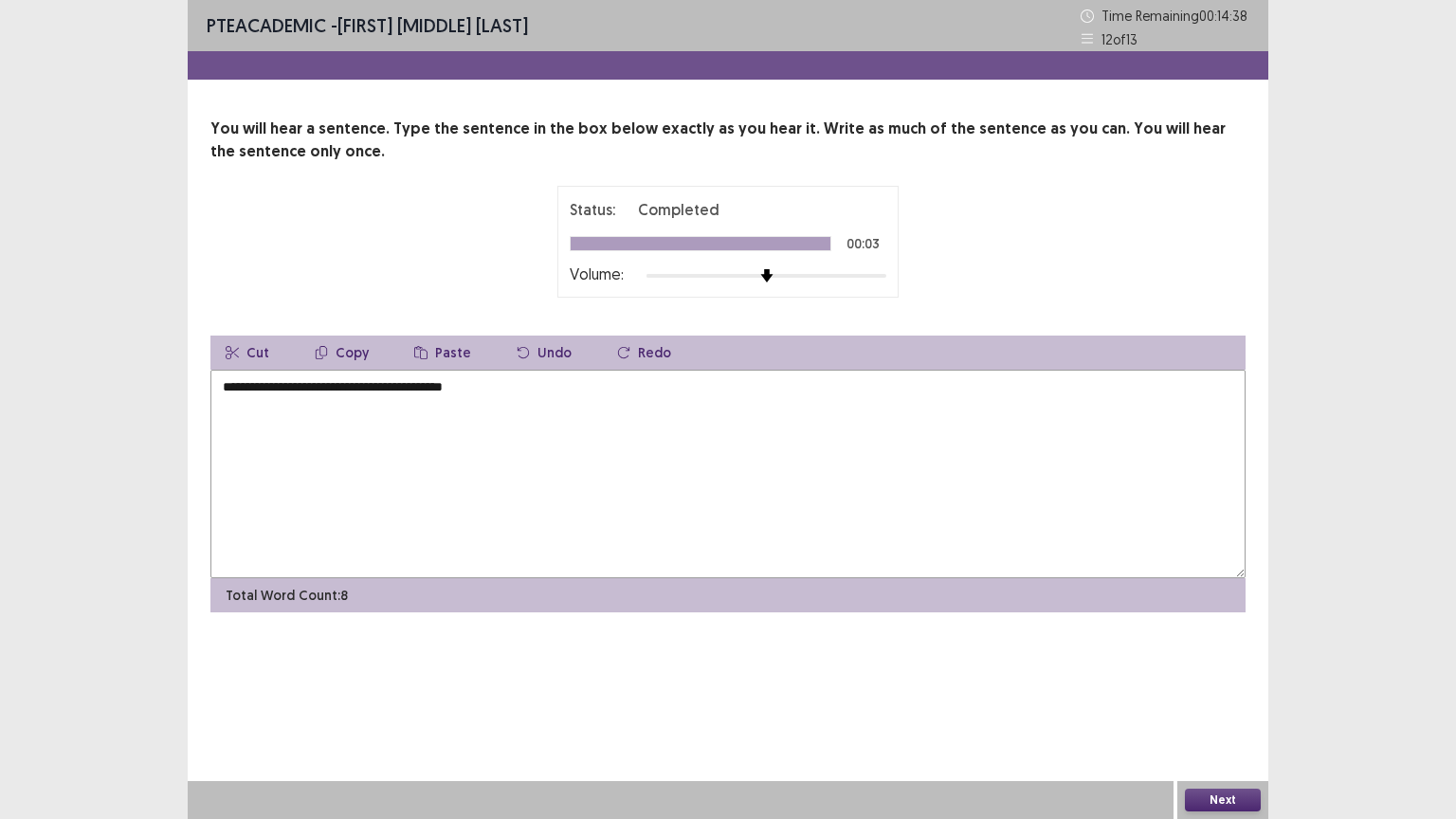 type on "**********" 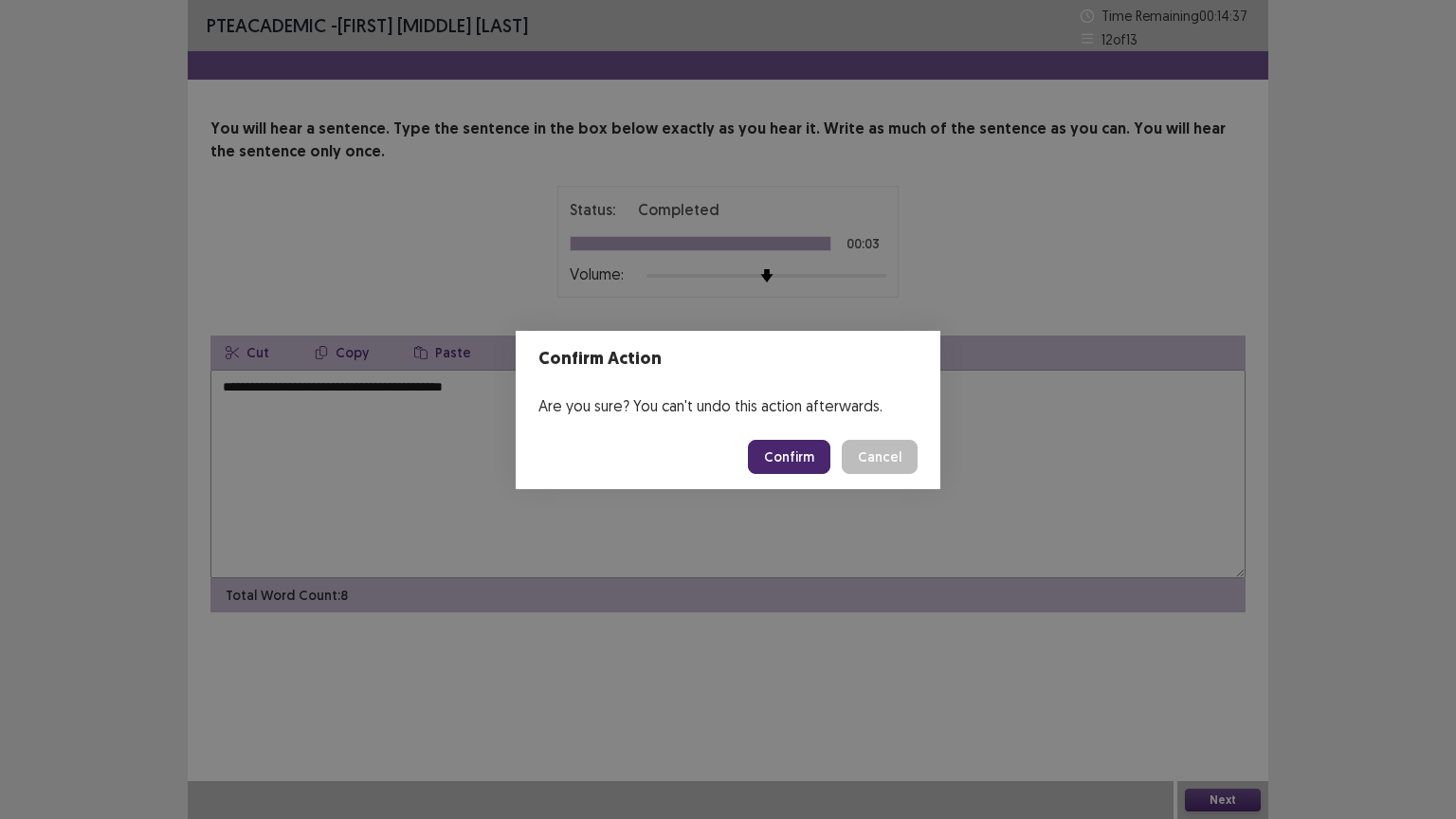 click on "Confirm" at bounding box center (789, 457) 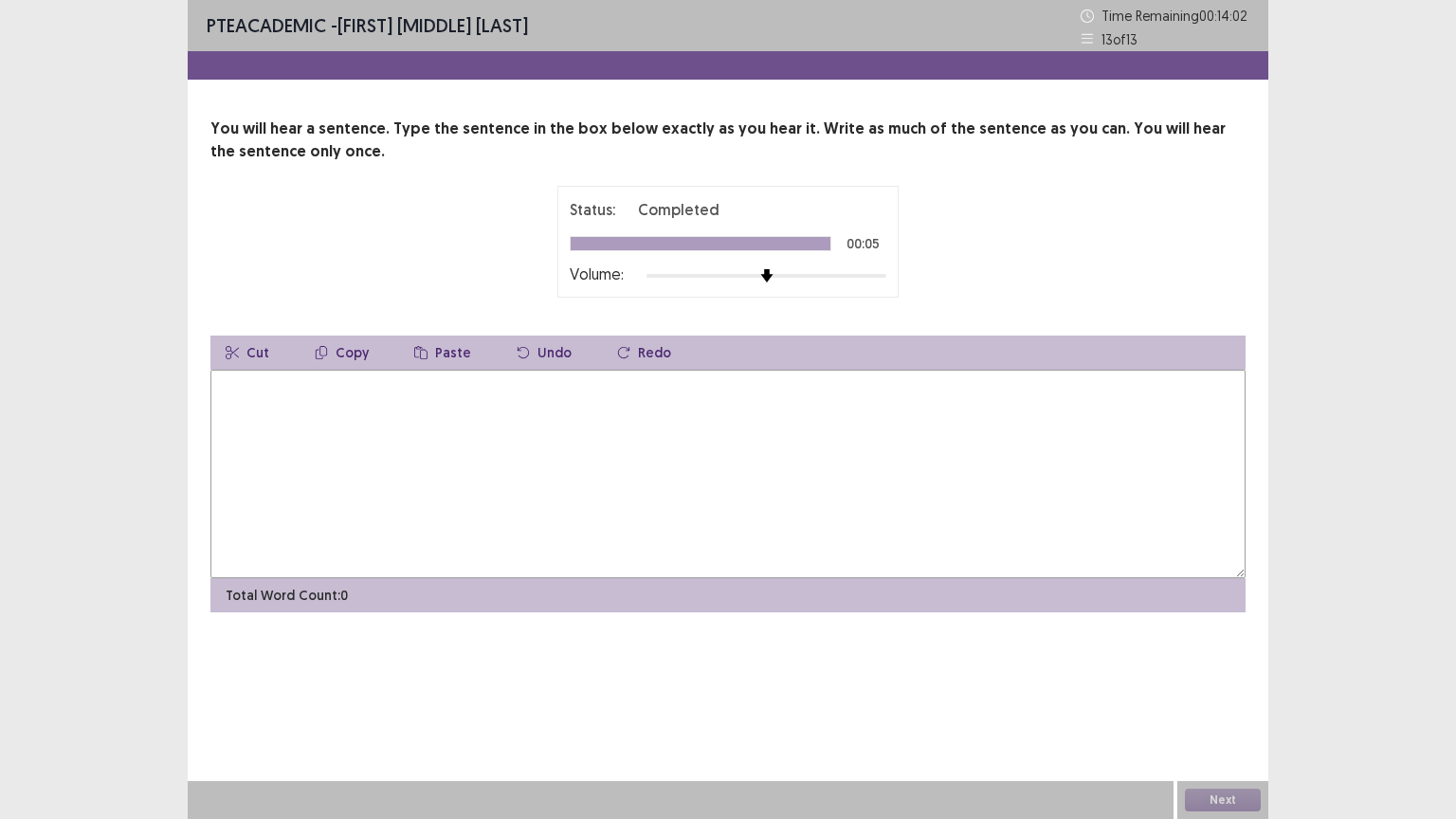 drag, startPoint x: 508, startPoint y: 485, endPoint x: 522, endPoint y: 498, distance: 19.104973 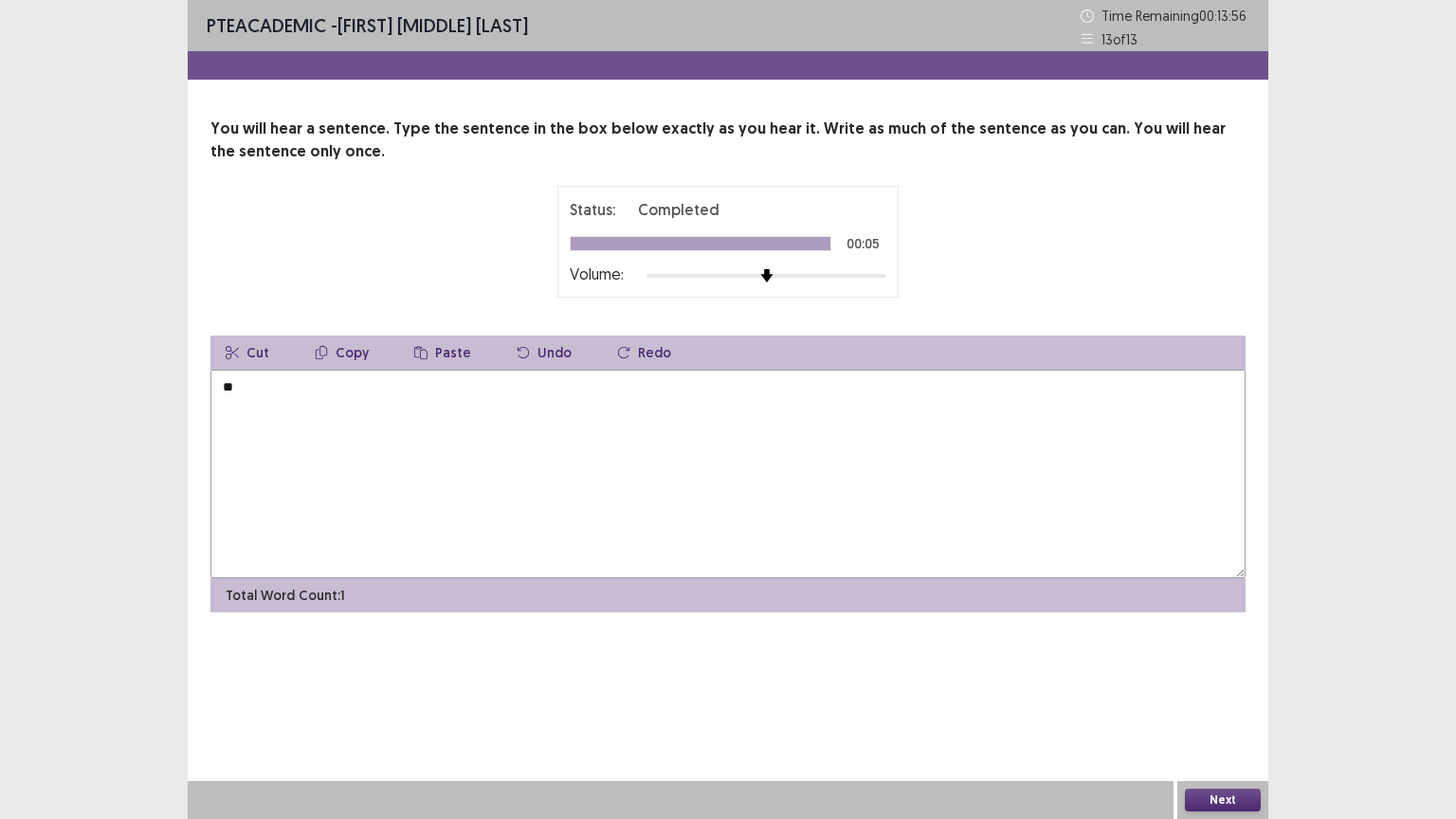 type on "*" 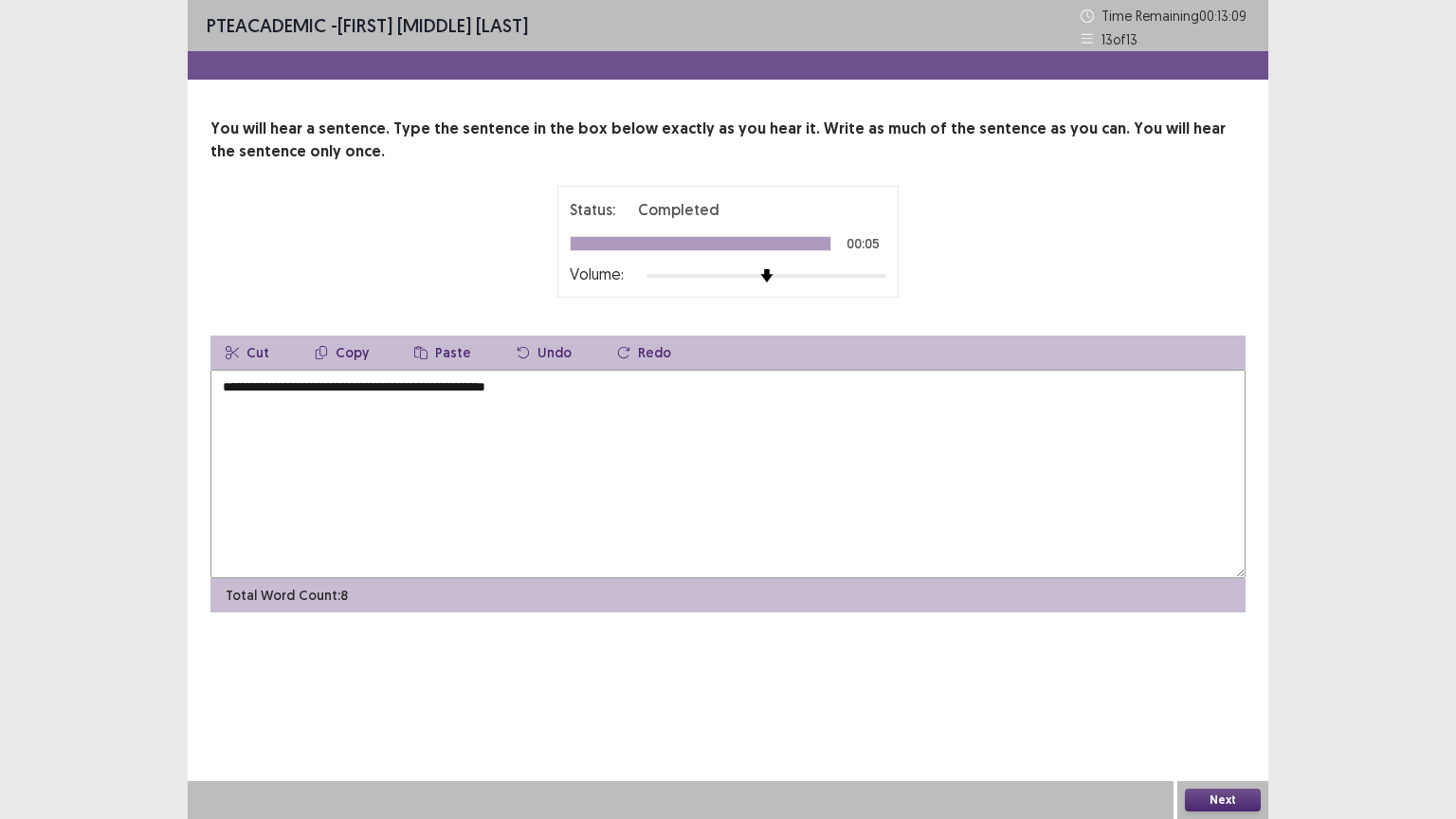click on "**********" at bounding box center (728, 474) 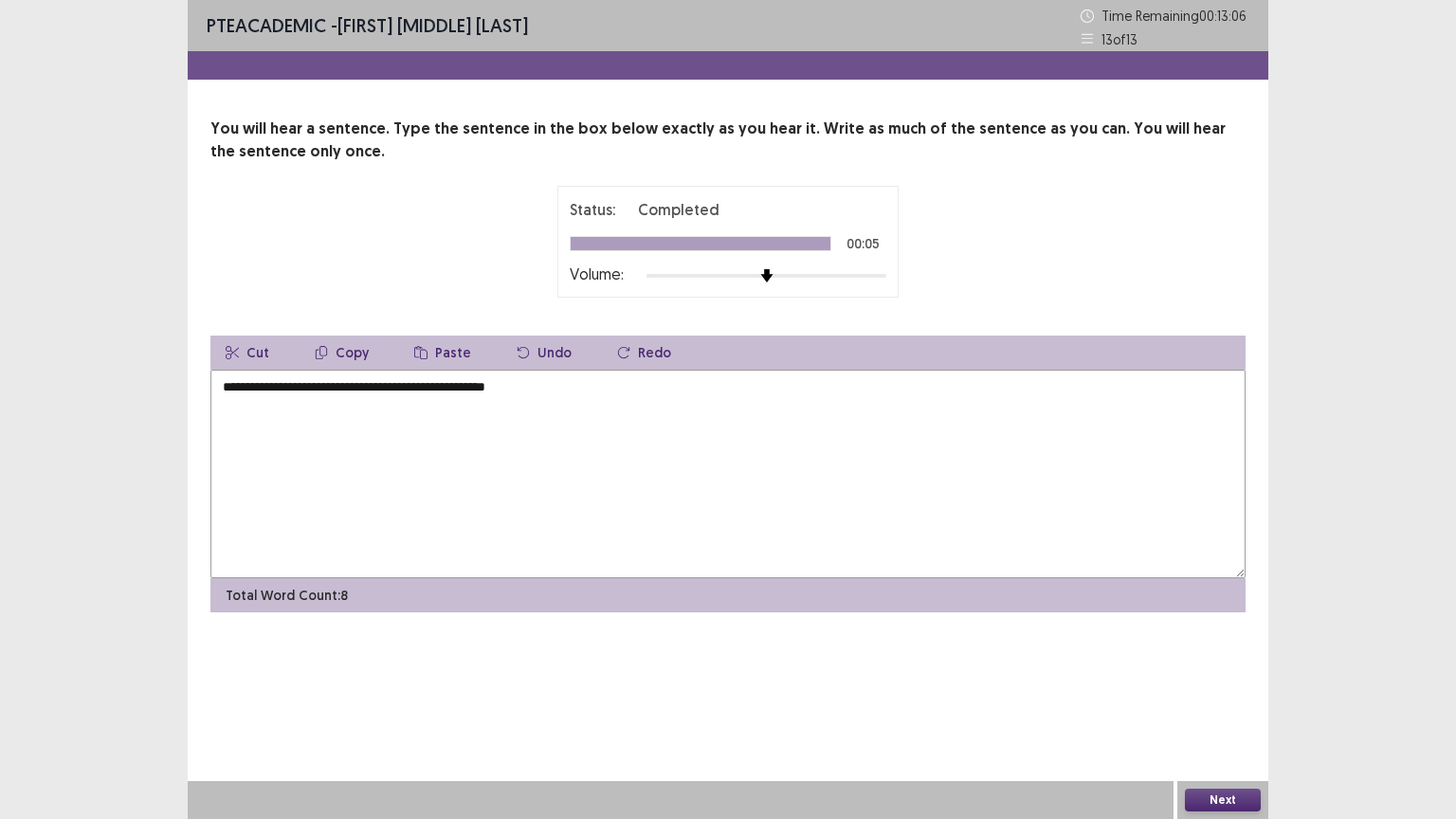 type on "**********" 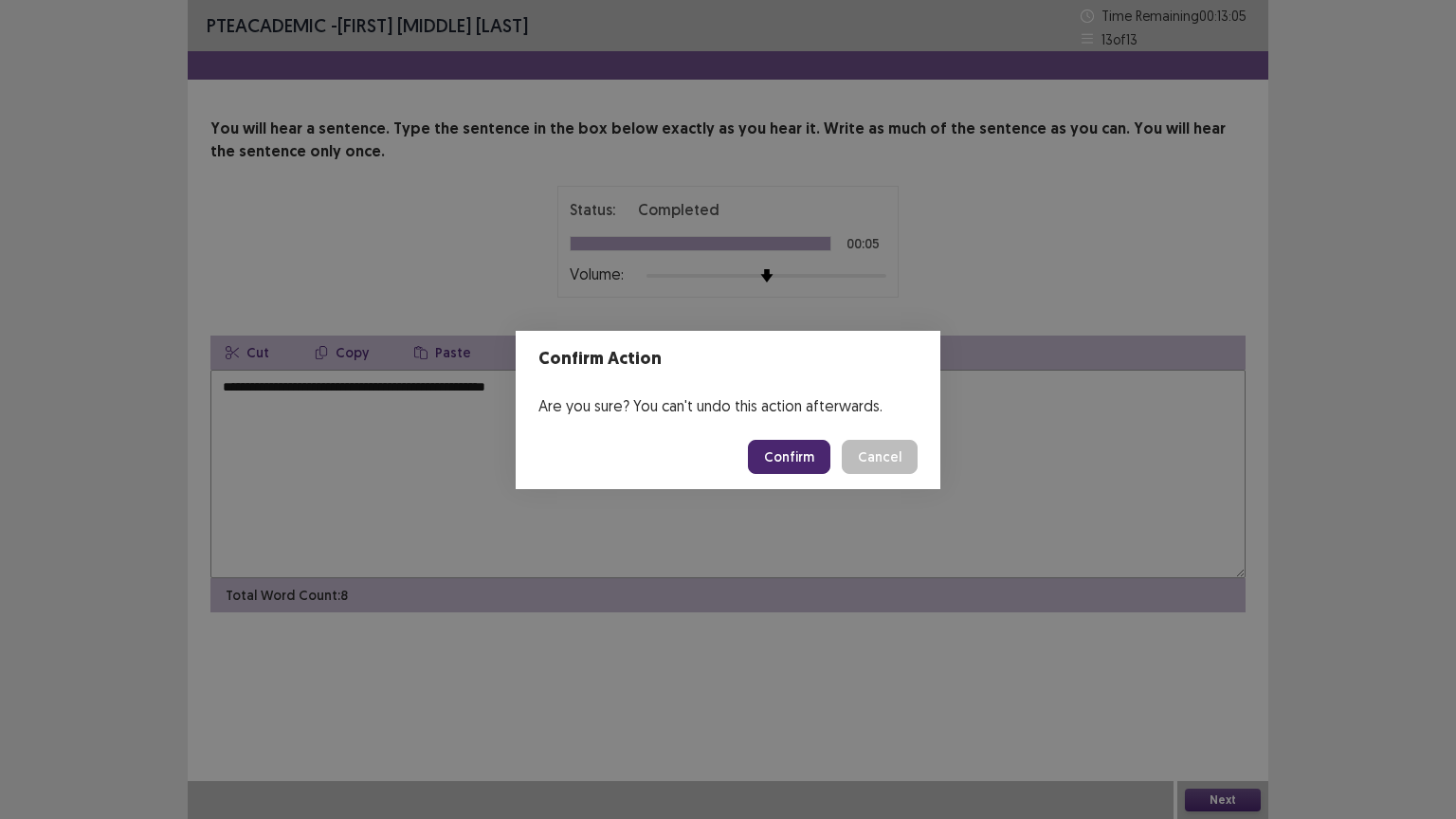 click on "Confirm" at bounding box center (789, 457) 